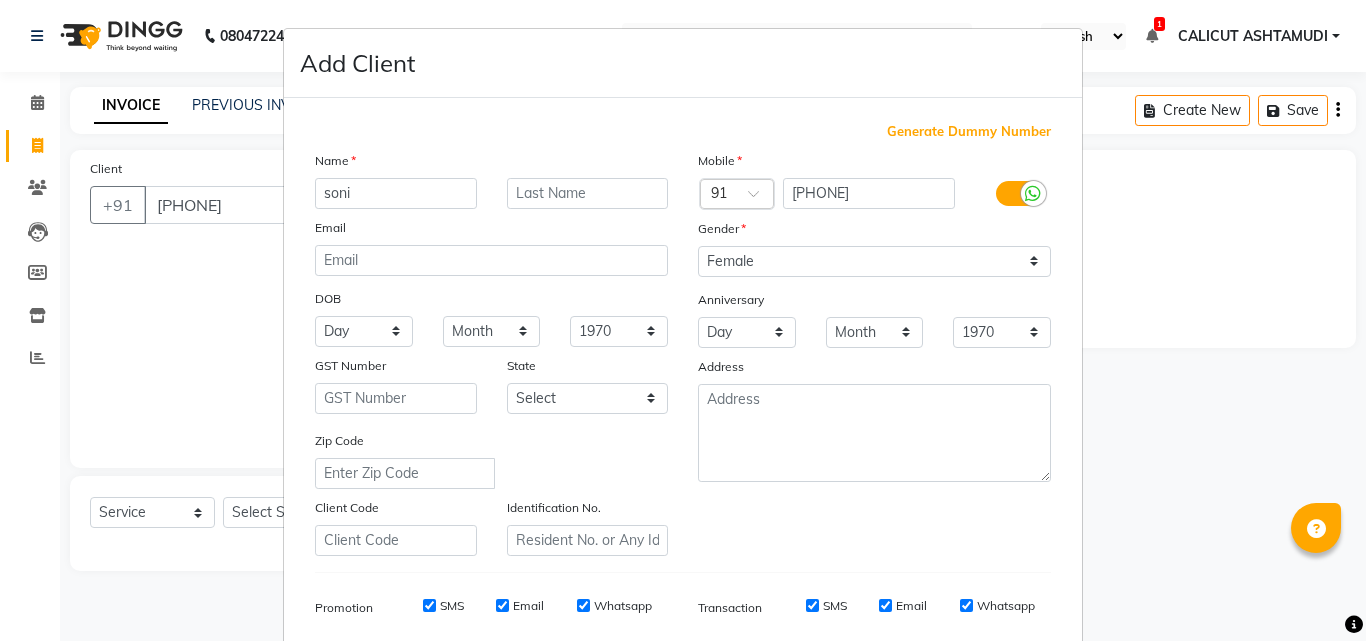 select on "4630" 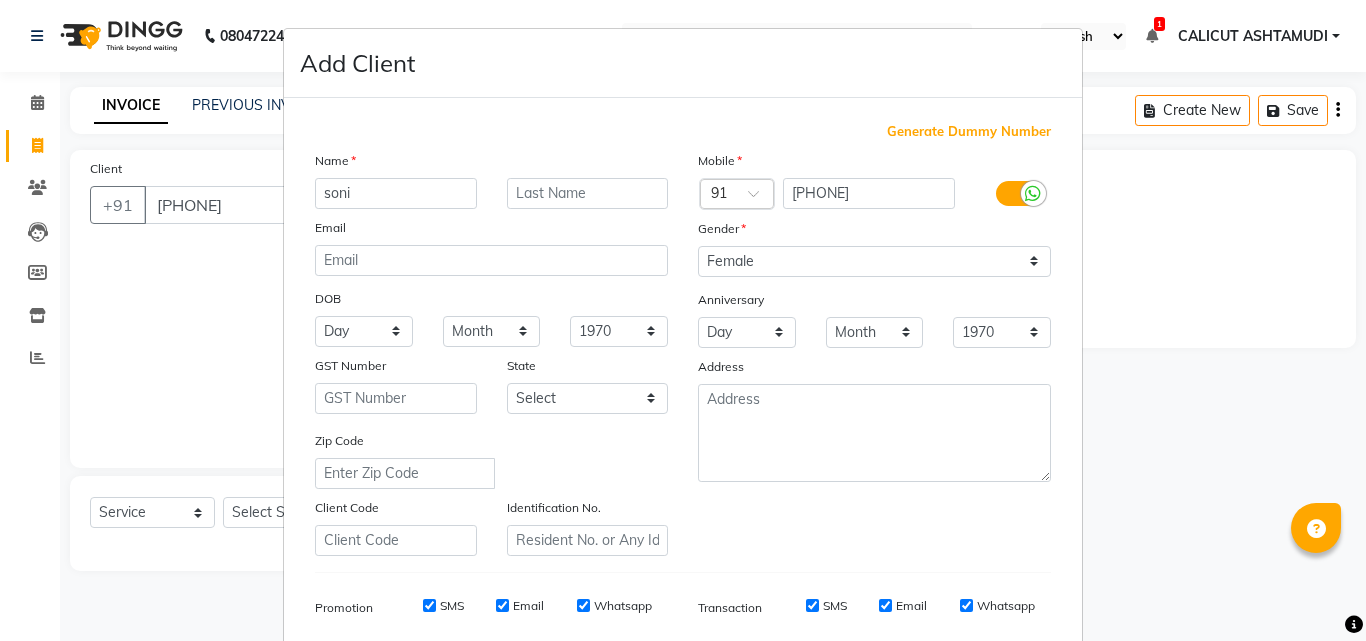 scroll, scrollTop: 0, scrollLeft: 0, axis: both 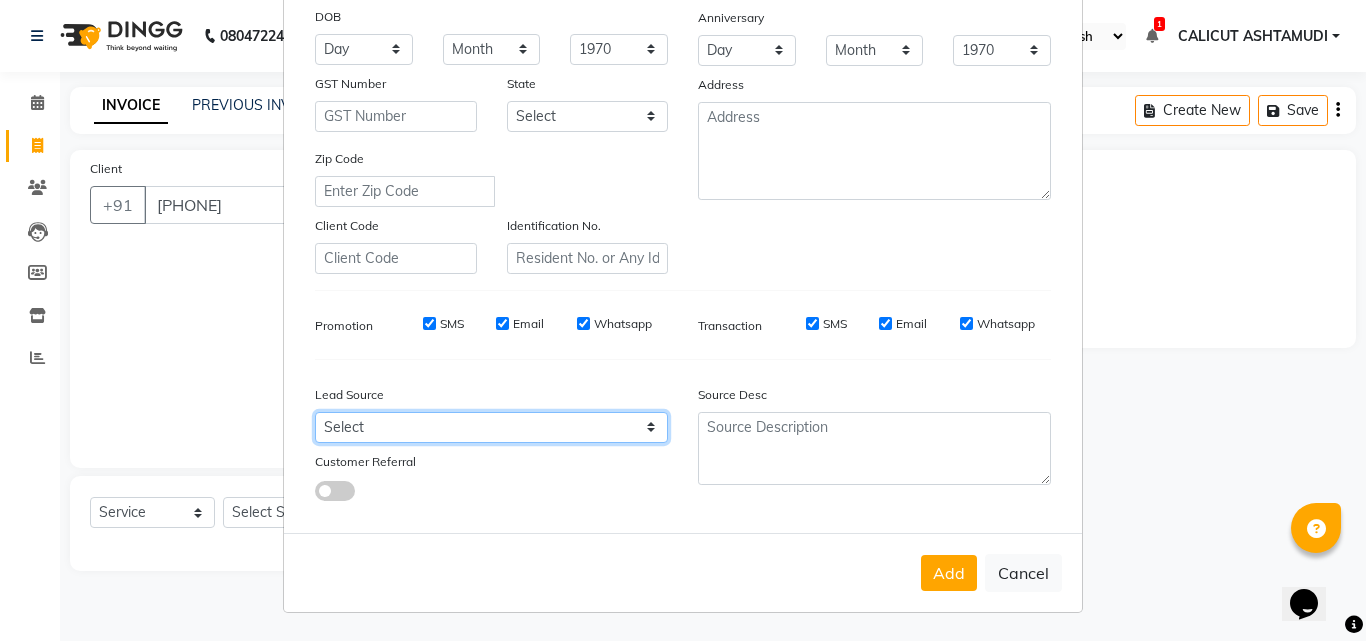 click on "Select Walk-in Referral Internet Friend Word of Mouth Advertisement Facebook JustDial Google Other Instagram  YouTube  WhatsApp" at bounding box center [491, 427] 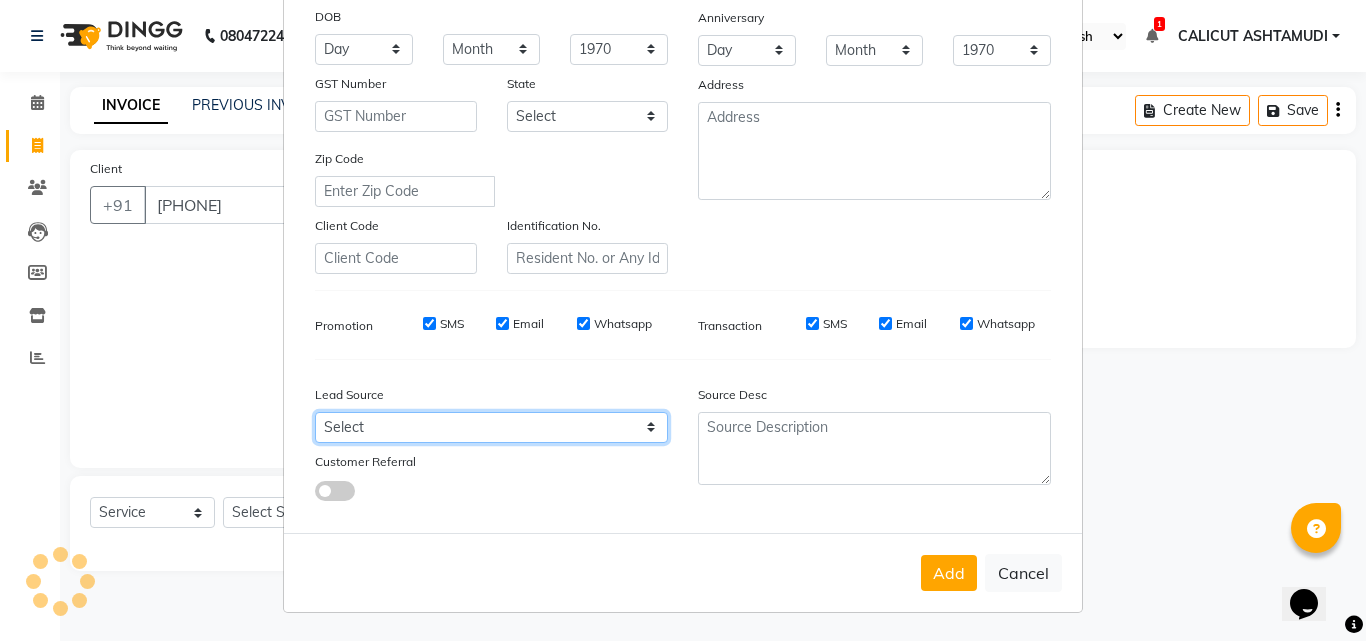 select on "31340" 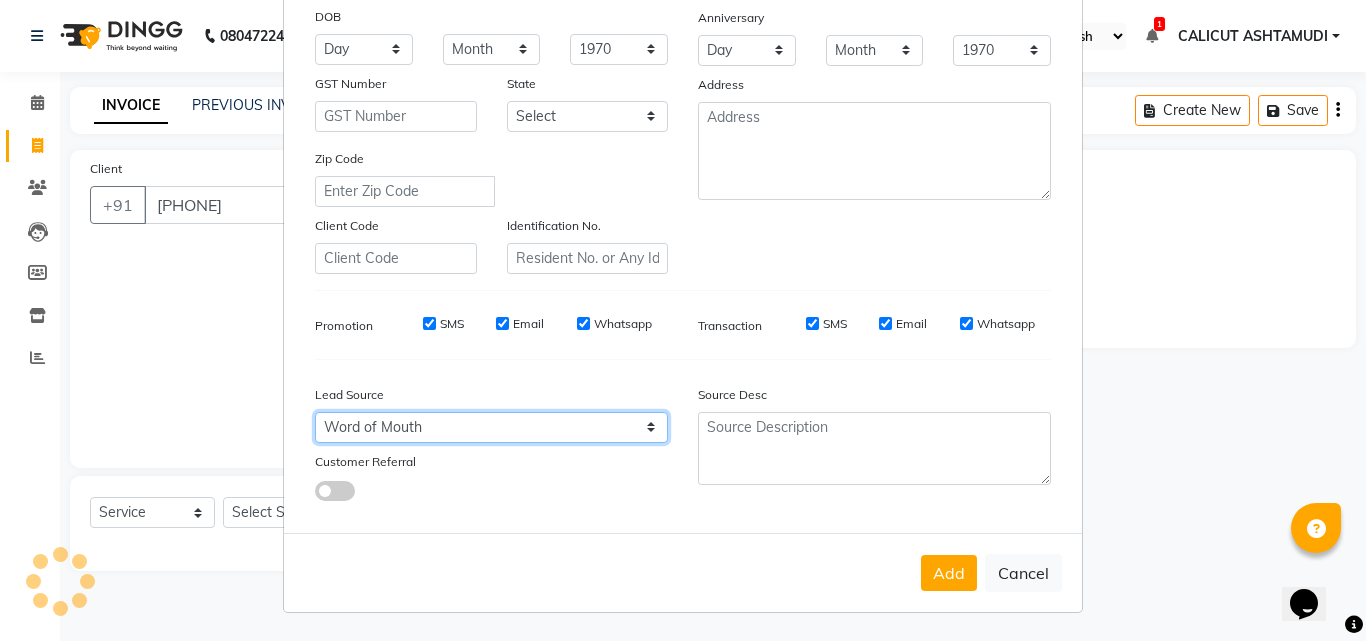 click on "Select Walk-in Referral Internet Friend Word of Mouth Advertisement Facebook JustDial Google Other Instagram  YouTube  WhatsApp" at bounding box center [491, 427] 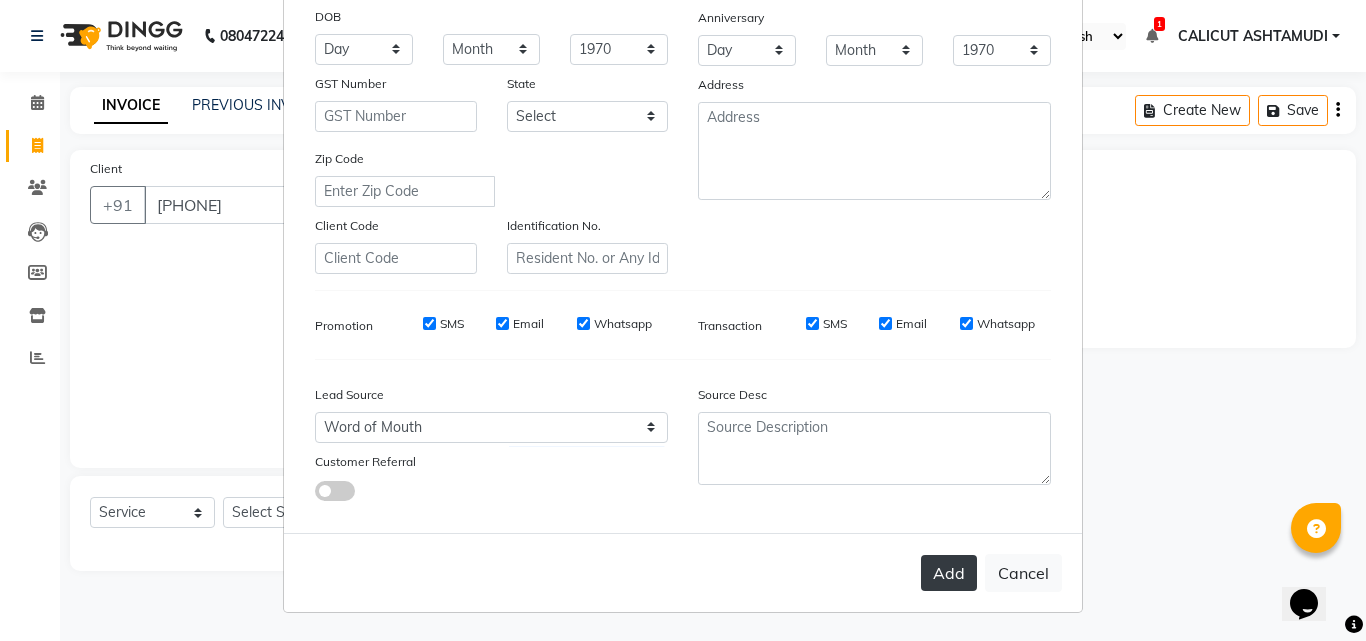 click on "Add" at bounding box center [949, 573] 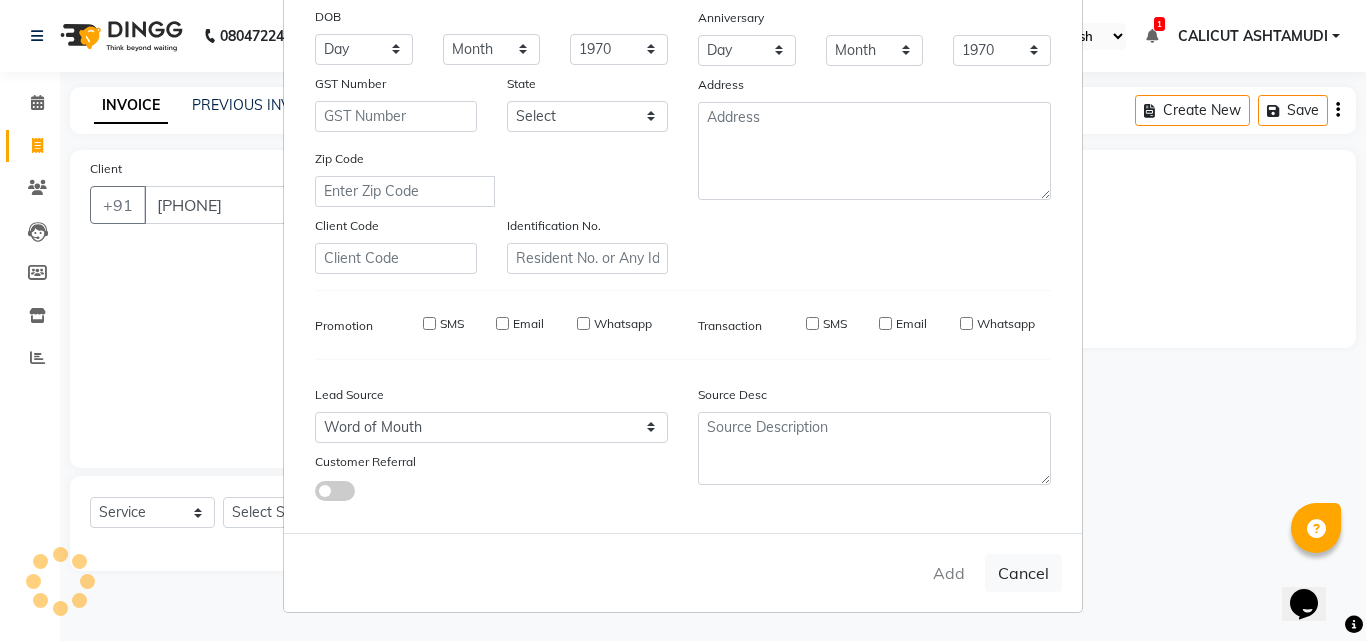 type 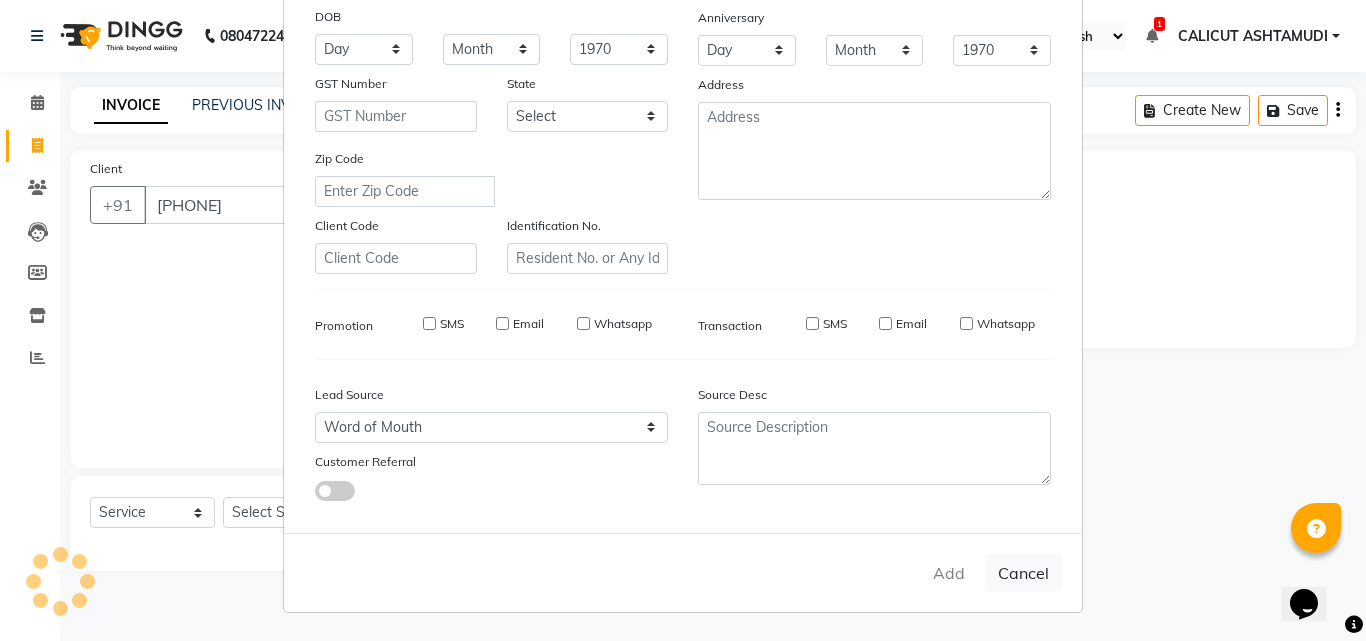 select 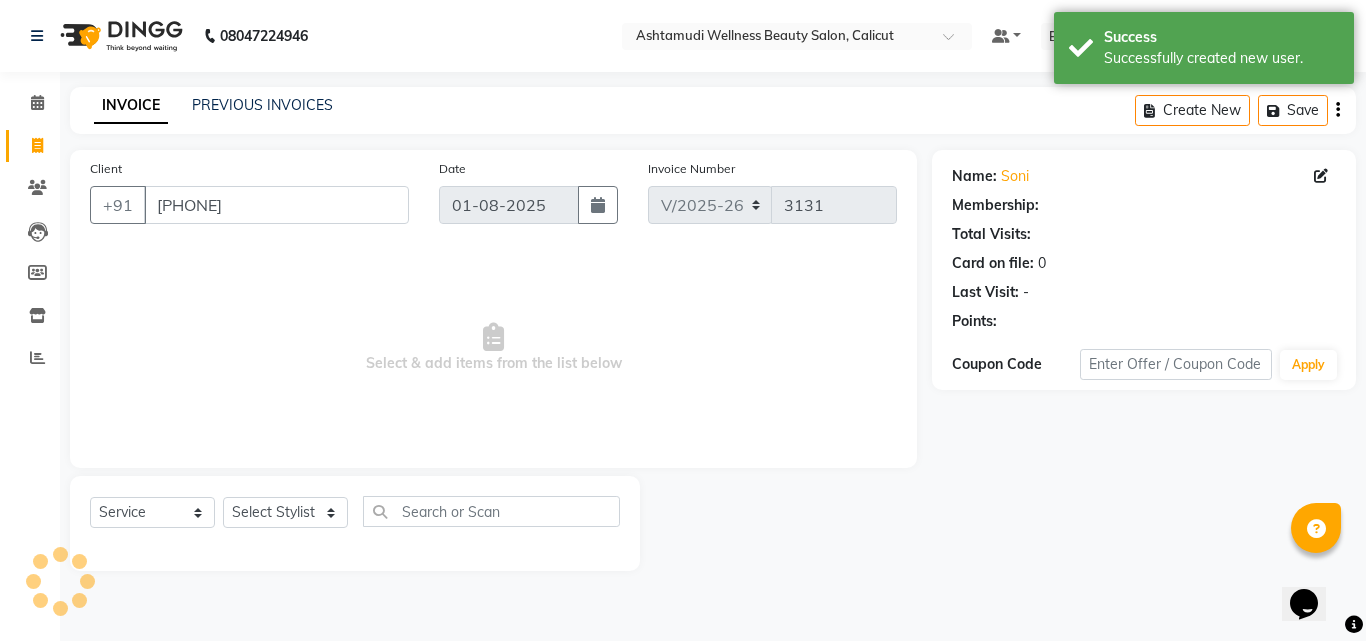 select on "1: Object" 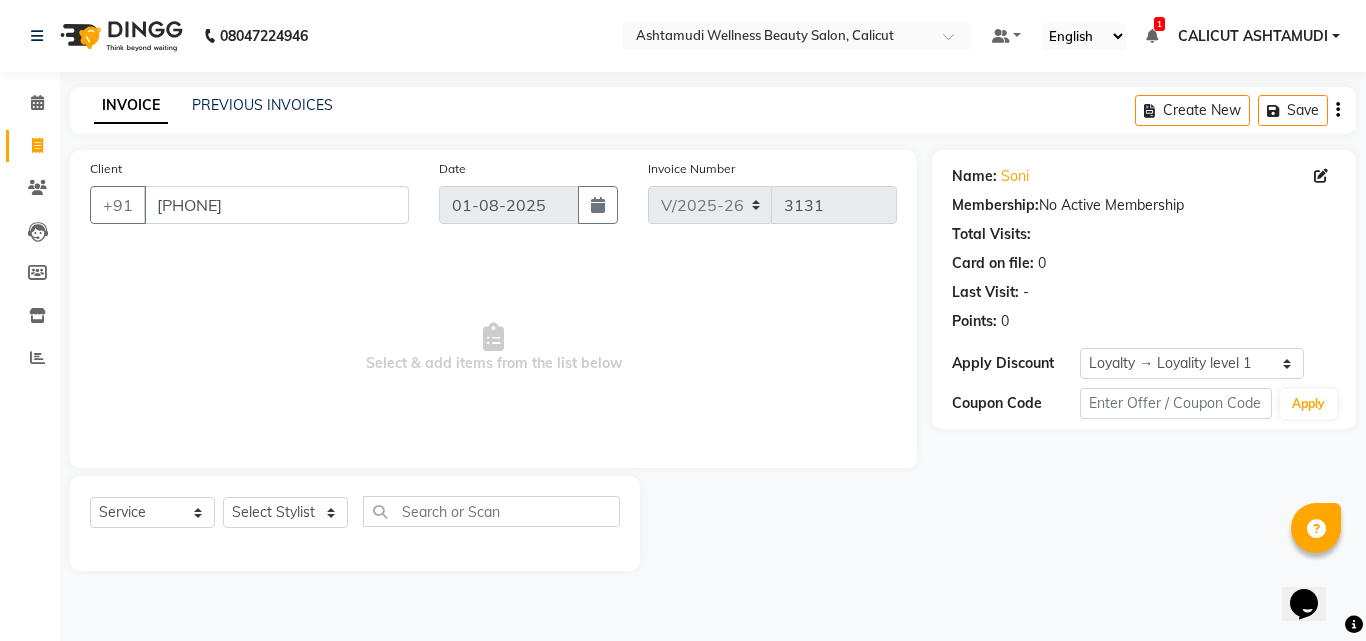 drag, startPoint x: 322, startPoint y: 494, endPoint x: 334, endPoint y: 524, distance: 32.31099 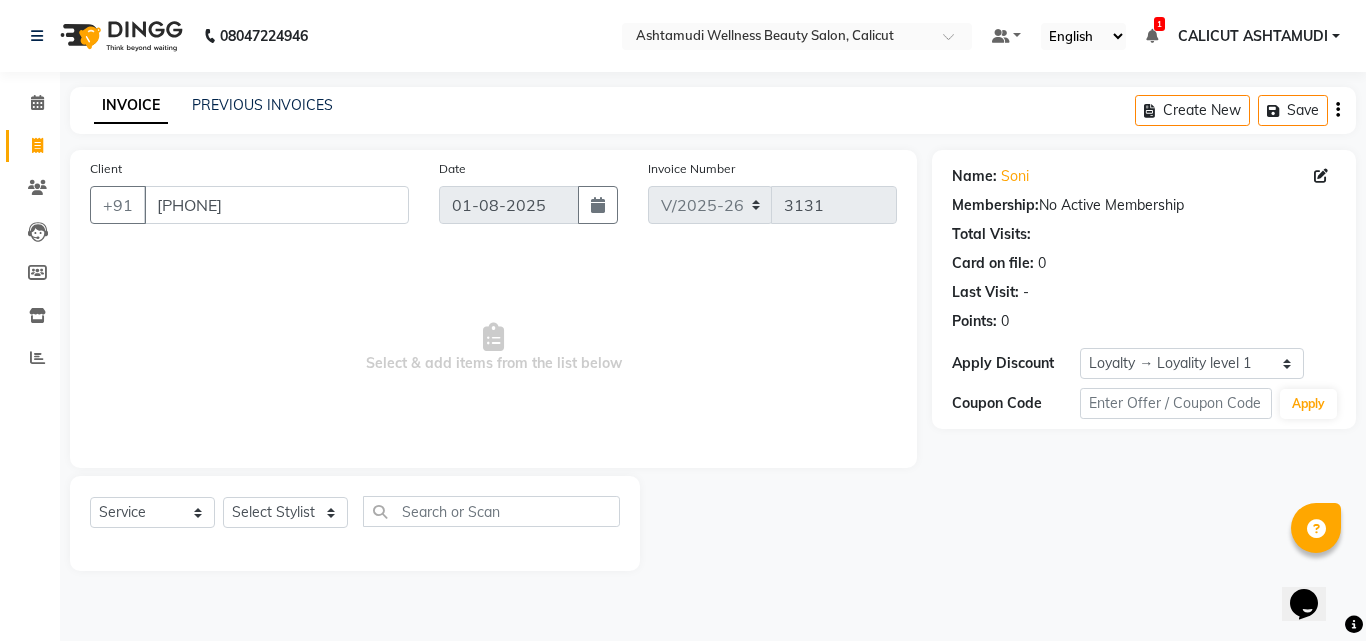 drag, startPoint x: 336, startPoint y: 570, endPoint x: 268, endPoint y: 502, distance: 96.16652 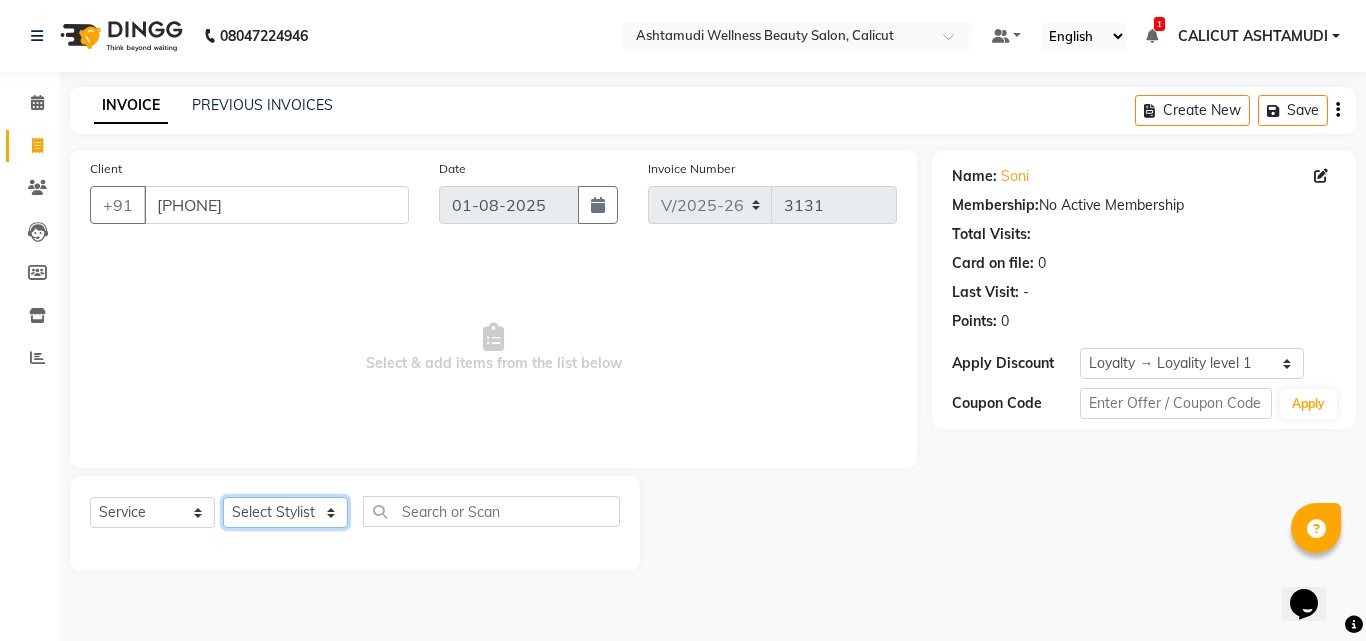 click on "Select Stylist Amala George AMBILI C ANJANA DAS ANKITHA Arya CALICUT ASHTAMUDI FRANKLY	 GRACY KRISHNA Nitesh Punam Gurung Sewan ali Sheela SUHANA  SHABU Titto" 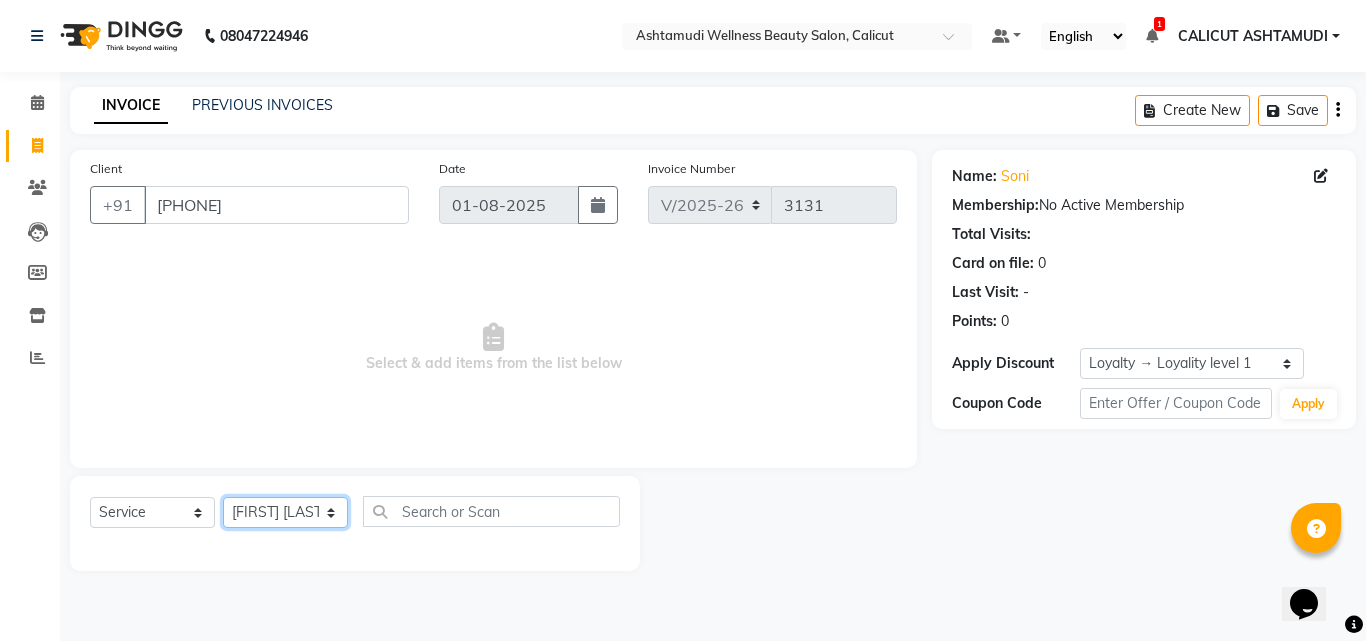 click on "Select Stylist Amala George AMBILI C ANJANA DAS ANKITHA Arya CALICUT ASHTAMUDI FRANKLY	 GRACY KRISHNA Nitesh Punam Gurung Sewan ali Sheela SUHANA  SHABU Titto" 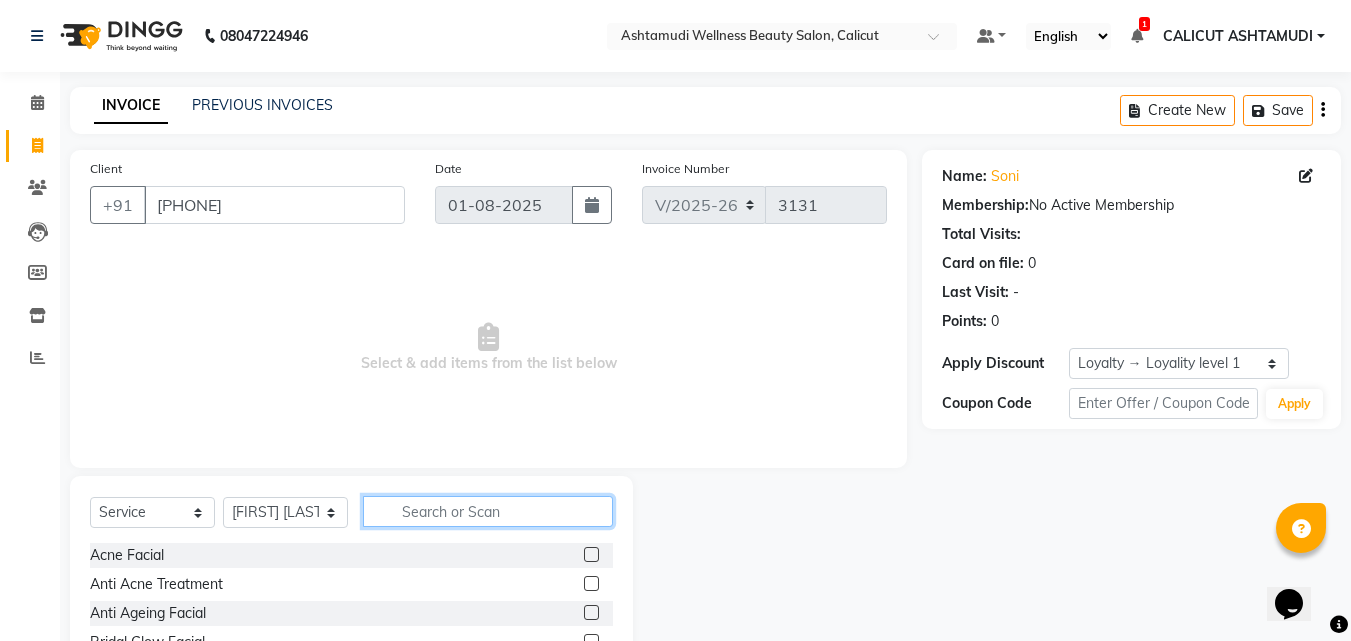 click 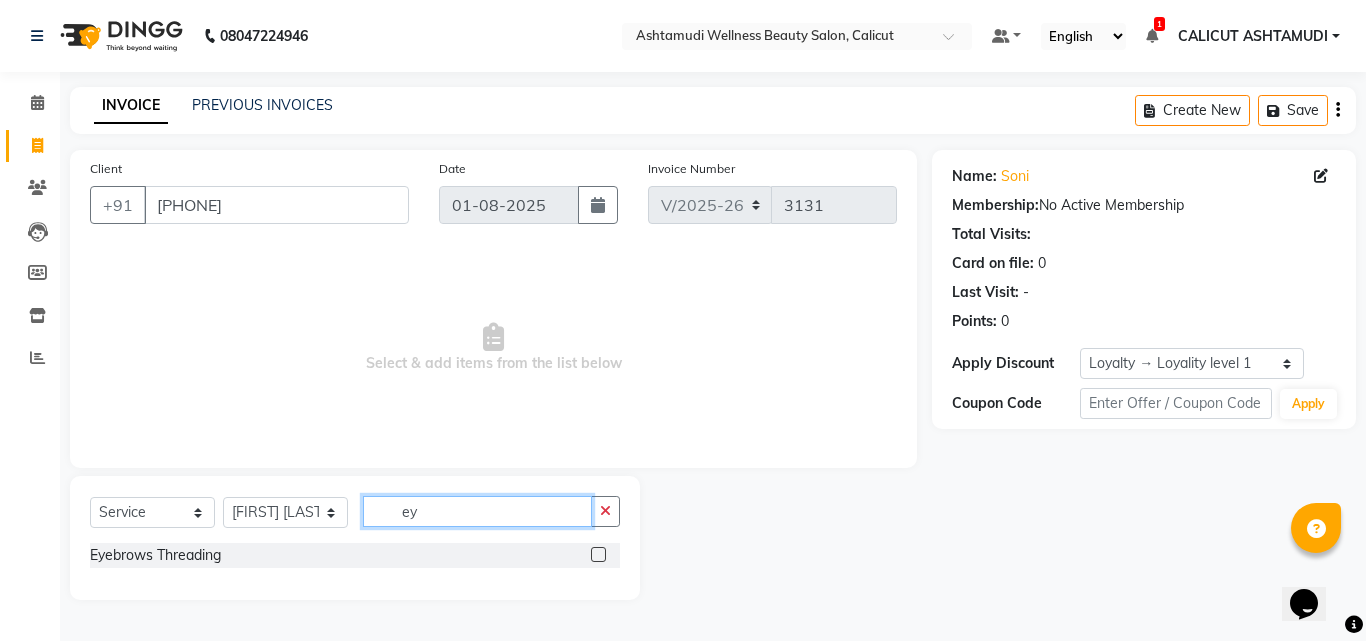 type on "ey" 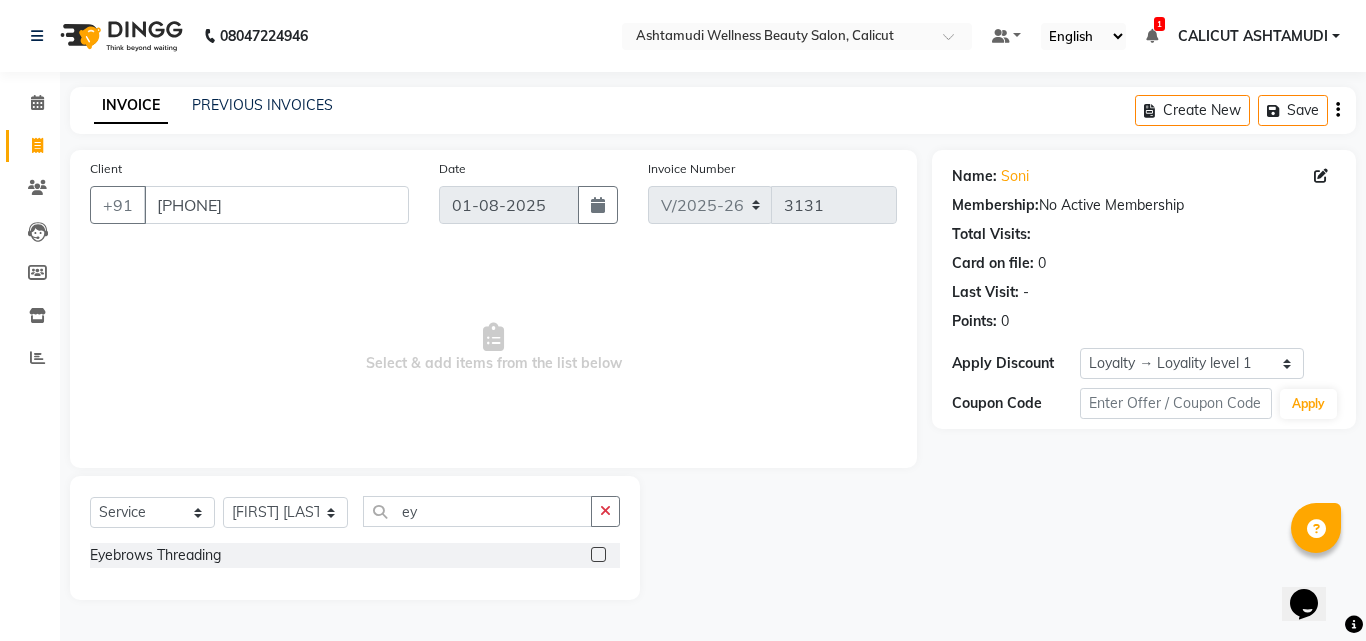 click 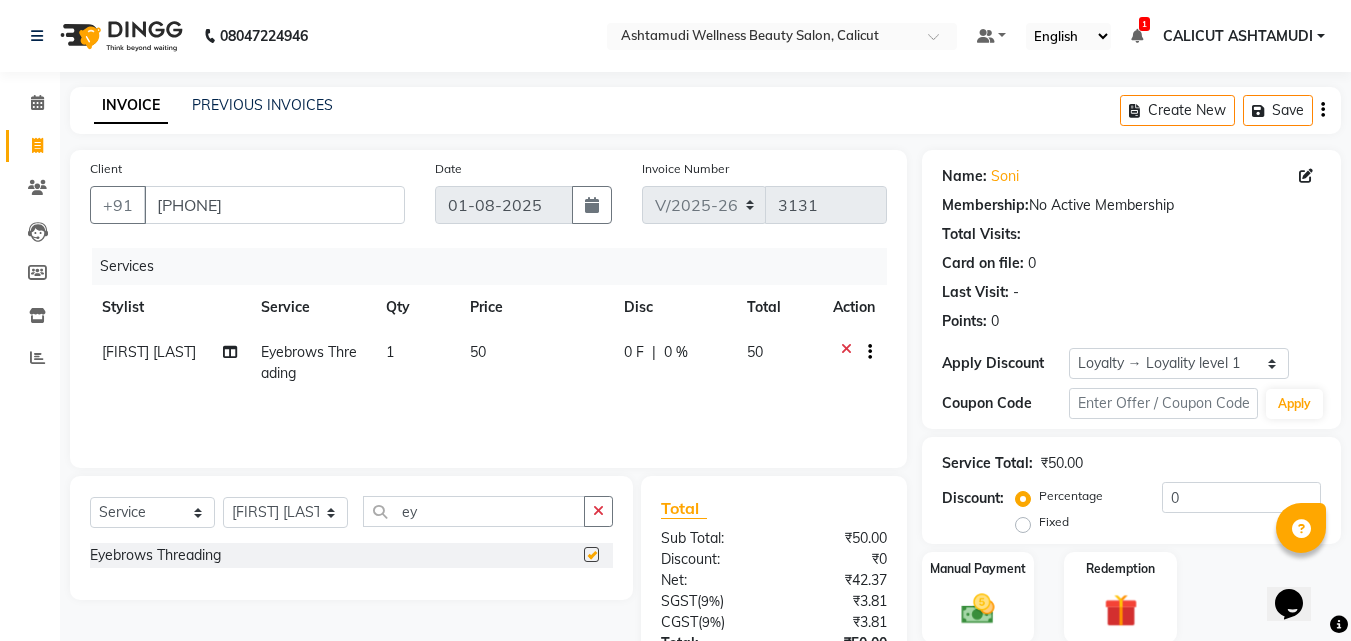 checkbox on "false" 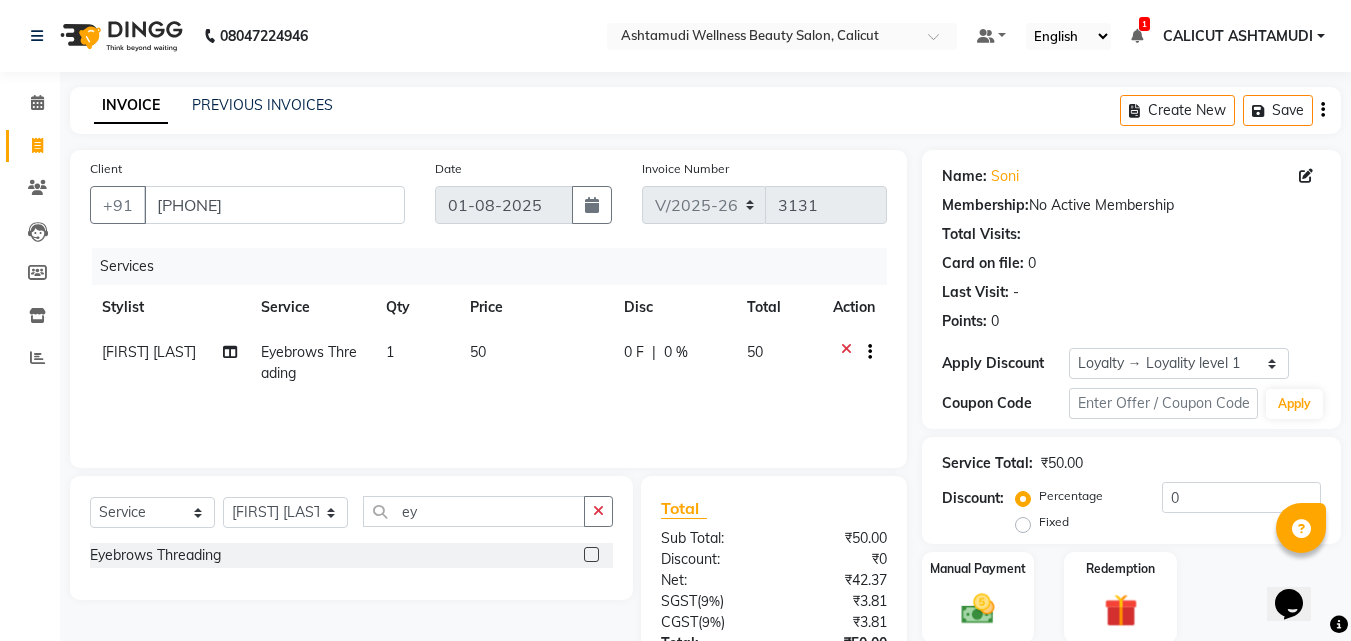 click on "Manual Payment Redemption" 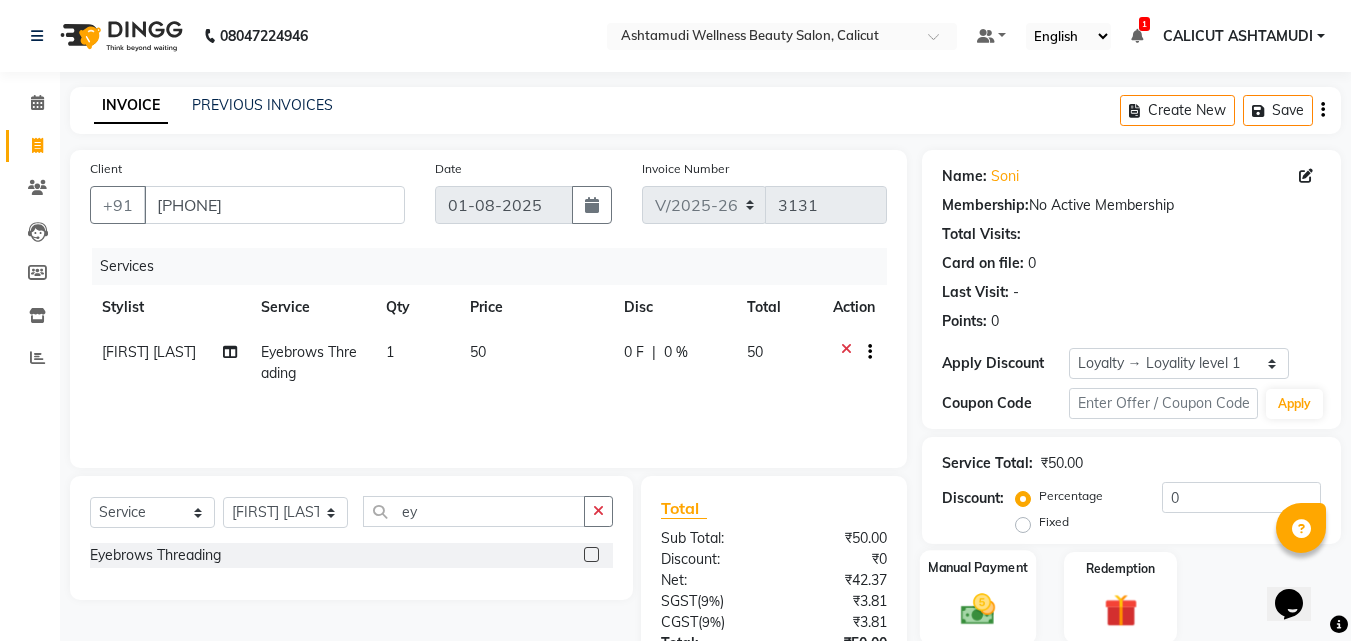 click on "Manual Payment" 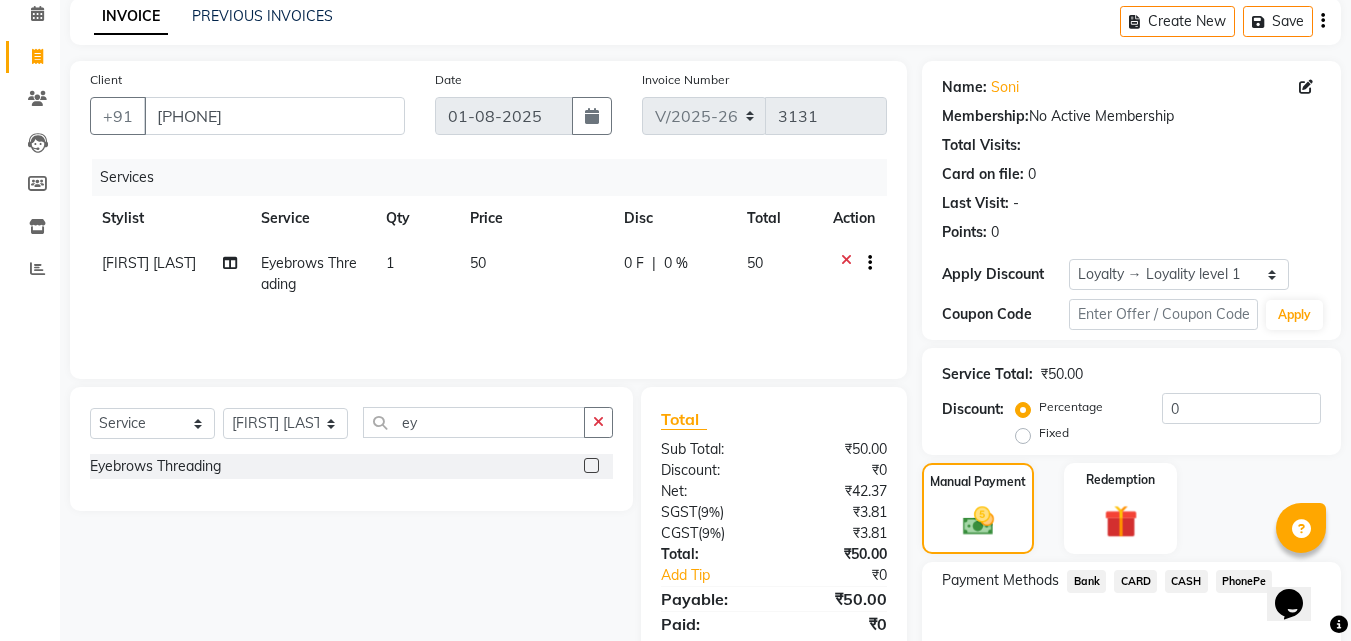 scroll, scrollTop: 201, scrollLeft: 0, axis: vertical 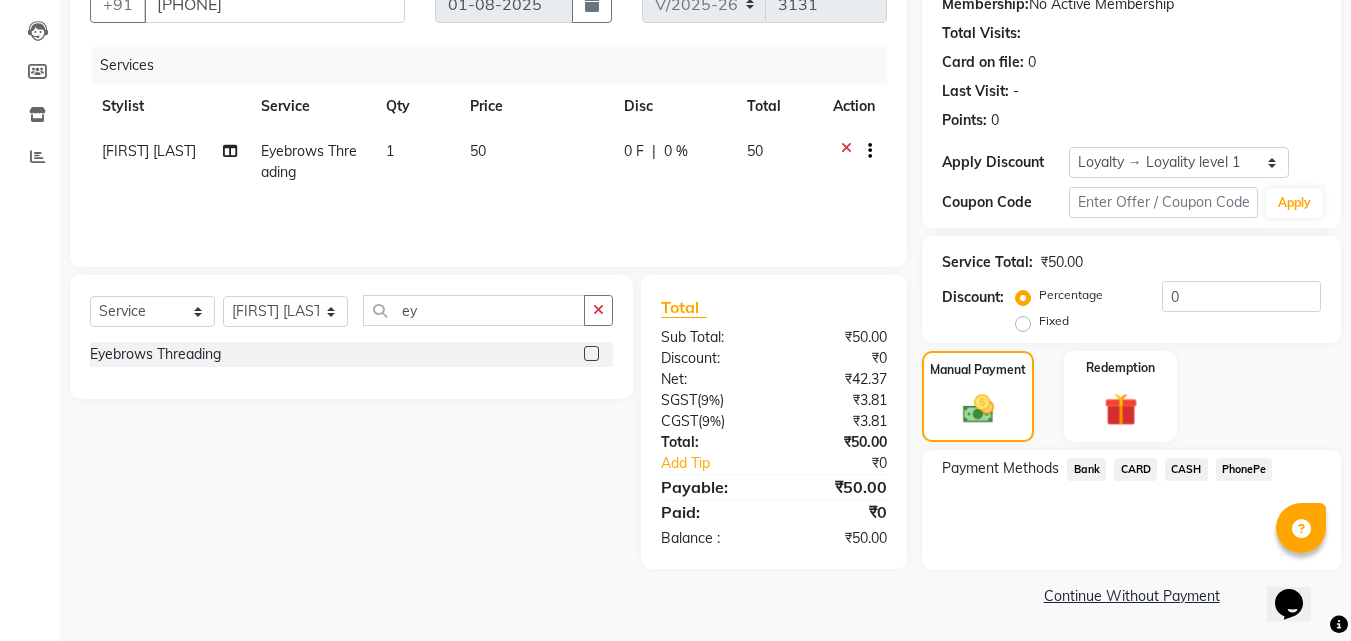 drag, startPoint x: 1188, startPoint y: 465, endPoint x: 1183, endPoint y: 477, distance: 13 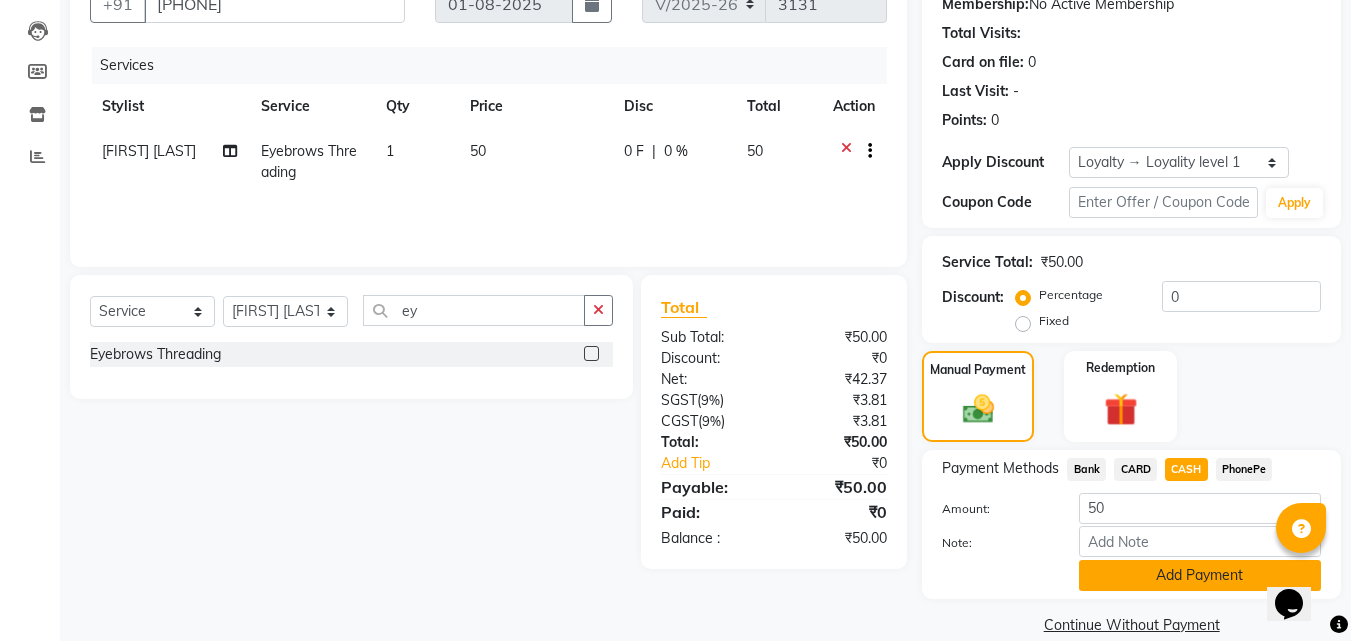 click on "Add Payment" 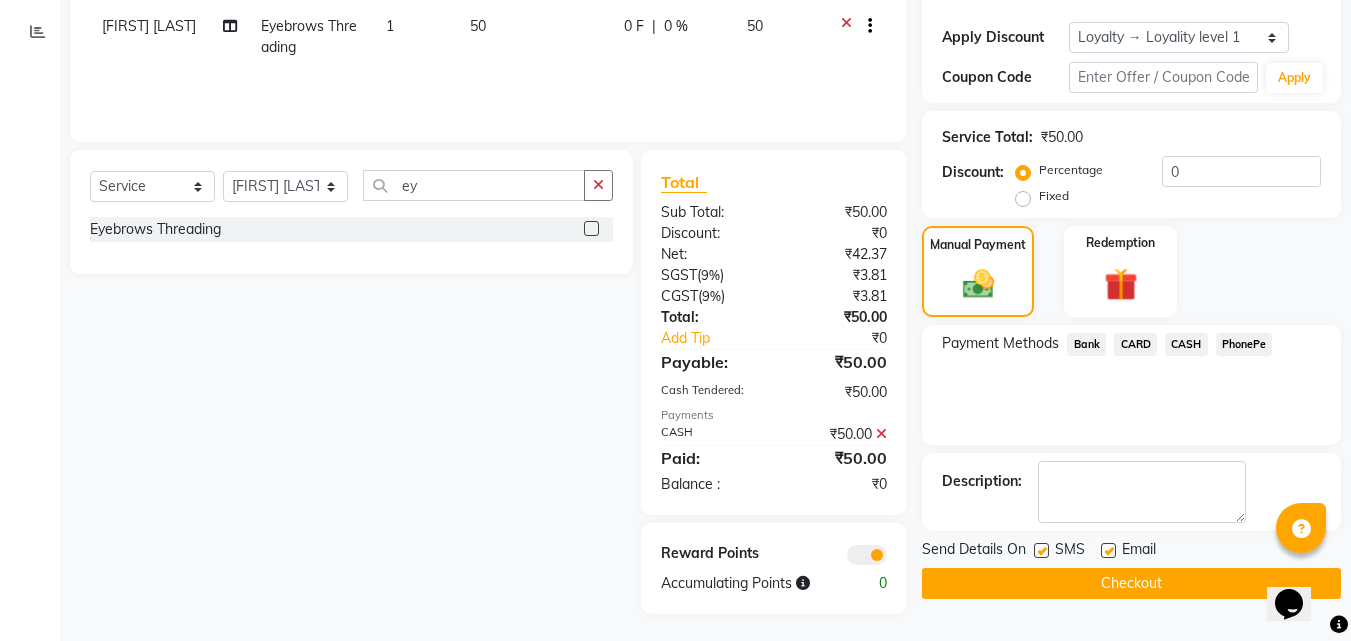 scroll, scrollTop: 329, scrollLeft: 0, axis: vertical 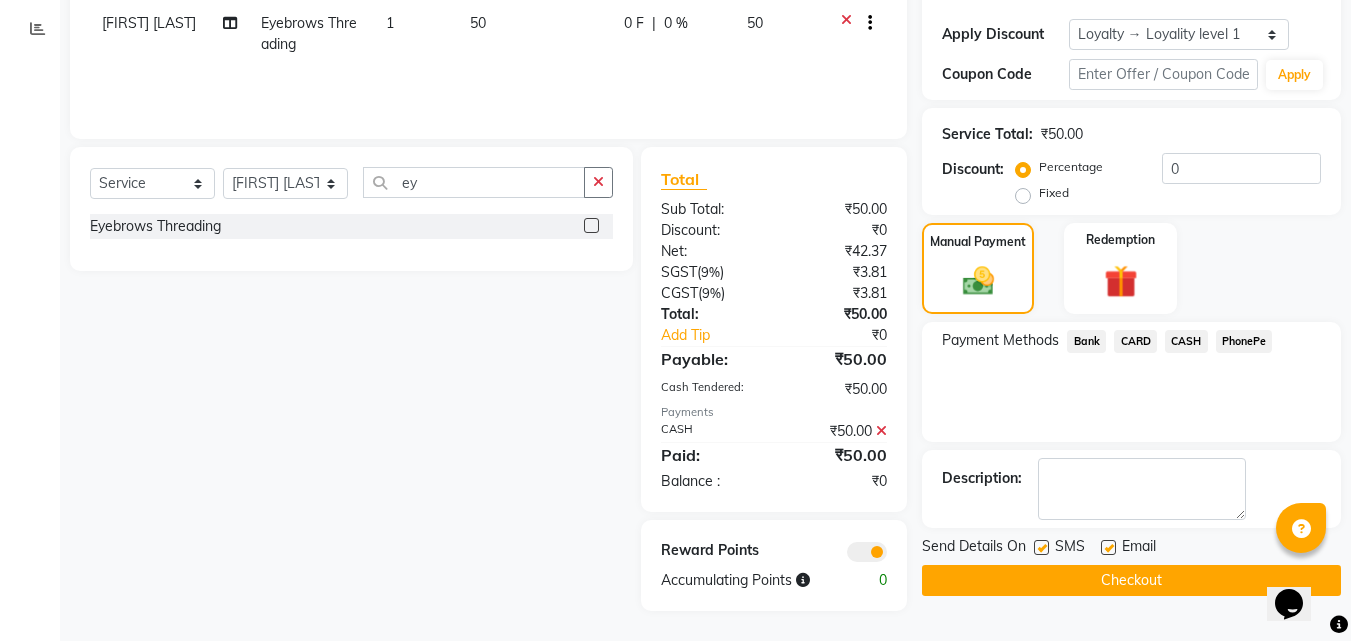 click on "Checkout" 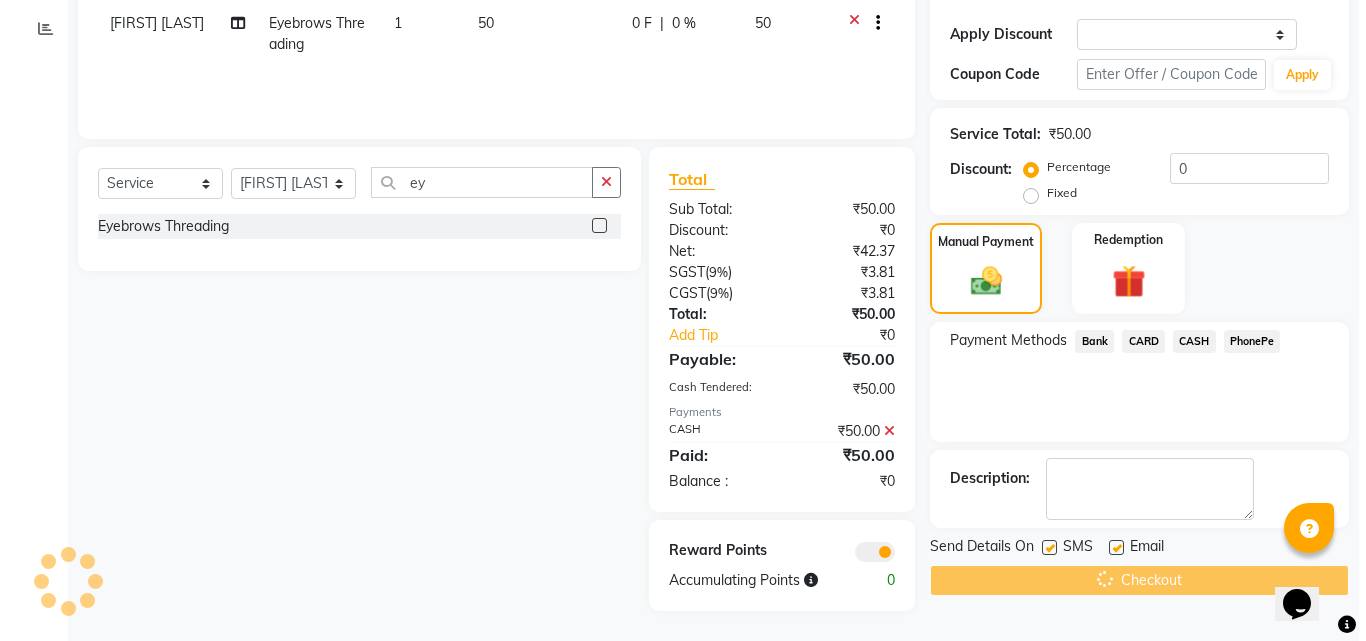 scroll, scrollTop: 0, scrollLeft: 0, axis: both 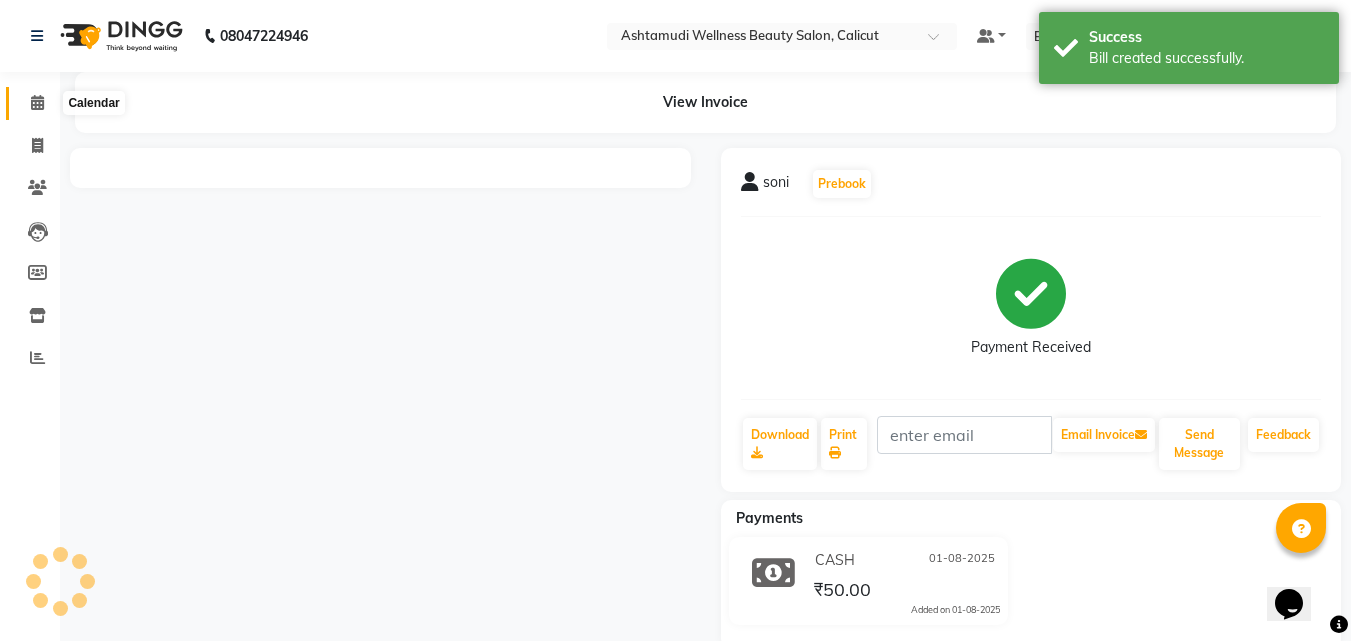 click 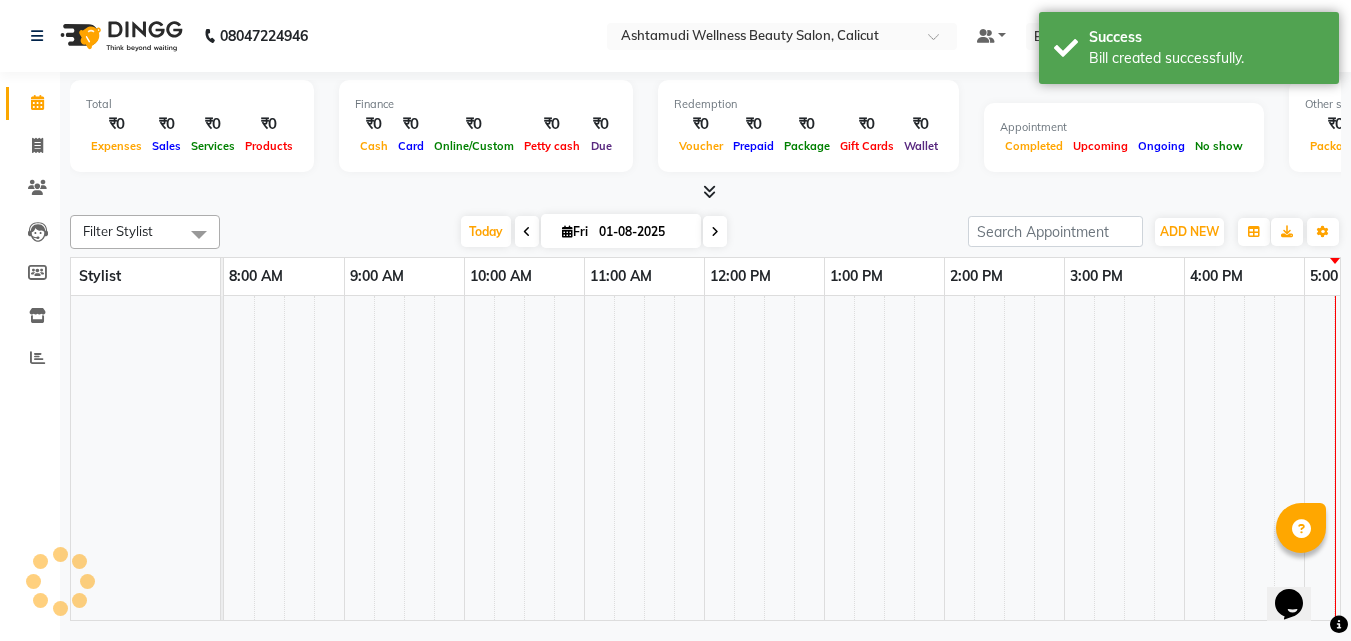 click 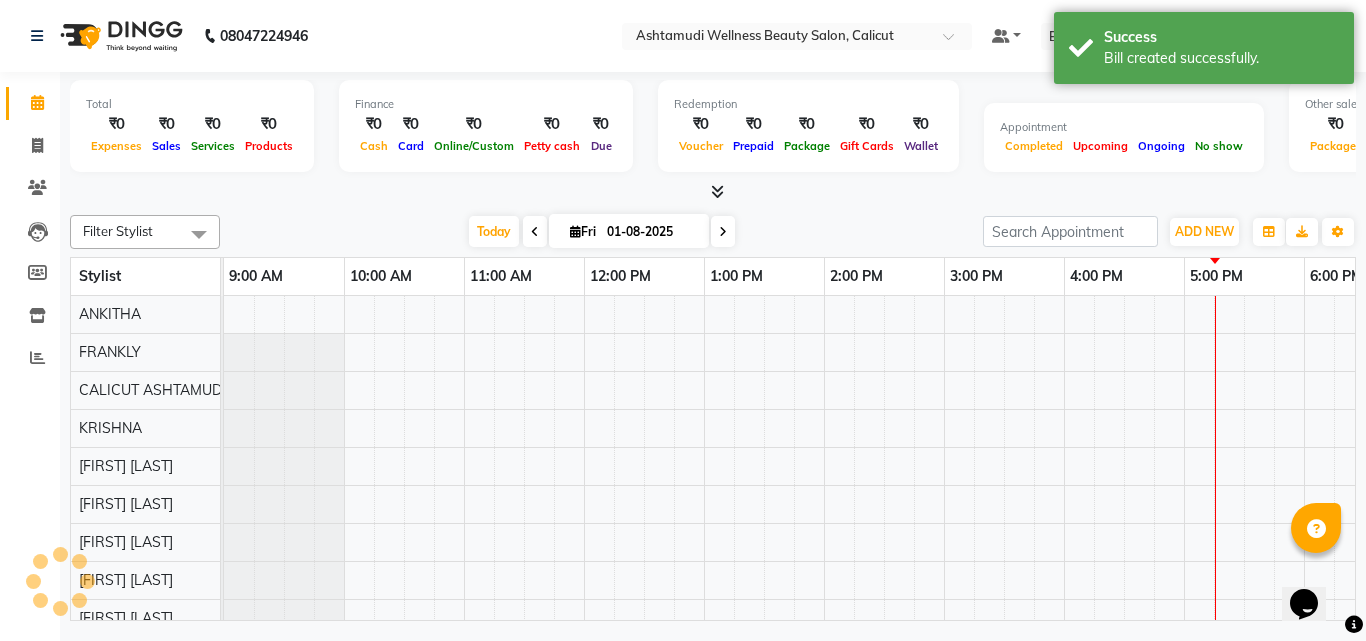 scroll, scrollTop: 0, scrollLeft: 0, axis: both 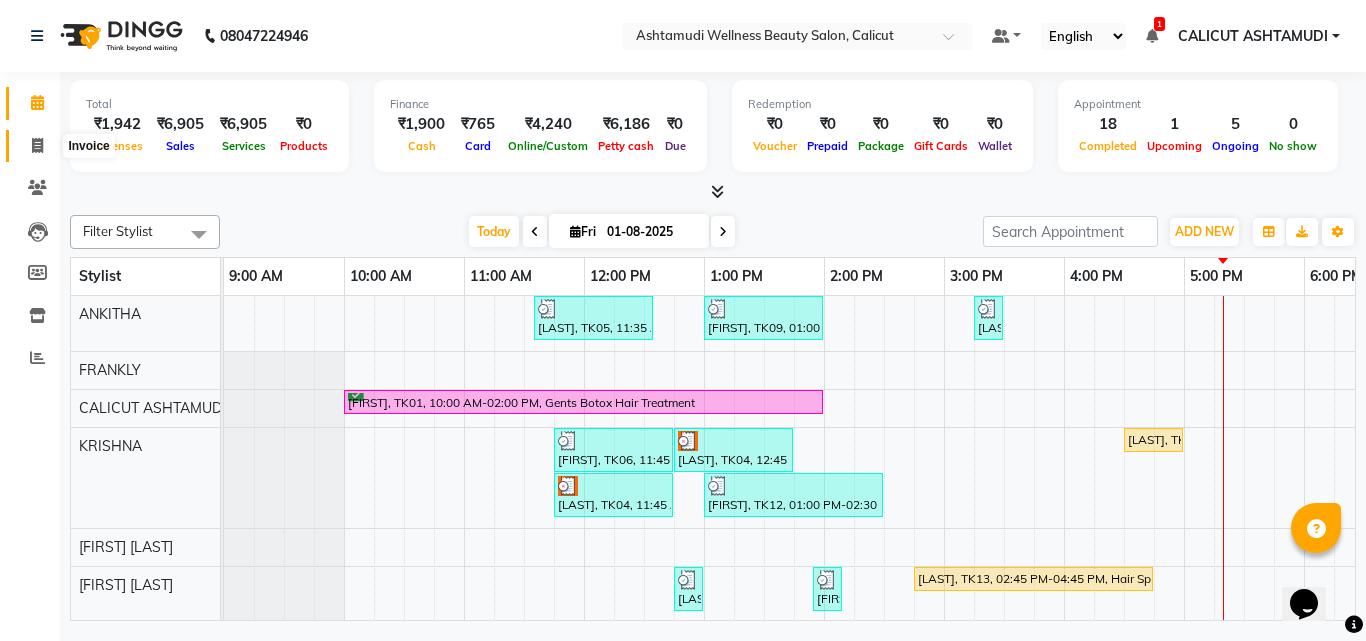 click 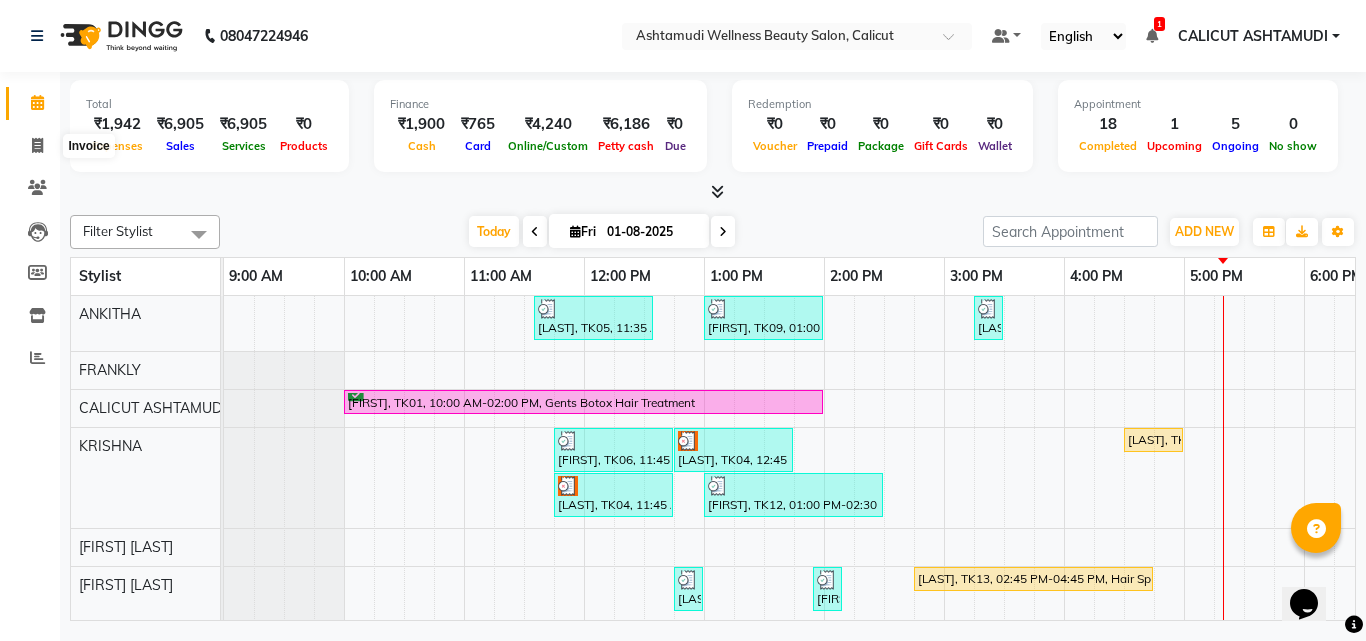 select on "service" 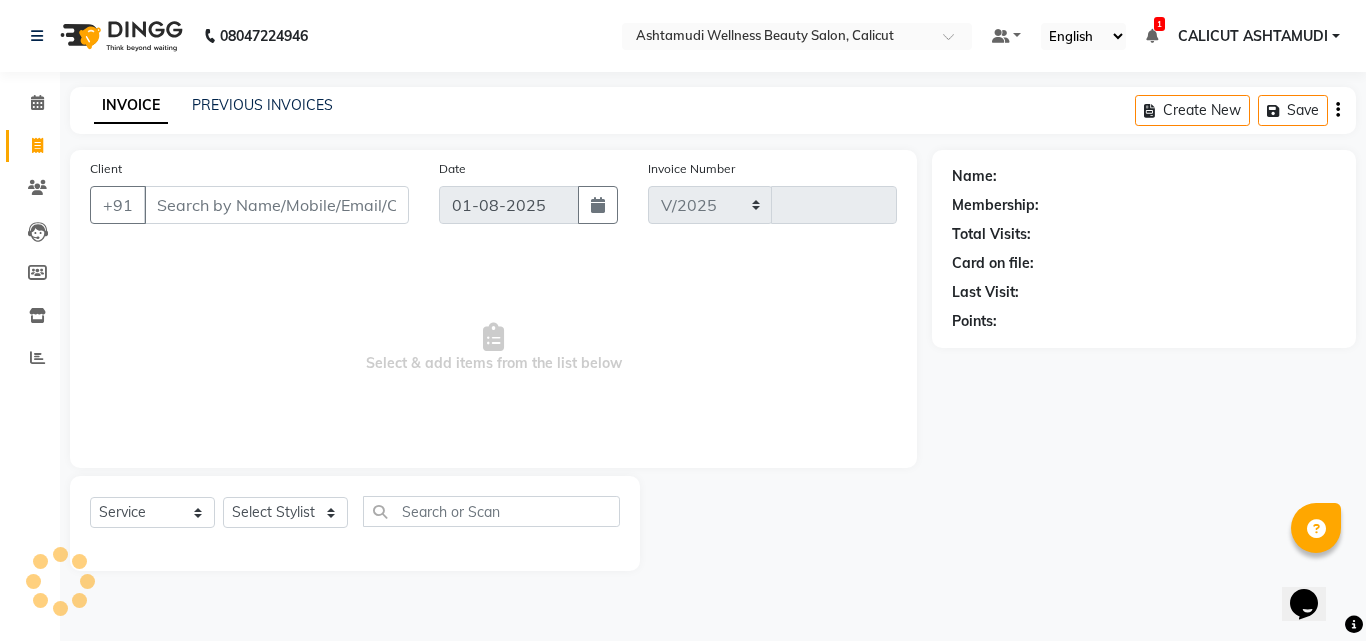 select on "4630" 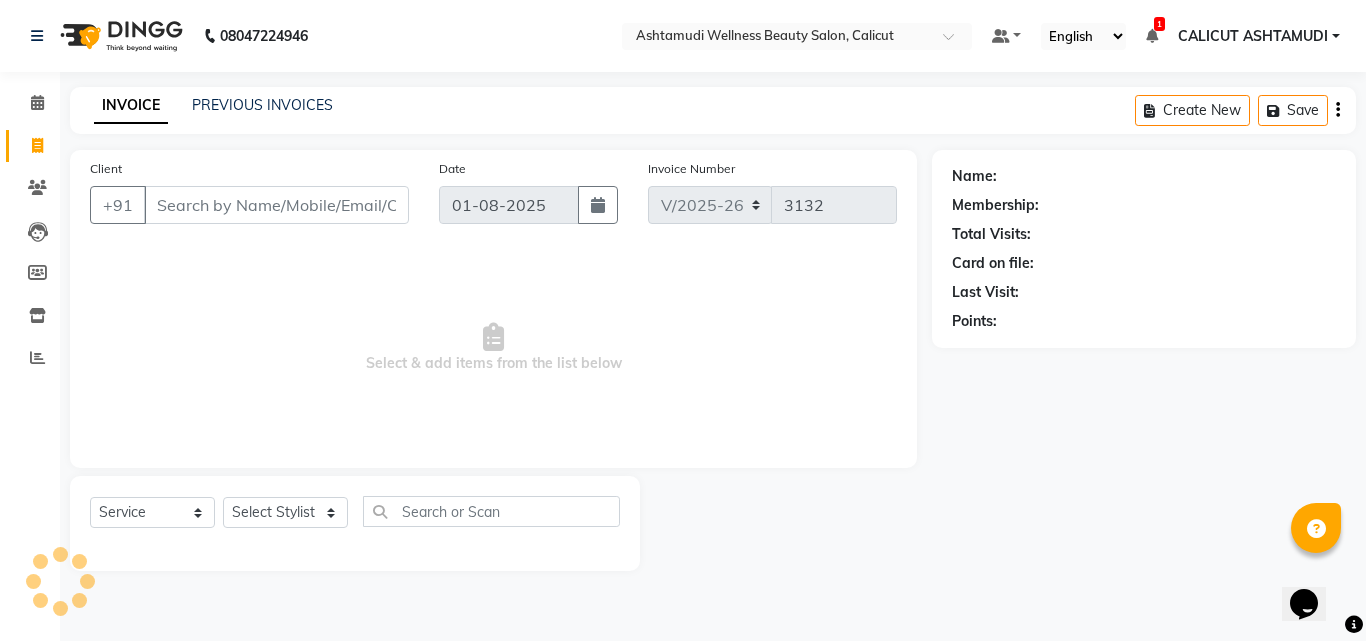 click on "Client" at bounding box center (276, 205) 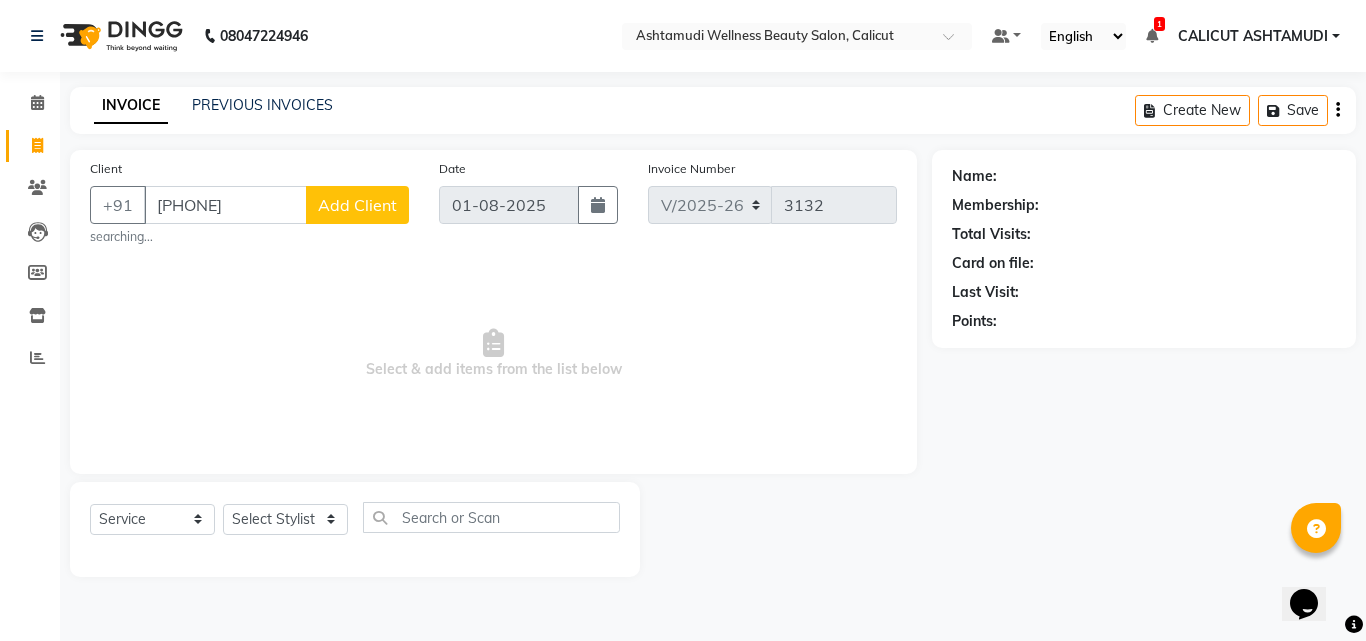 type on "[PHONE]" 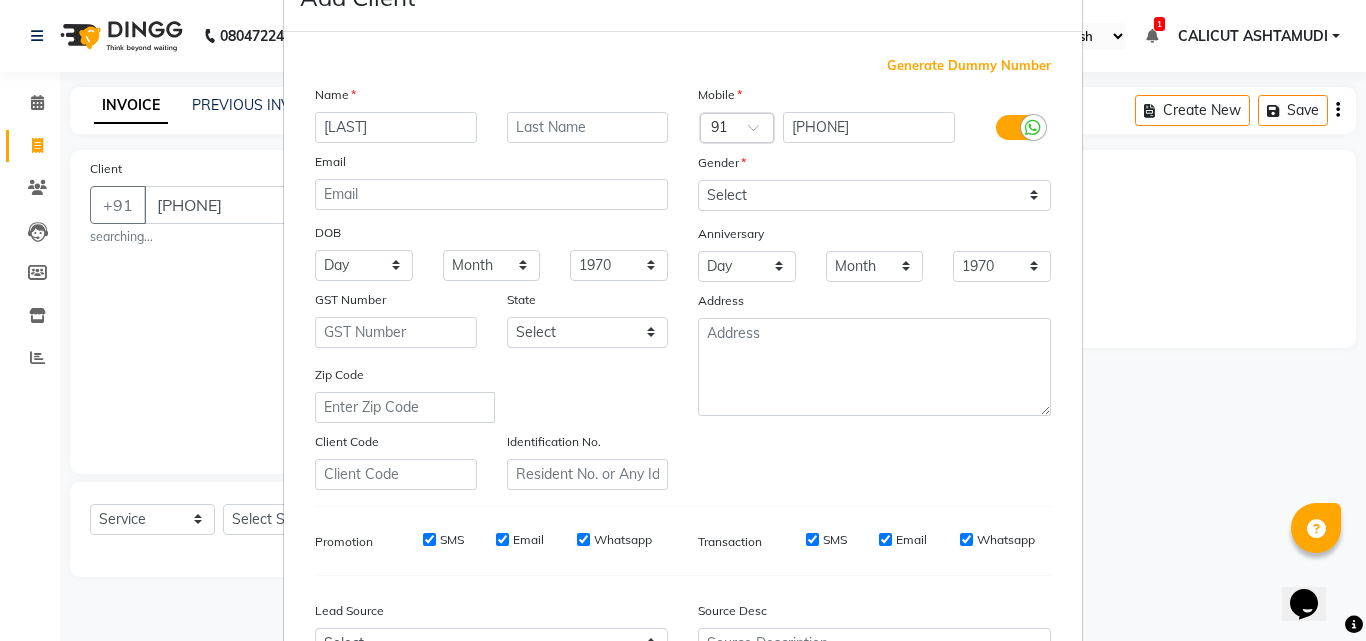 scroll, scrollTop: 100, scrollLeft: 0, axis: vertical 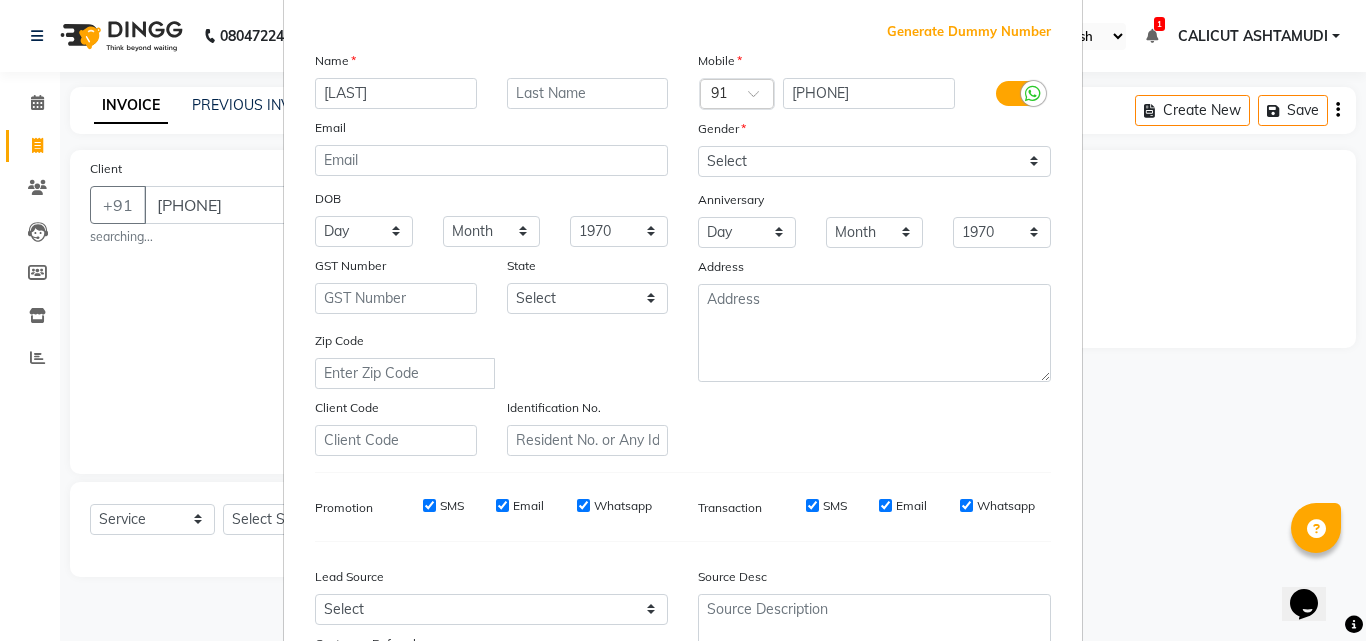 type on "[LAST]" 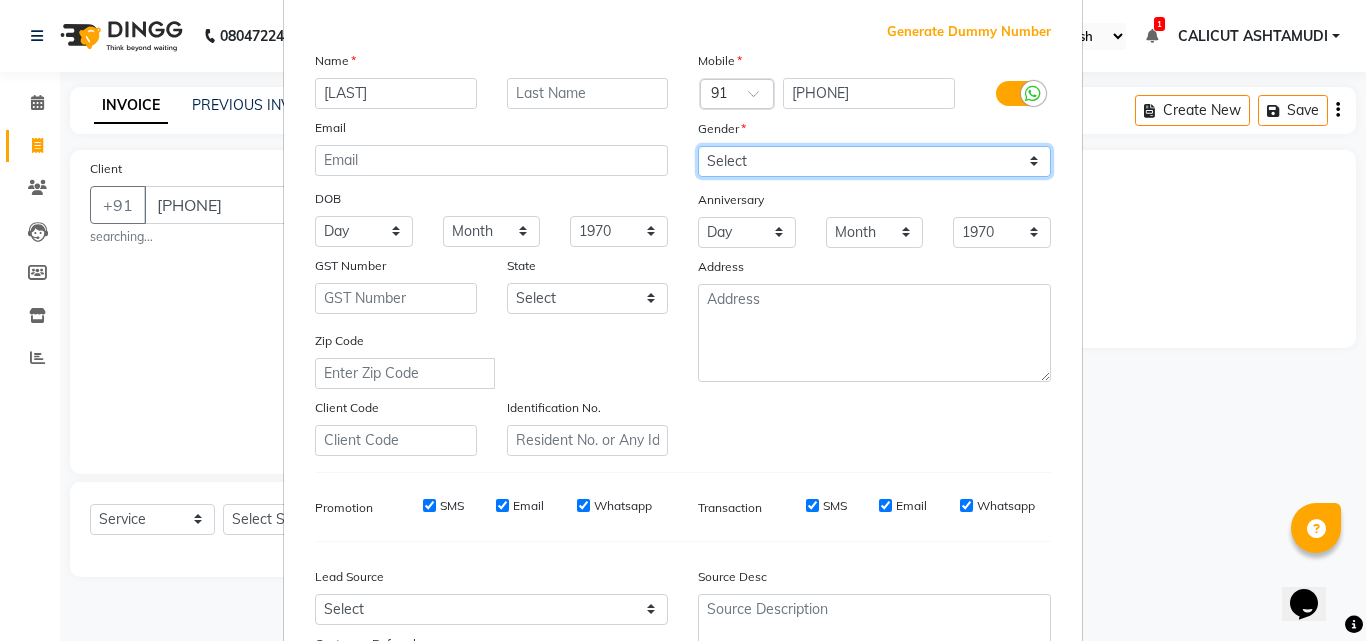 click on "Select Male Female Other Prefer Not To Say" at bounding box center (874, 161) 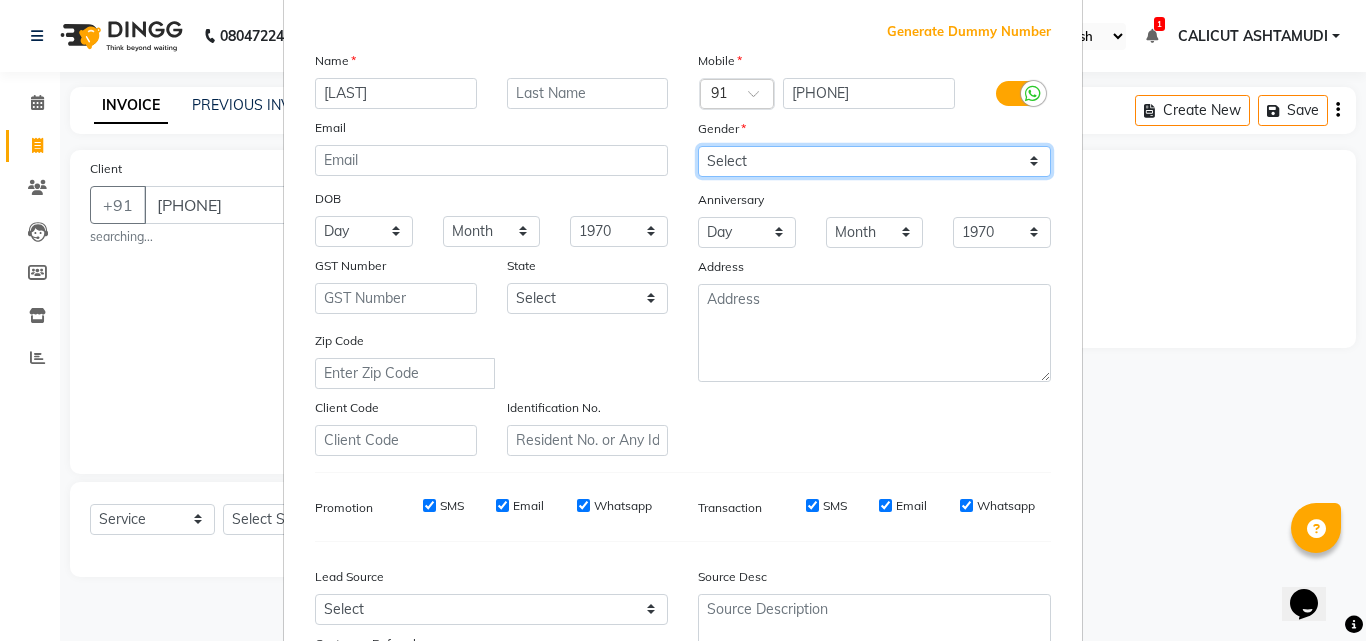 select on "male" 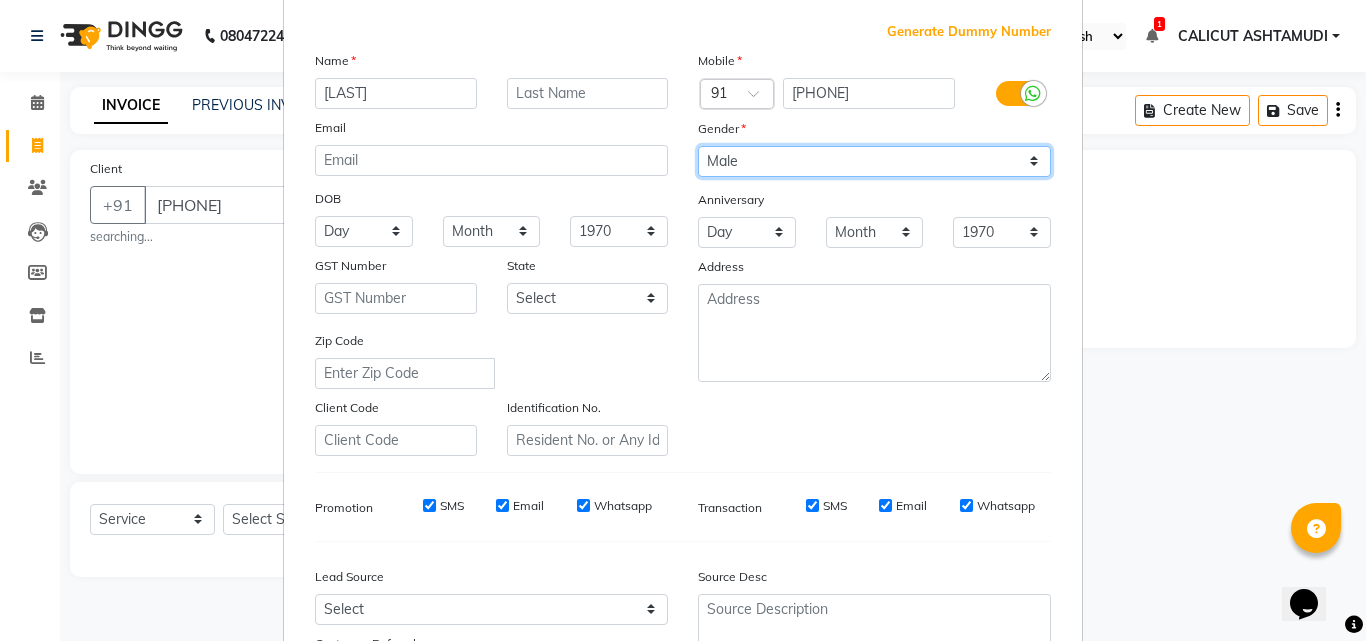 click on "Select Male Female Other Prefer Not To Say" at bounding box center [874, 161] 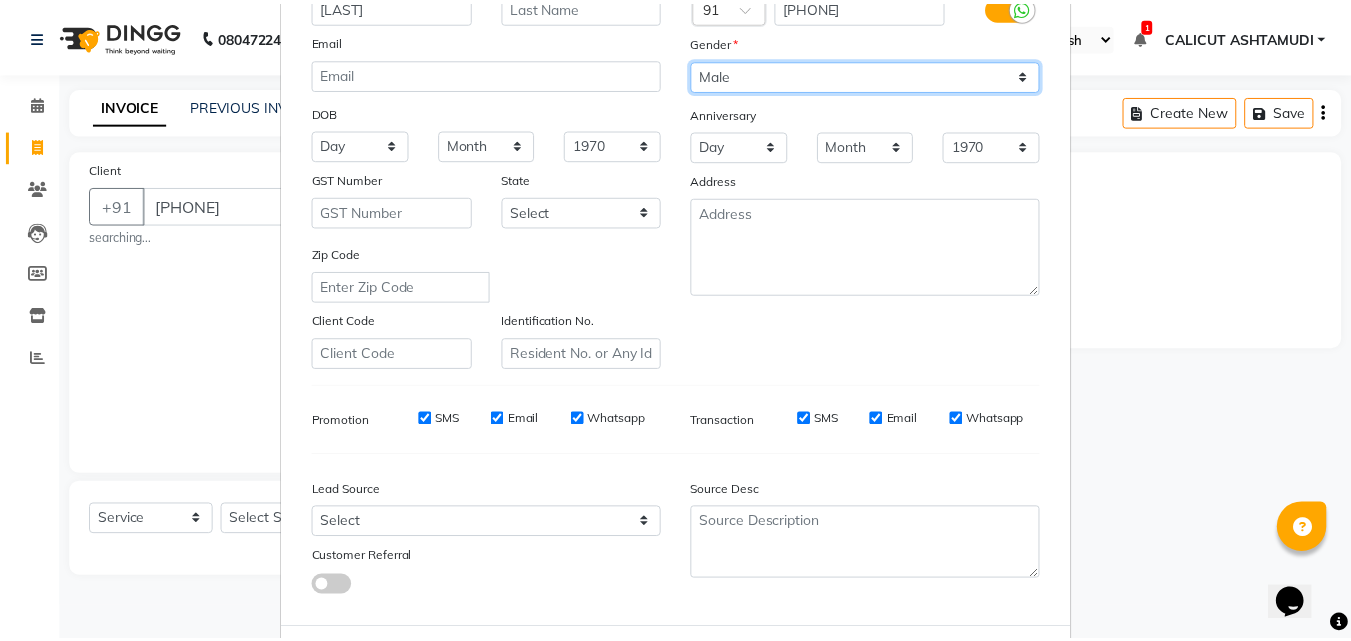 scroll, scrollTop: 282, scrollLeft: 0, axis: vertical 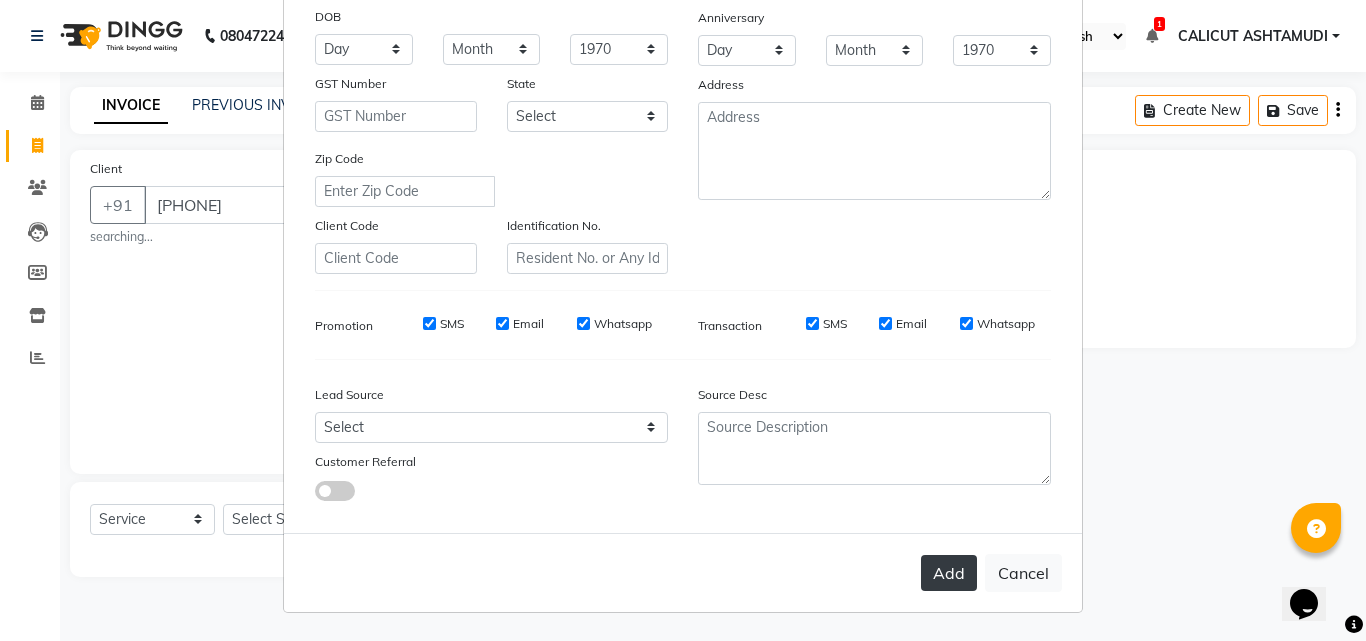 click on "Add" at bounding box center [949, 573] 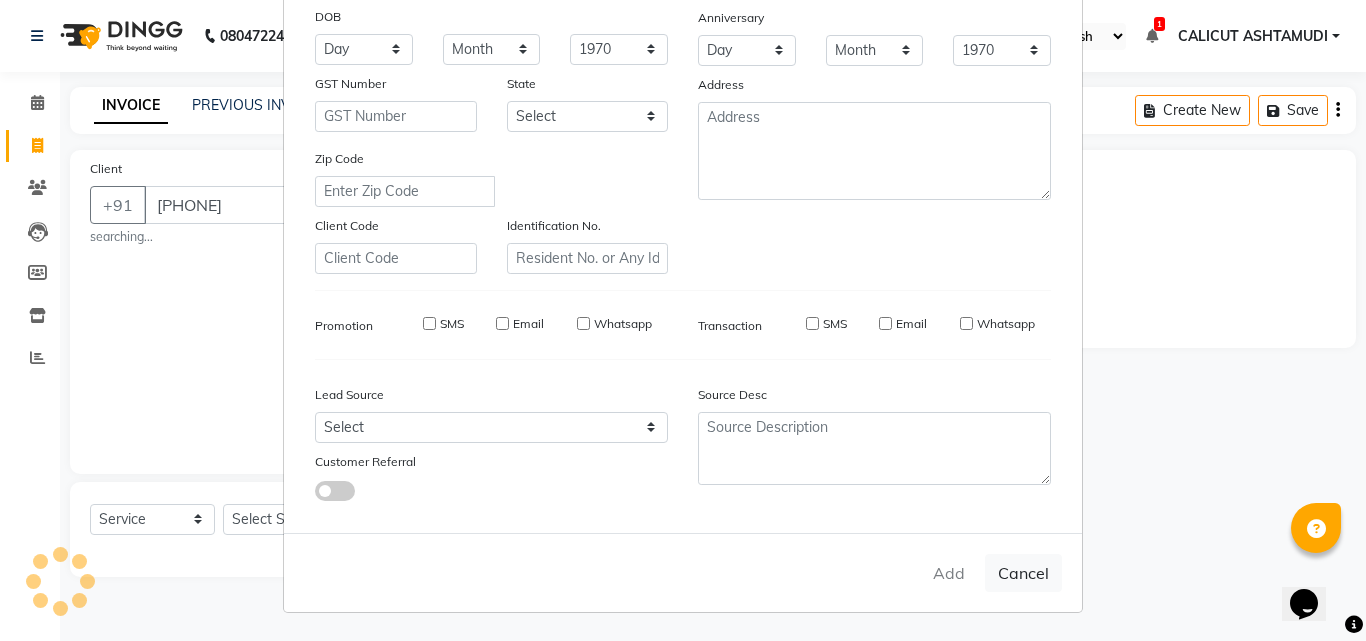 type 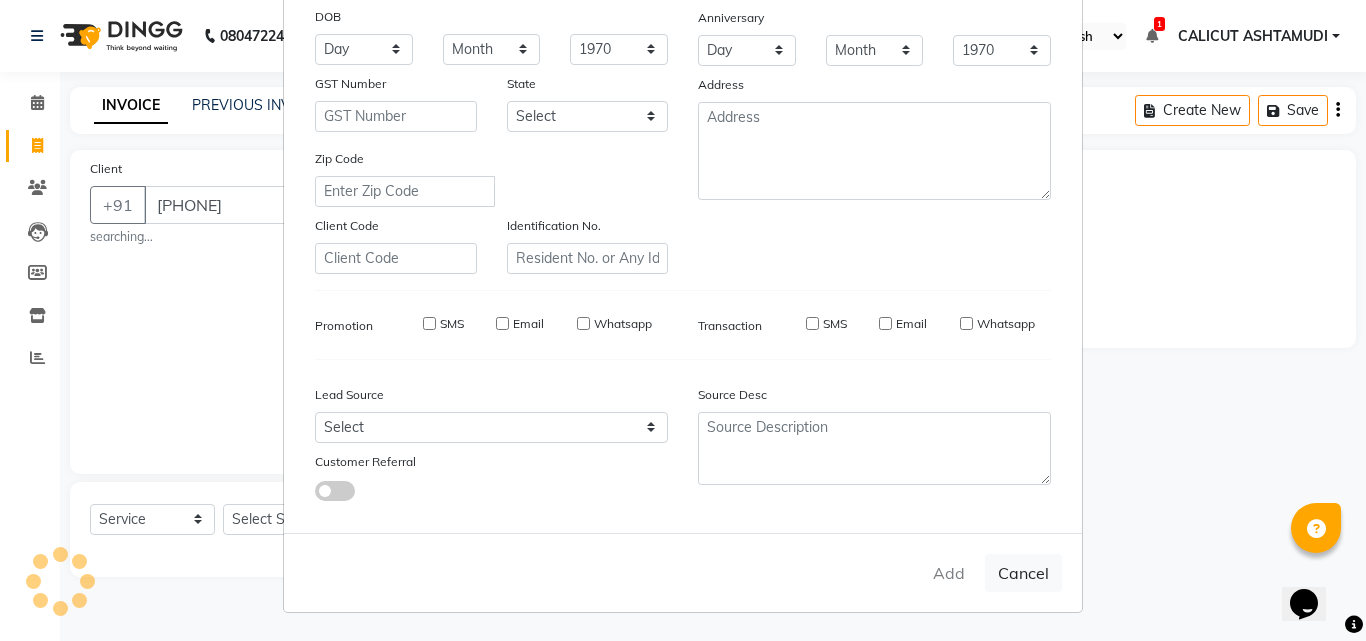 select 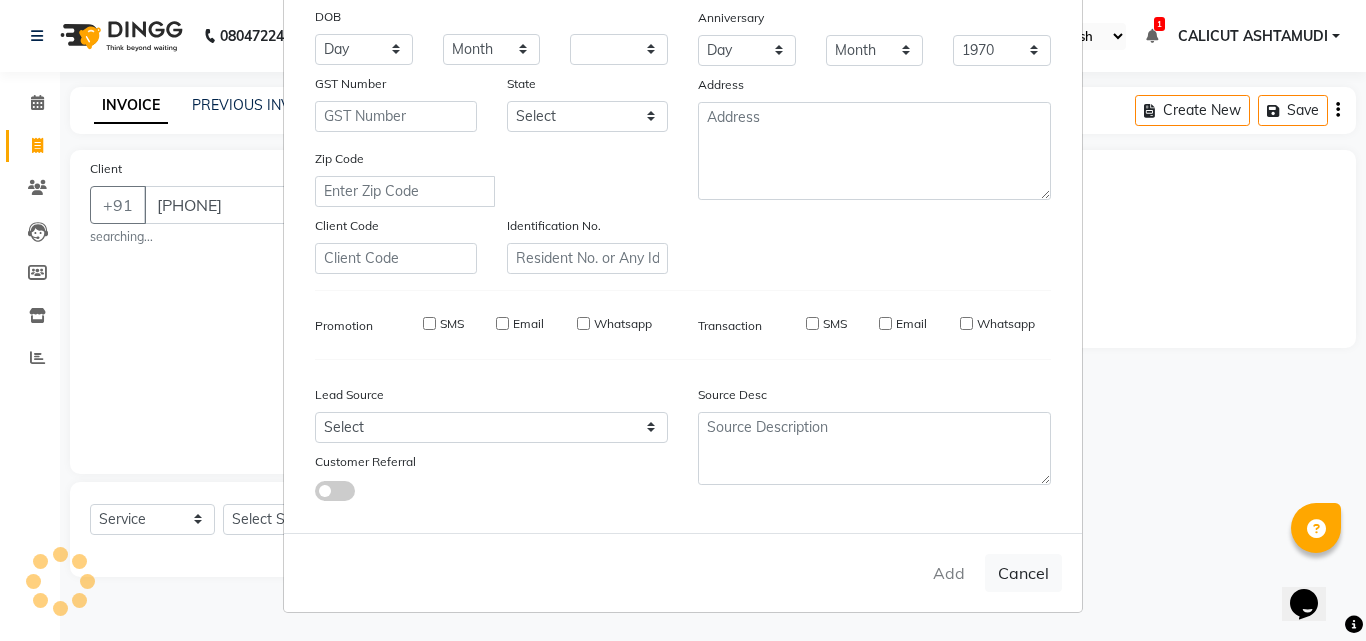 select 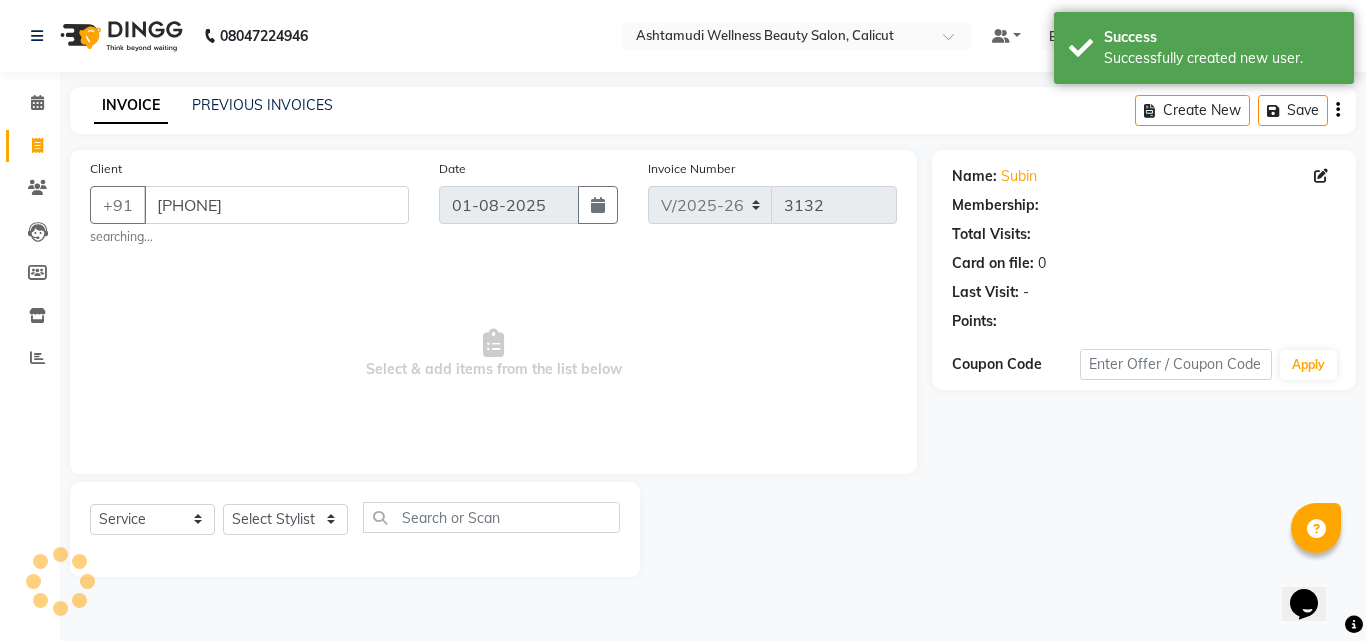 select on "1: Object" 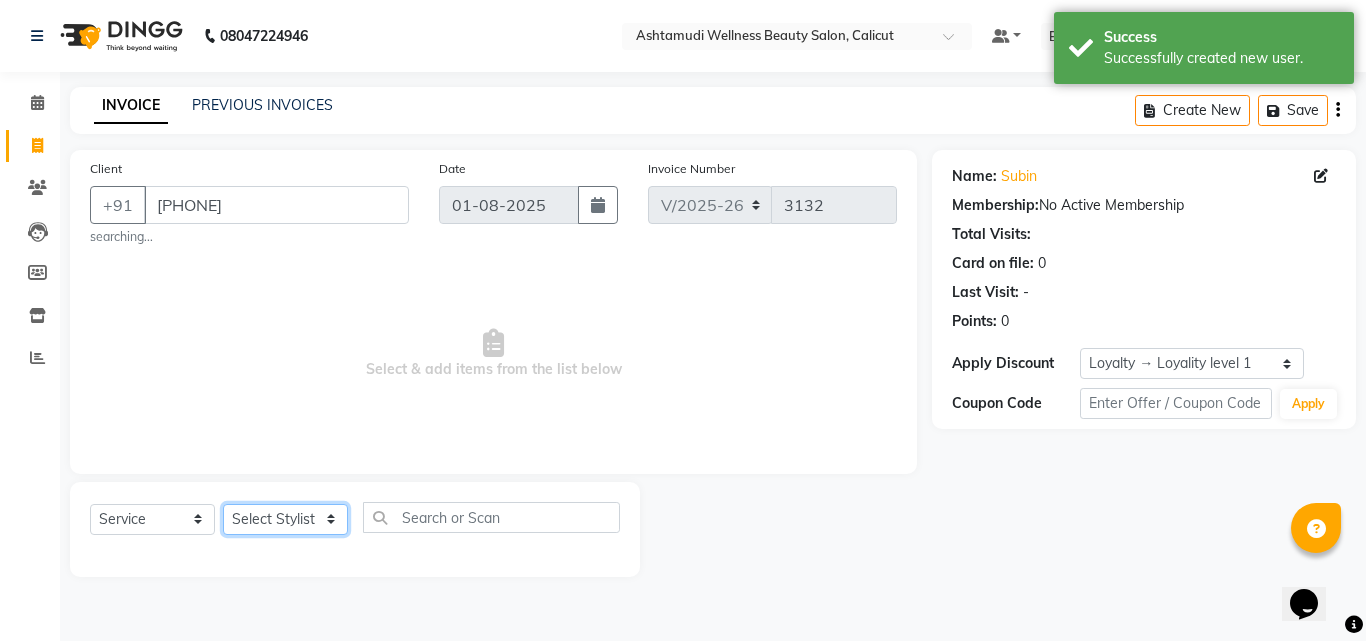 click on "Select Stylist Amala George AMBILI C ANJANA DAS ANKITHA Arya CALICUT ASHTAMUDI FRANKLY	 GRACY KRISHNA Nitesh Punam Gurung Sewan ali Sheela SUHANA  SHABU Titto" 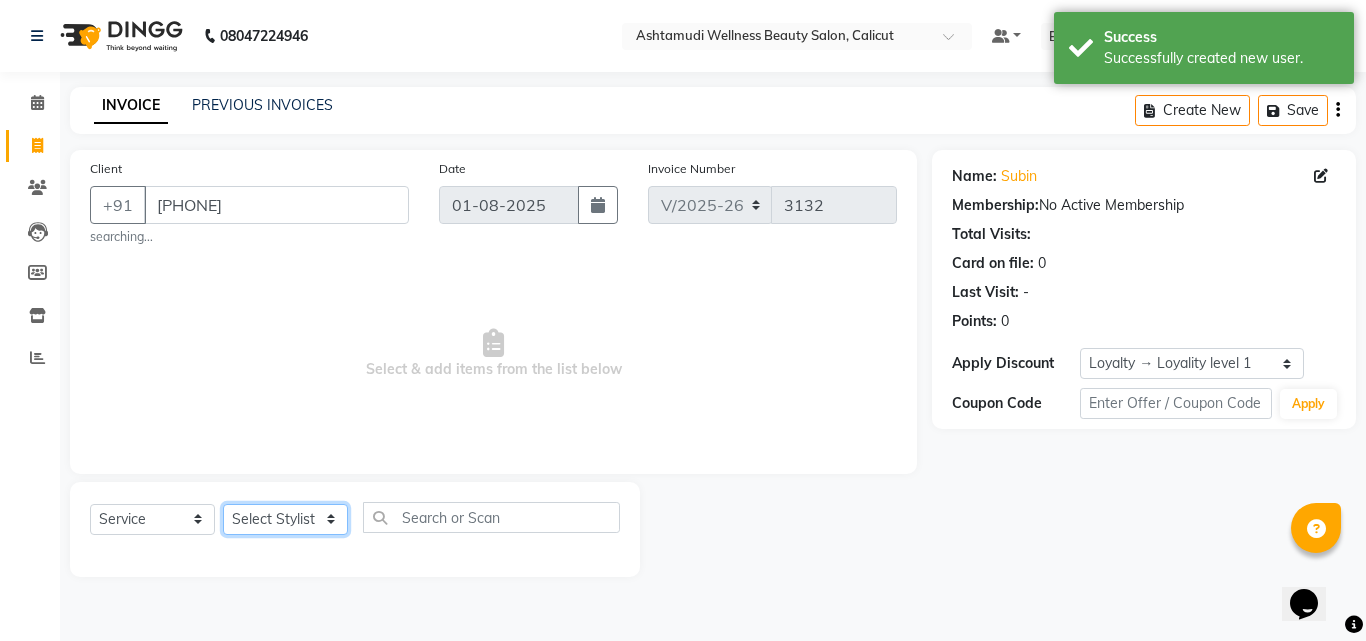 select on "34579" 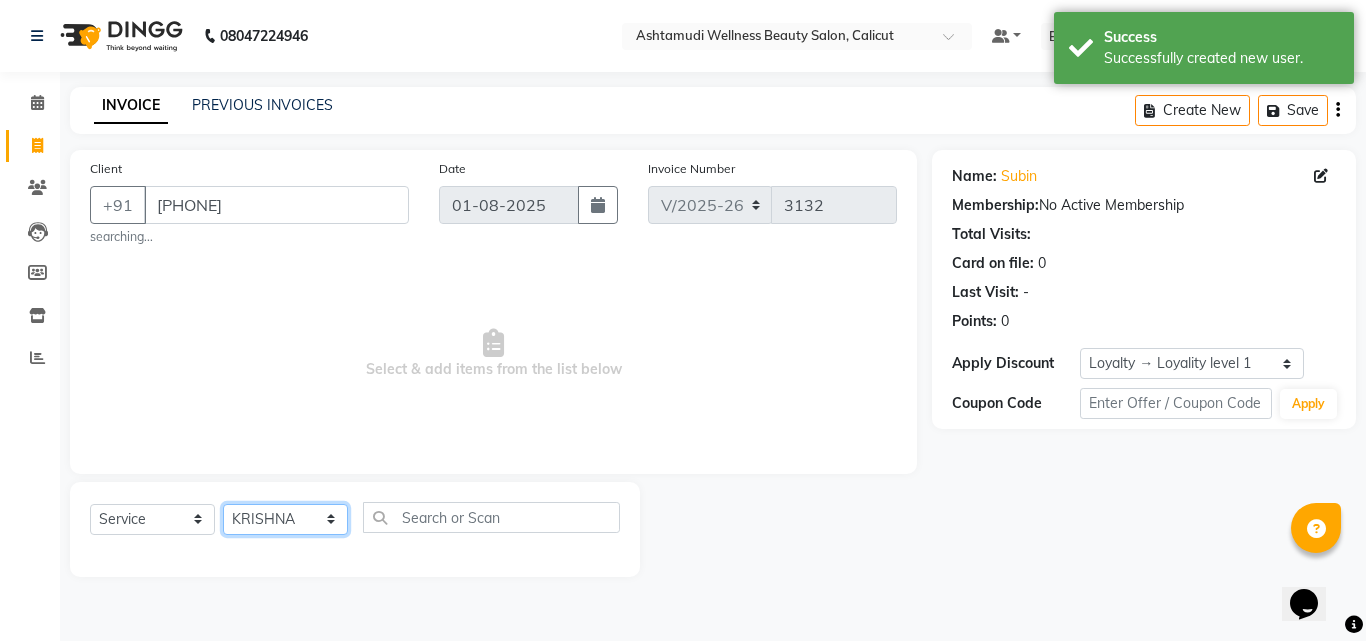 click on "Select Stylist Amala George AMBILI C ANJANA DAS ANKITHA Arya CALICUT ASHTAMUDI FRANKLY	 GRACY KRISHNA Nitesh Punam Gurung Sewan ali Sheela SUHANA  SHABU Titto" 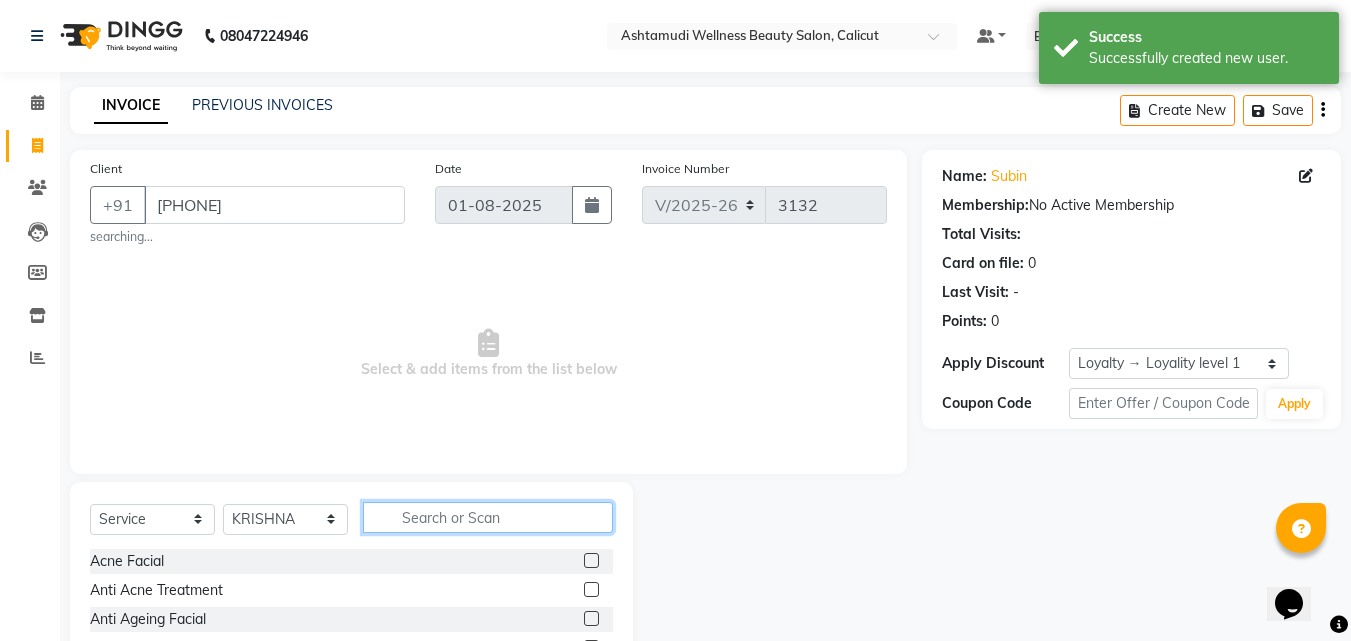 click 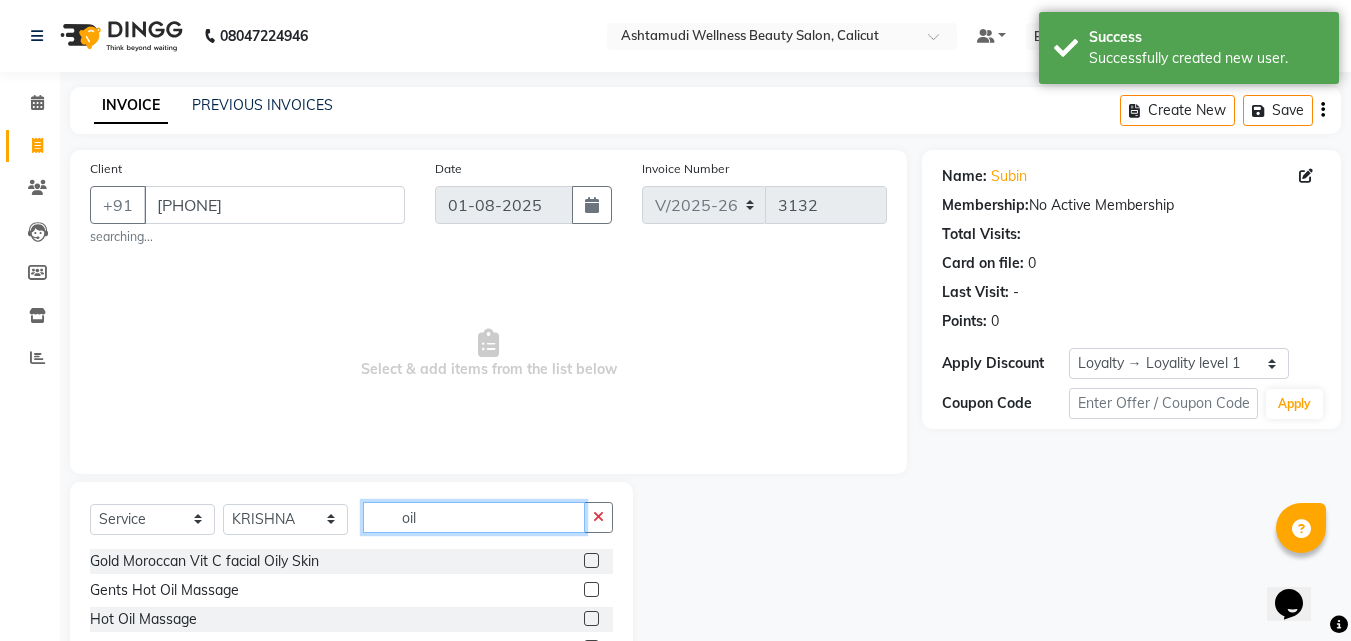 type on "oil" 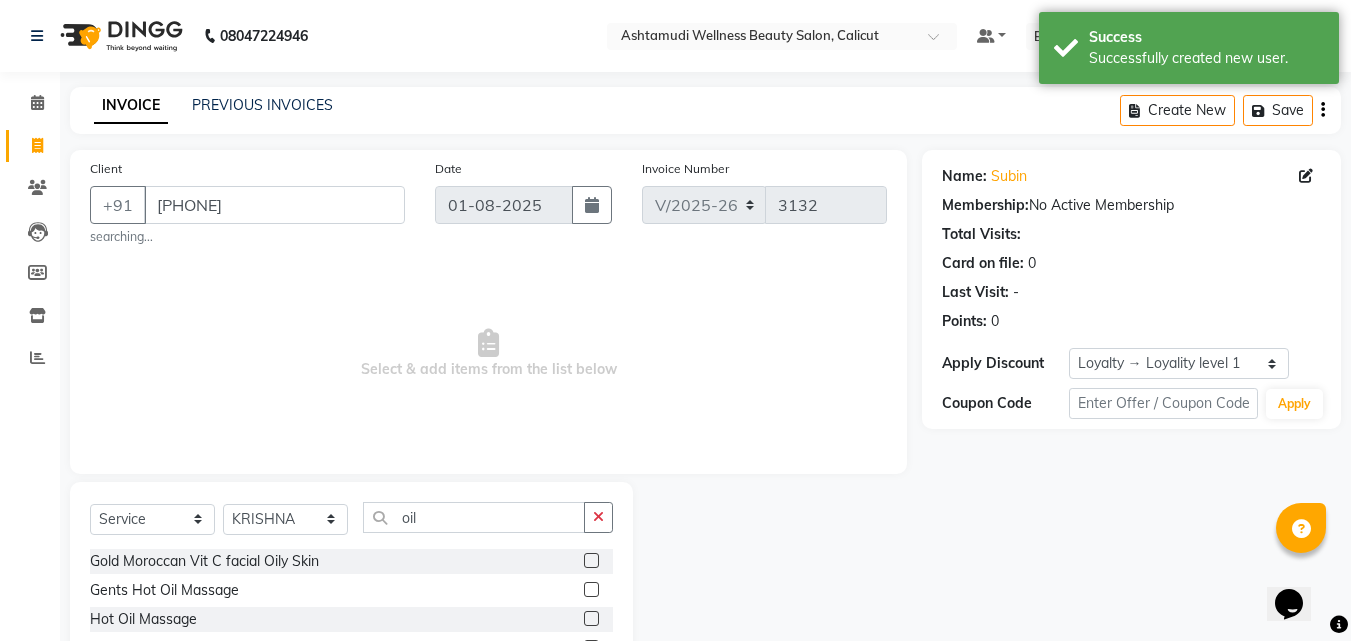 click 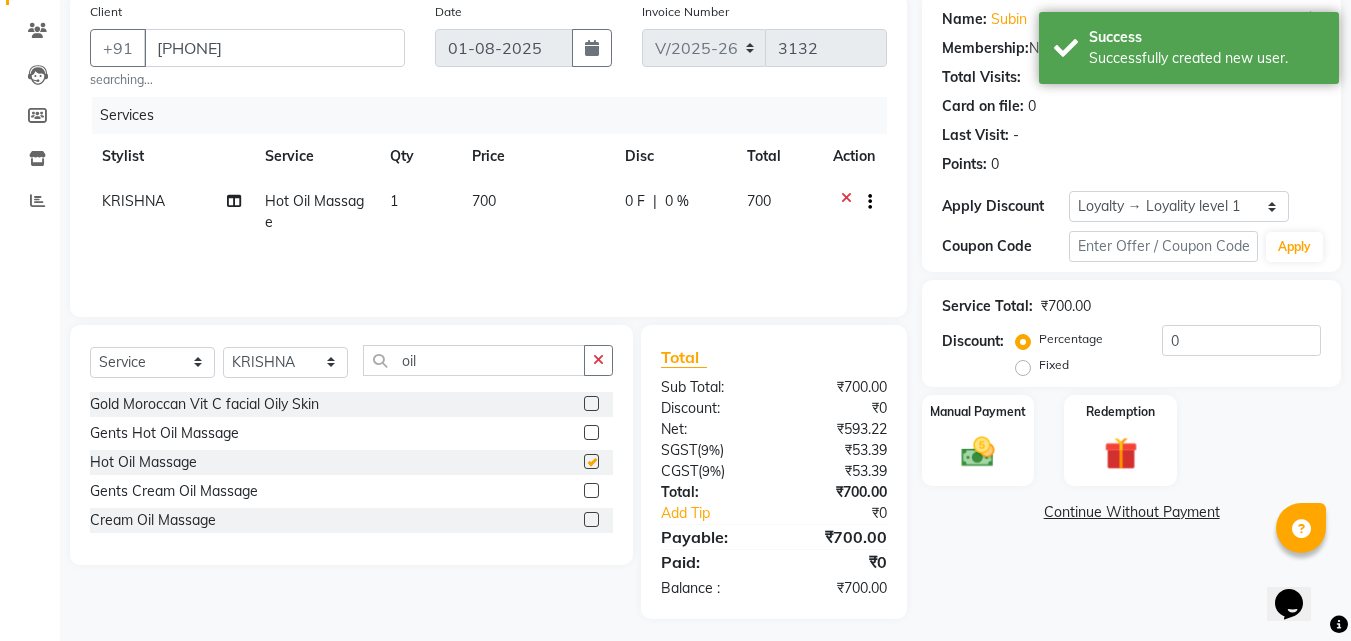 checkbox on "false" 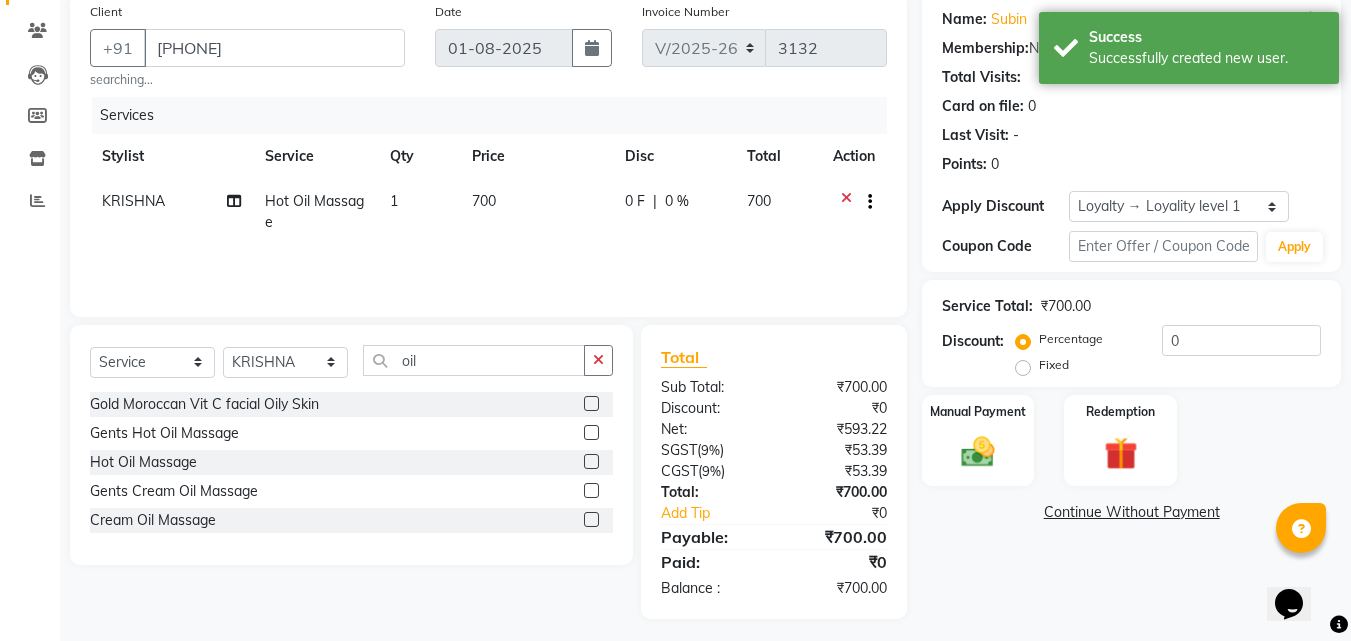 scroll, scrollTop: 165, scrollLeft: 0, axis: vertical 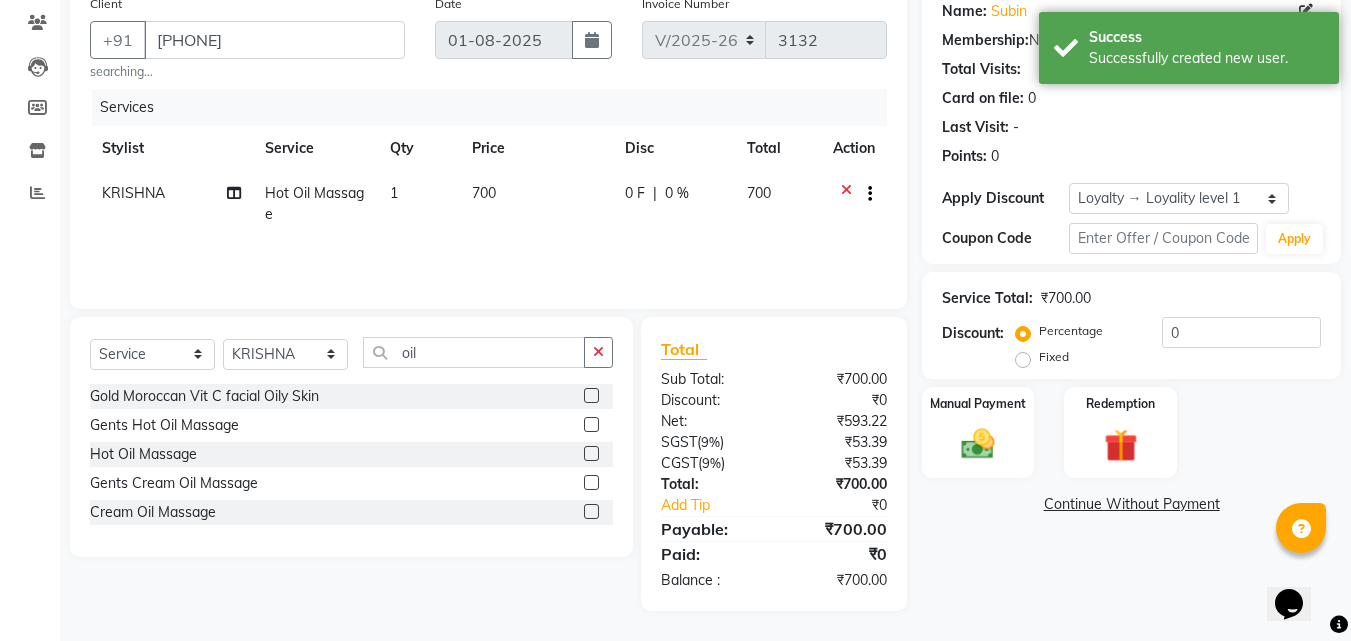 click 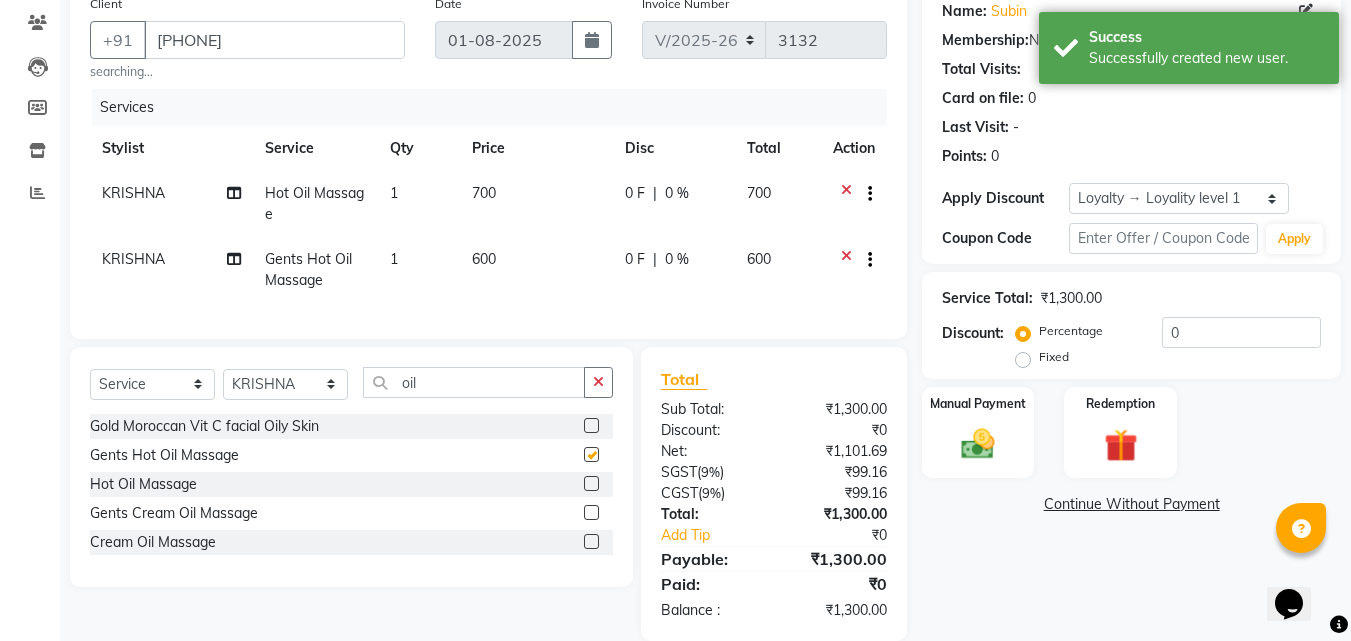 checkbox on "false" 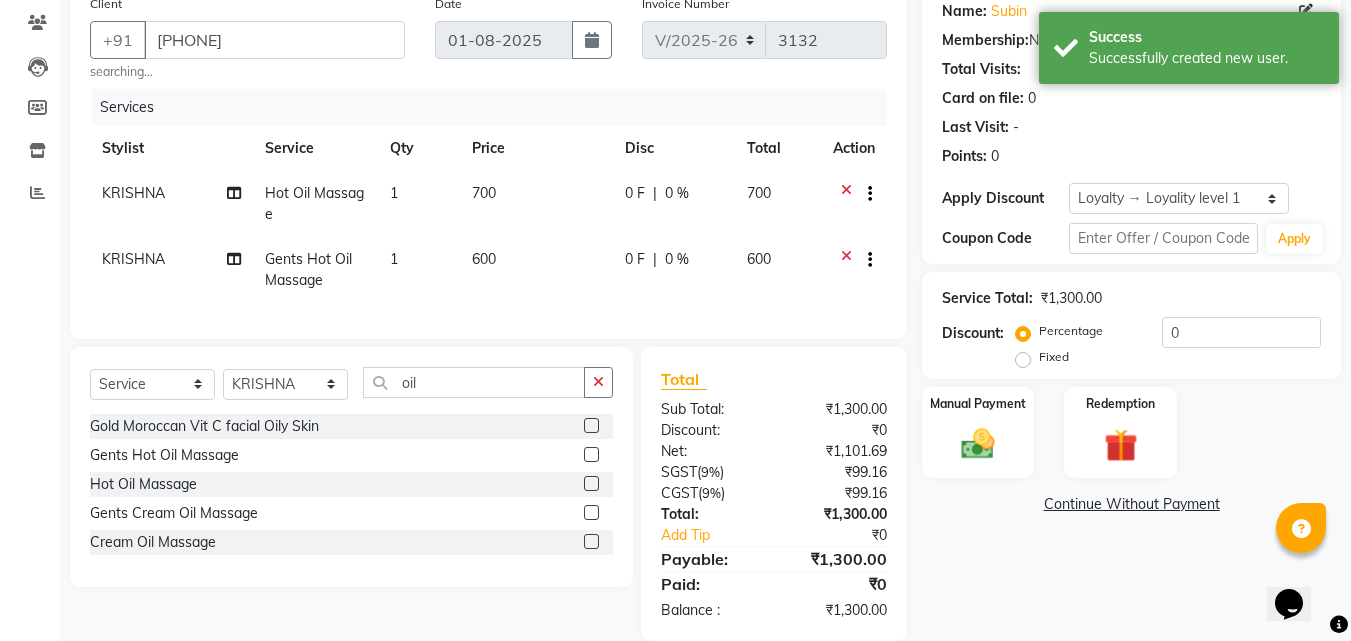 click 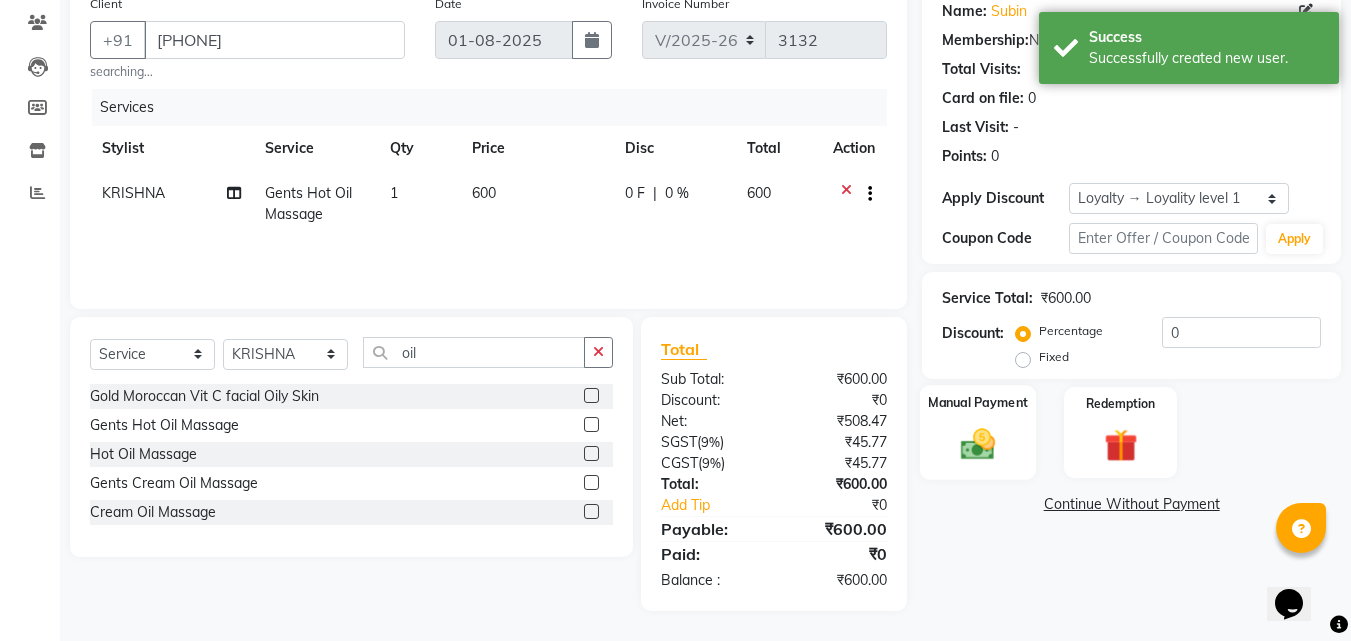 click 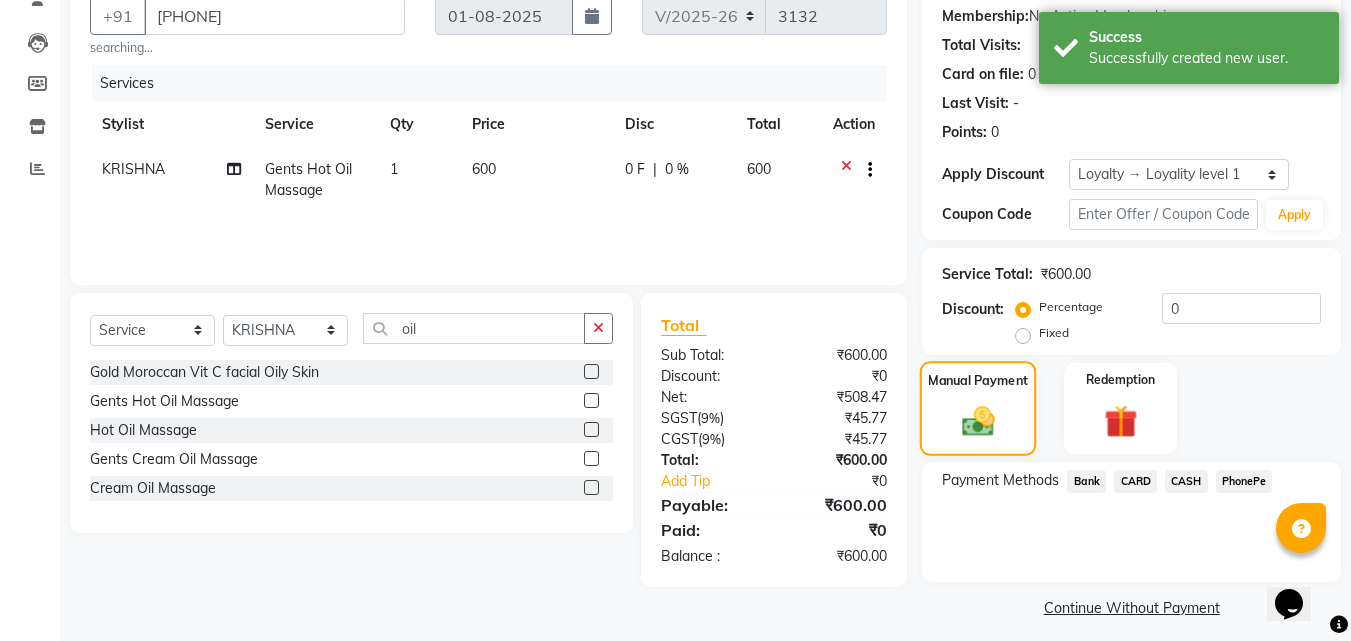 scroll, scrollTop: 201, scrollLeft: 0, axis: vertical 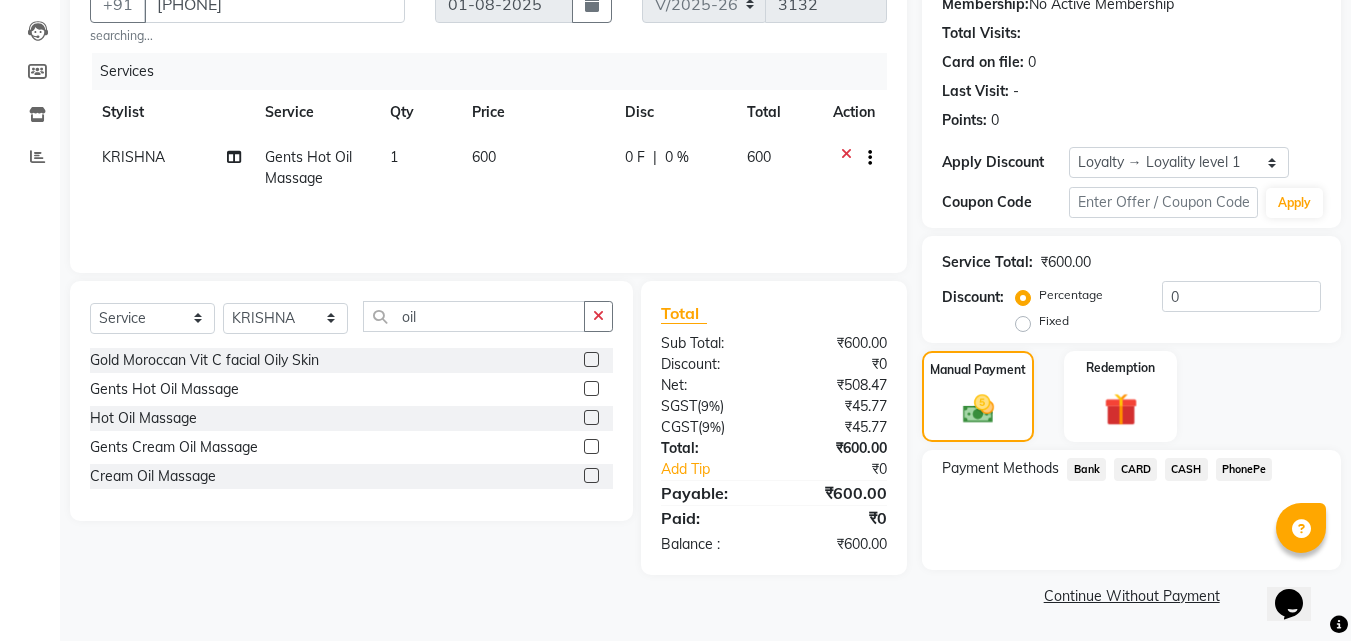click on "PhonePe" 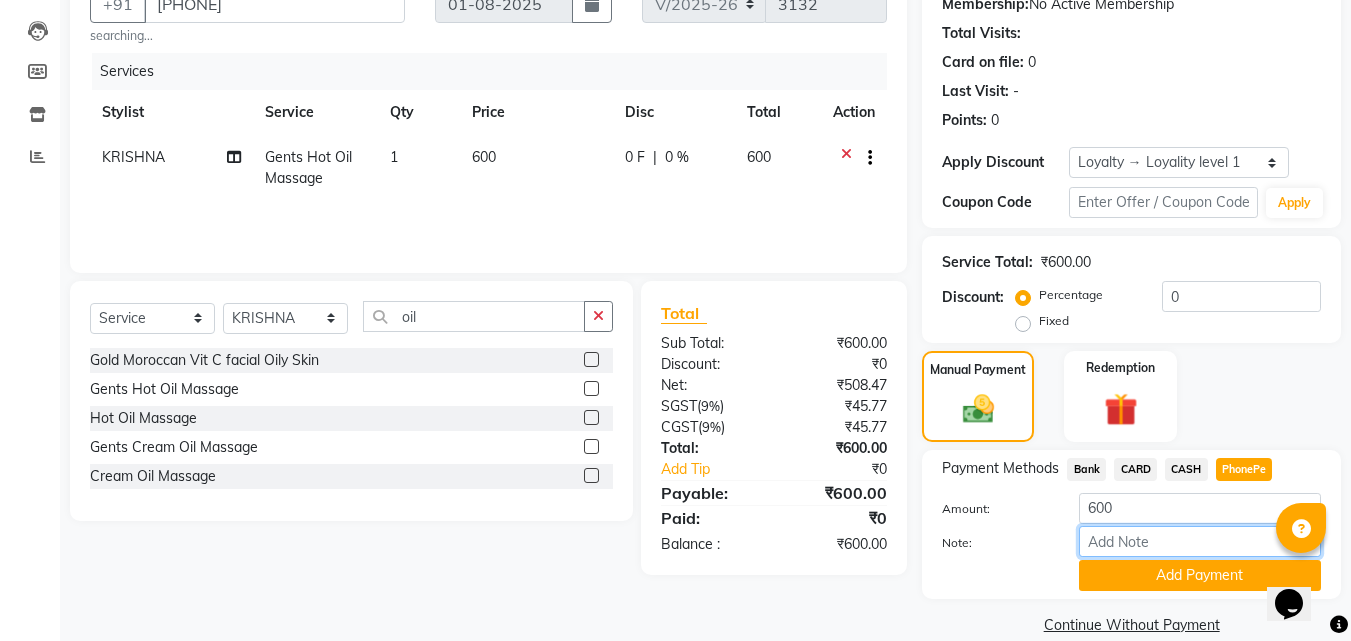 click on "Note:" at bounding box center (1200, 541) 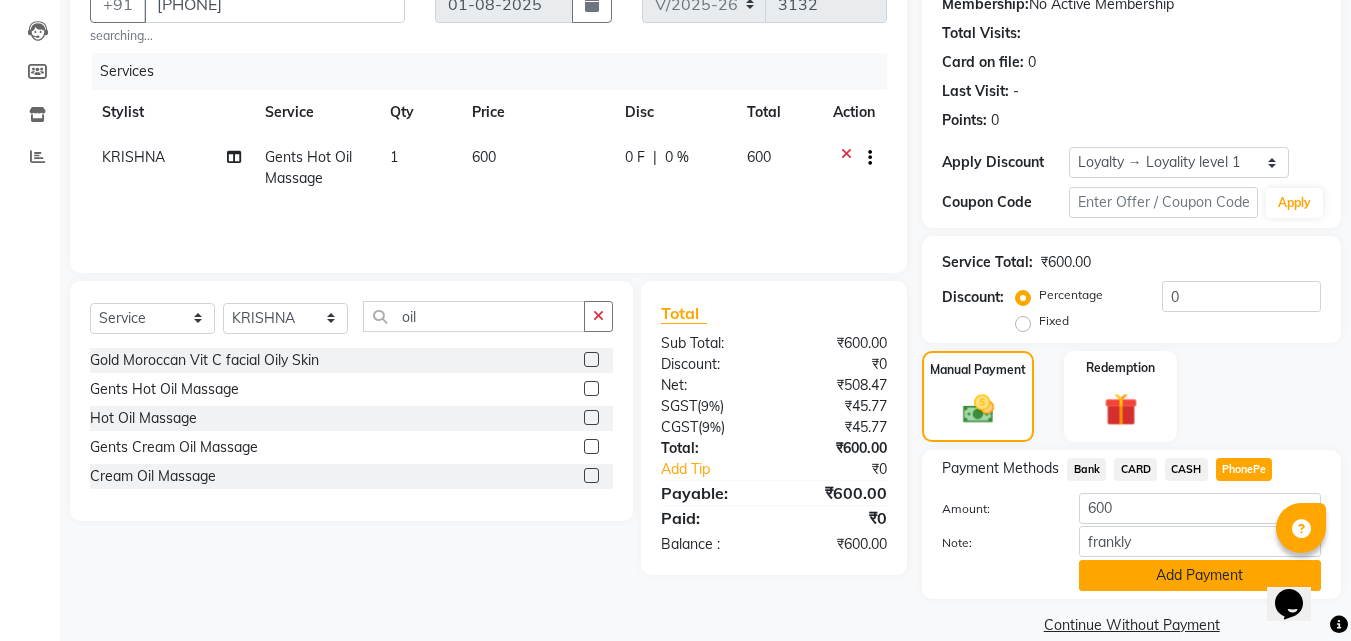 click on "Add Payment" 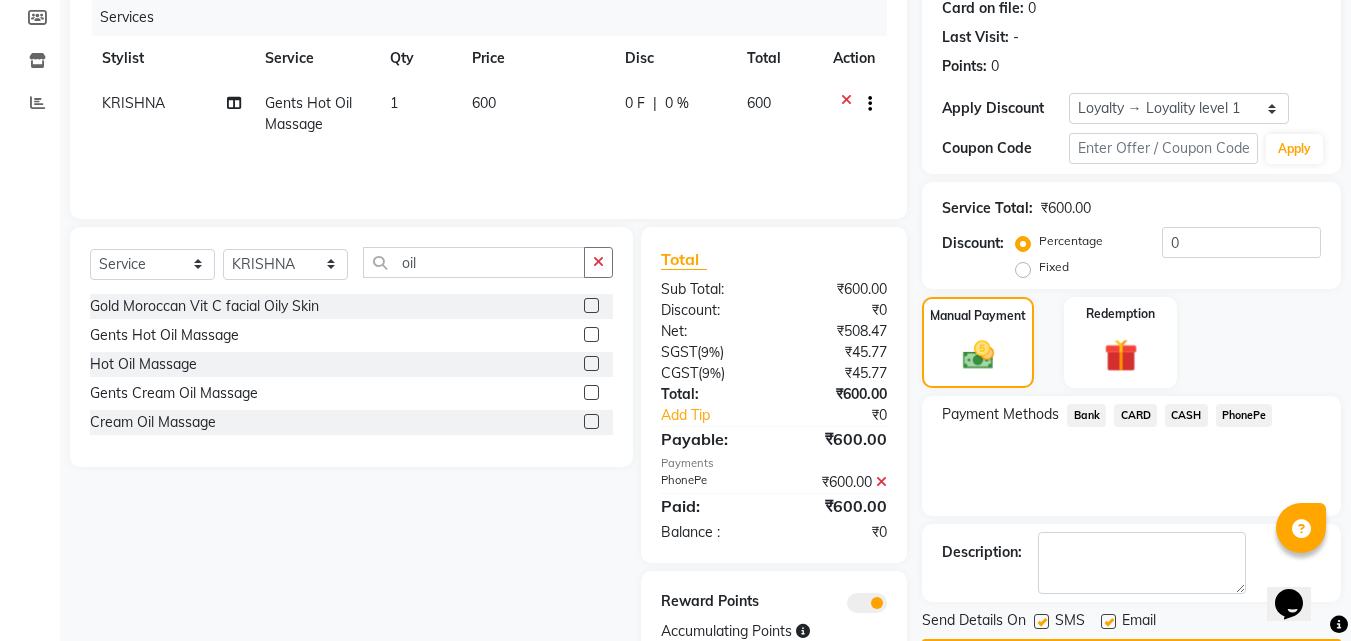 scroll, scrollTop: 301, scrollLeft: 0, axis: vertical 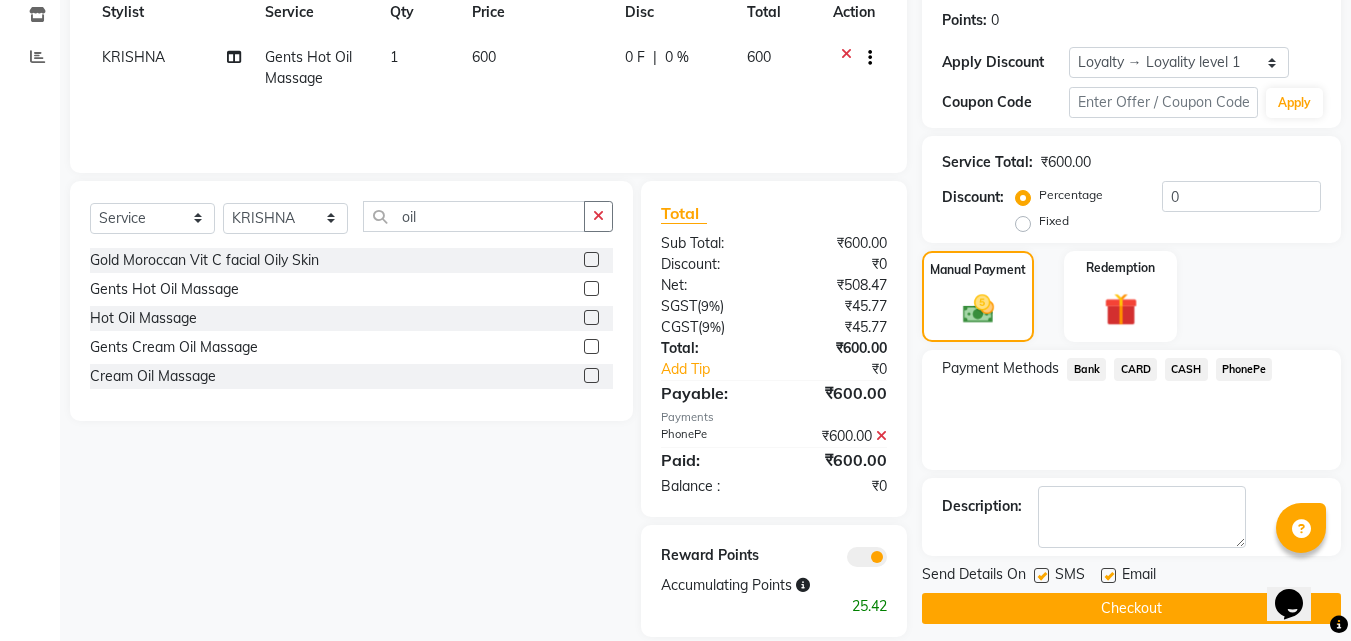 click on "Checkout" 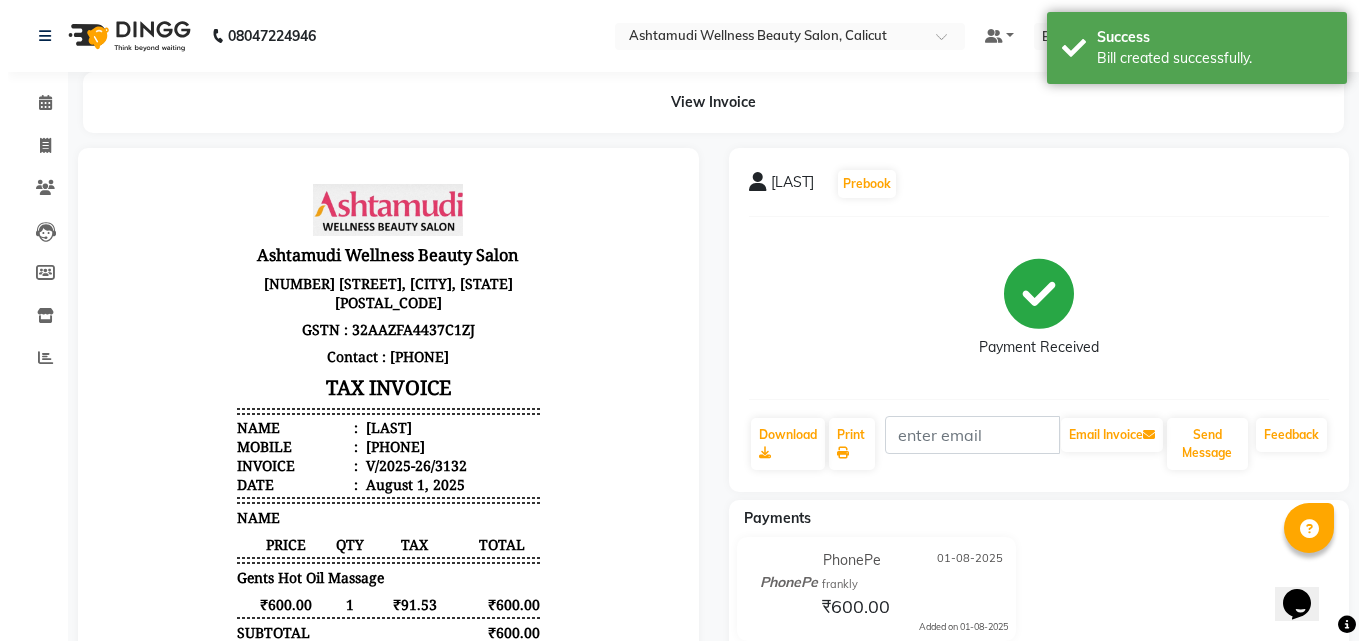 scroll, scrollTop: 0, scrollLeft: 0, axis: both 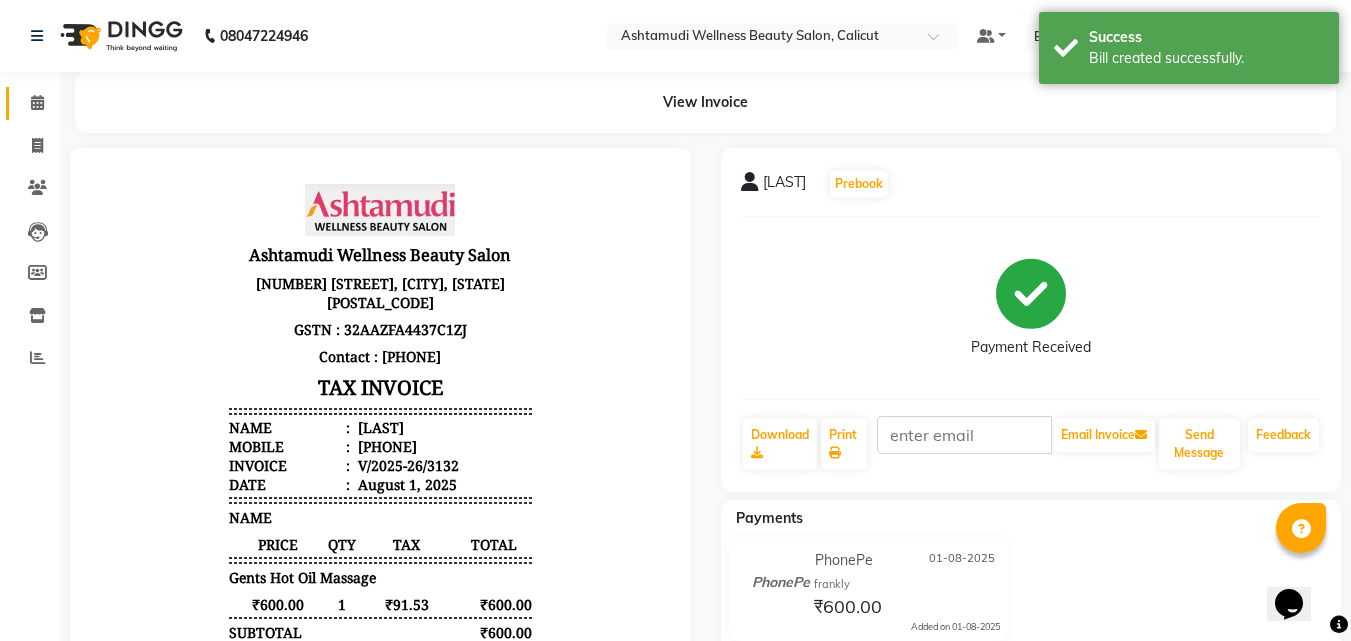 click 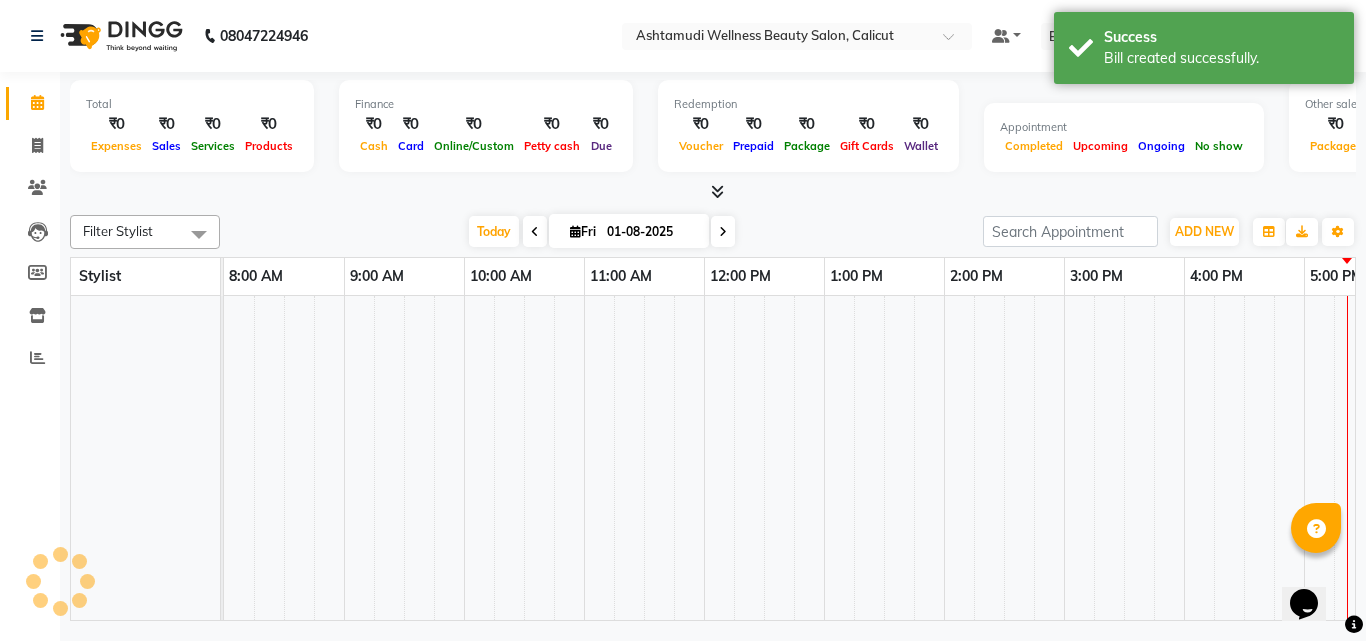 click 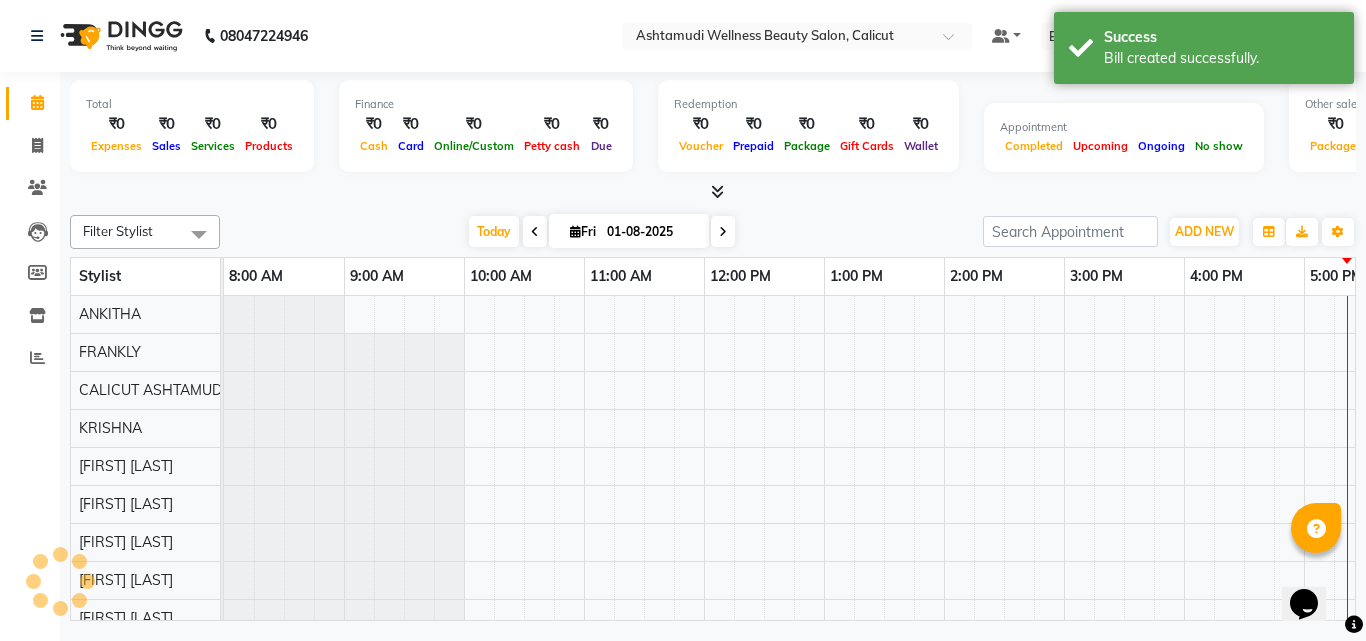 scroll, scrollTop: 0, scrollLeft: 0, axis: both 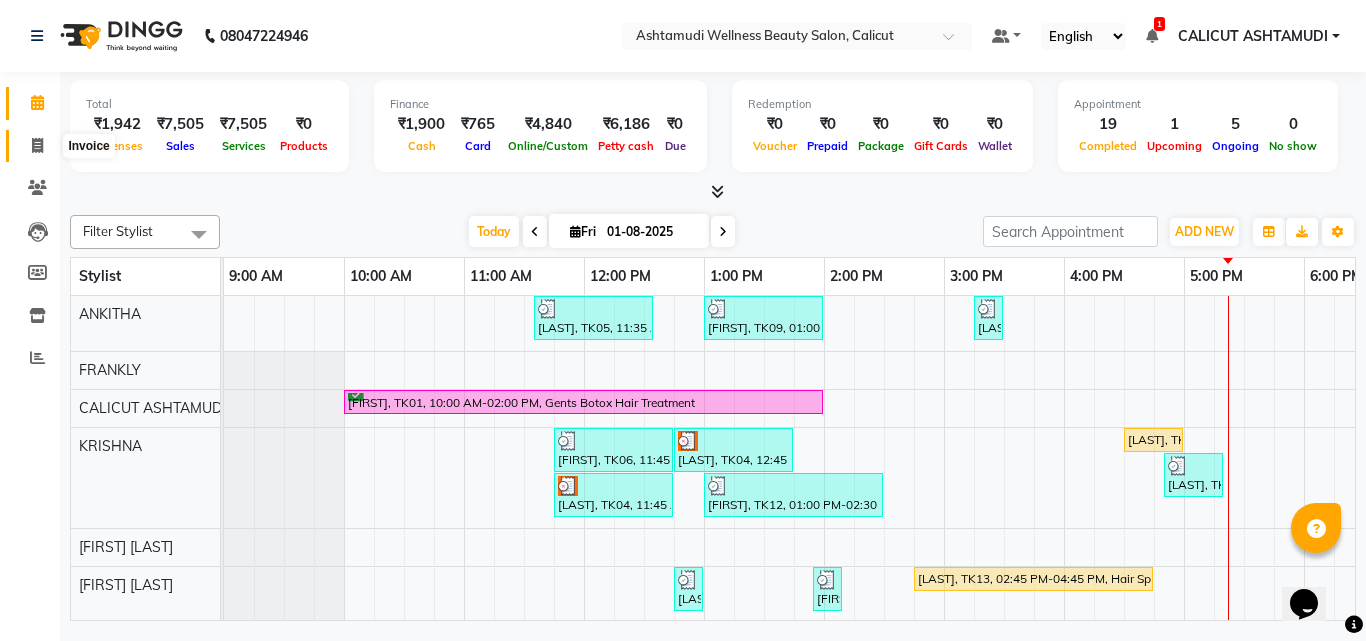 click 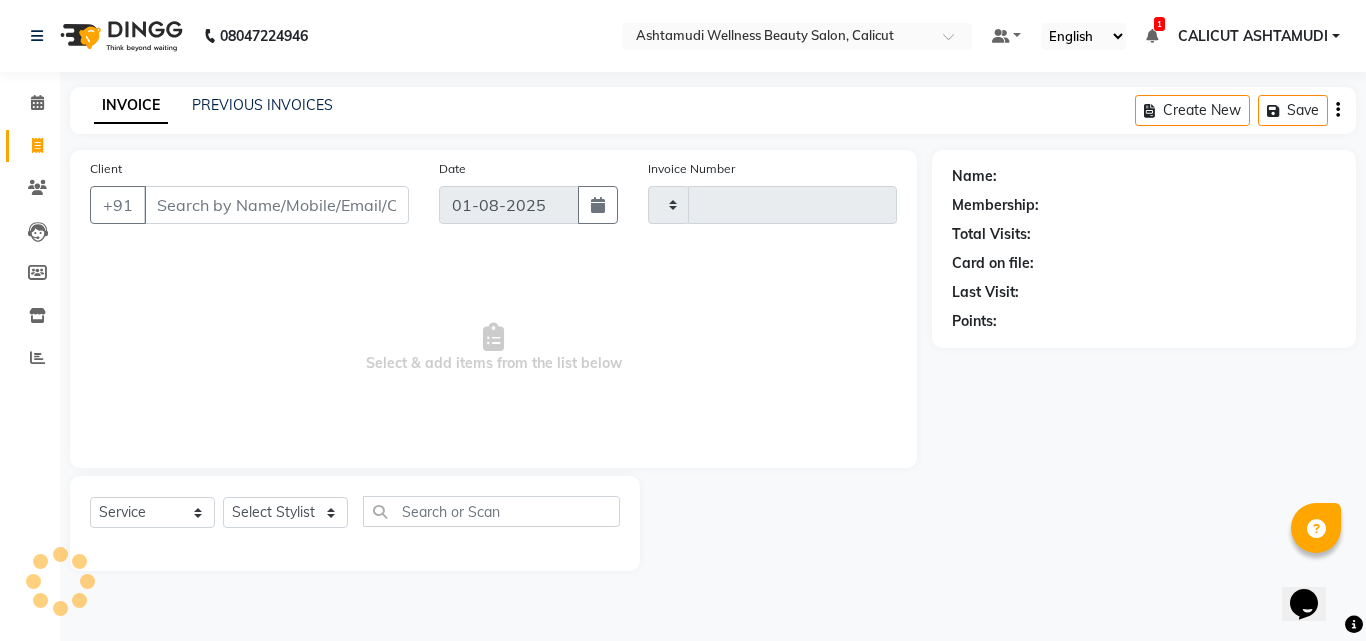 type on "3133" 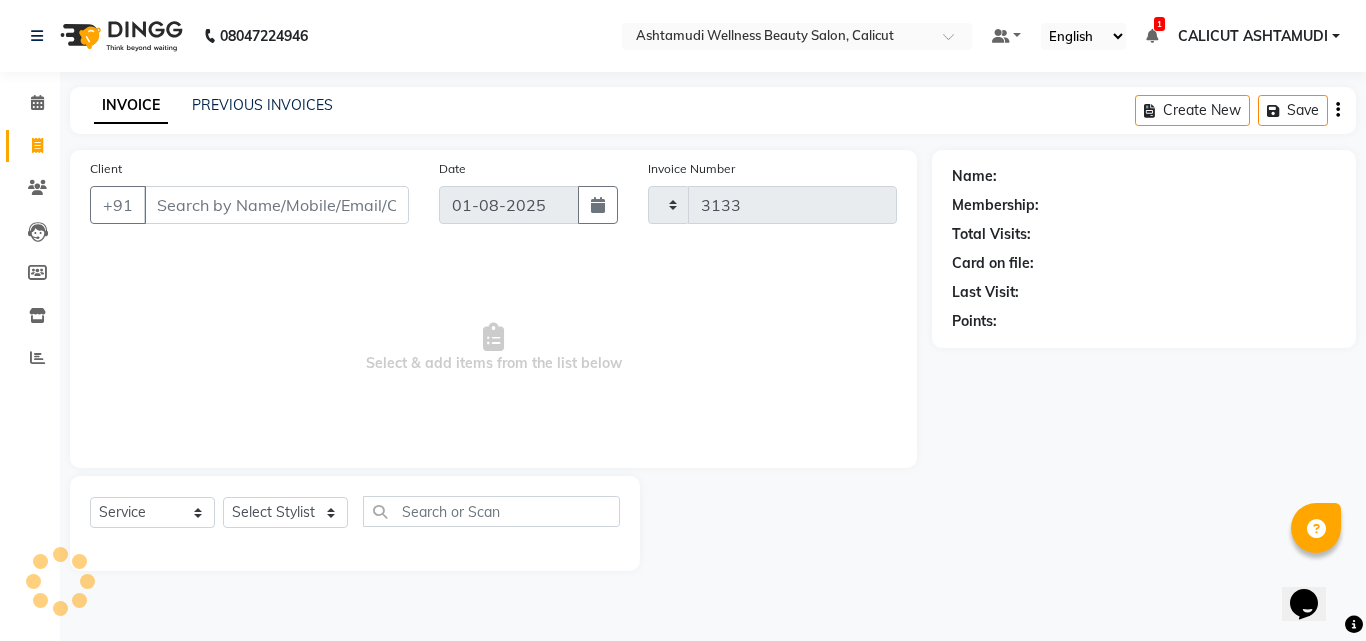 select on "4630" 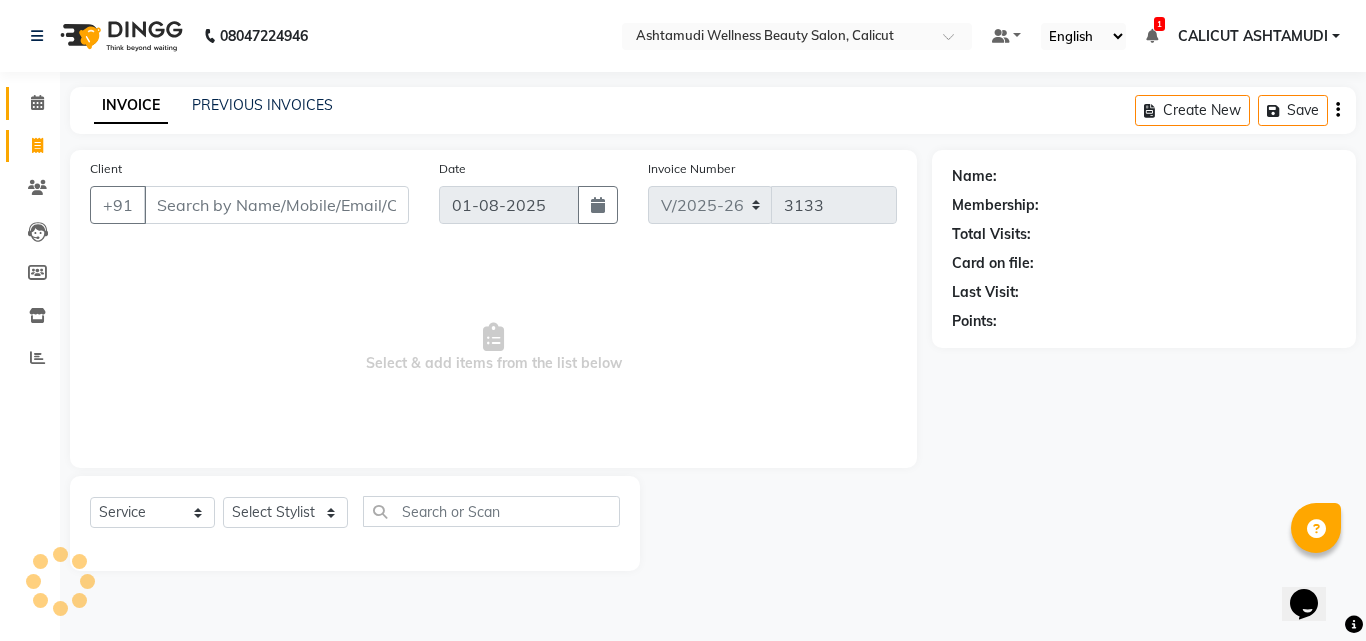 click 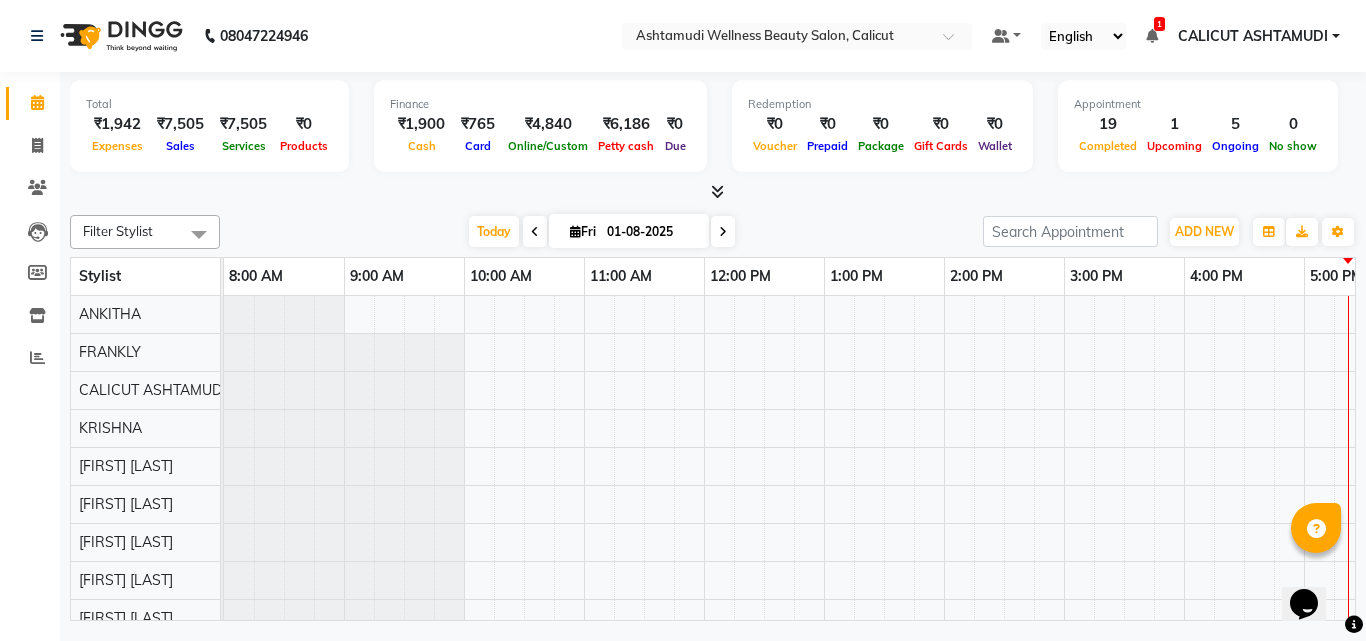 scroll, scrollTop: 0, scrollLeft: 0, axis: both 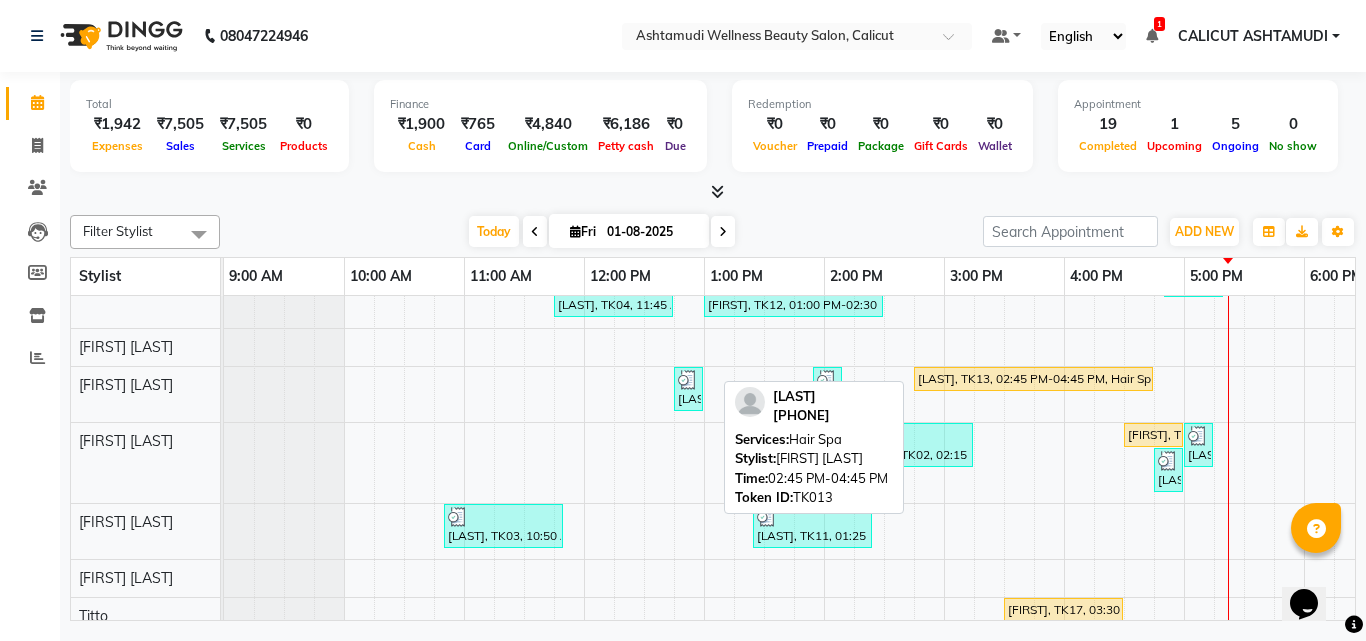 click on "[LAST], TK13, 02:45 PM-04:45 PM, Hair Spa" at bounding box center [1033, 379] 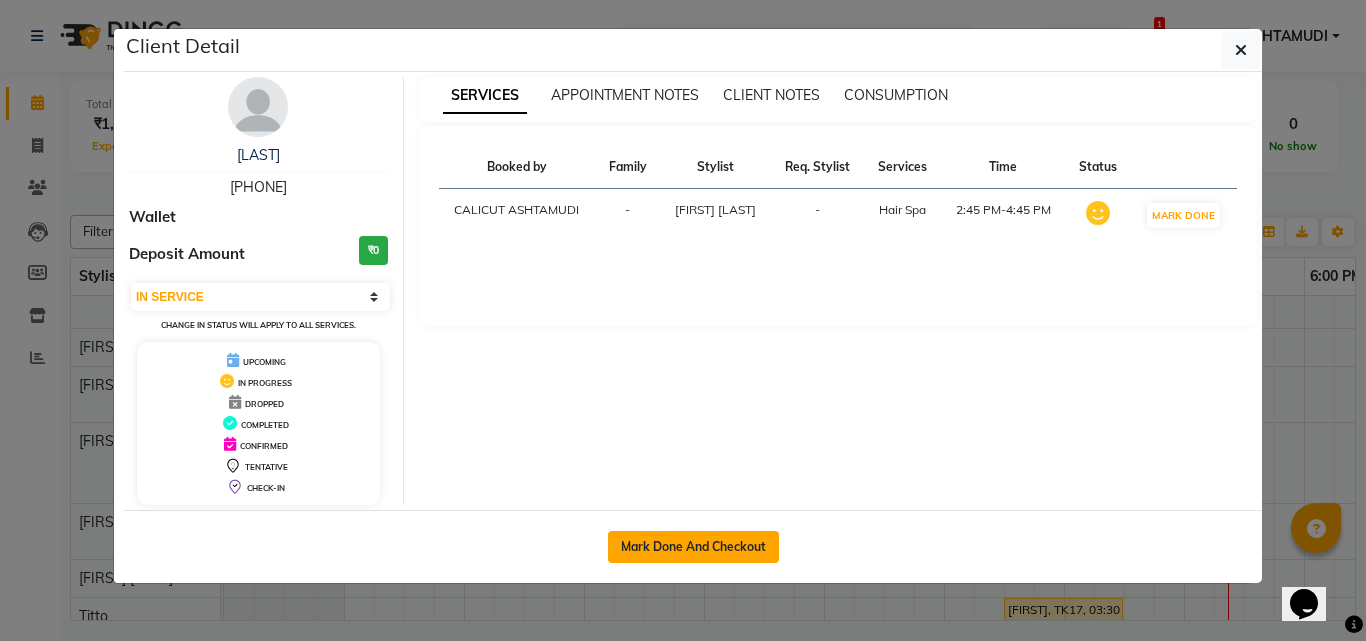 click on "Mark Done And Checkout" 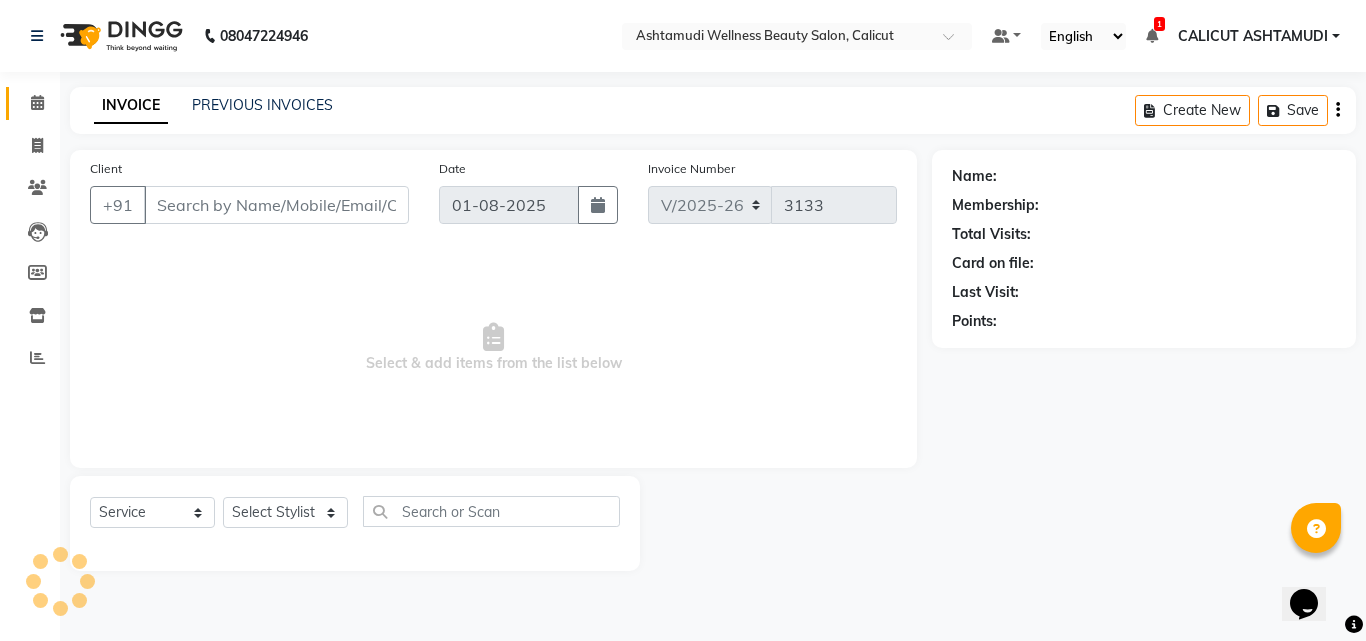 type on "[PHONE]" 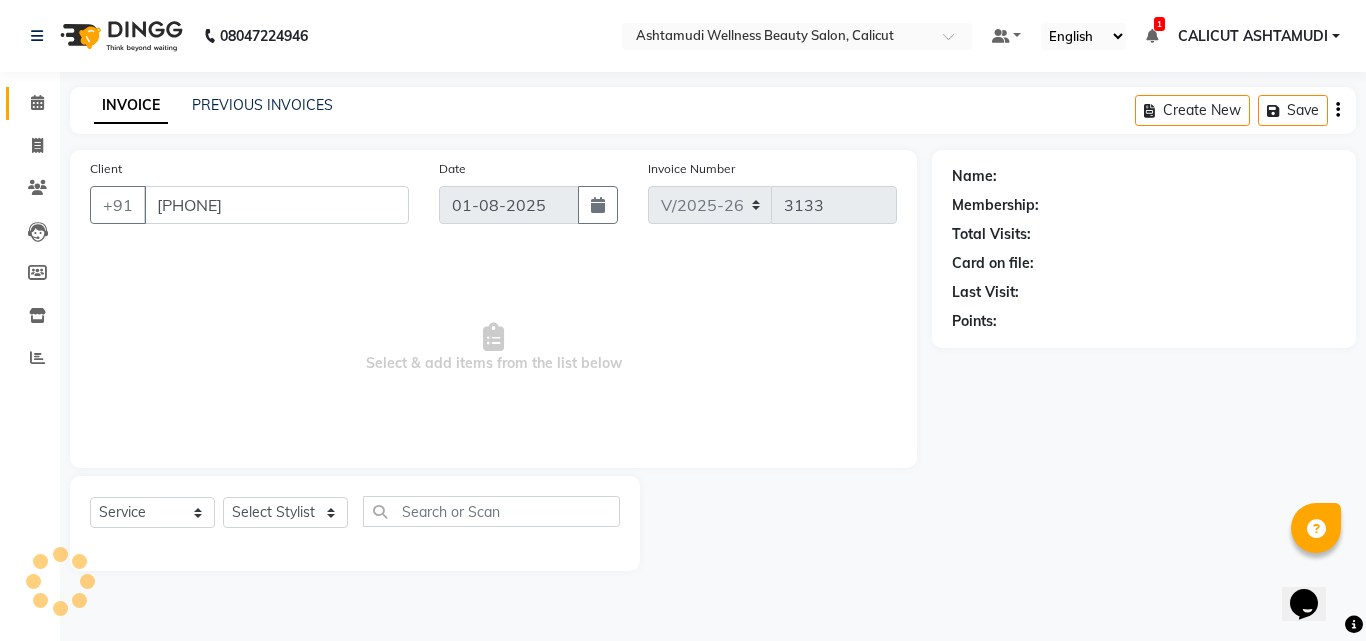 select on "49528" 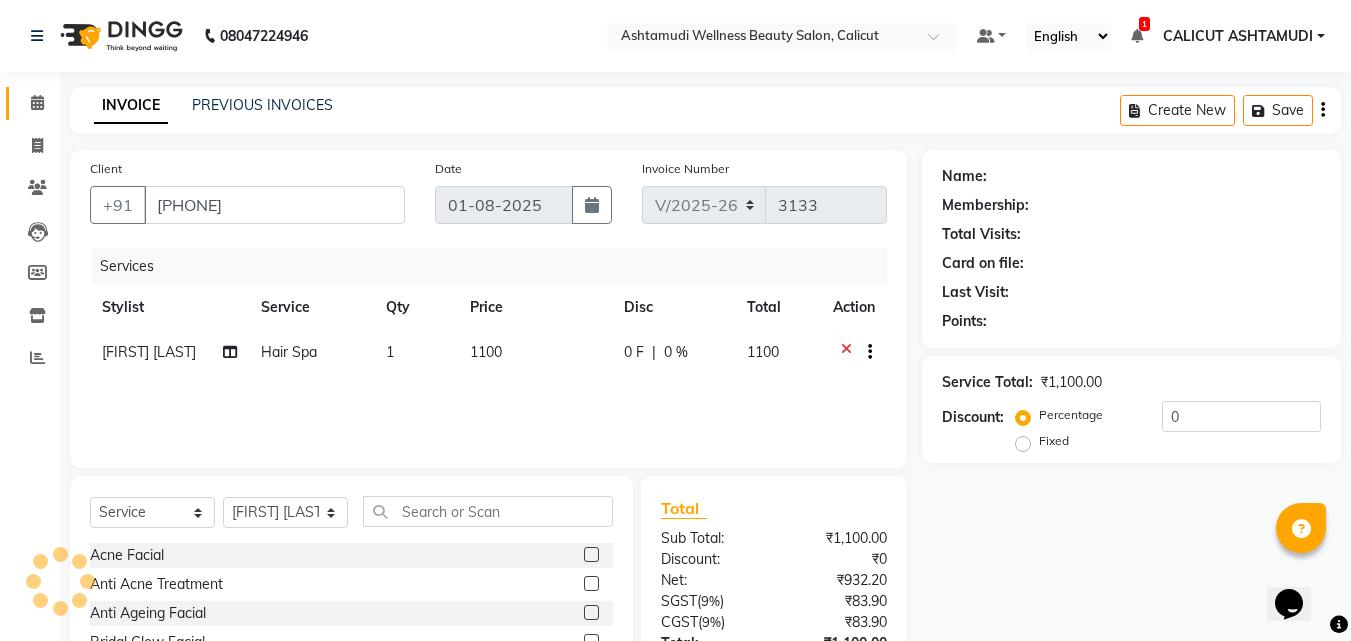 select on "1: Object" 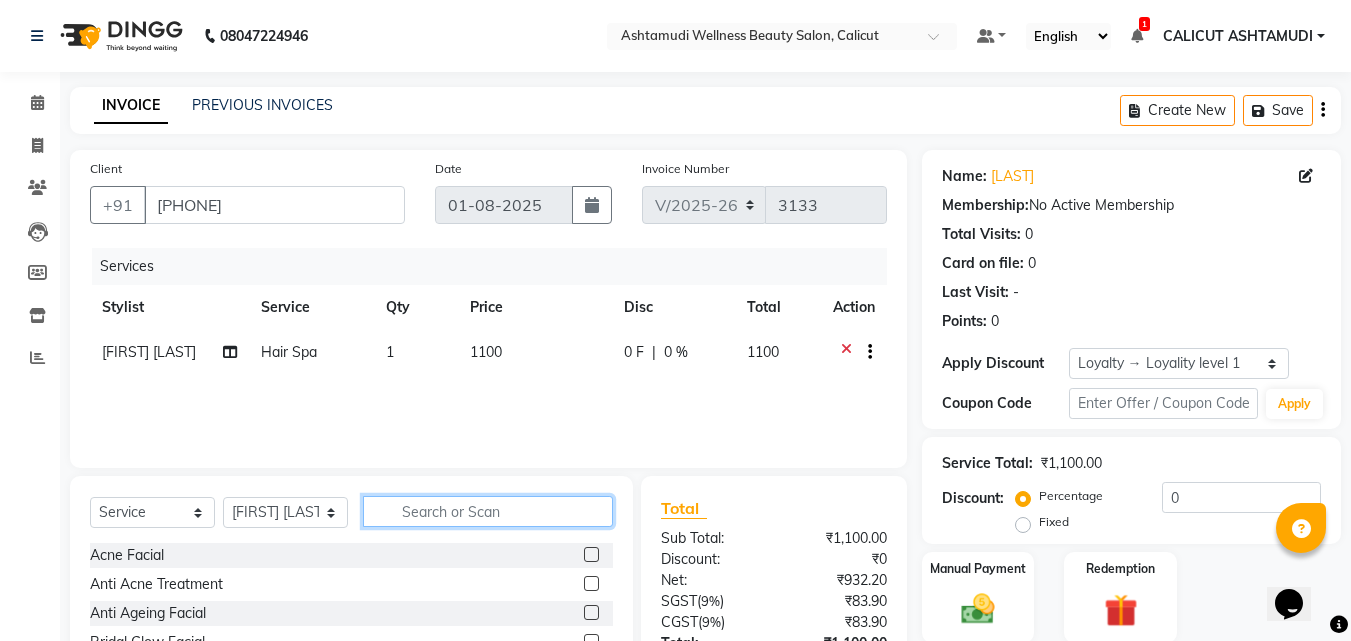 click 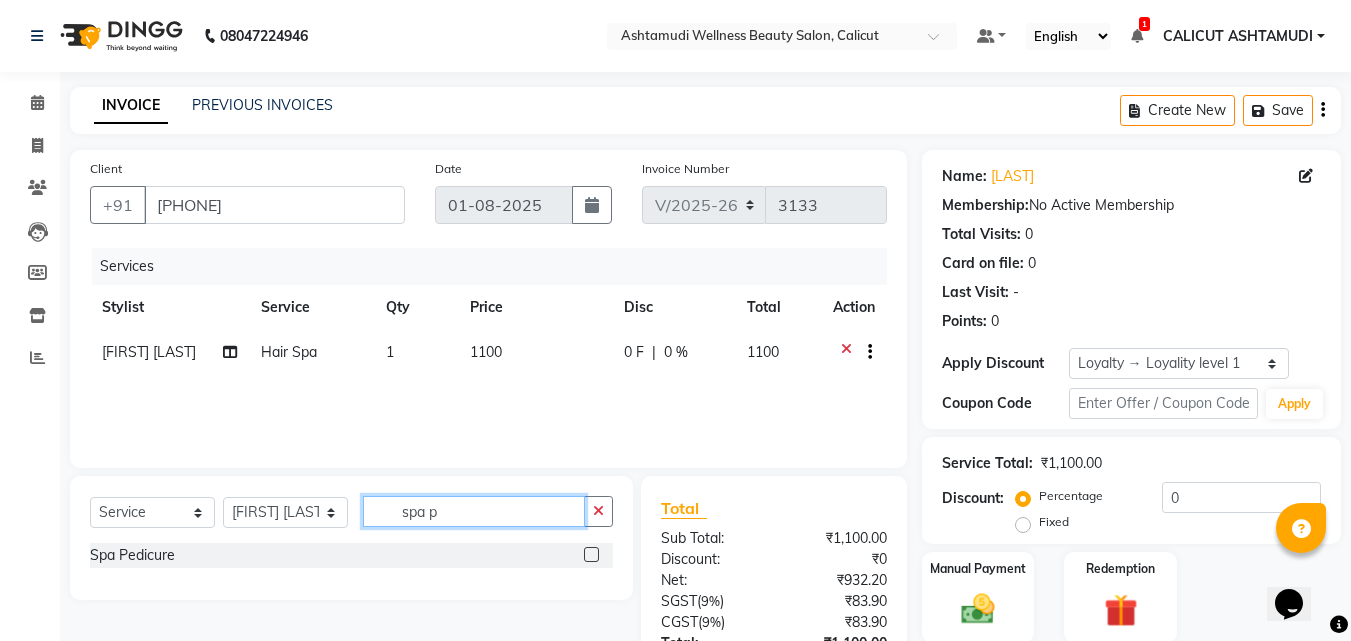 type on "spa p" 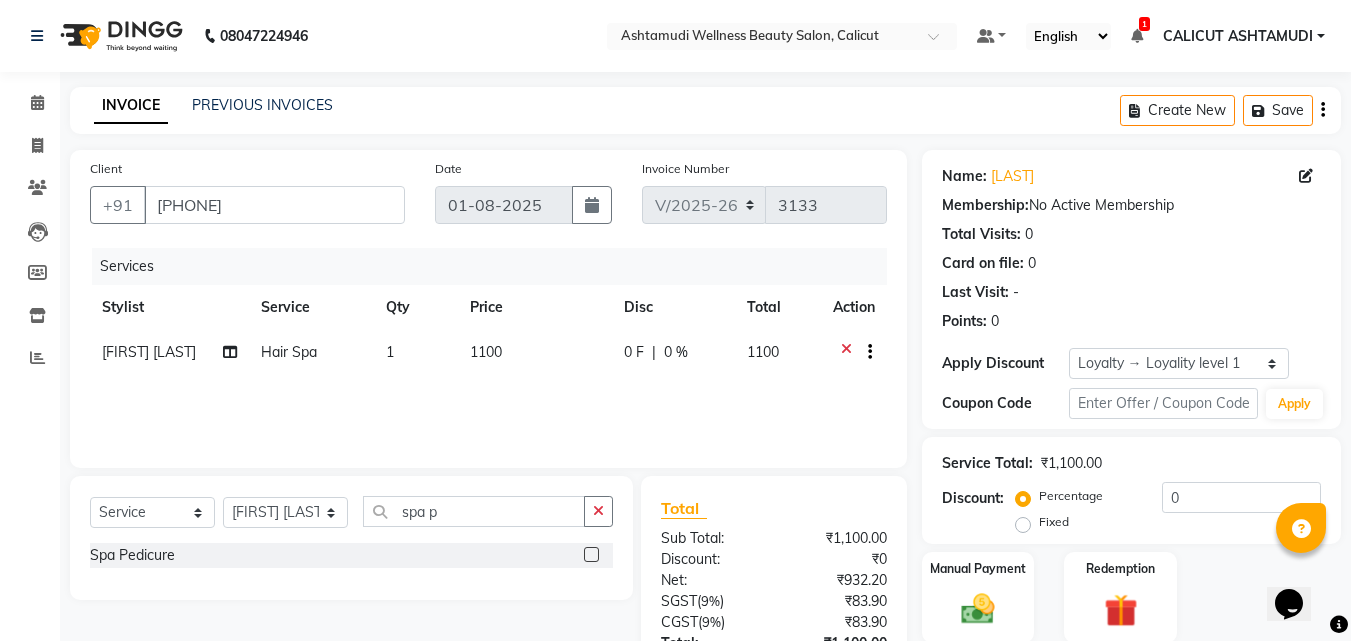 click 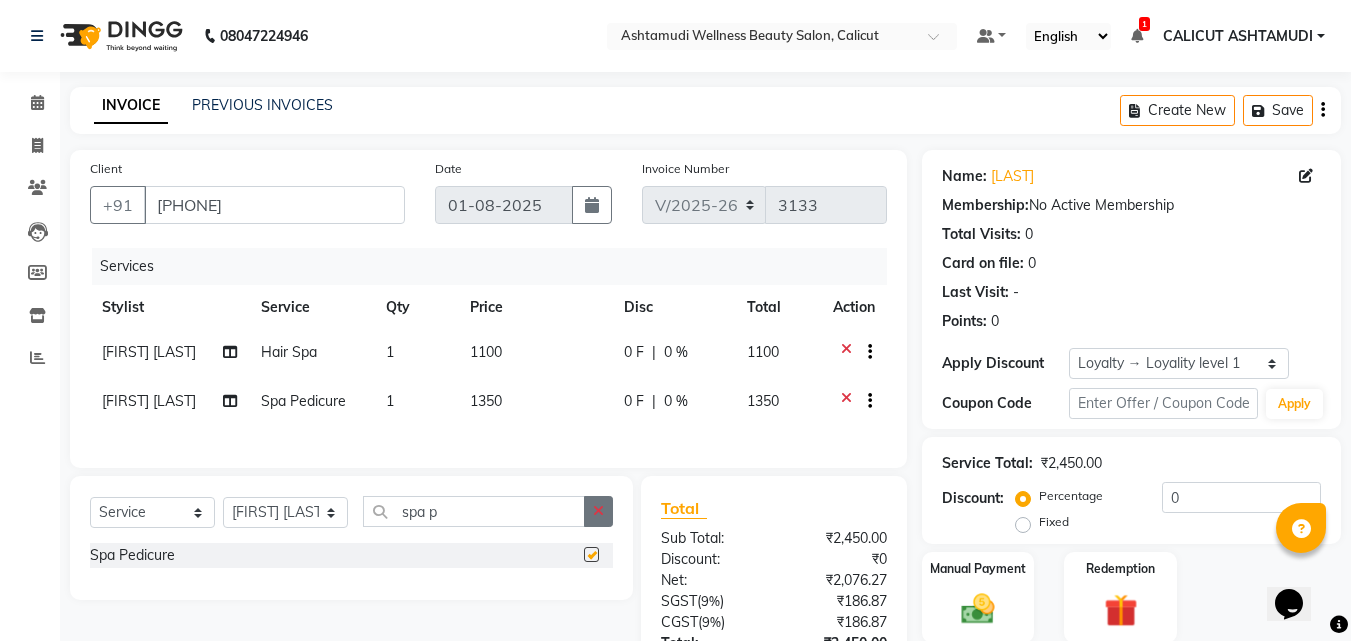 checkbox on "false" 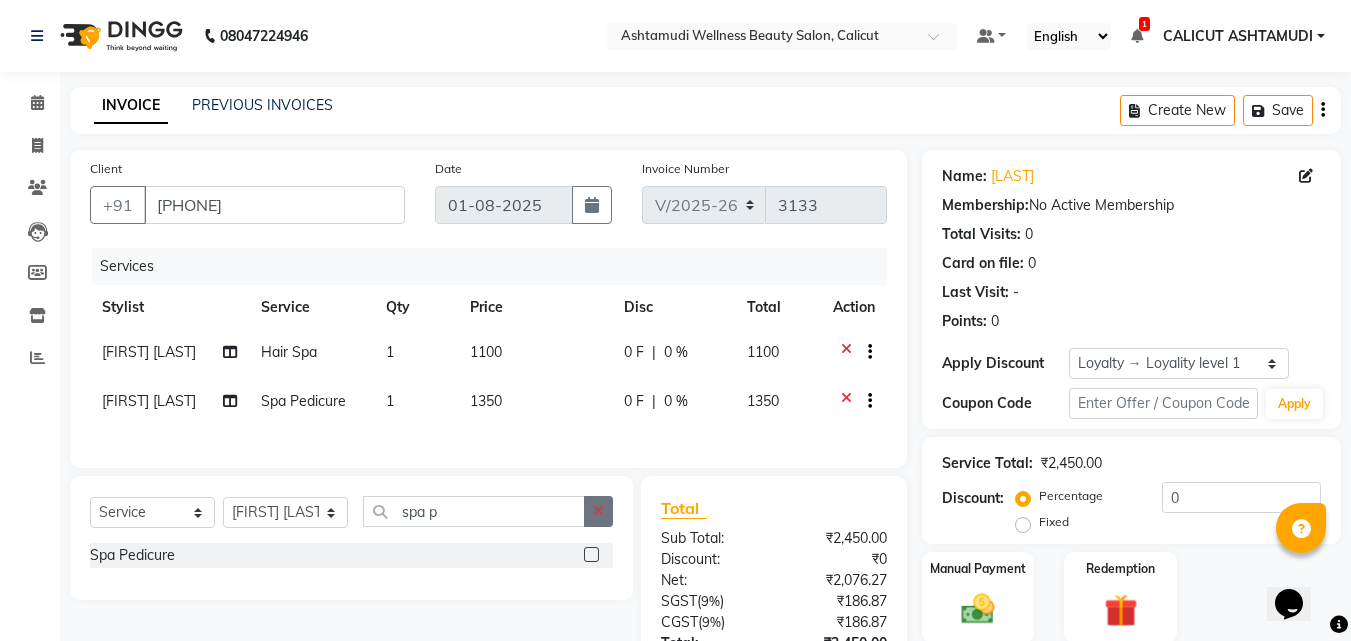 click 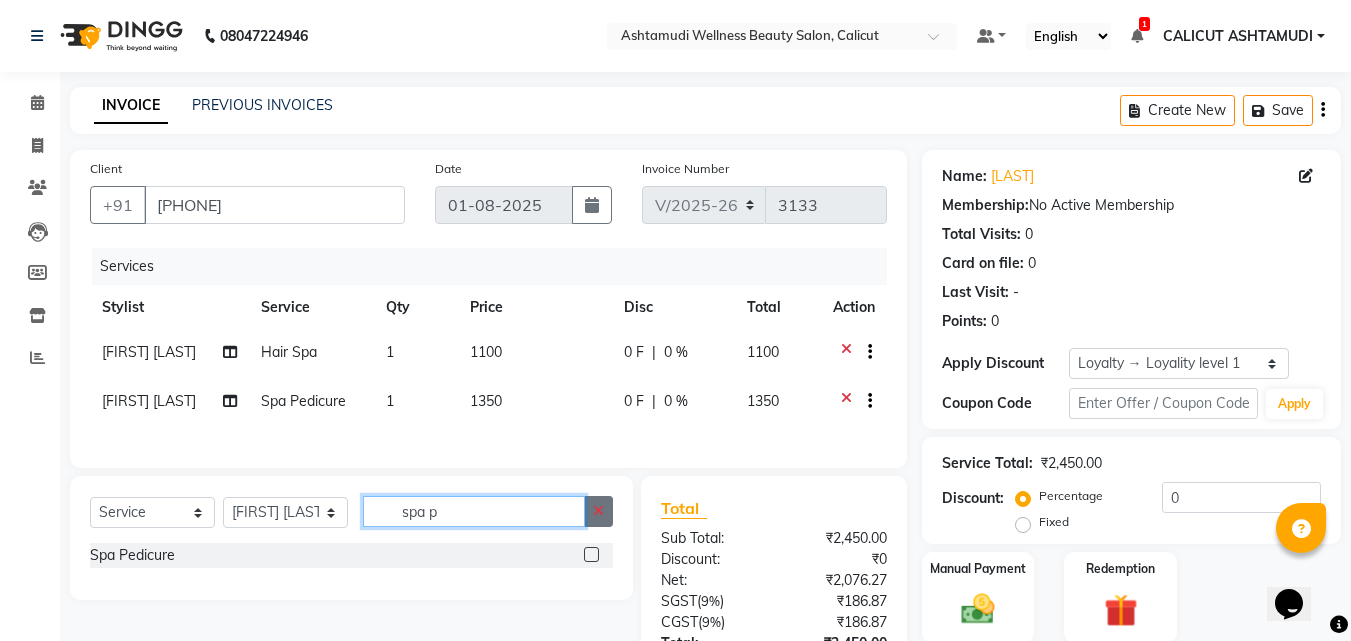 type 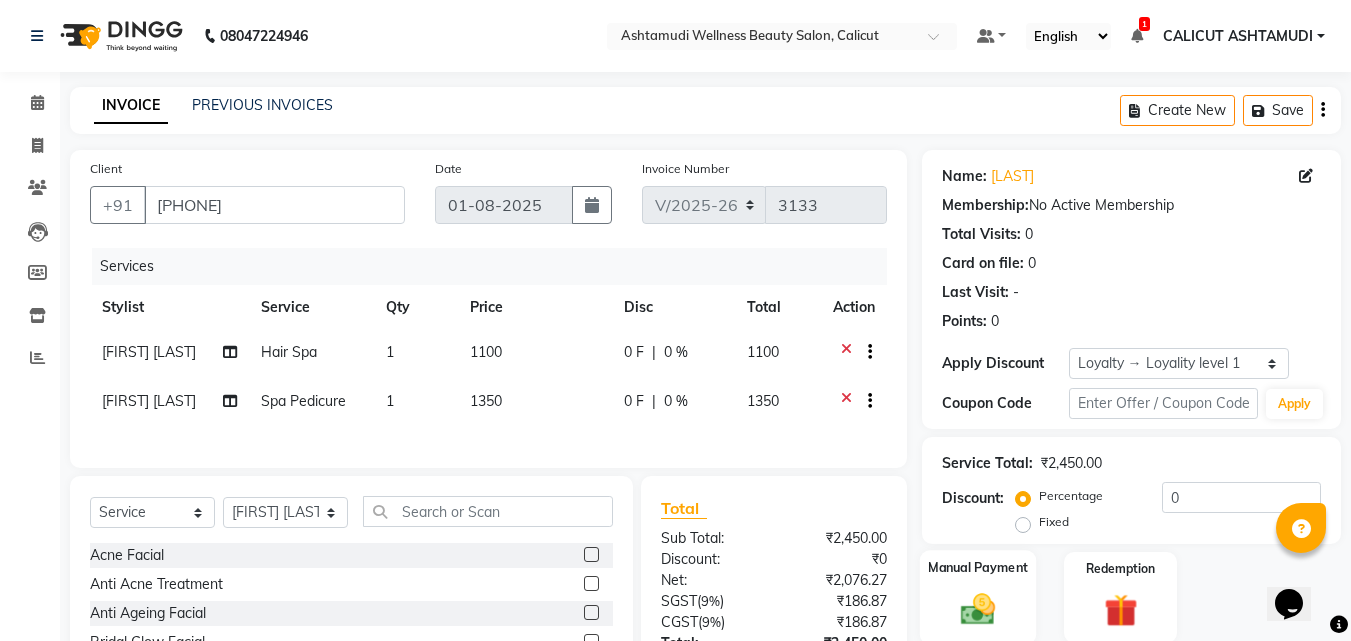 click 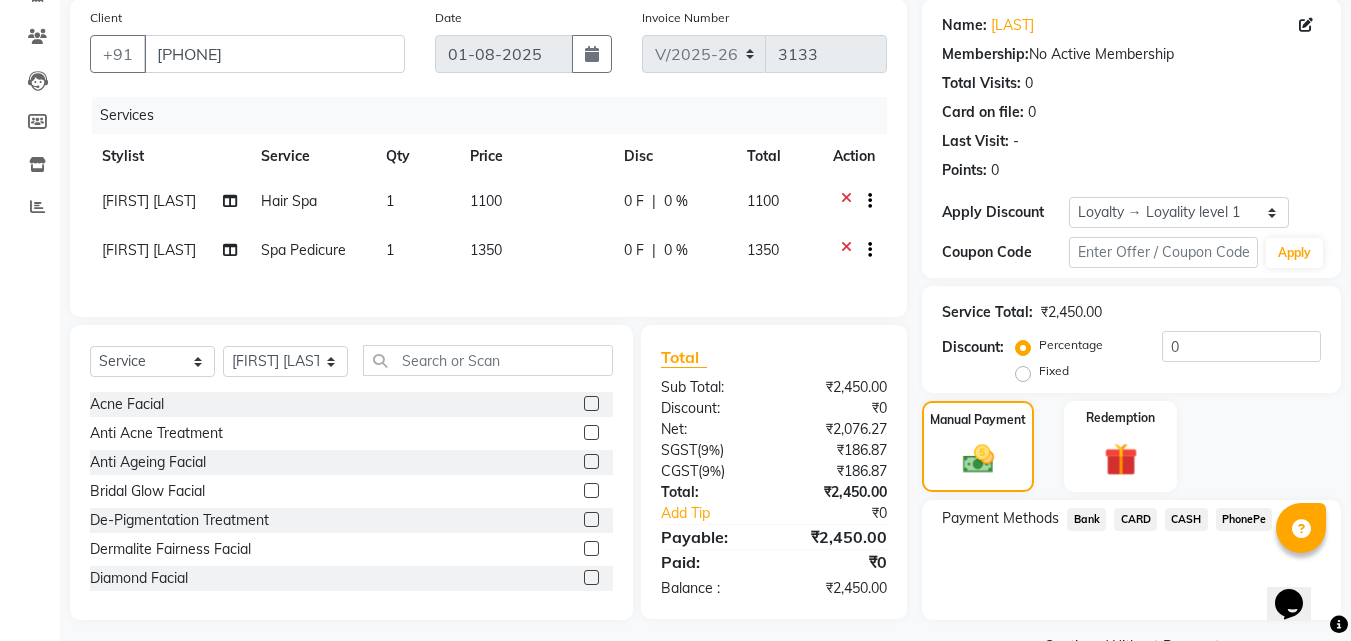 scroll, scrollTop: 201, scrollLeft: 0, axis: vertical 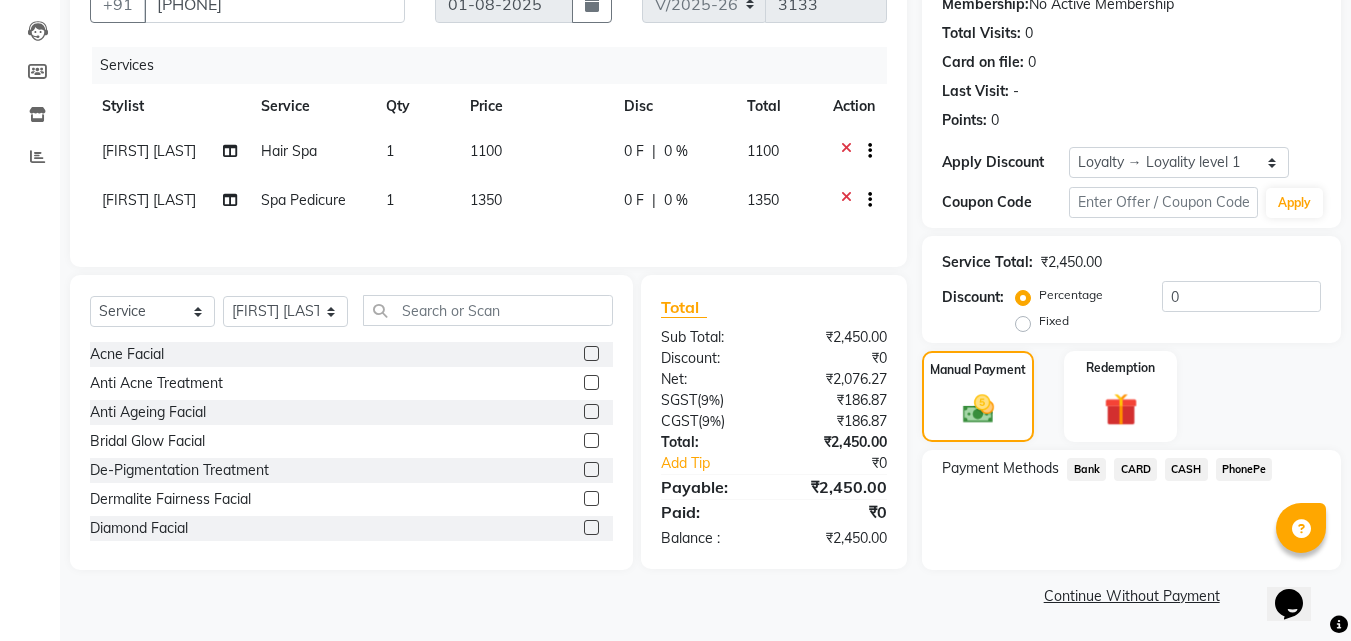 drag, startPoint x: 1256, startPoint y: 465, endPoint x: 1230, endPoint y: 491, distance: 36.769554 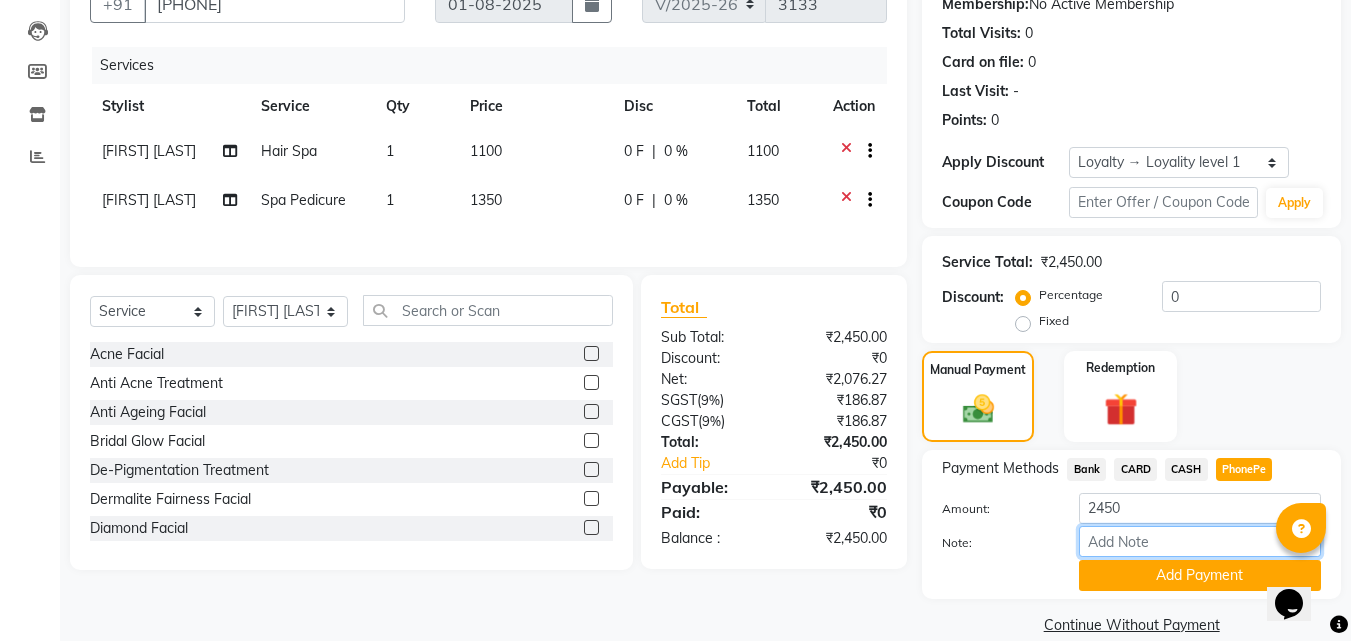 click on "Note:" at bounding box center [1200, 541] 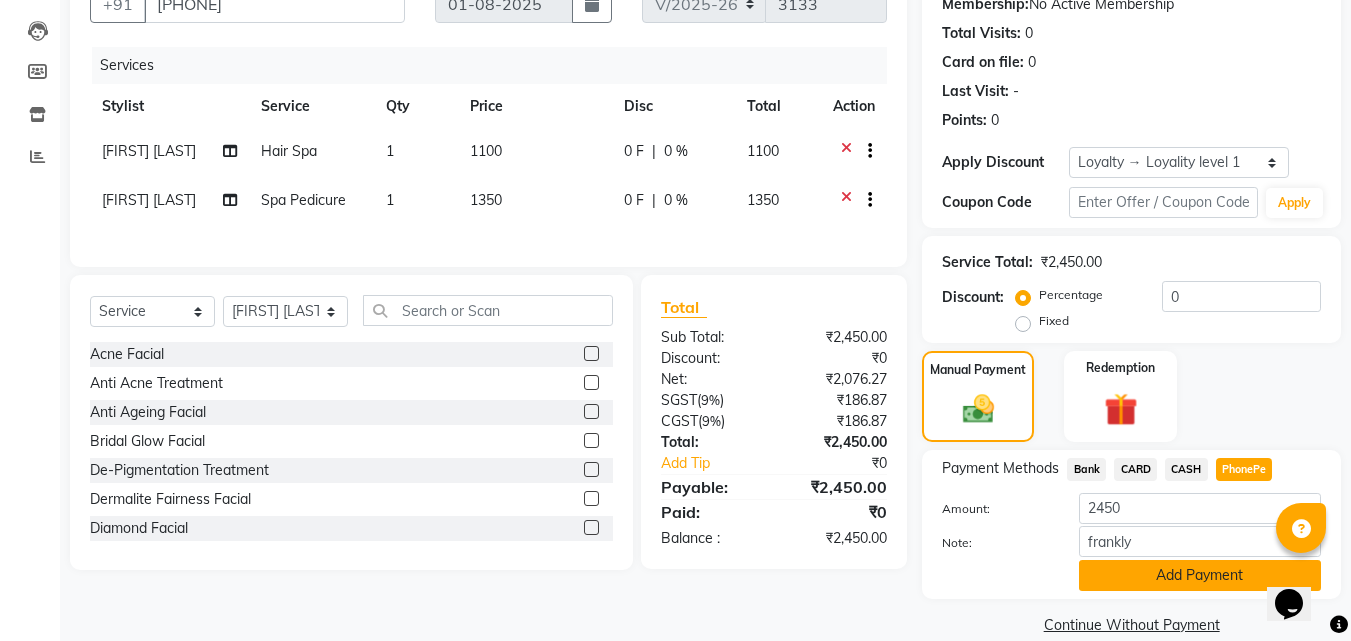 click on "Add Payment" 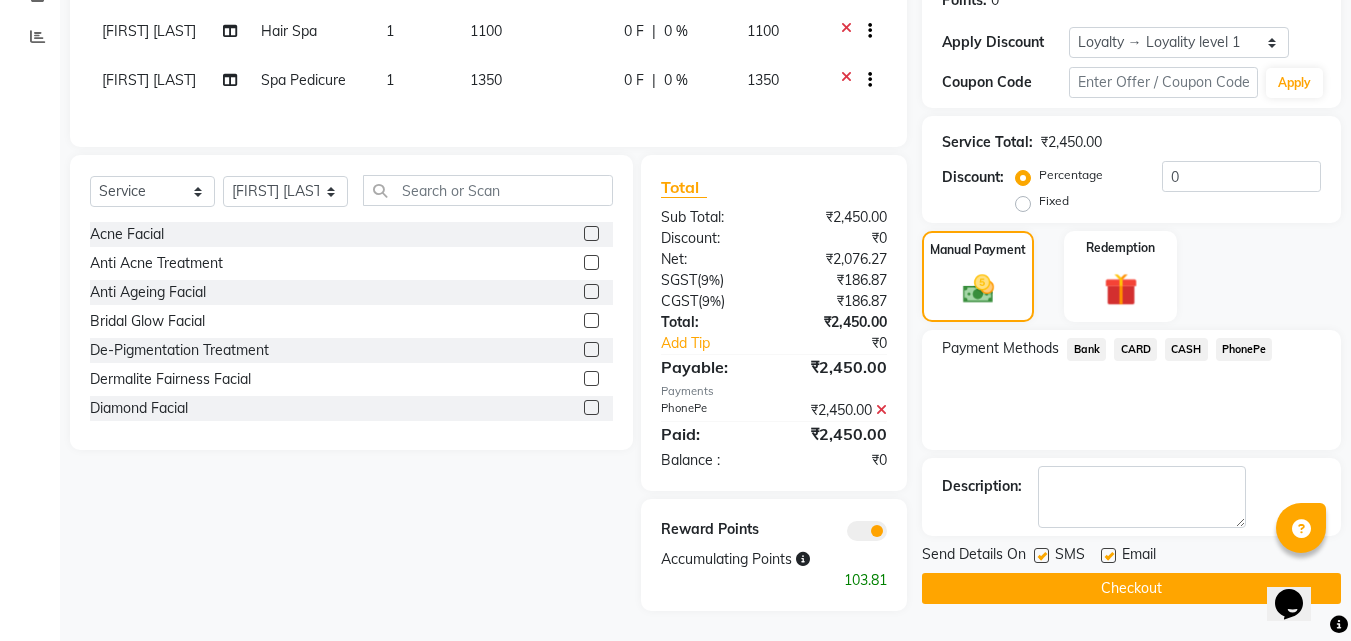 scroll, scrollTop: 332, scrollLeft: 0, axis: vertical 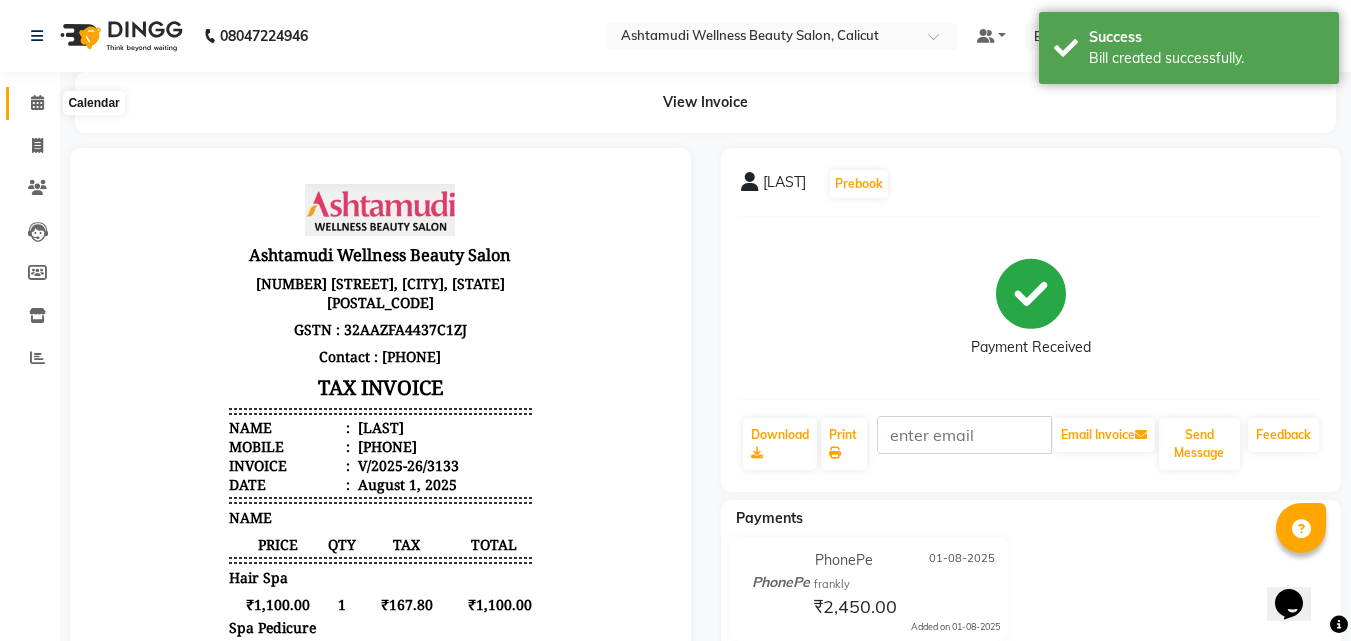 click 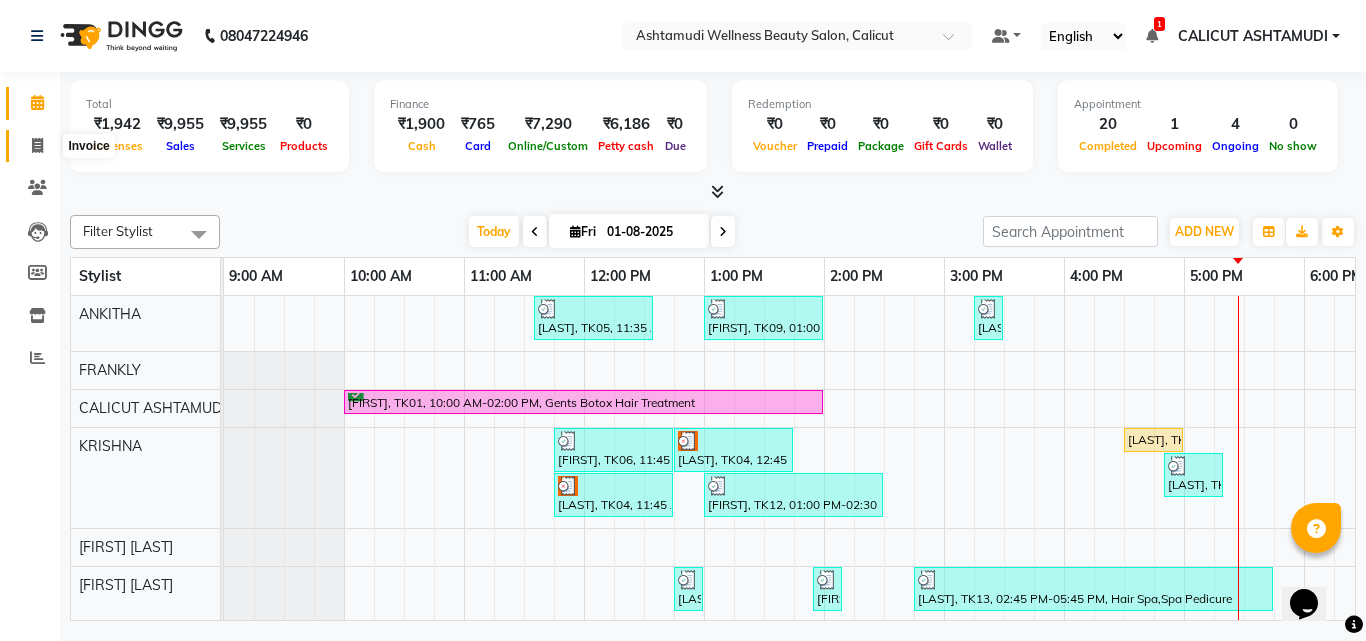 click 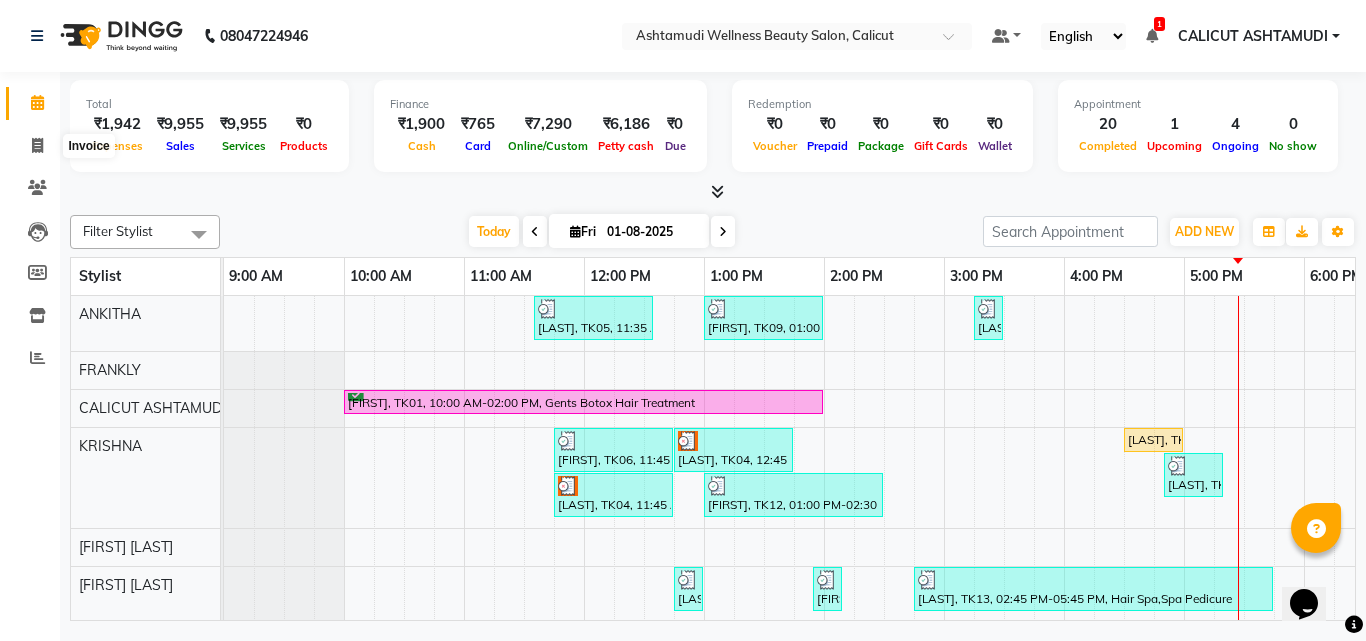 select on "service" 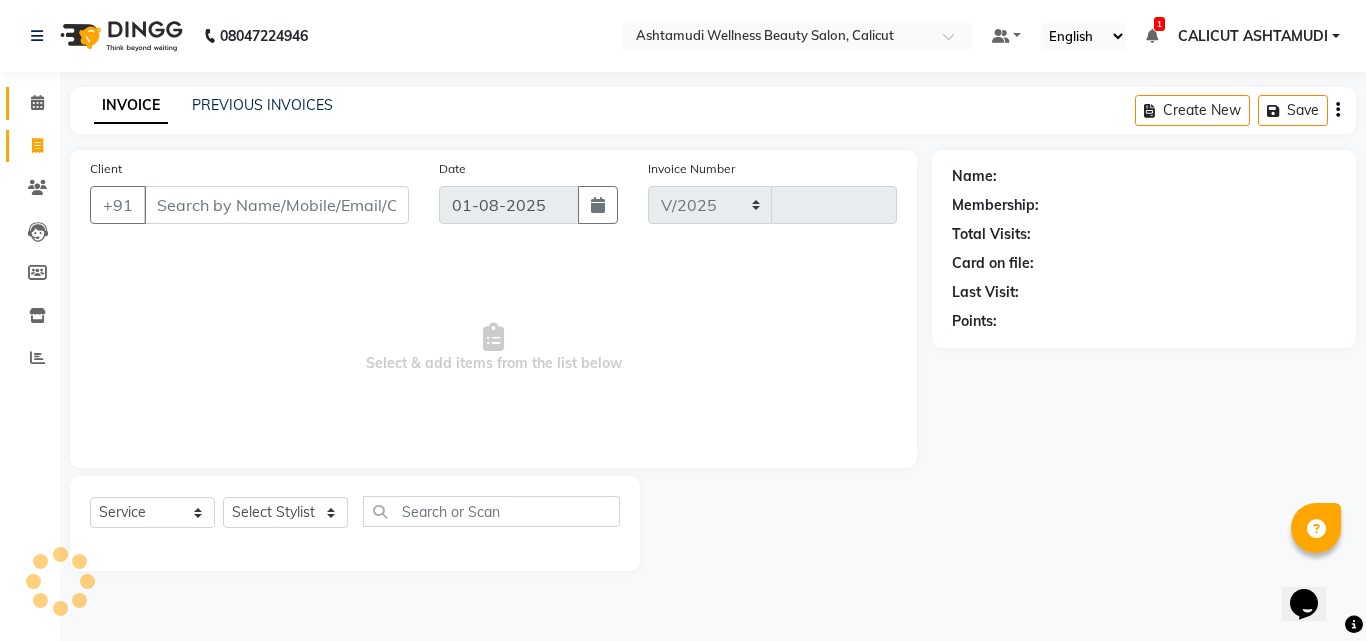 select on "4630" 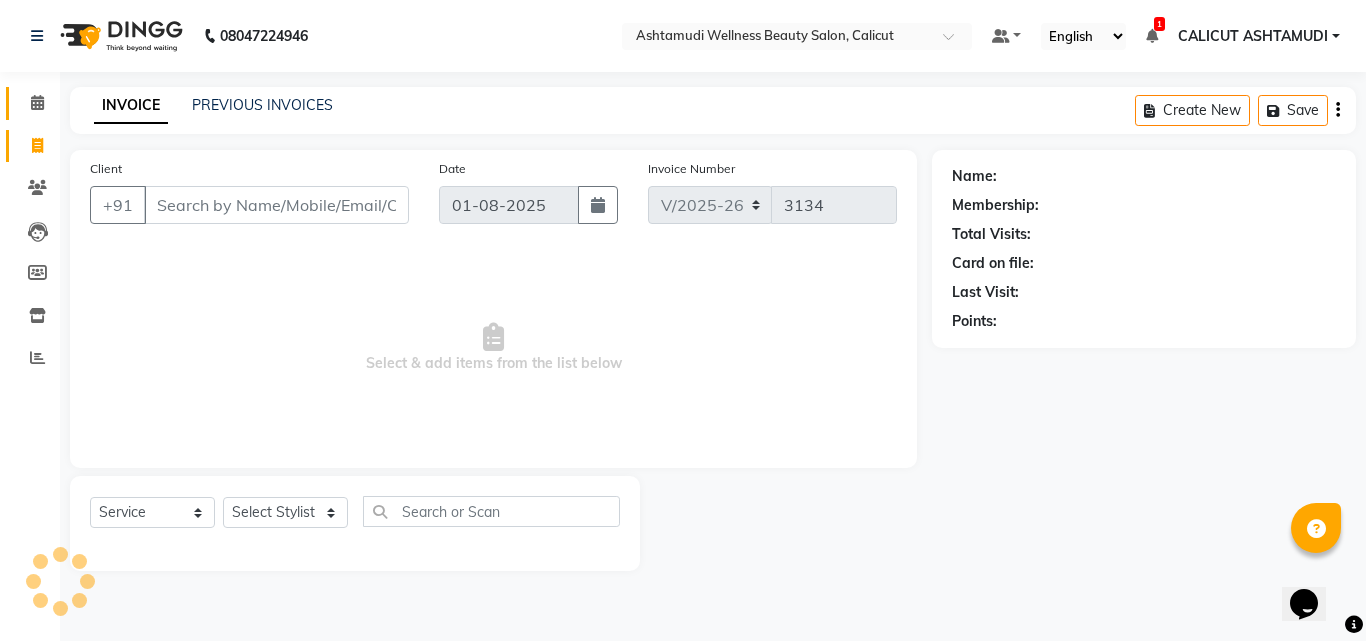 click 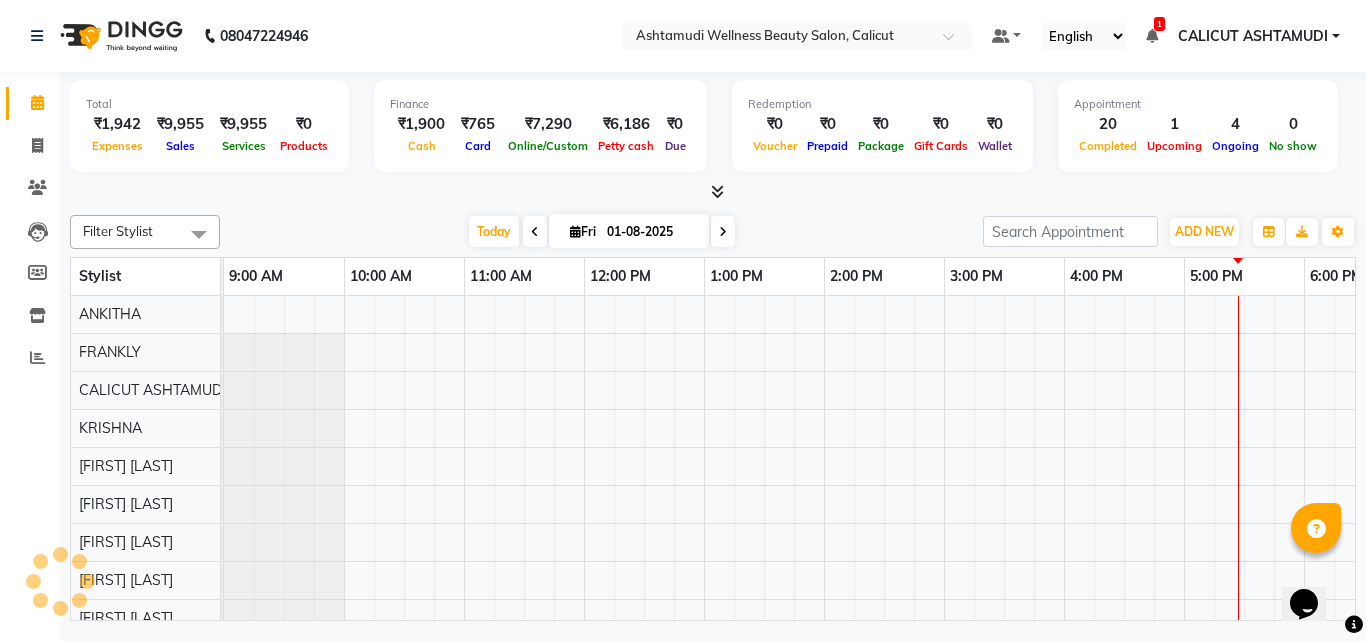 scroll, scrollTop: 0, scrollLeft: 0, axis: both 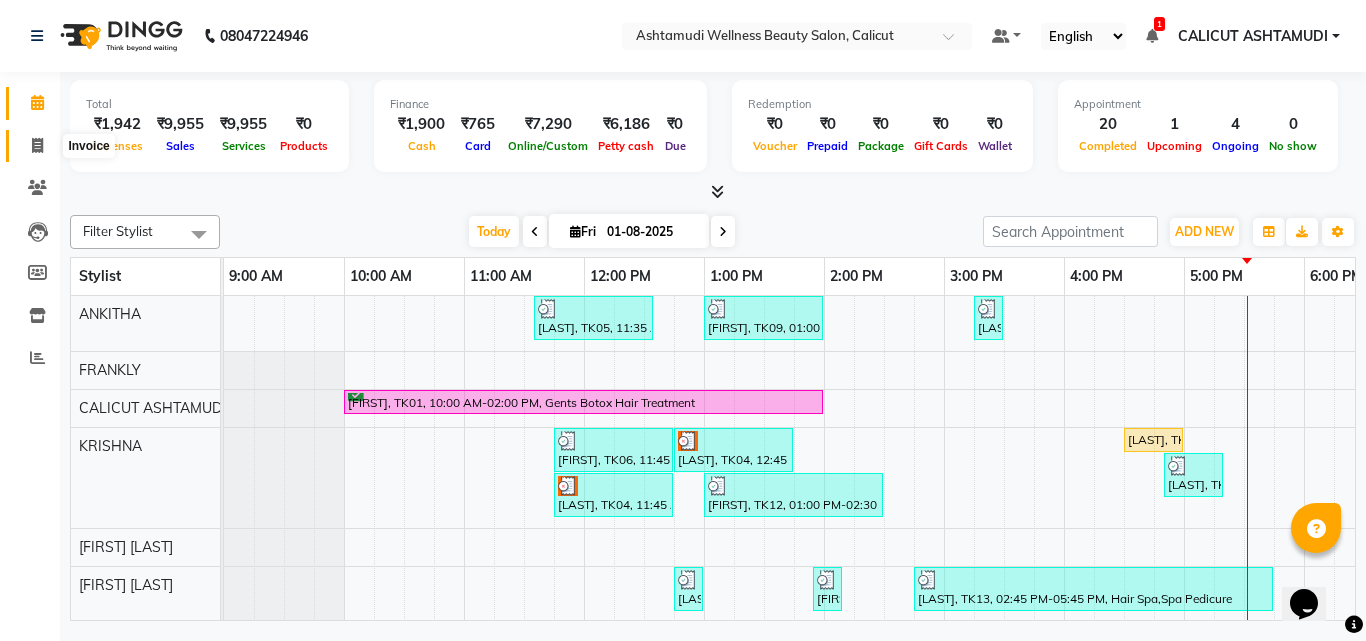 click 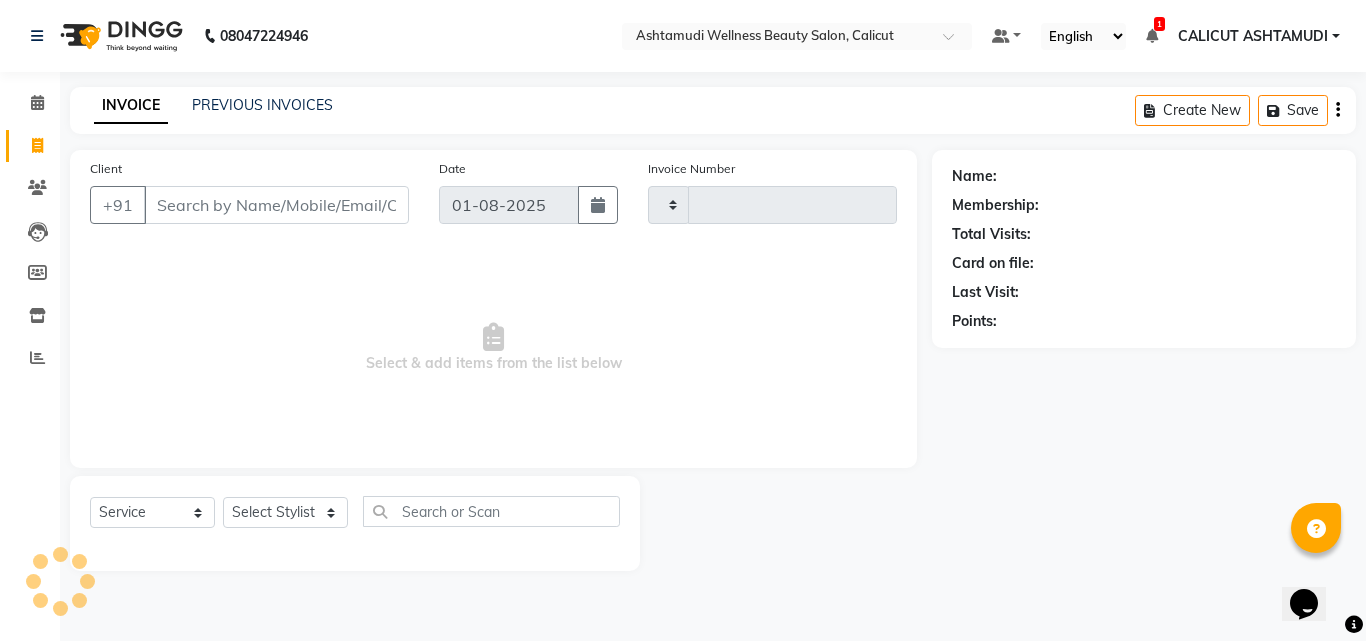 click 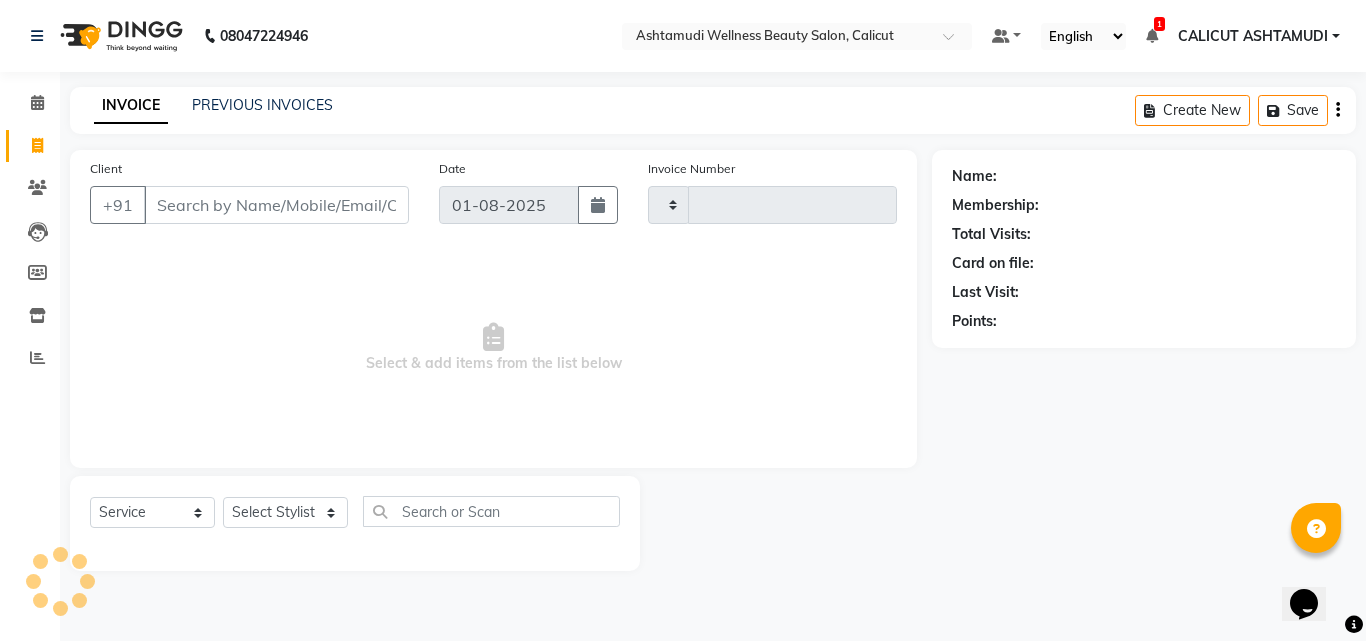 select on "4630" 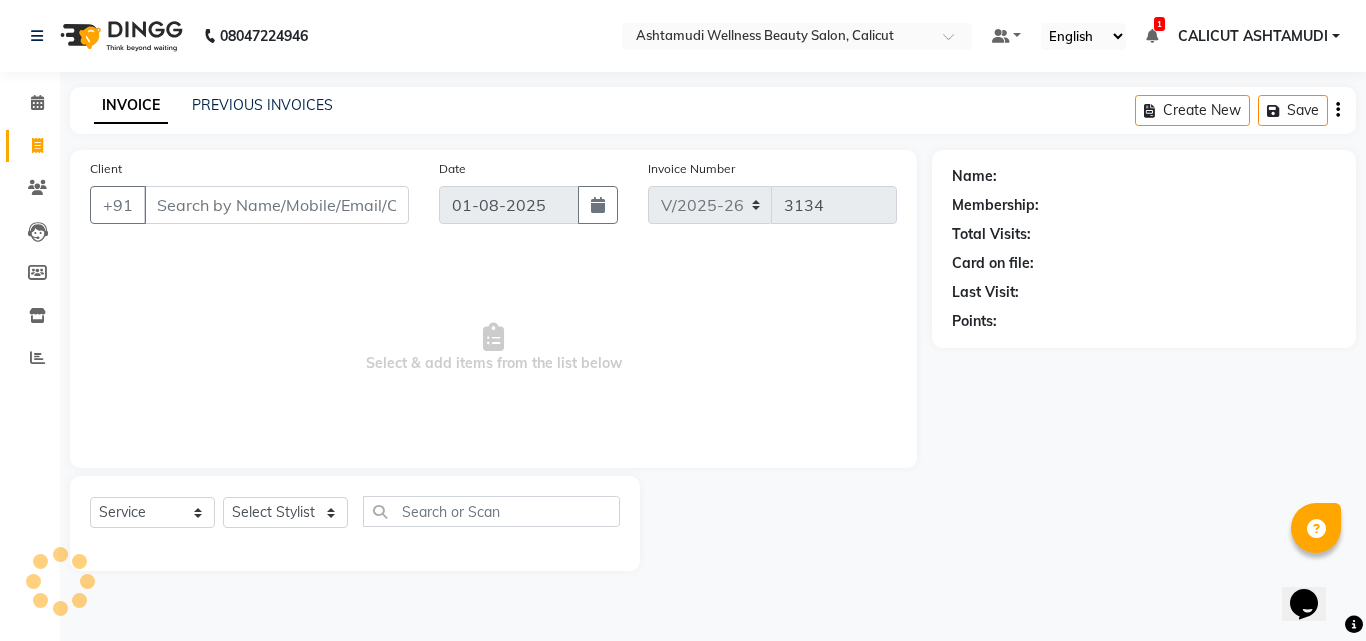 click on "Select  Service  Product  Membership  Package Voucher Prepaid Gift Card  Select Stylist" 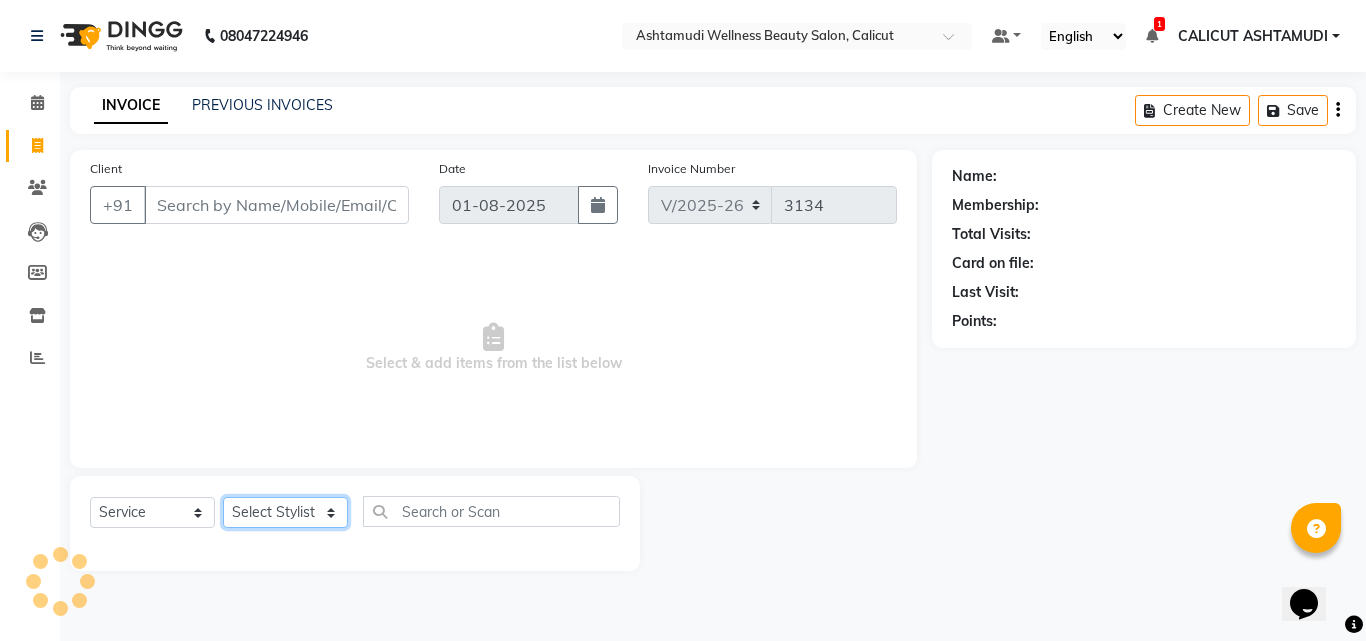 drag, startPoint x: 312, startPoint y: 508, endPoint x: 325, endPoint y: 496, distance: 17.691807 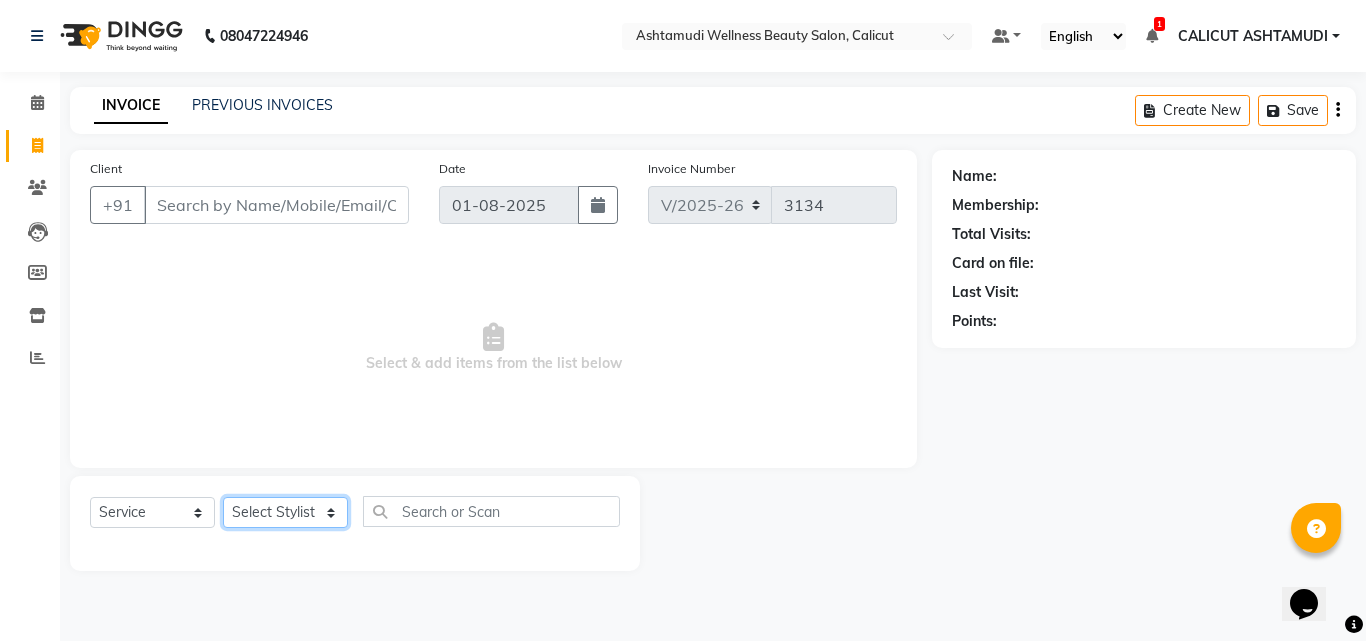 select on "60453" 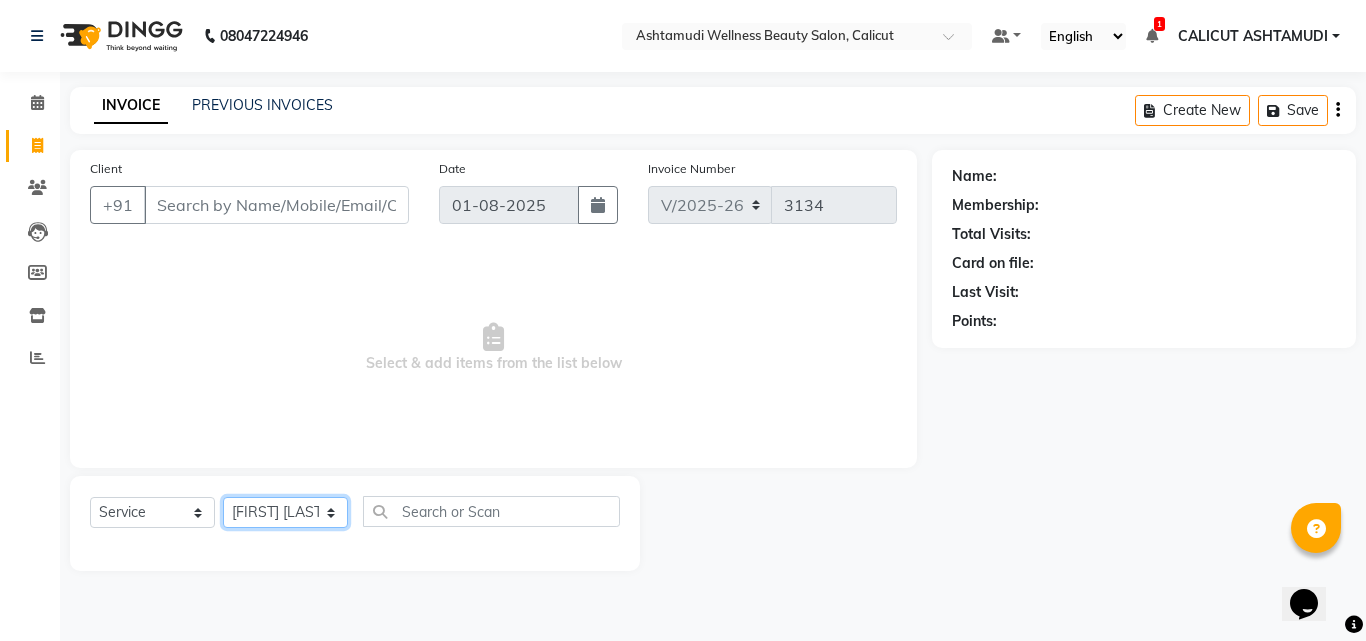 click on "Select Stylist Amala George AMBILI C ANJANA DAS ANKITHA Arya CALICUT ASHTAMUDI FRANKLY	 GRACY KRISHNA Nitesh Punam Gurung Sewan ali Sheela SUHANA  SHABU Titto" 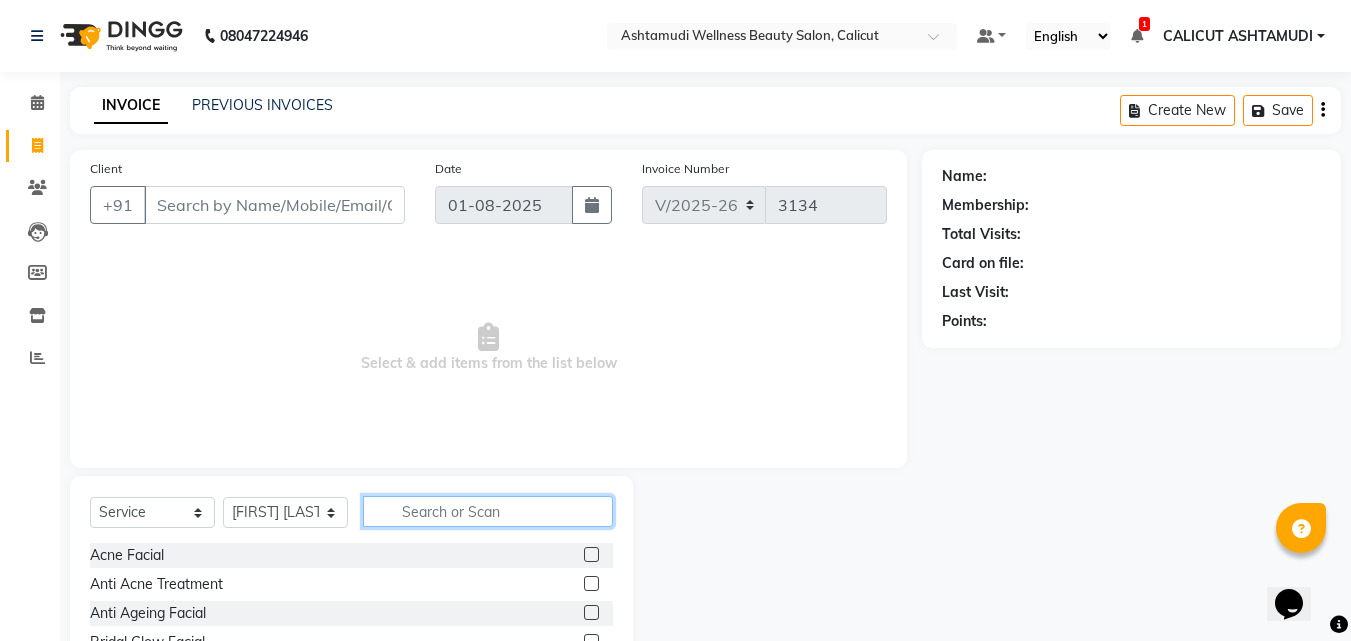click 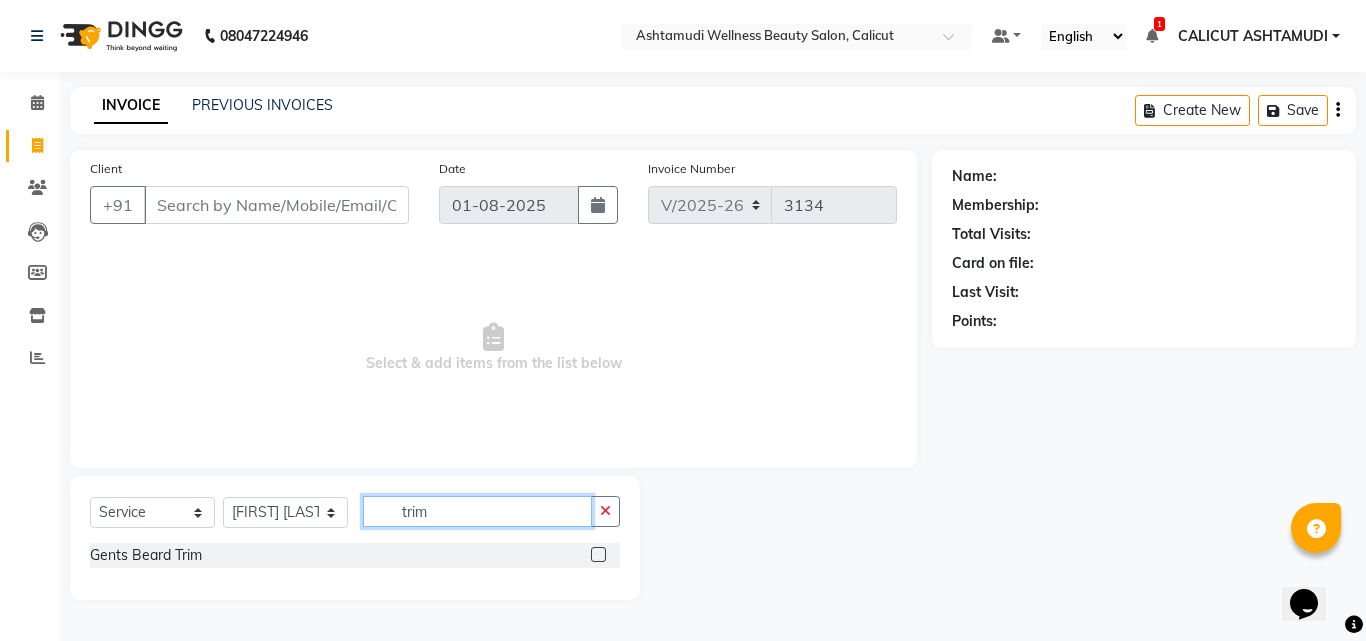 type on "trim" 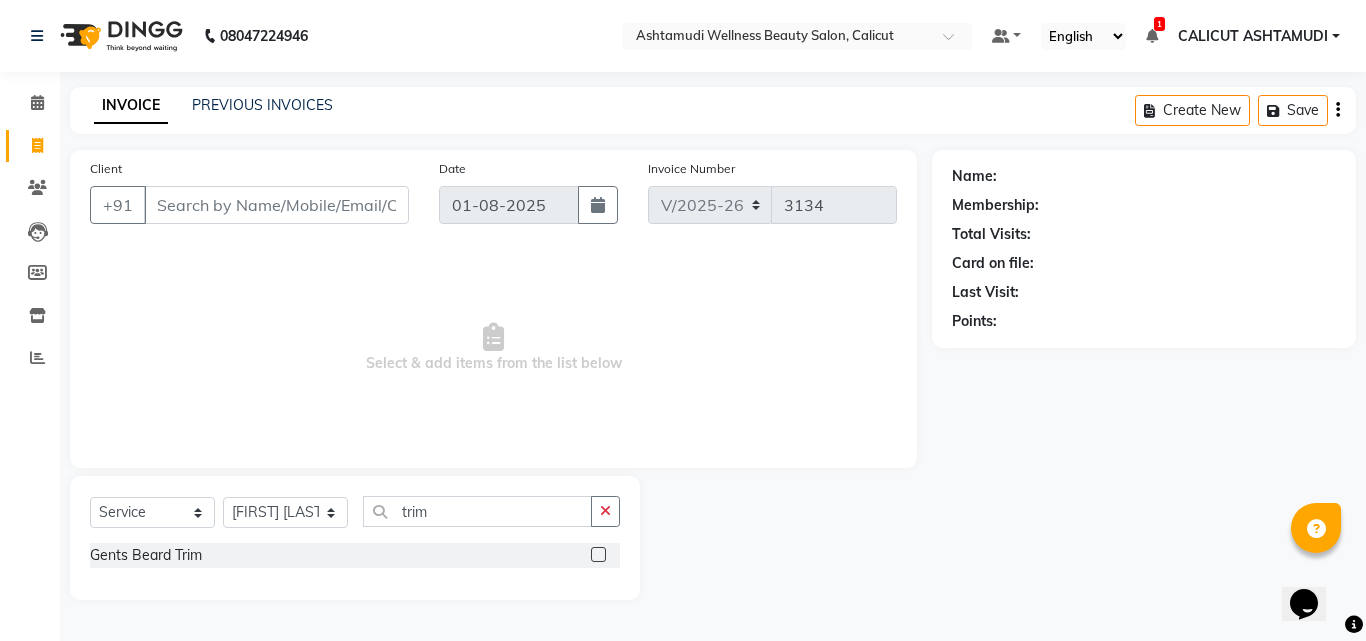 click 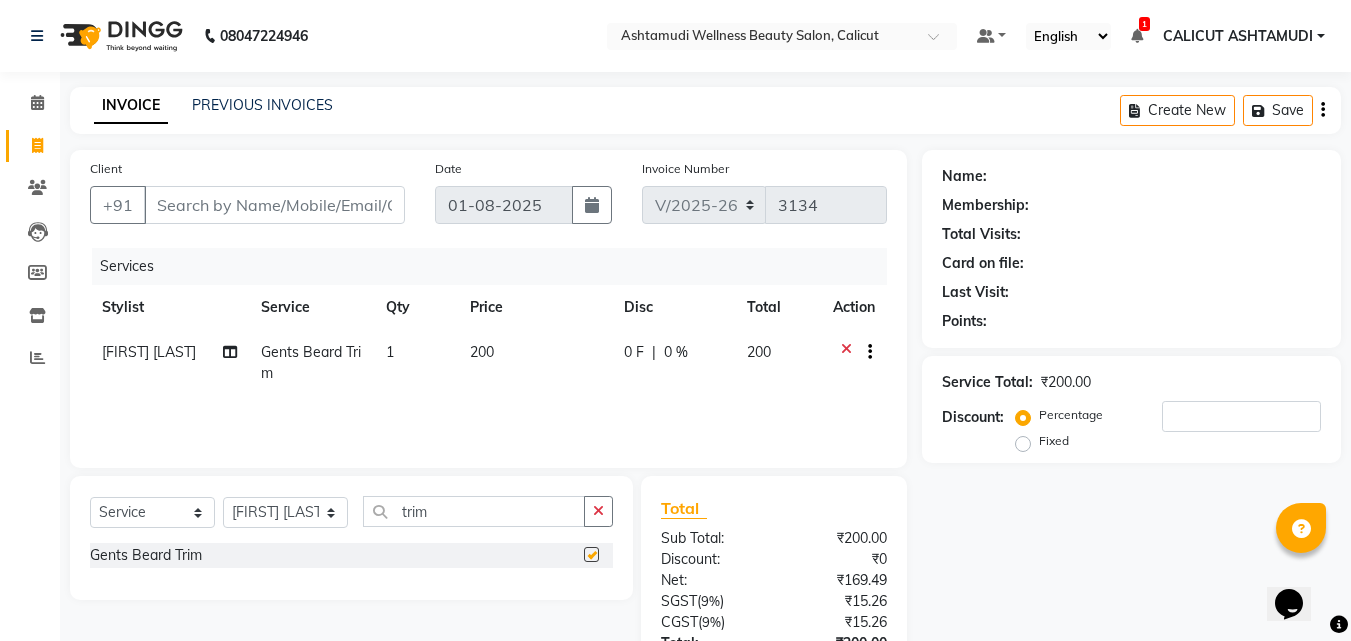 checkbox on "false" 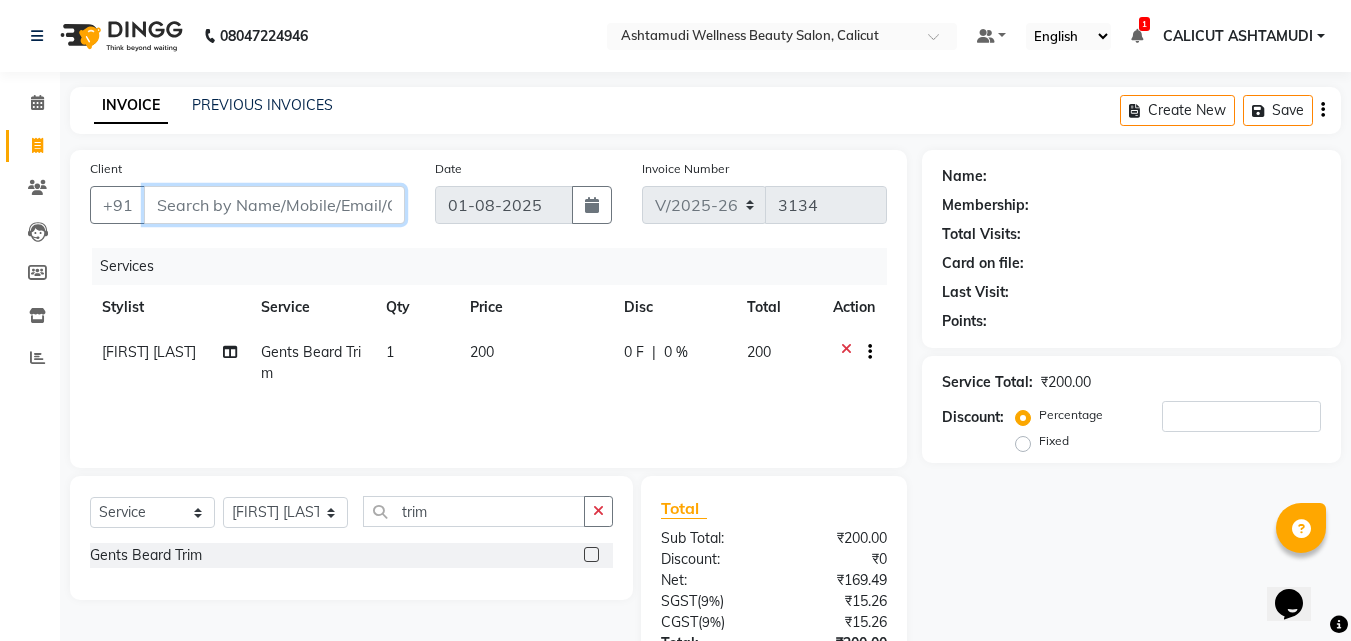 click on "Client" at bounding box center [274, 205] 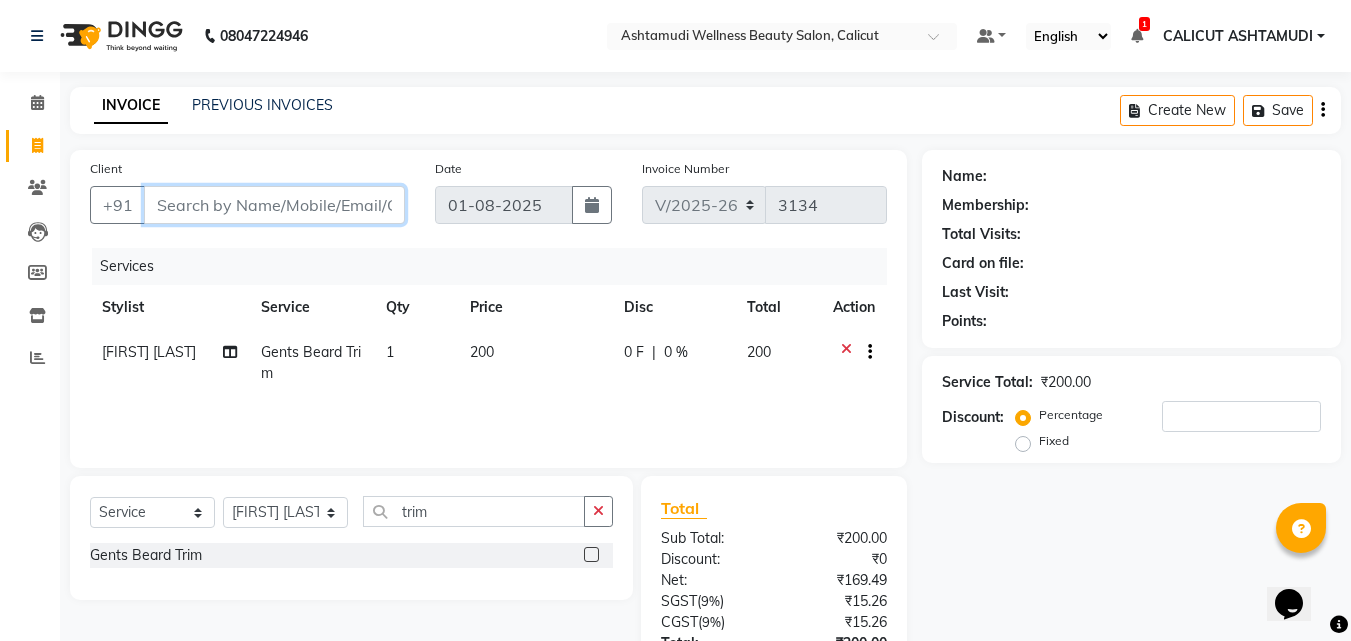 type on "9" 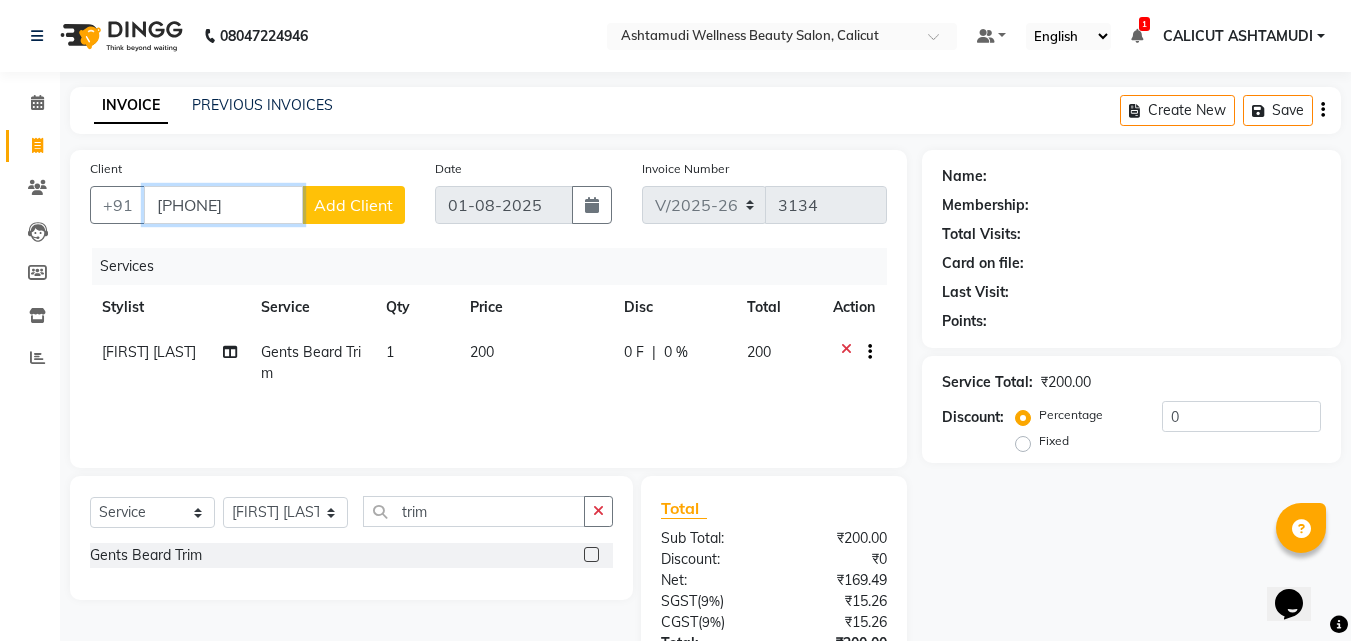 type on "[PHONE]" 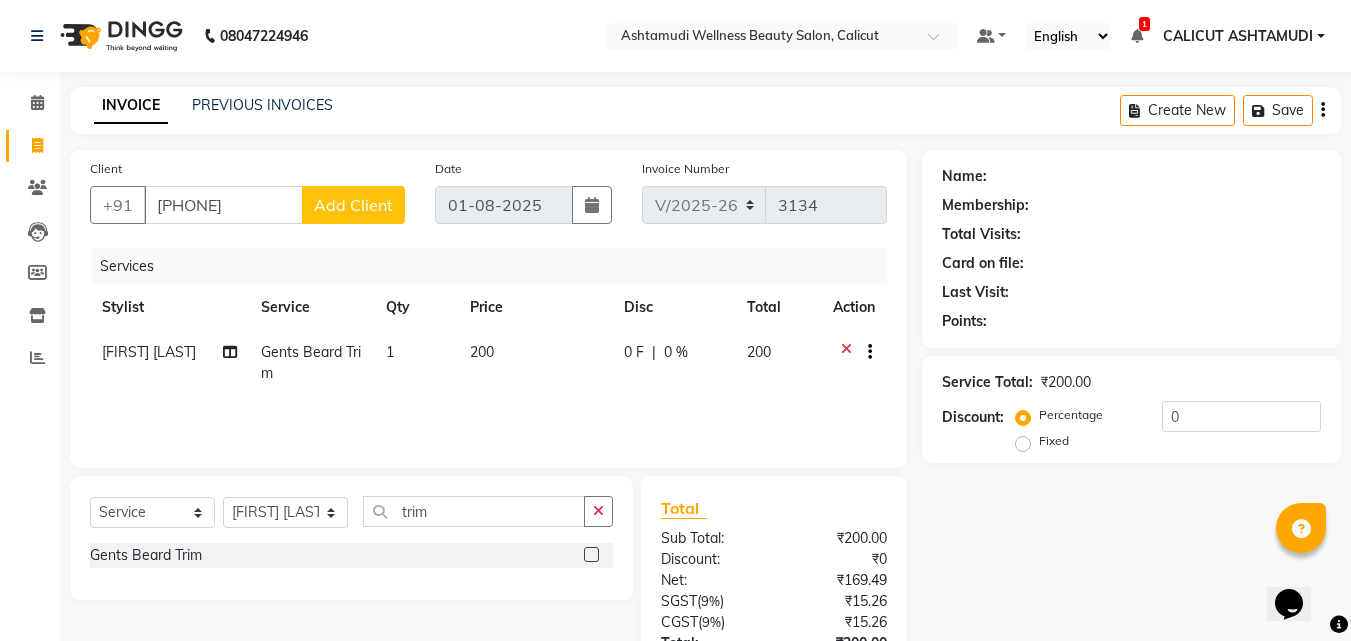 click on "Add Client" 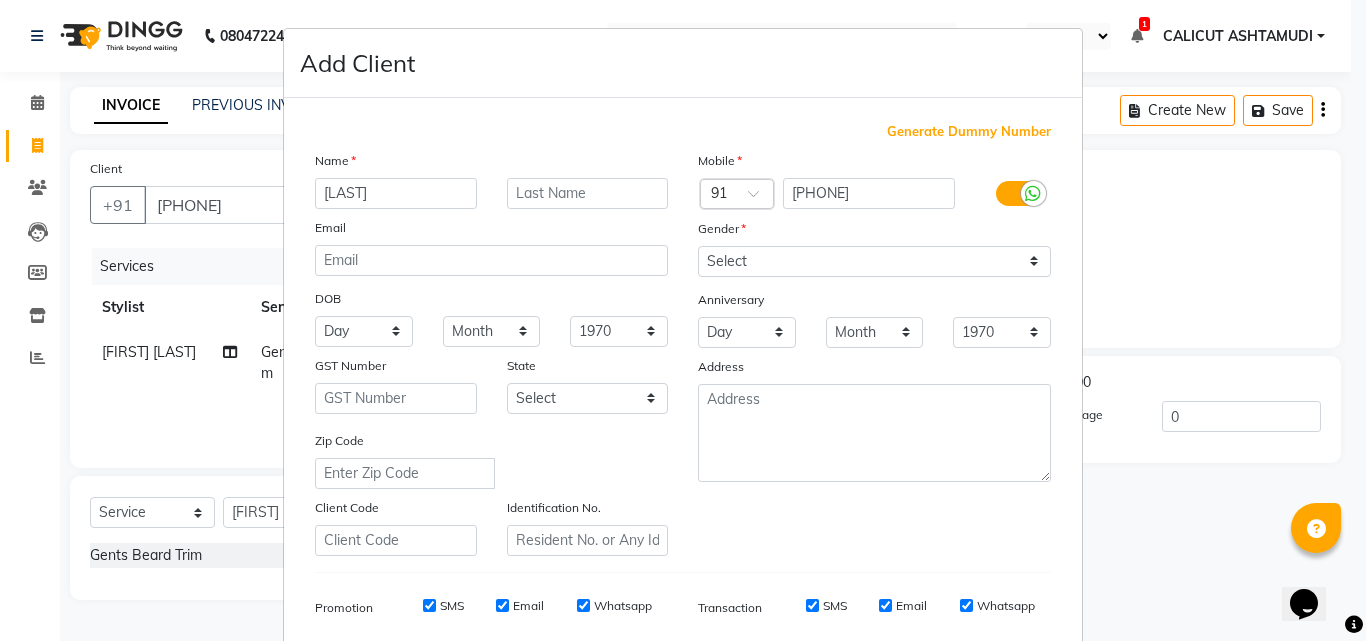 type on "[LAST]" 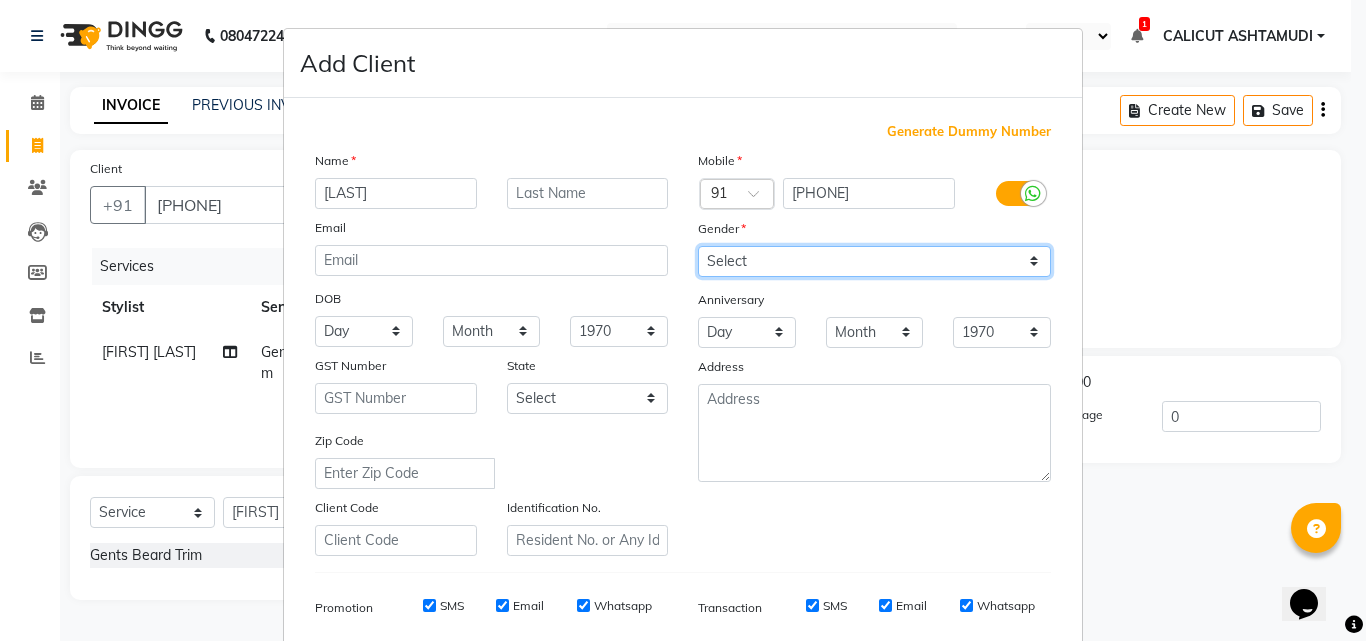 drag, startPoint x: 800, startPoint y: 261, endPoint x: 795, endPoint y: 276, distance: 15.811388 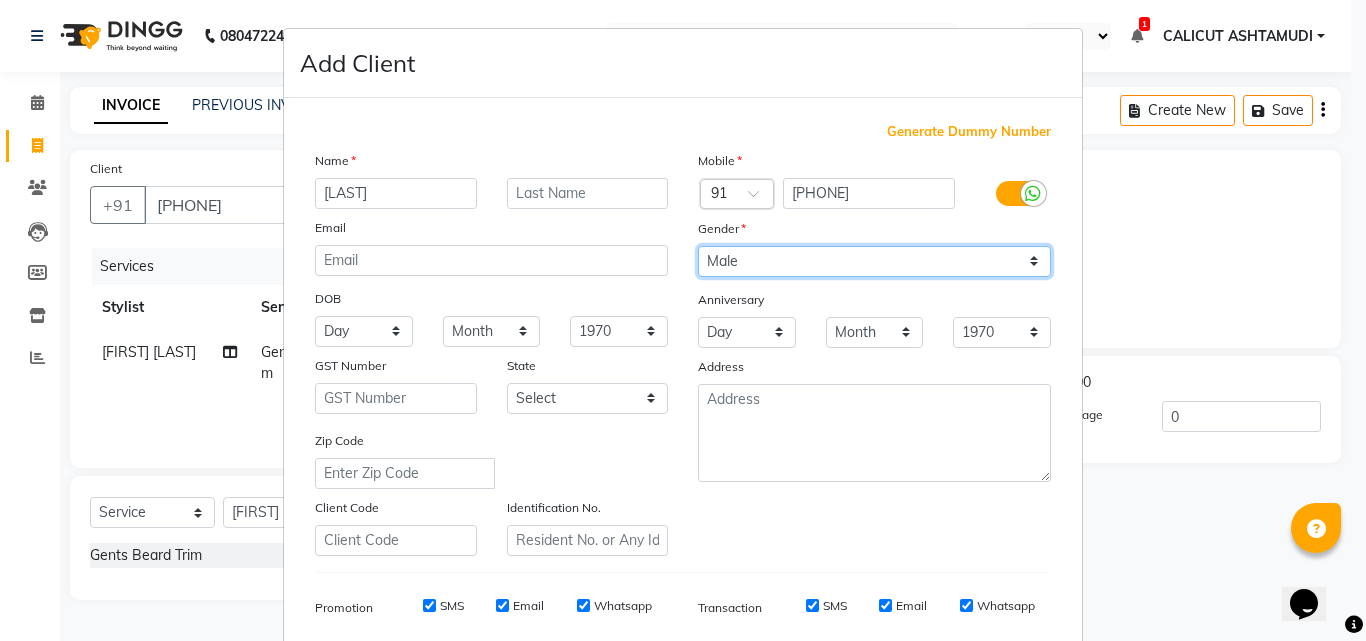 click on "Select Male Female Other Prefer Not To Say" at bounding box center [874, 261] 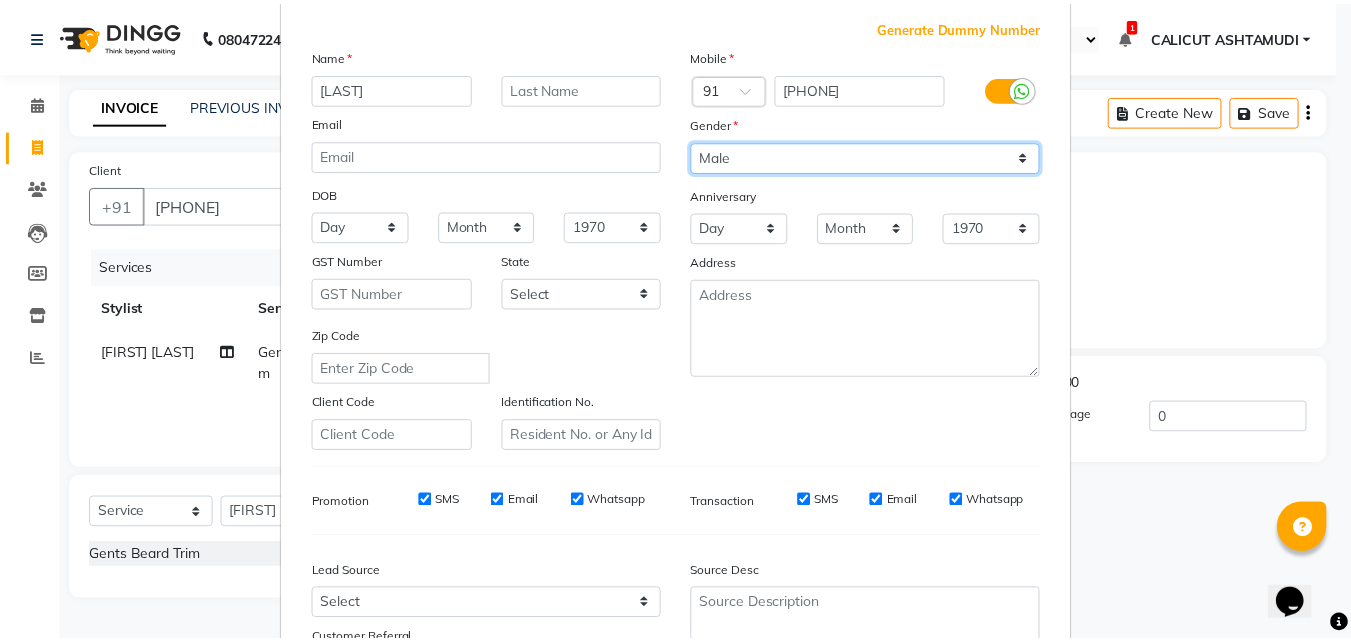 scroll, scrollTop: 282, scrollLeft: 0, axis: vertical 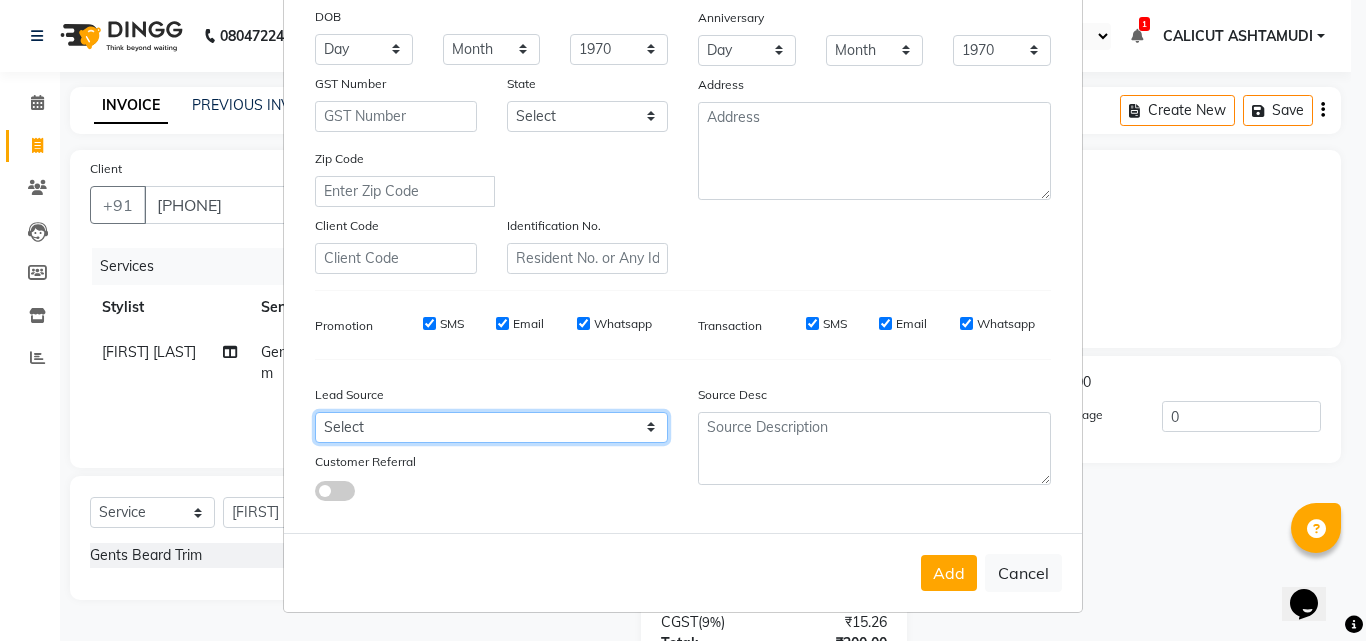 drag, startPoint x: 526, startPoint y: 429, endPoint x: 521, endPoint y: 412, distance: 17.720045 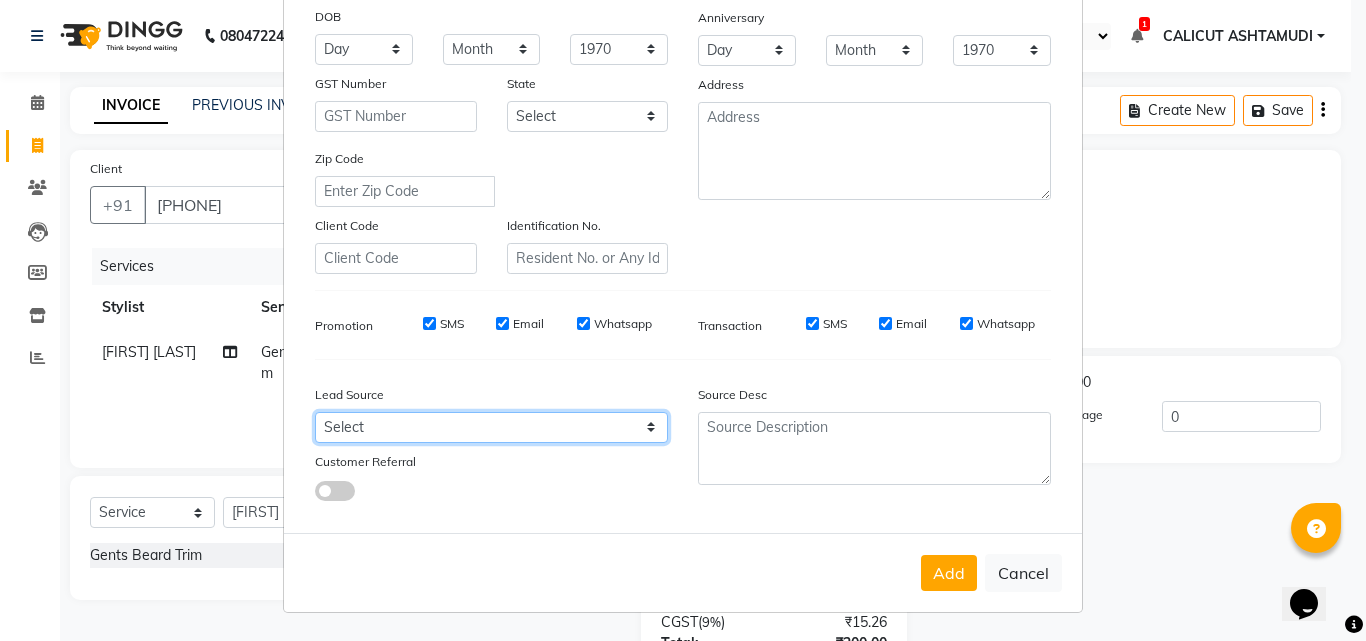 select on "31336" 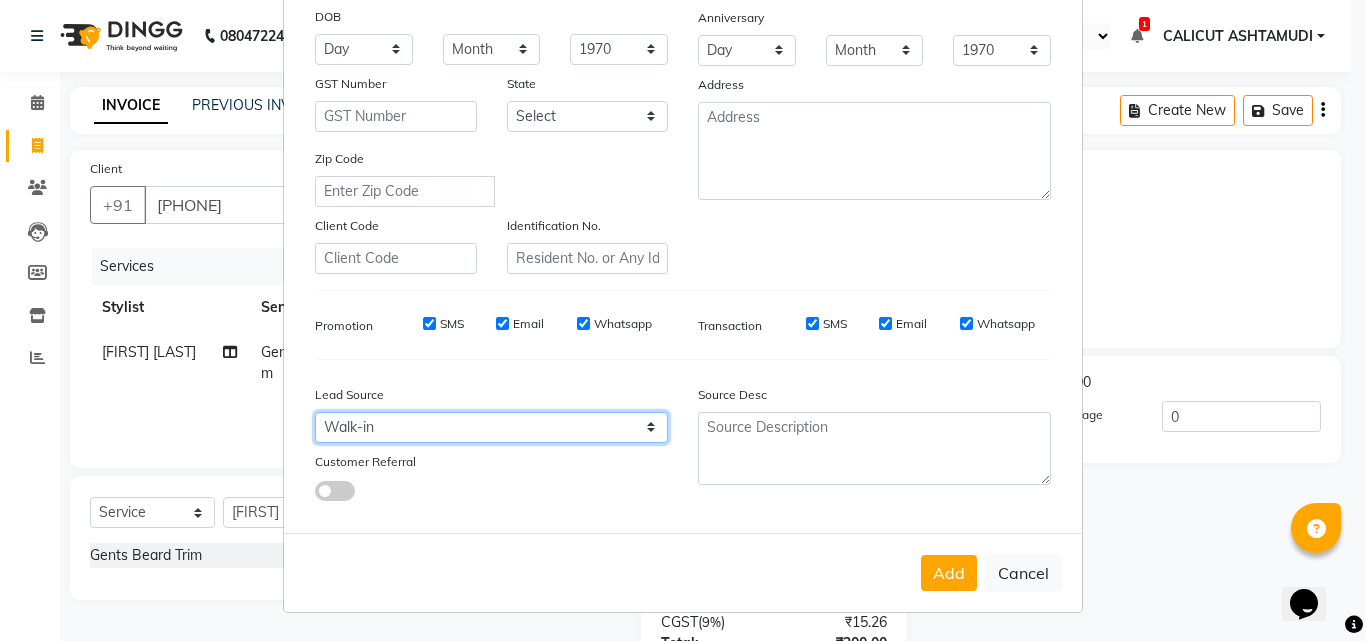 click on "Select Walk-in Referral Internet Friend Word of Mouth Advertisement Facebook JustDial Google Other Instagram  YouTube  WhatsApp" at bounding box center [491, 427] 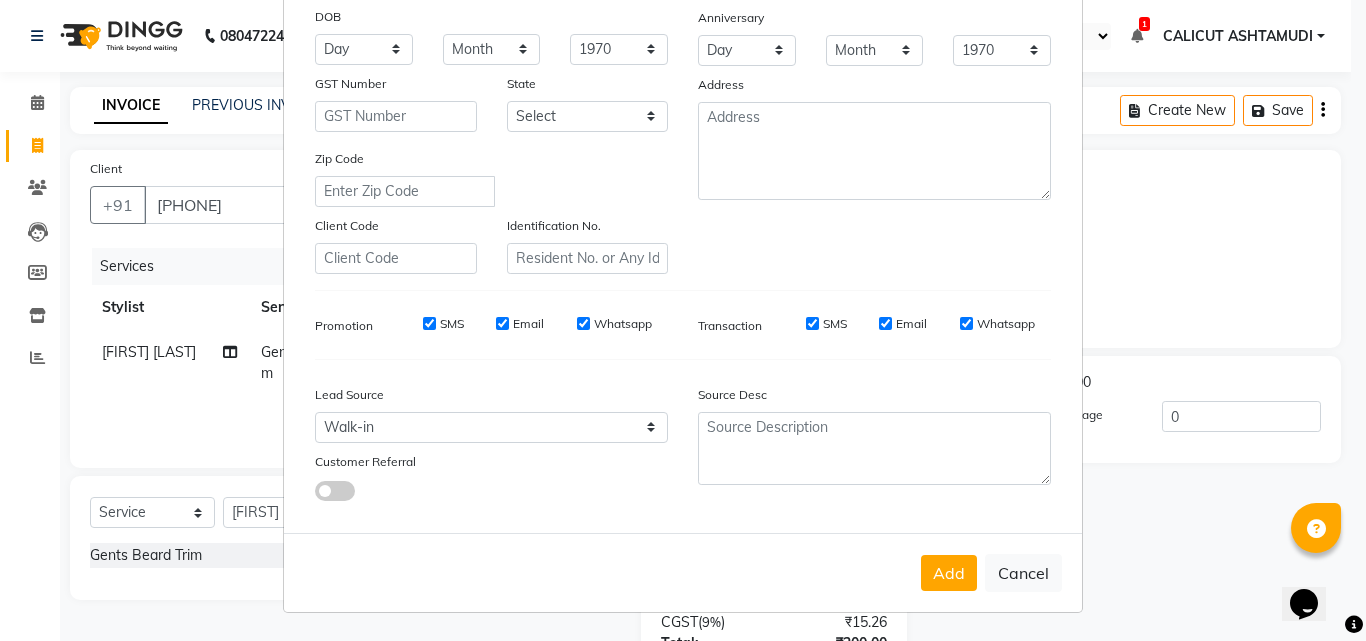 click on "Add" at bounding box center [949, 573] 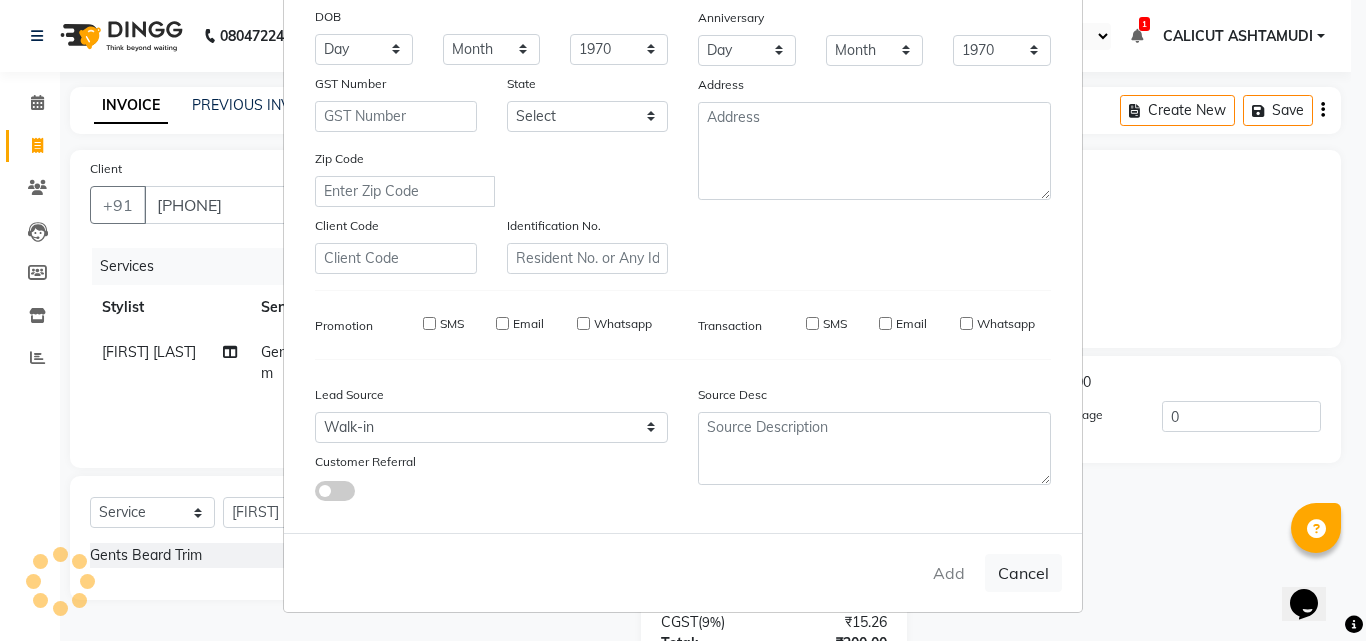 type 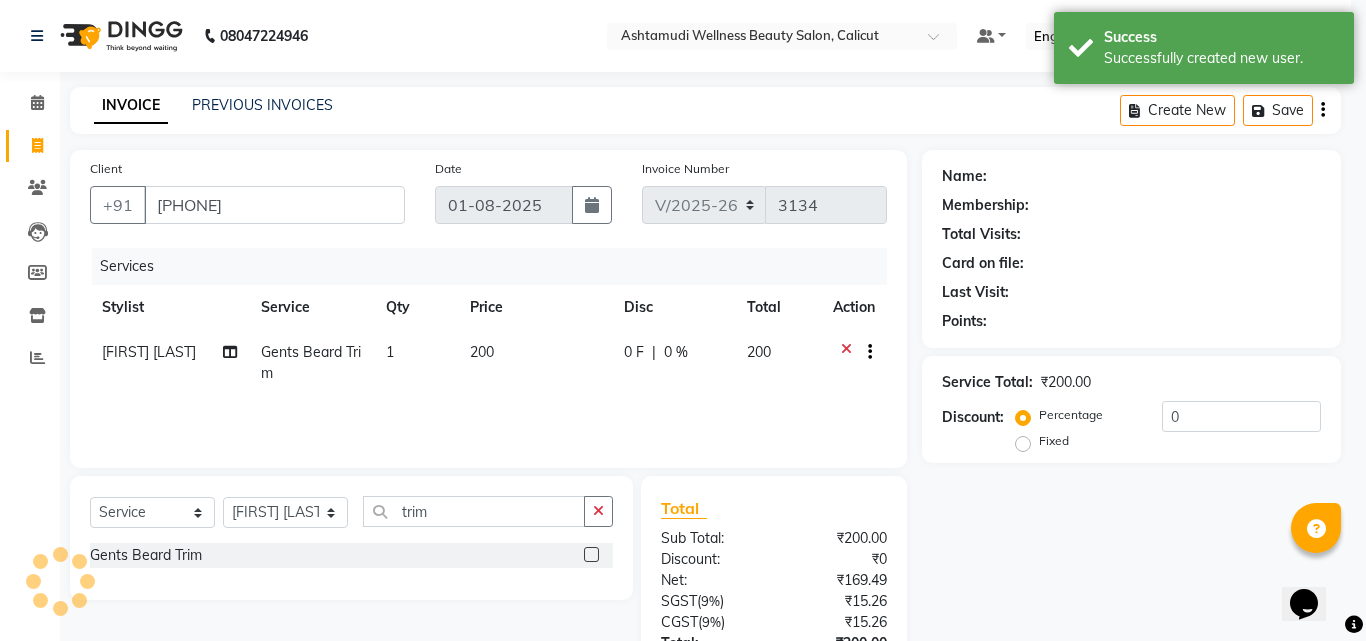 select on "1: Object" 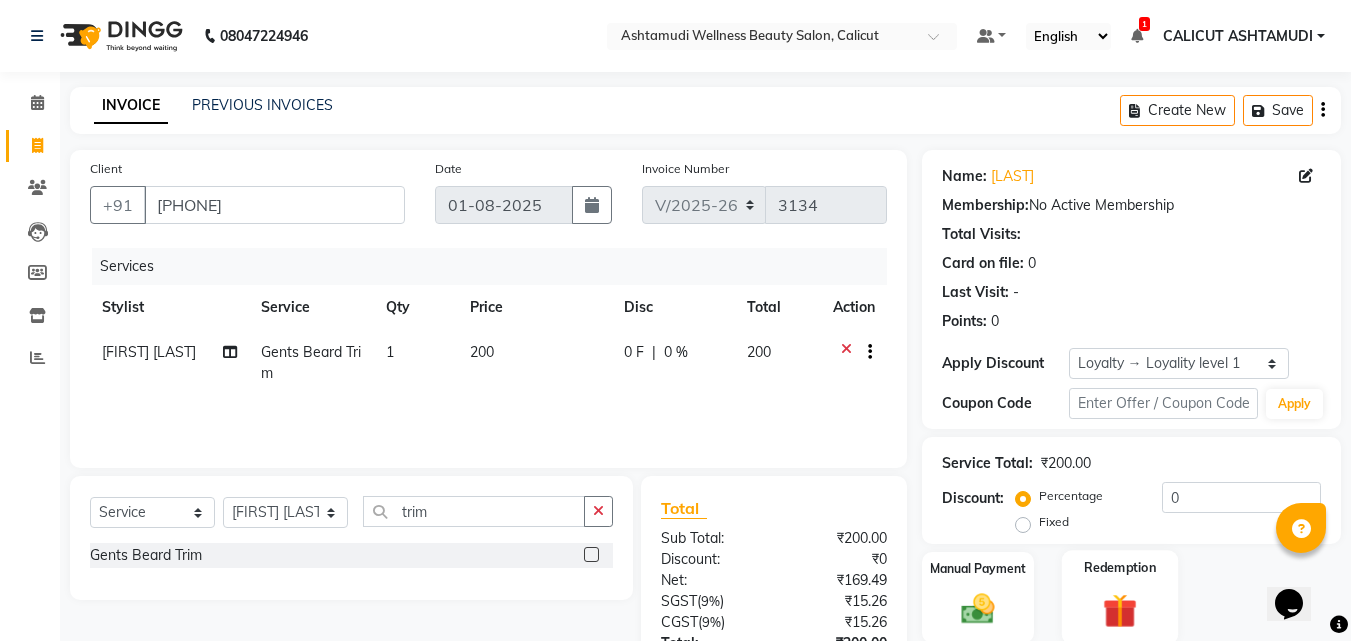 scroll, scrollTop: 159, scrollLeft: 0, axis: vertical 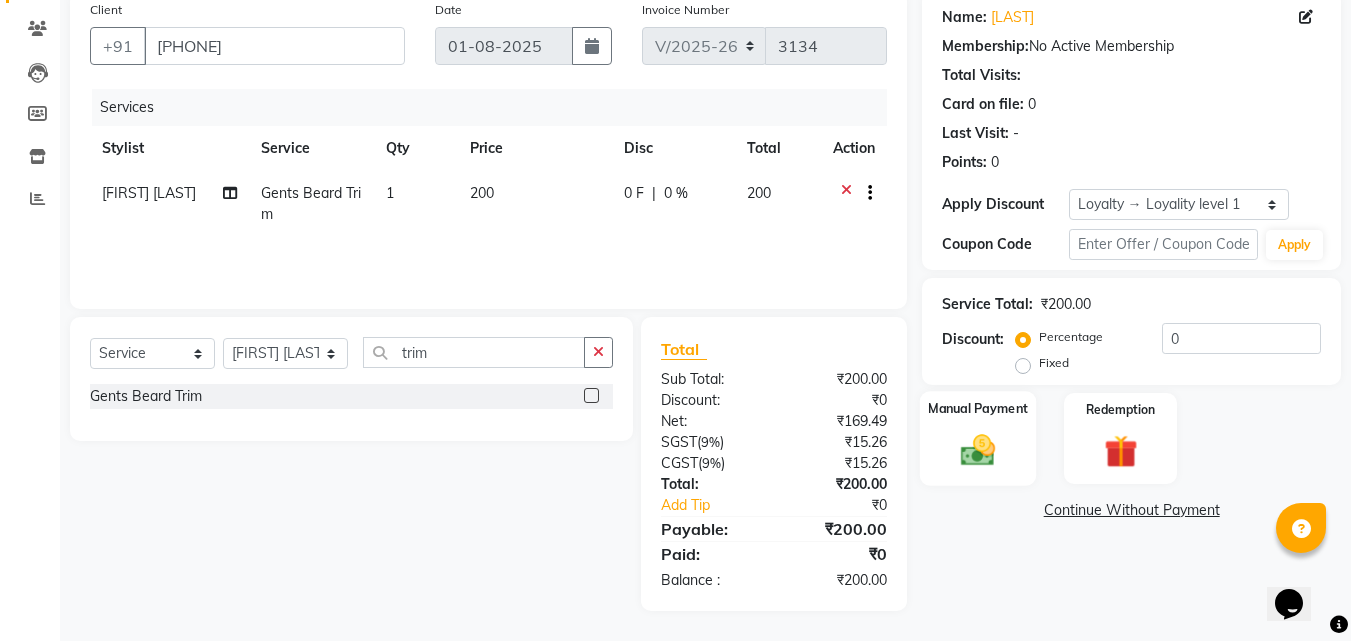 click on "Manual Payment" 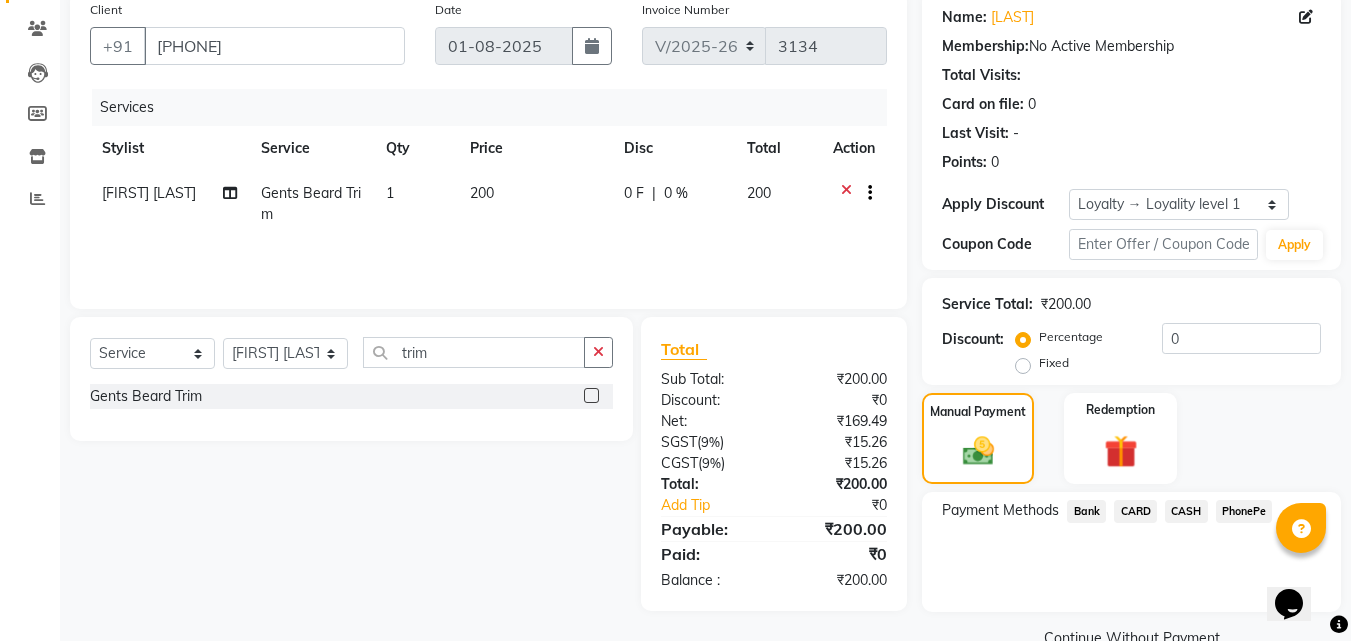 click on "PhonePe" 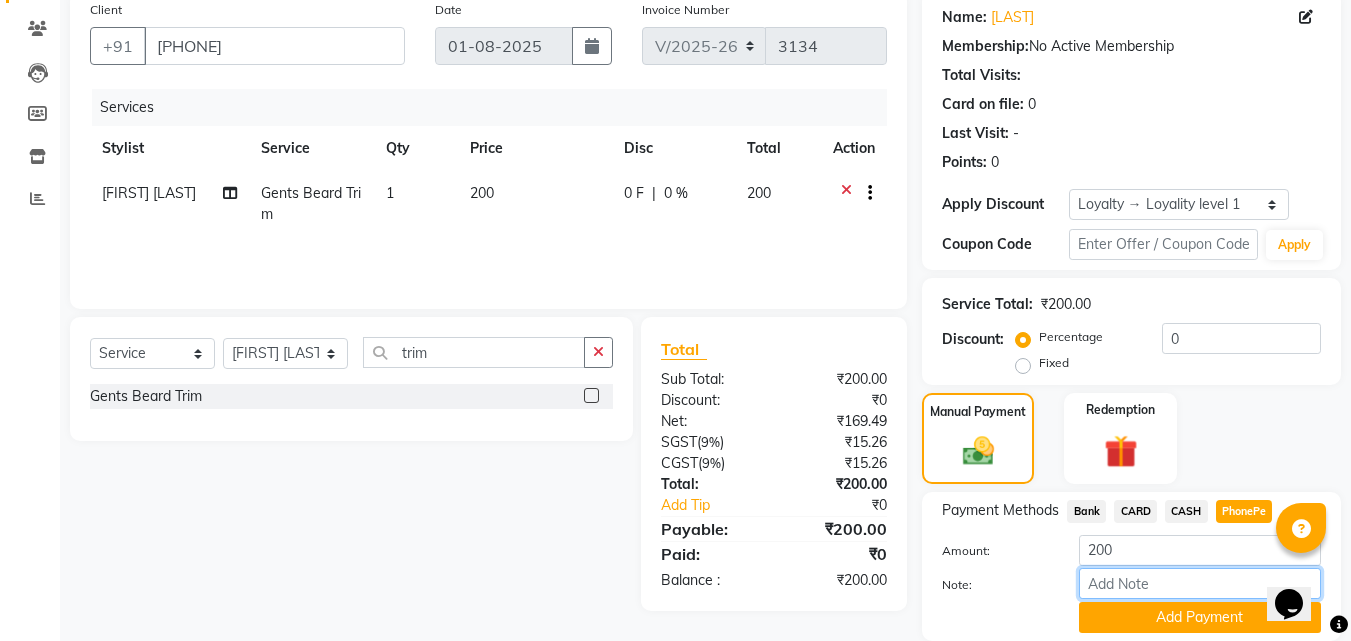 click on "Note:" at bounding box center [1200, 583] 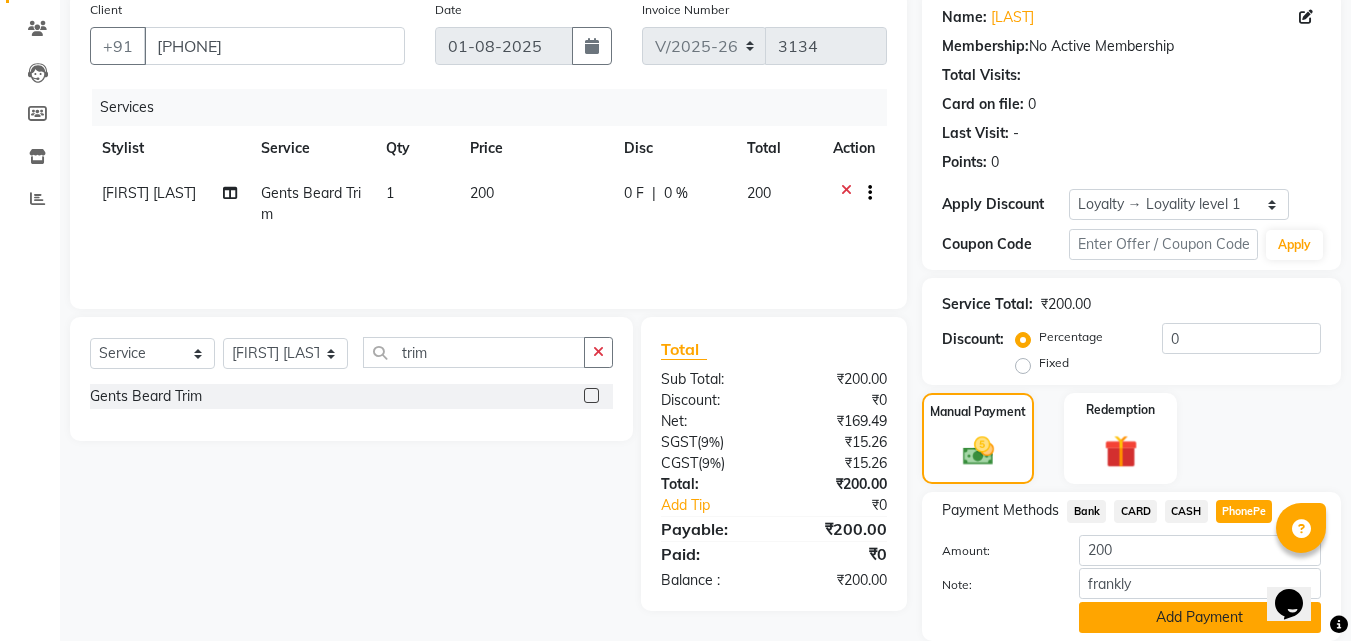 click on "Add Payment" 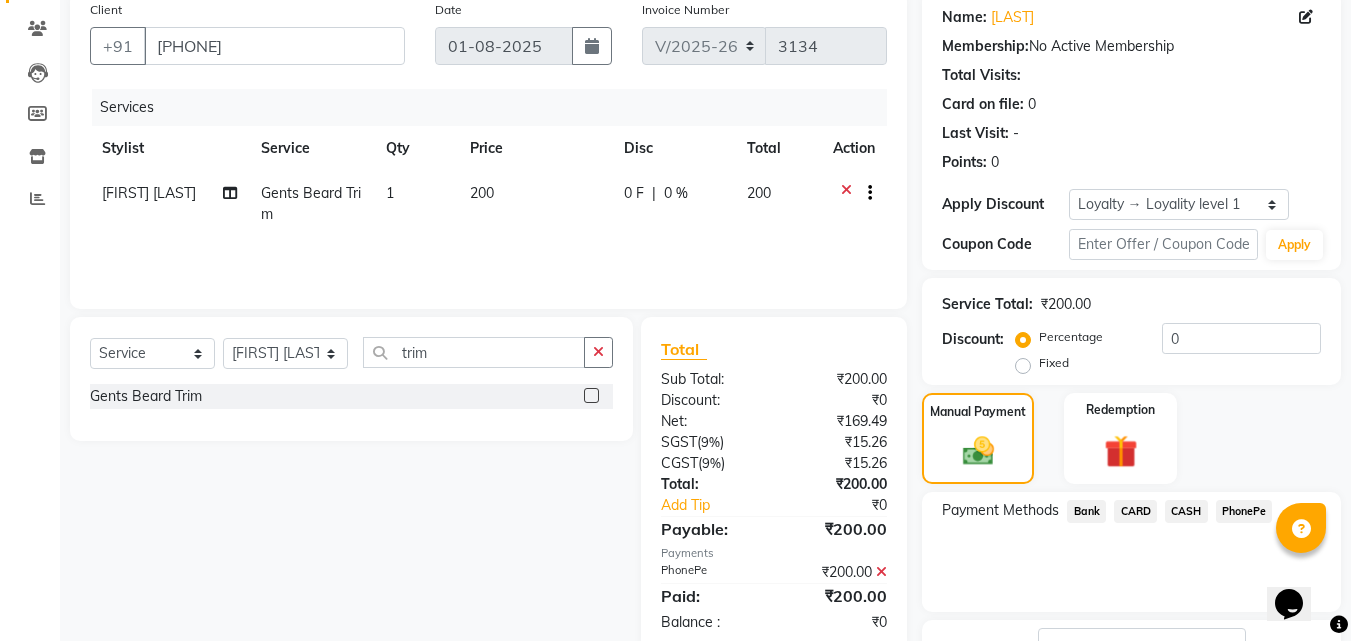 scroll, scrollTop: 314, scrollLeft: 0, axis: vertical 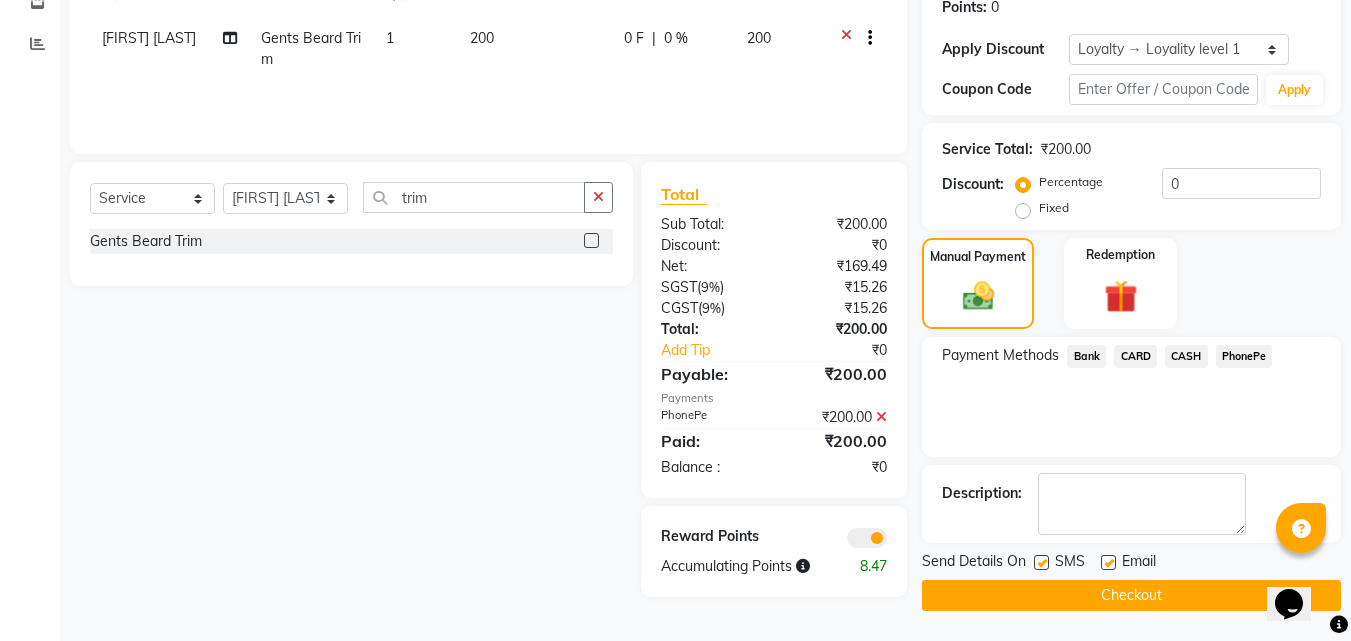 click on "Checkout" 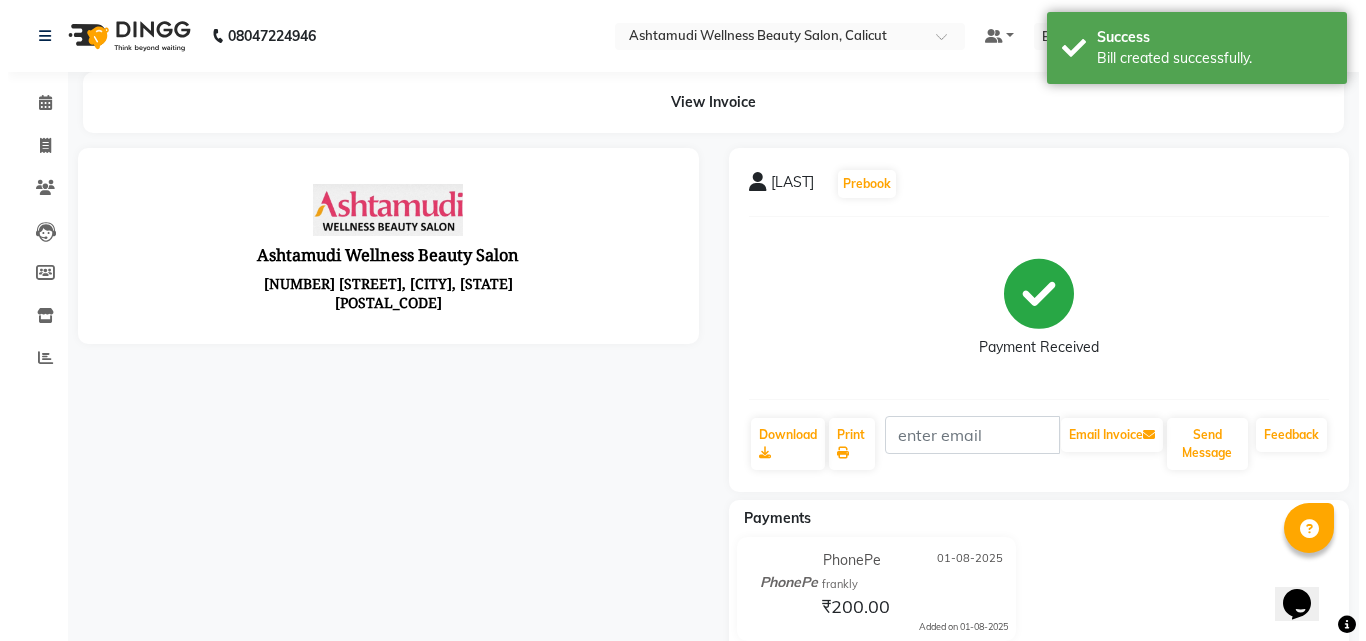 scroll, scrollTop: 0, scrollLeft: 0, axis: both 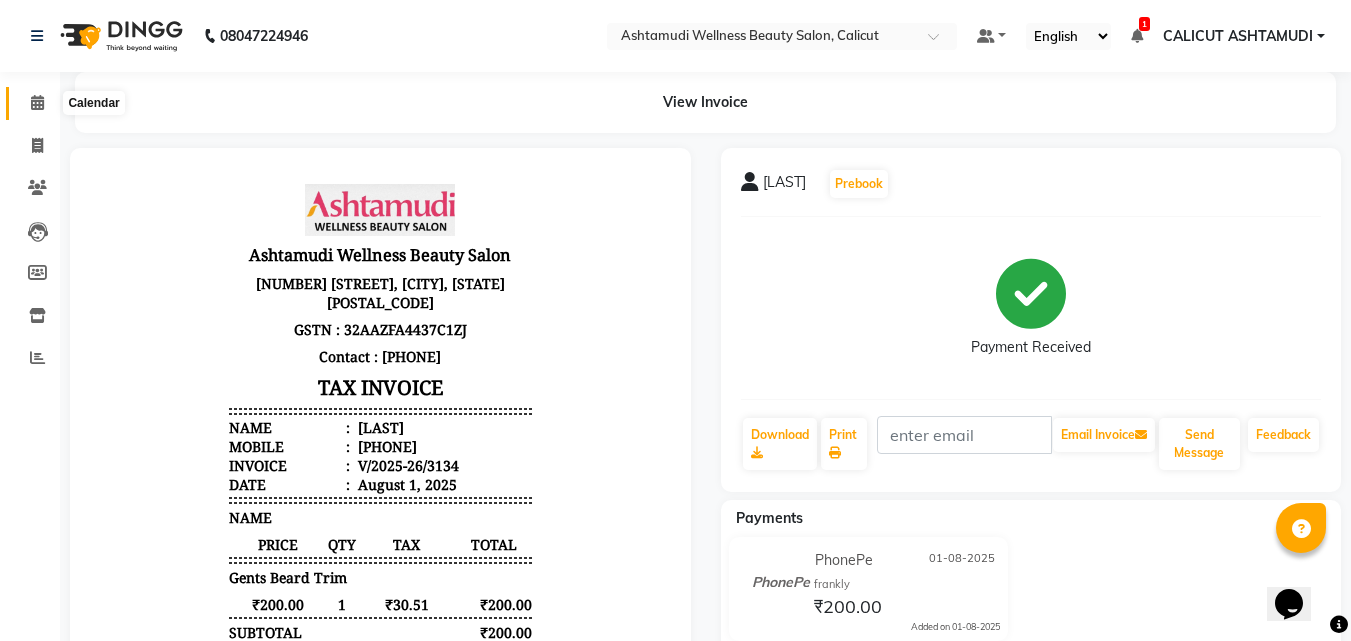 click 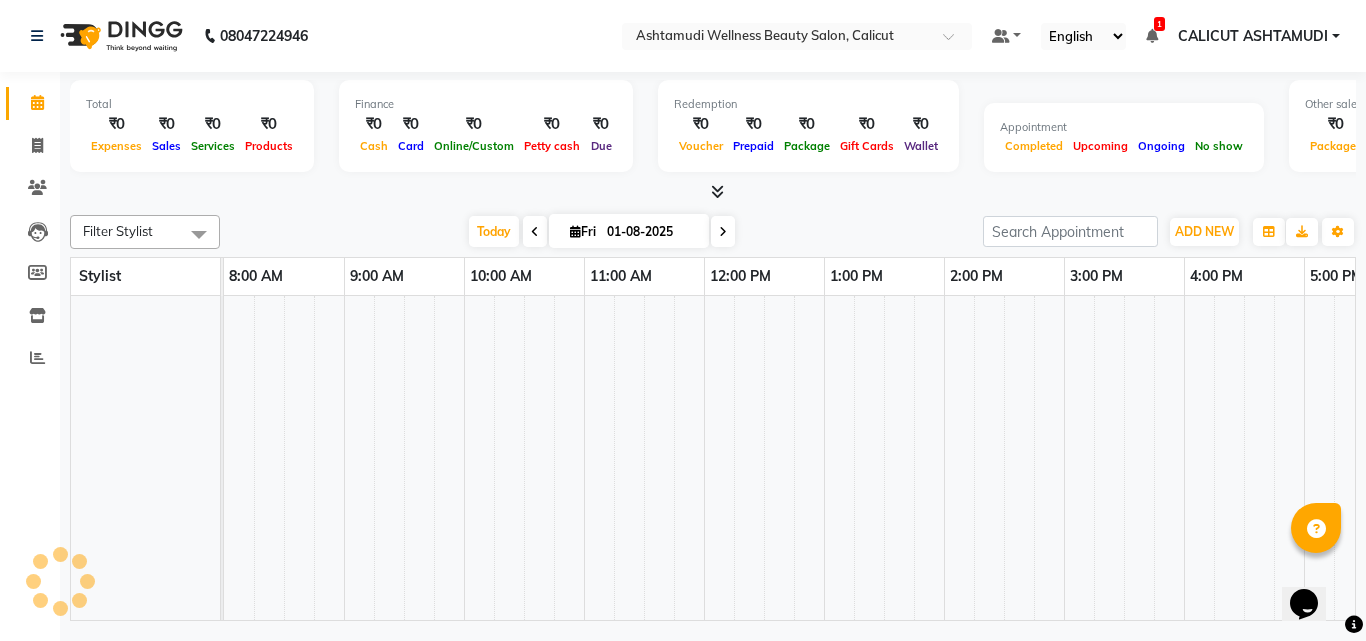 click 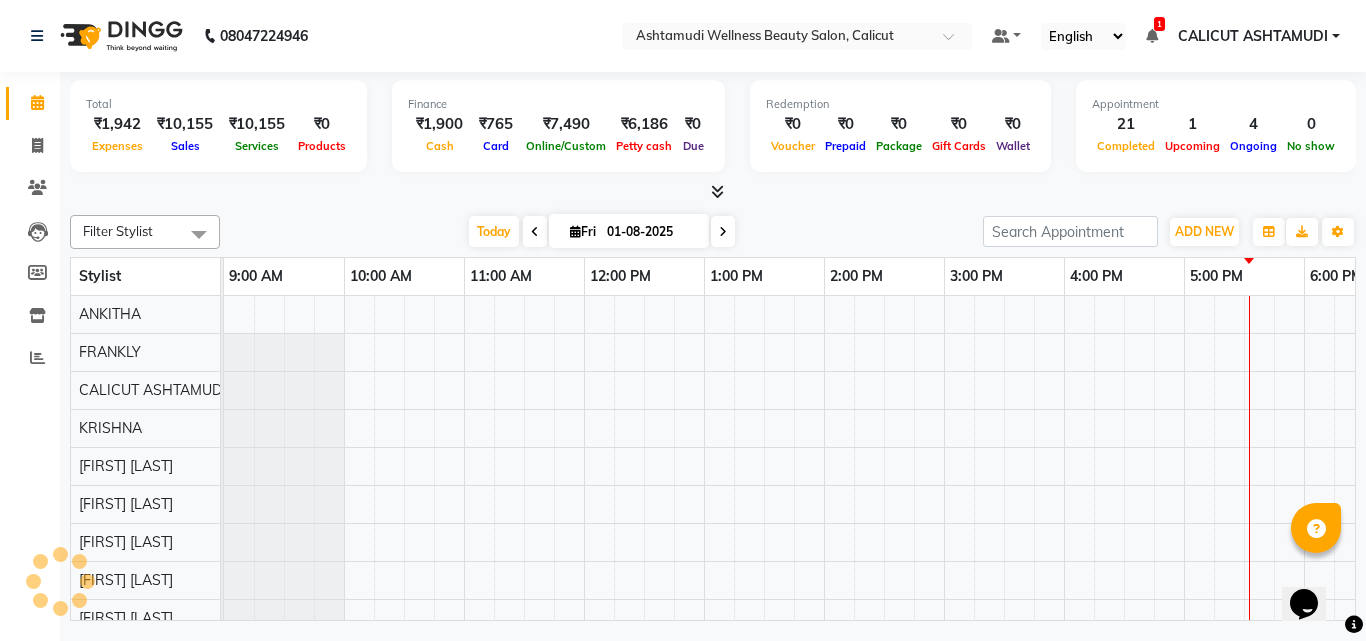 scroll, scrollTop: 0, scrollLeft: 0, axis: both 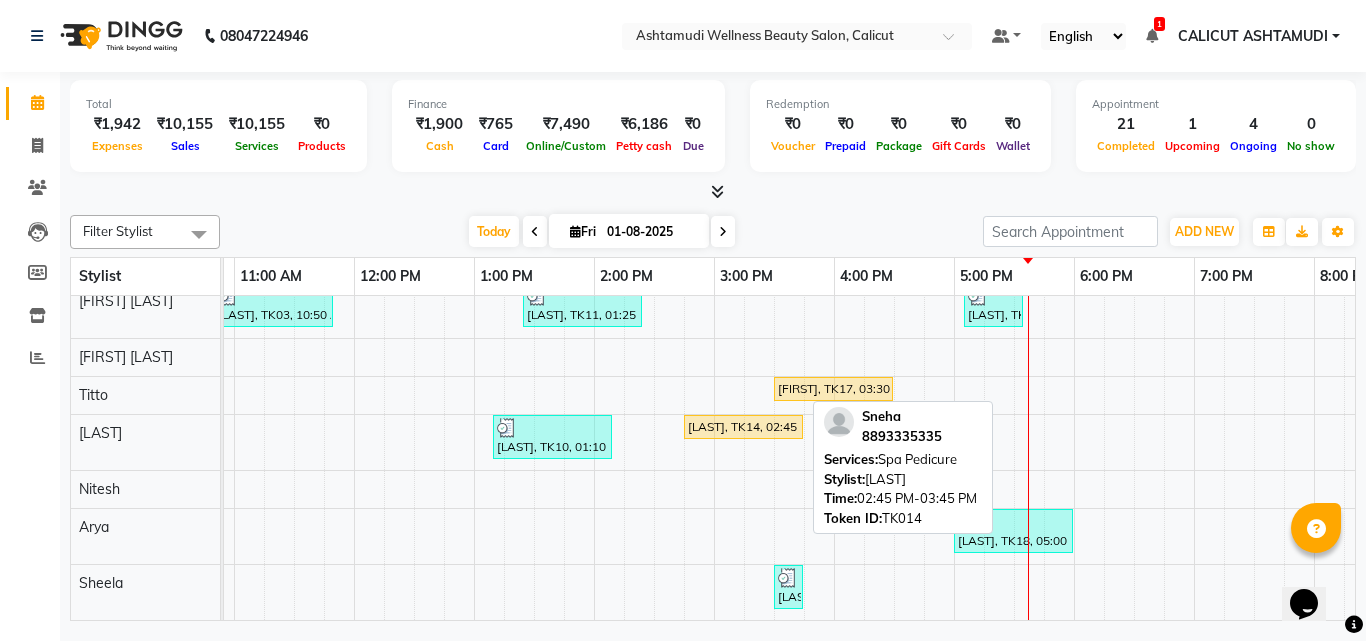 click on "[LAST], TK14, 02:45 PM-03:45 PM, Spa Pedicure" at bounding box center [743, 427] 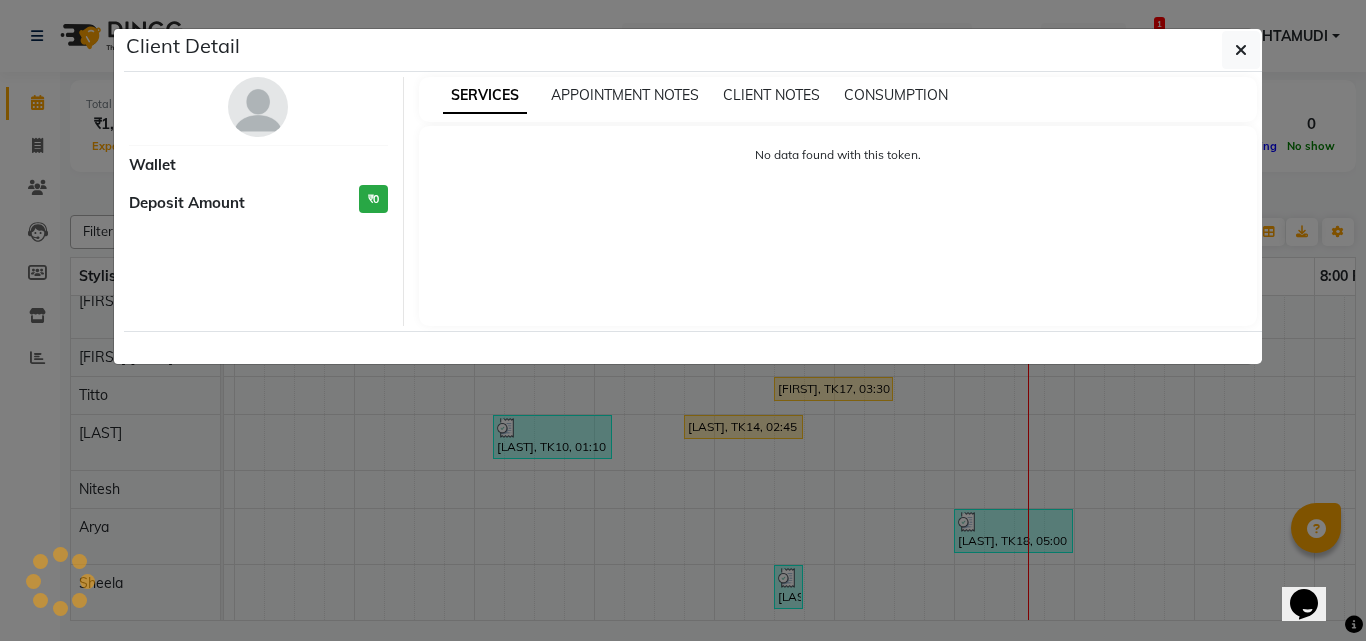 select on "1" 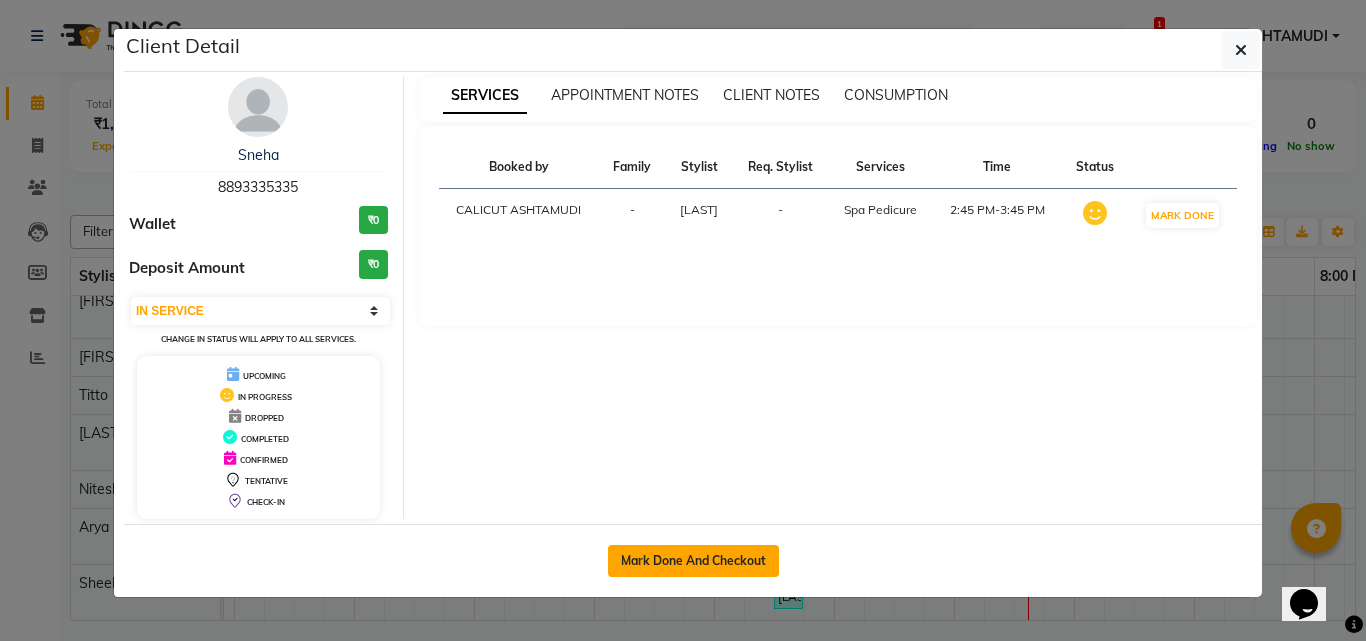 click on "Mark Done And Checkout" 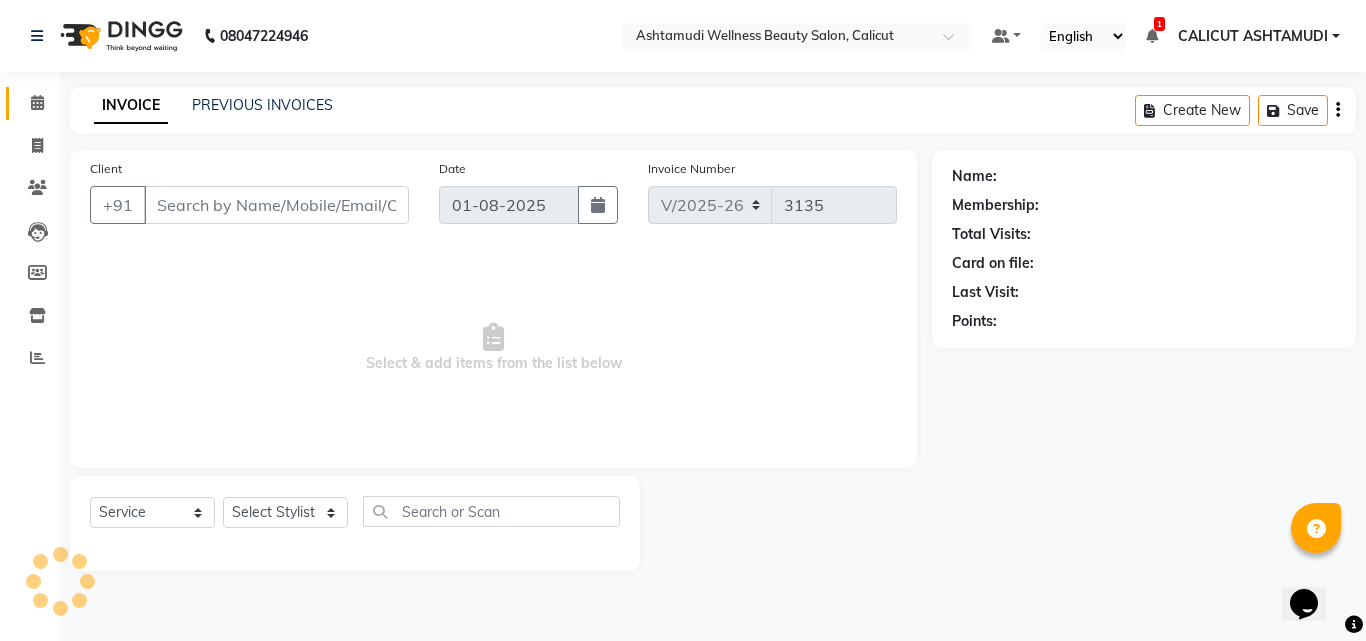 type on "8893335335" 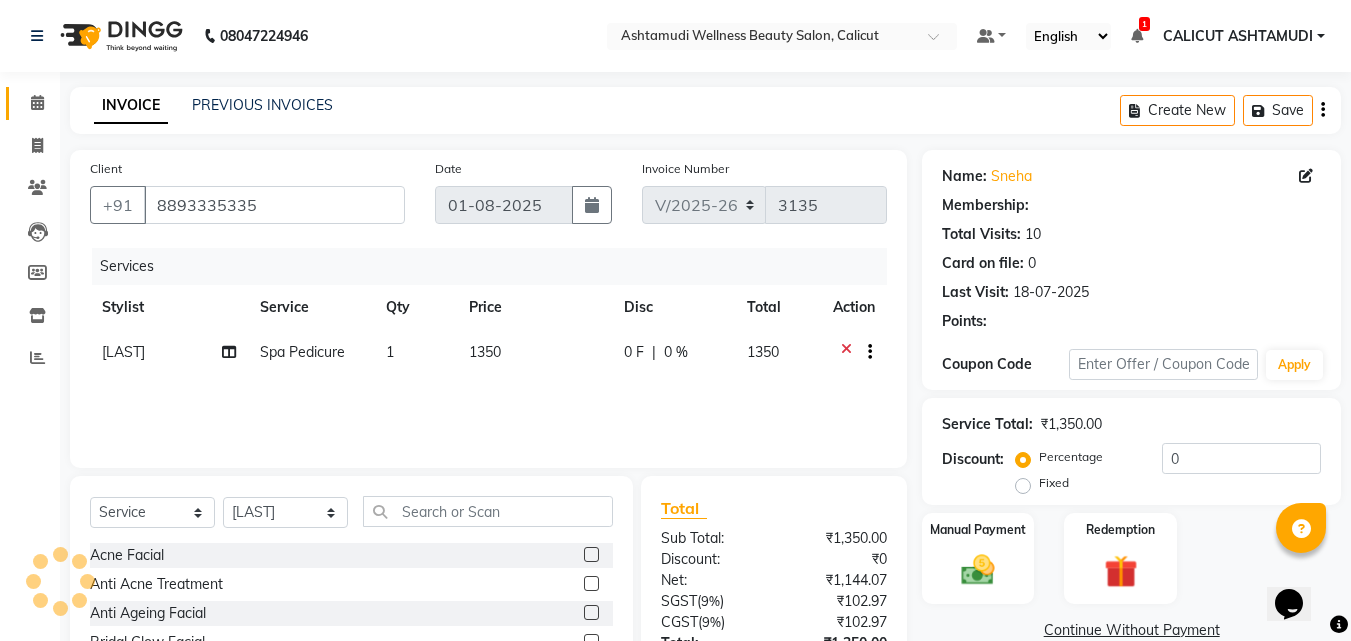 select on "1: Object" 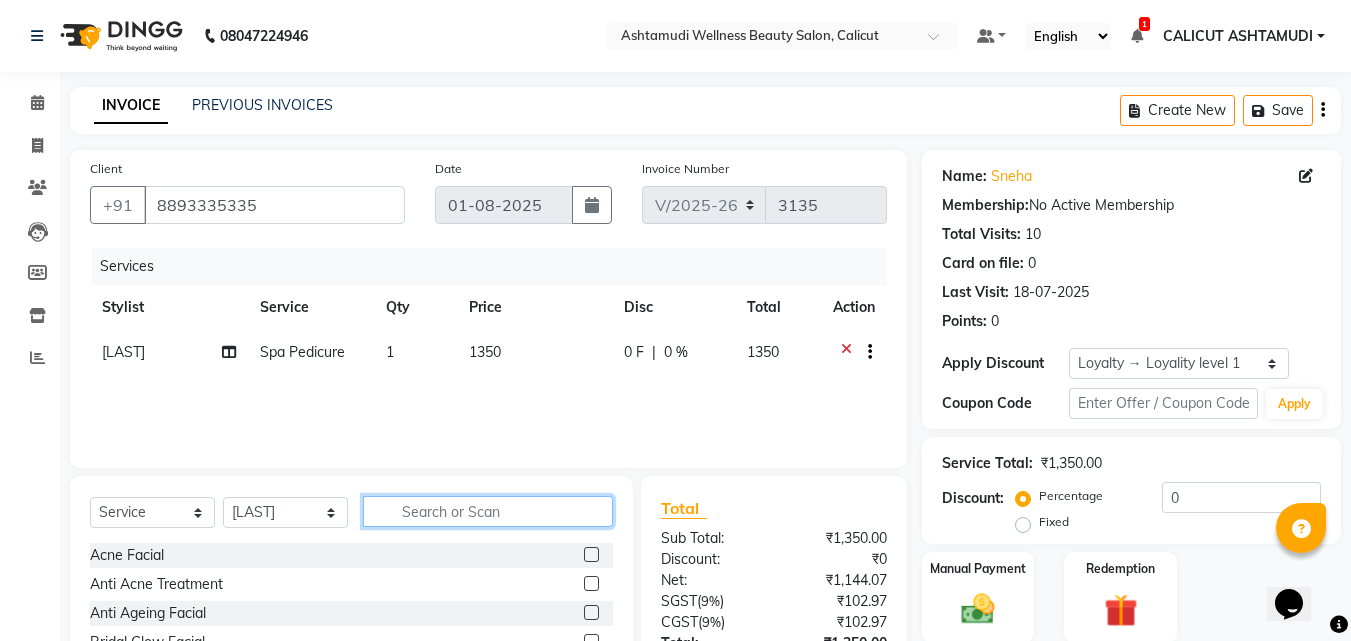 click 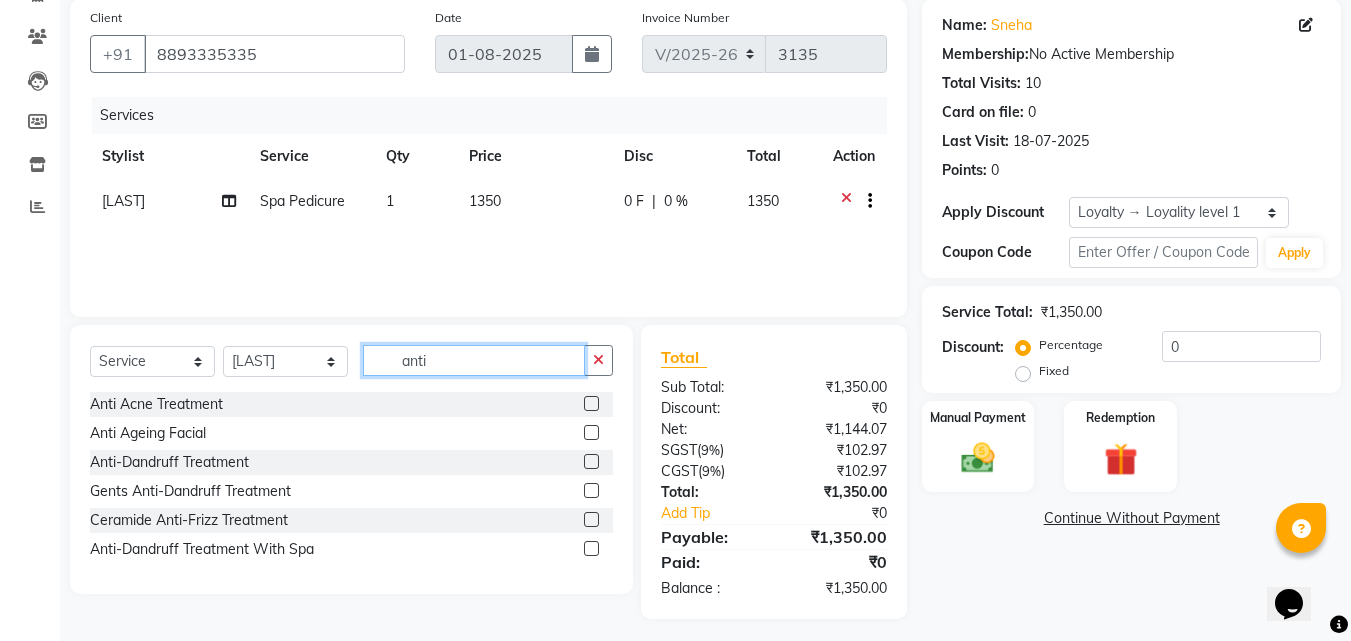 scroll, scrollTop: 159, scrollLeft: 0, axis: vertical 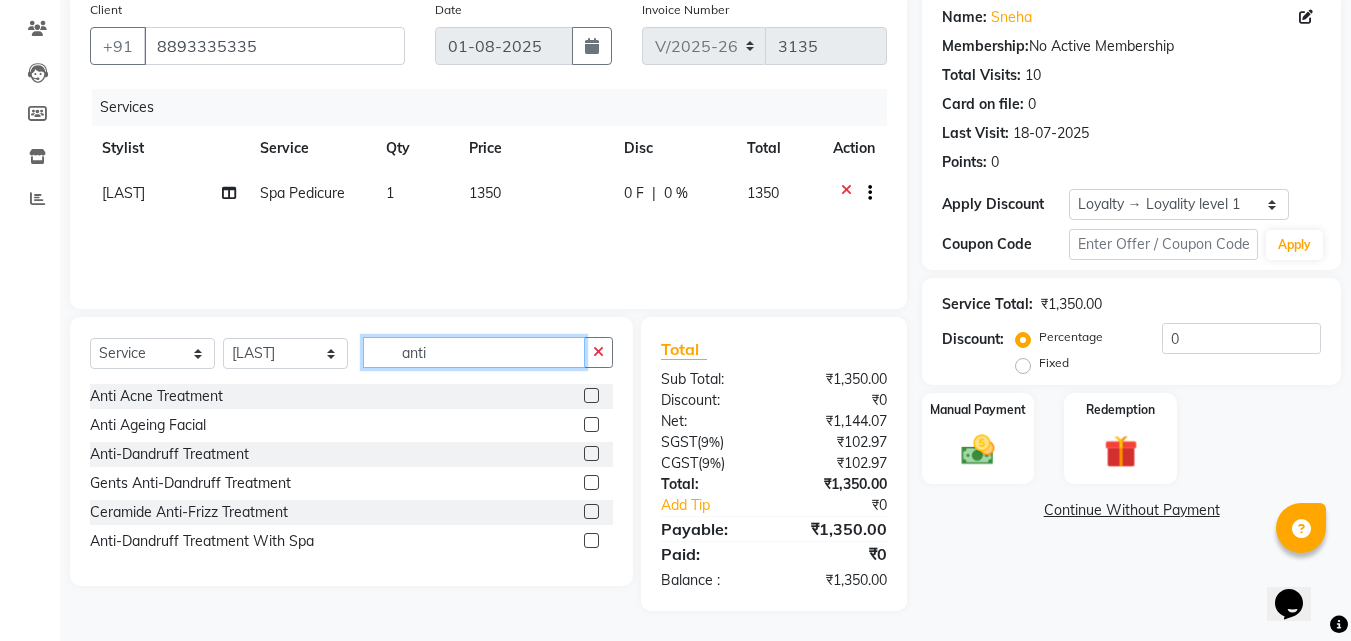 type on "anti" 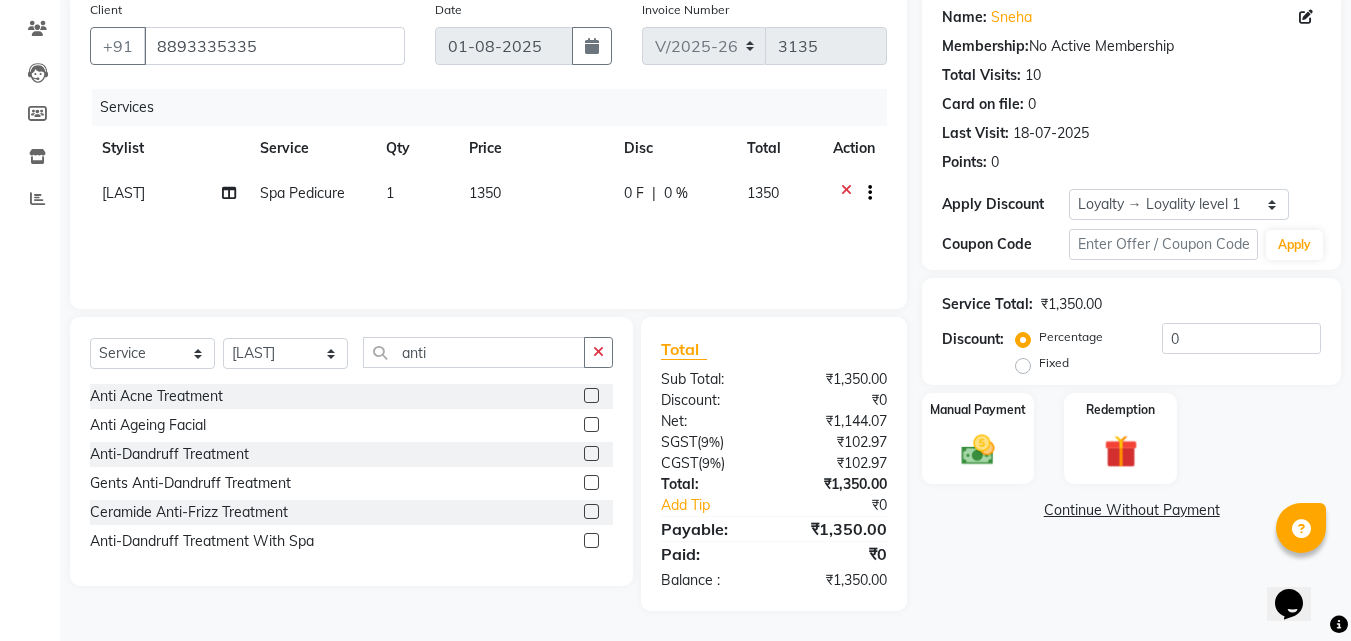 click 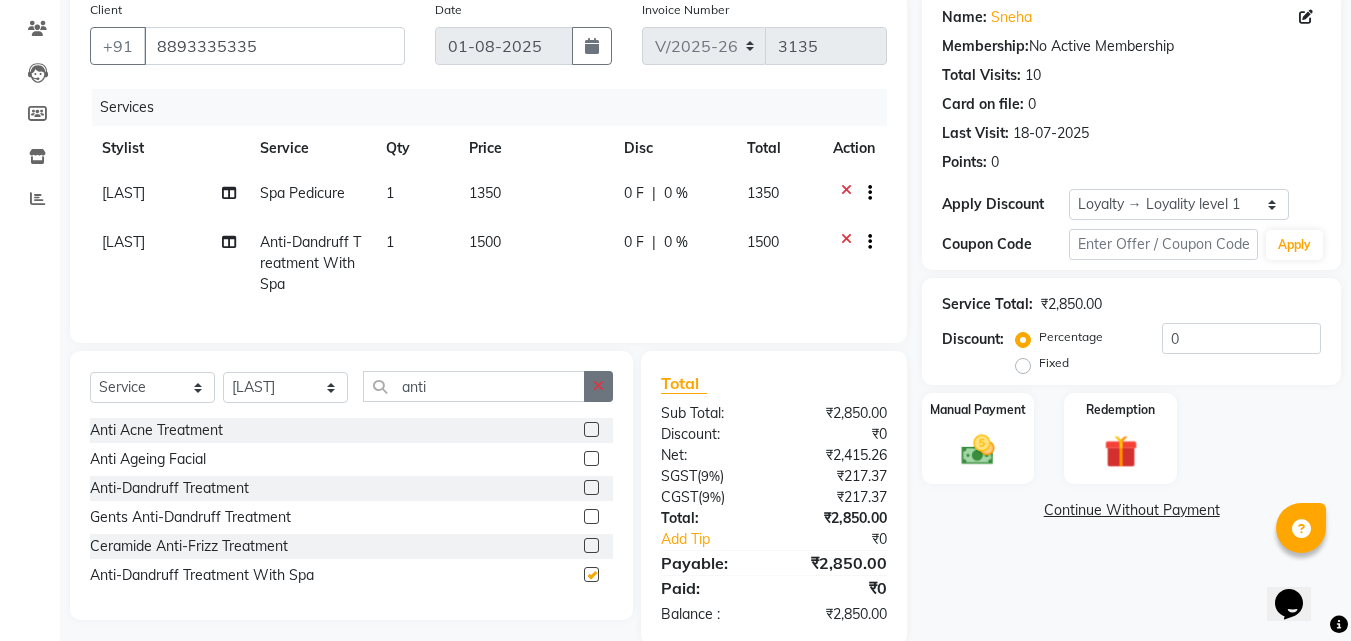 checkbox on "false" 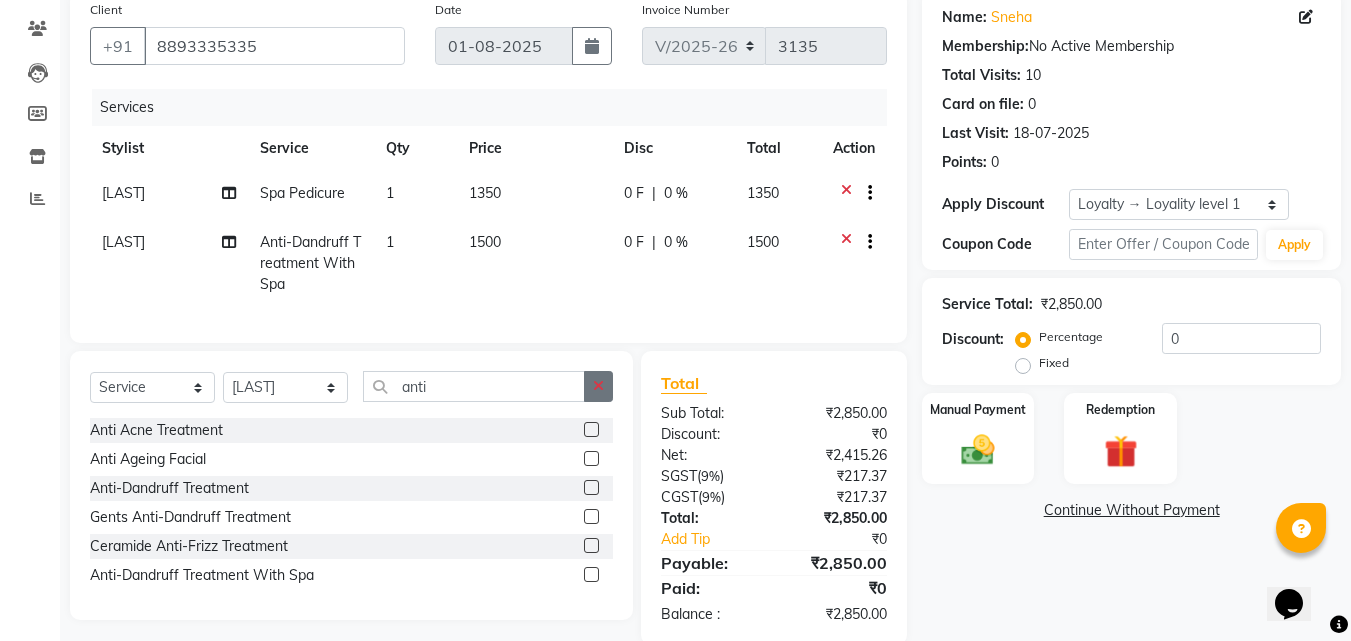 click 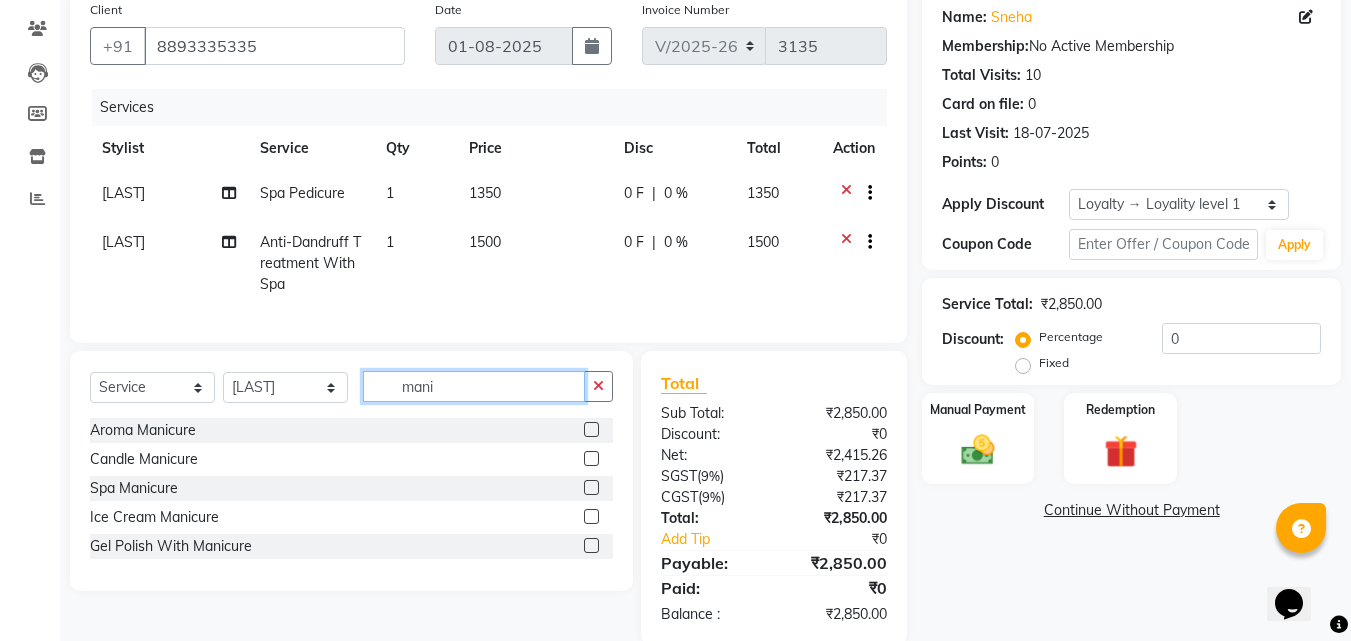 type on "mani" 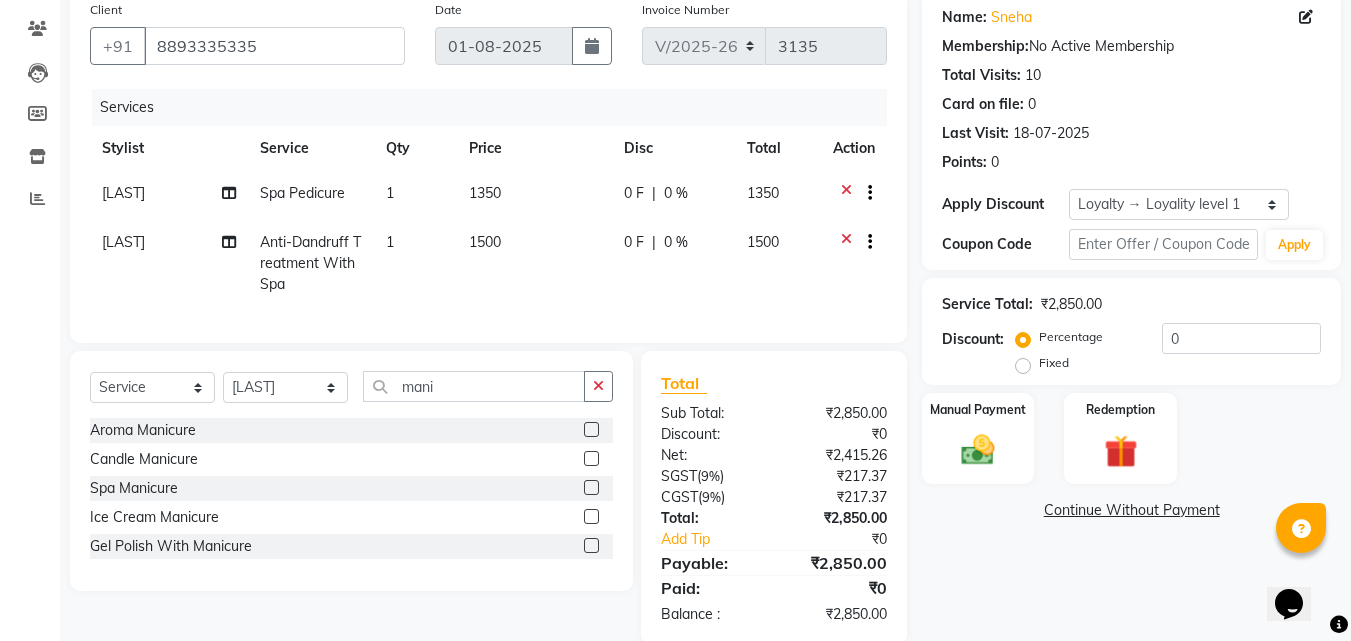 click 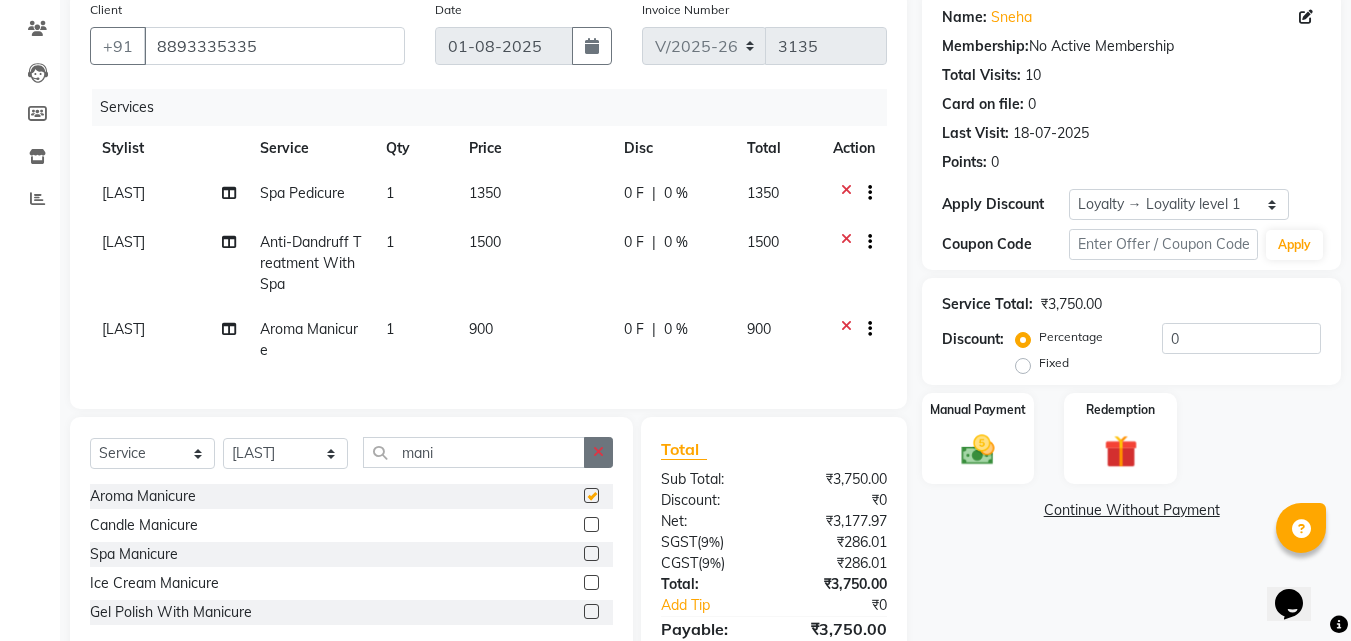 checkbox on "false" 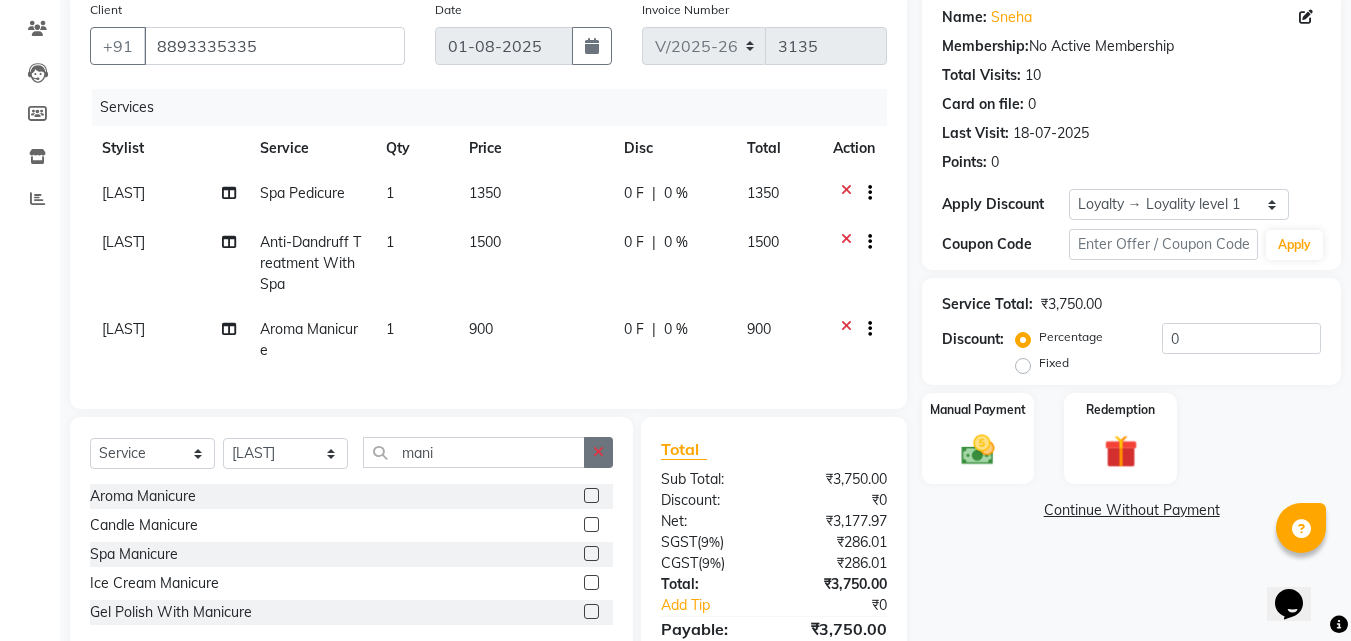 click 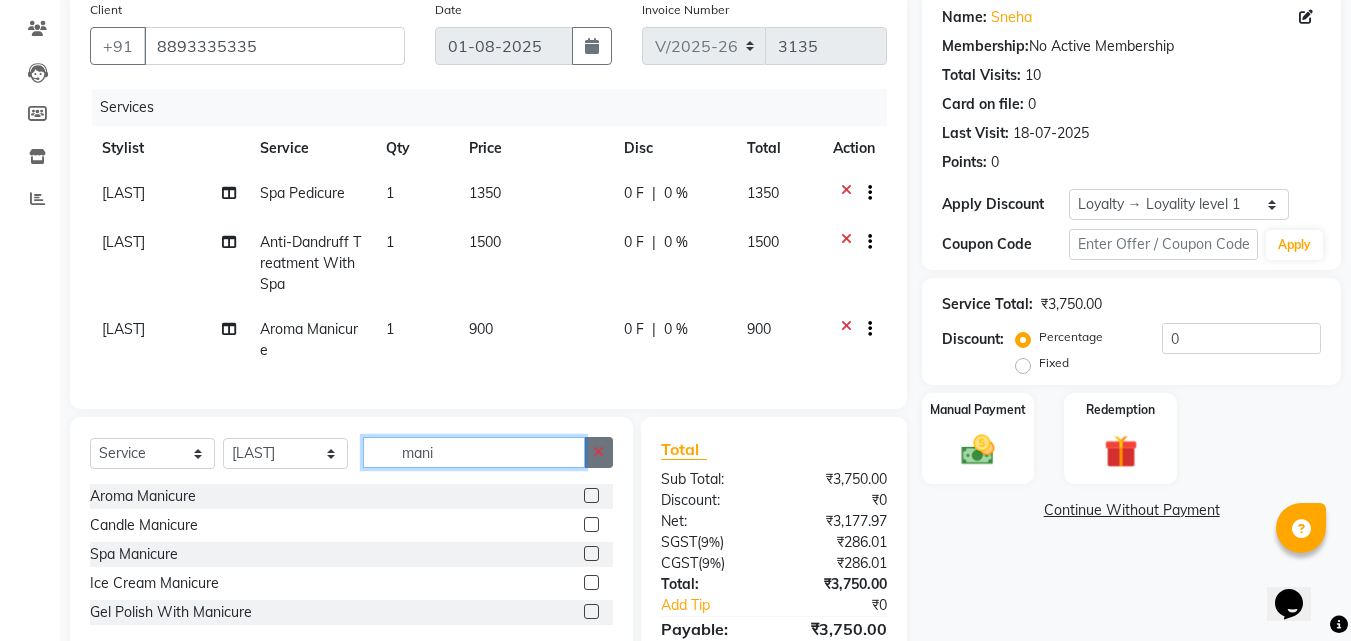 type 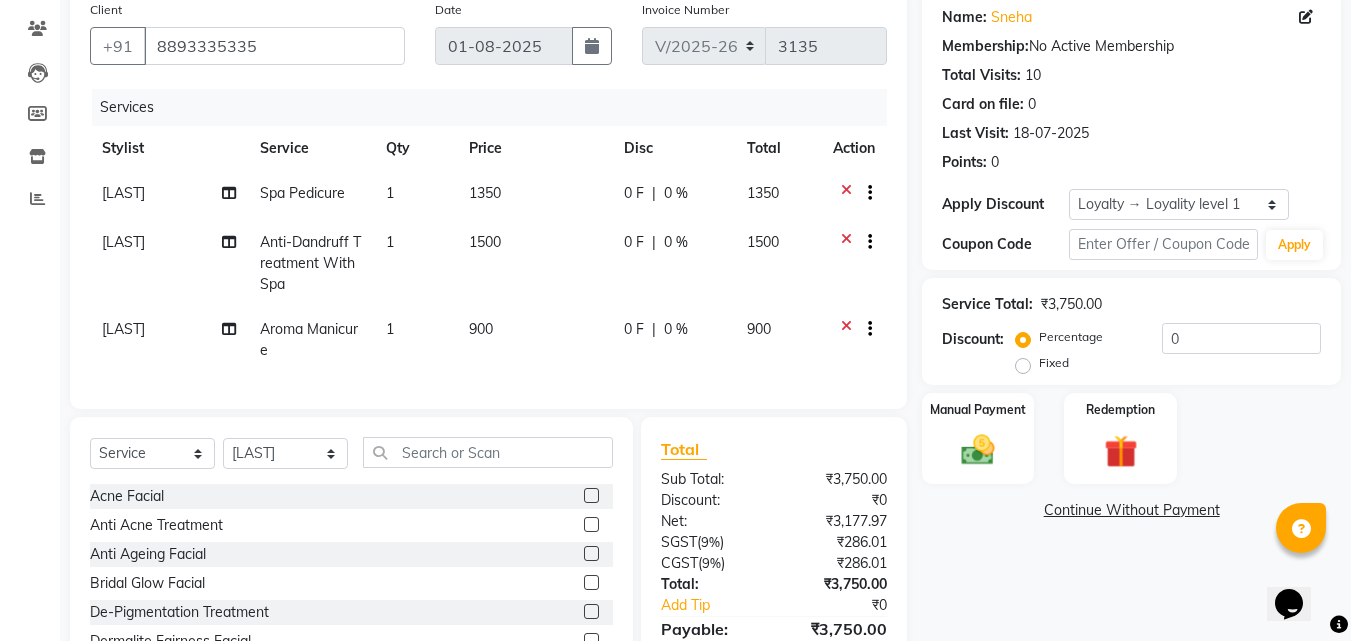 click on "Spa Pedicure" 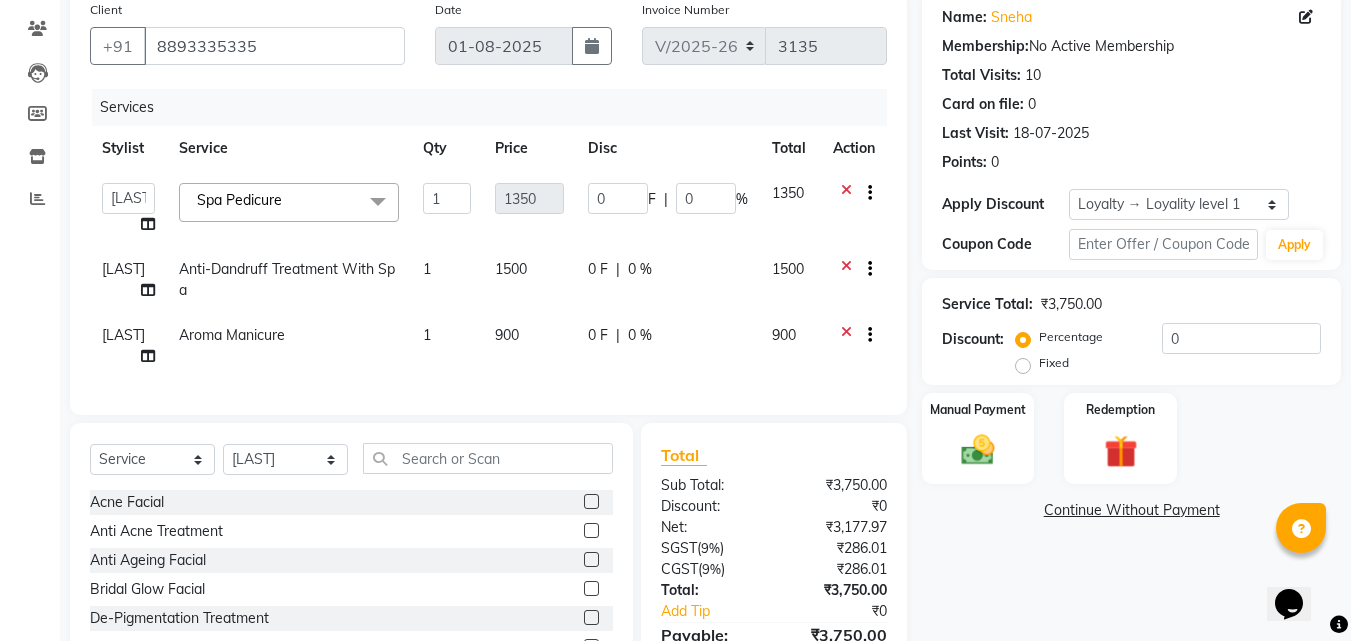 drag, startPoint x: 300, startPoint y: 209, endPoint x: 289, endPoint y: 225, distance: 19.416489 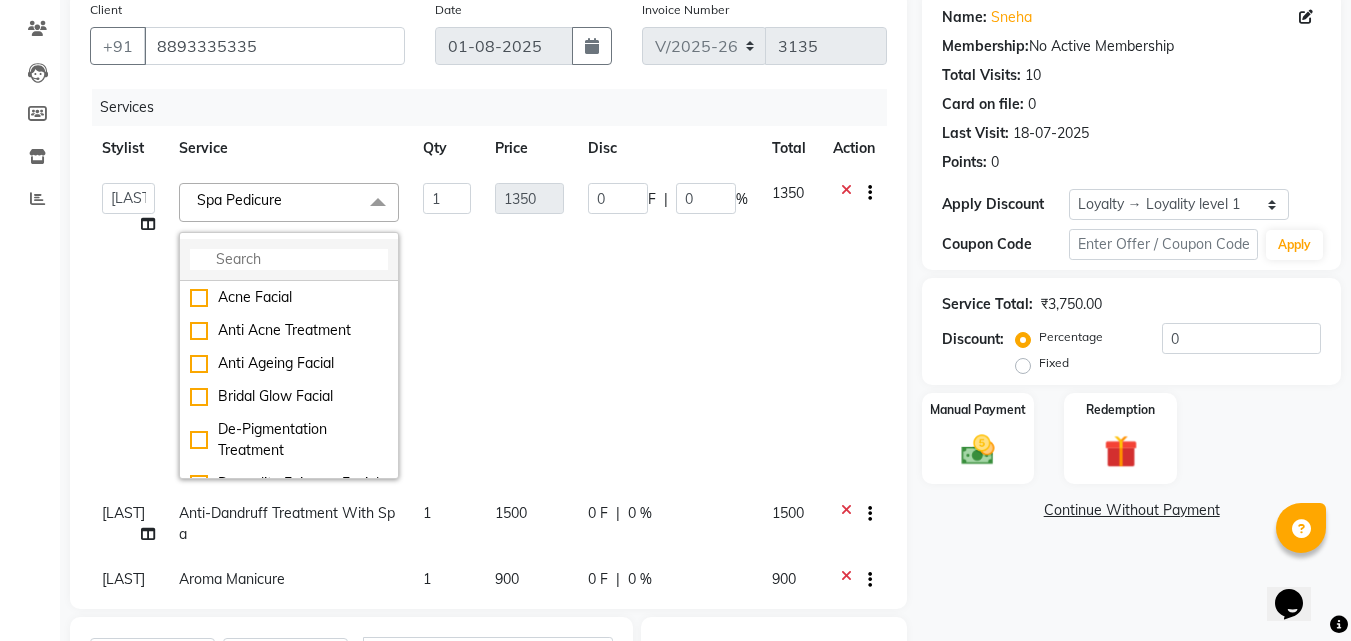 click 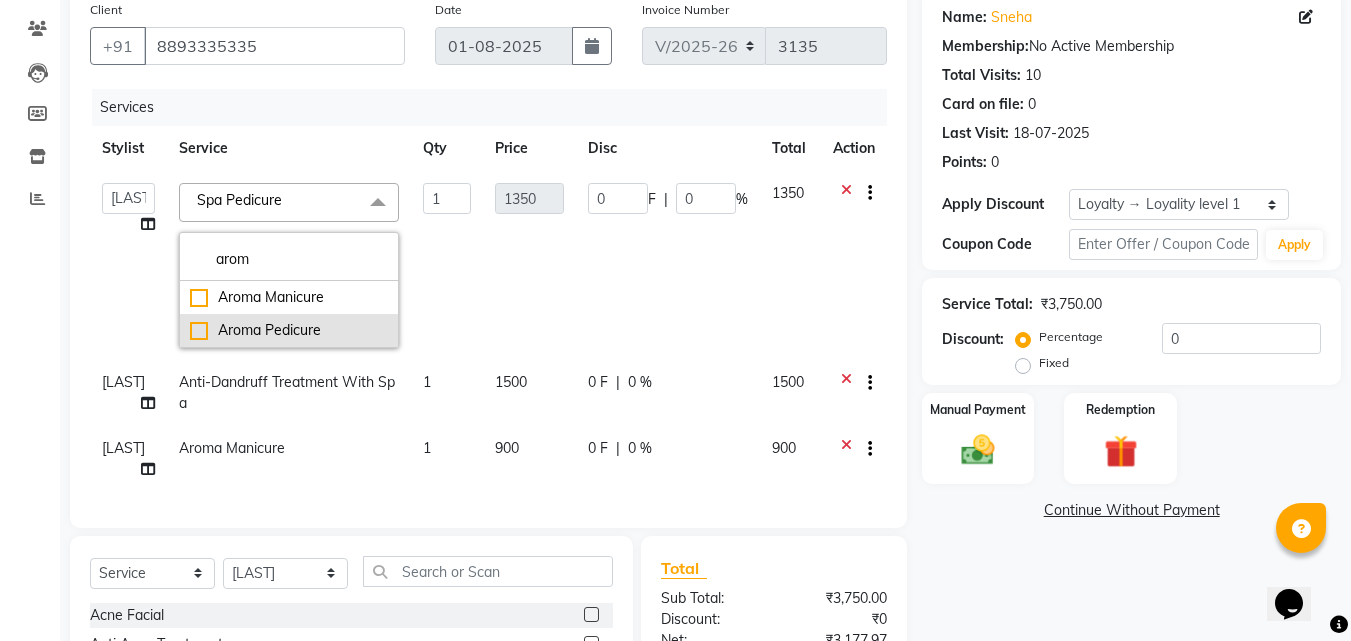 type on "arom" 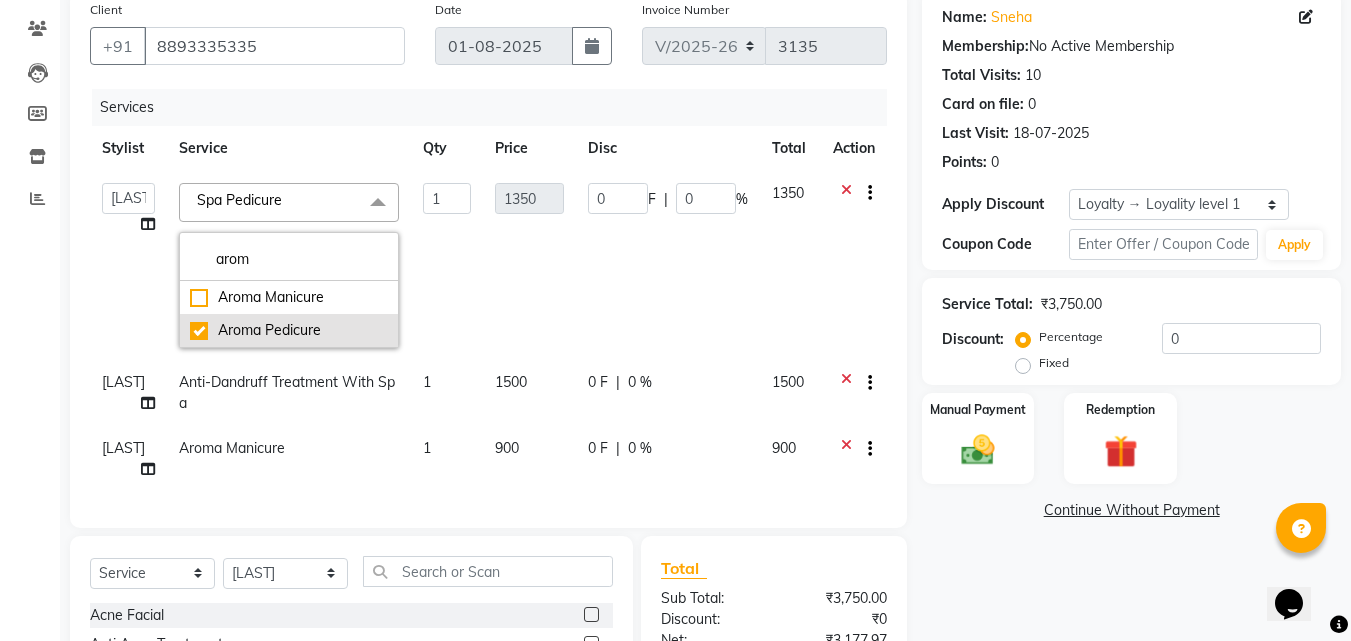 checkbox on "true" 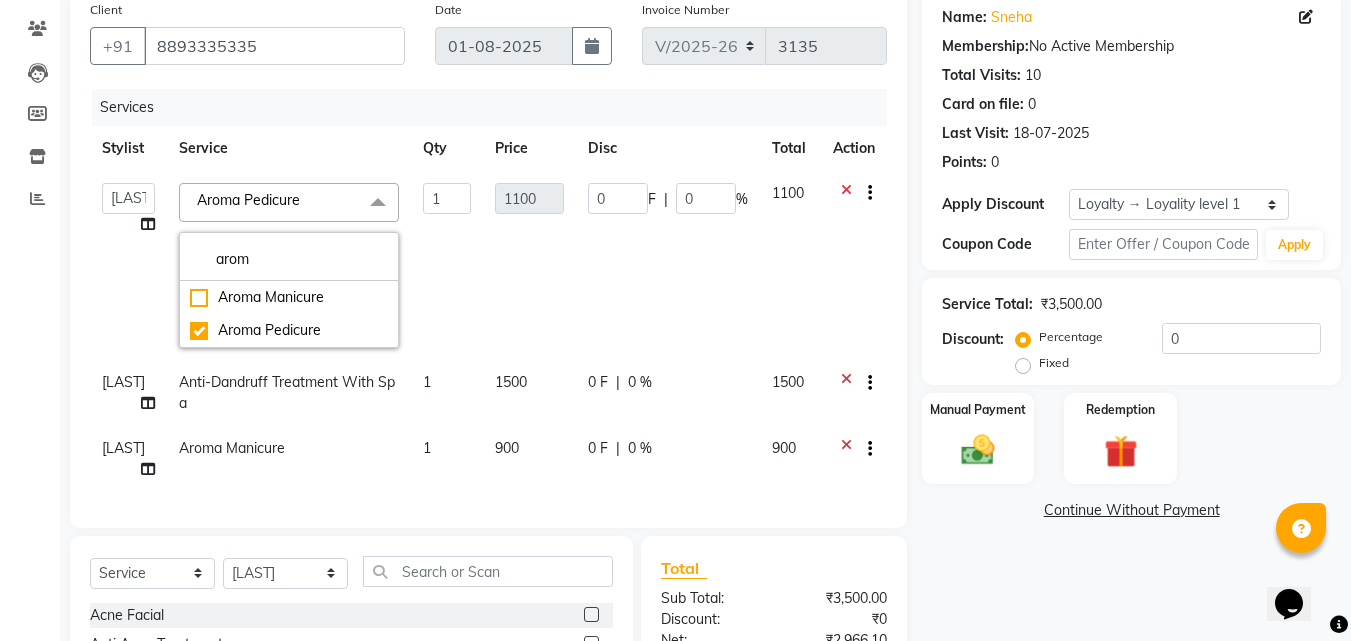 click on "1100" 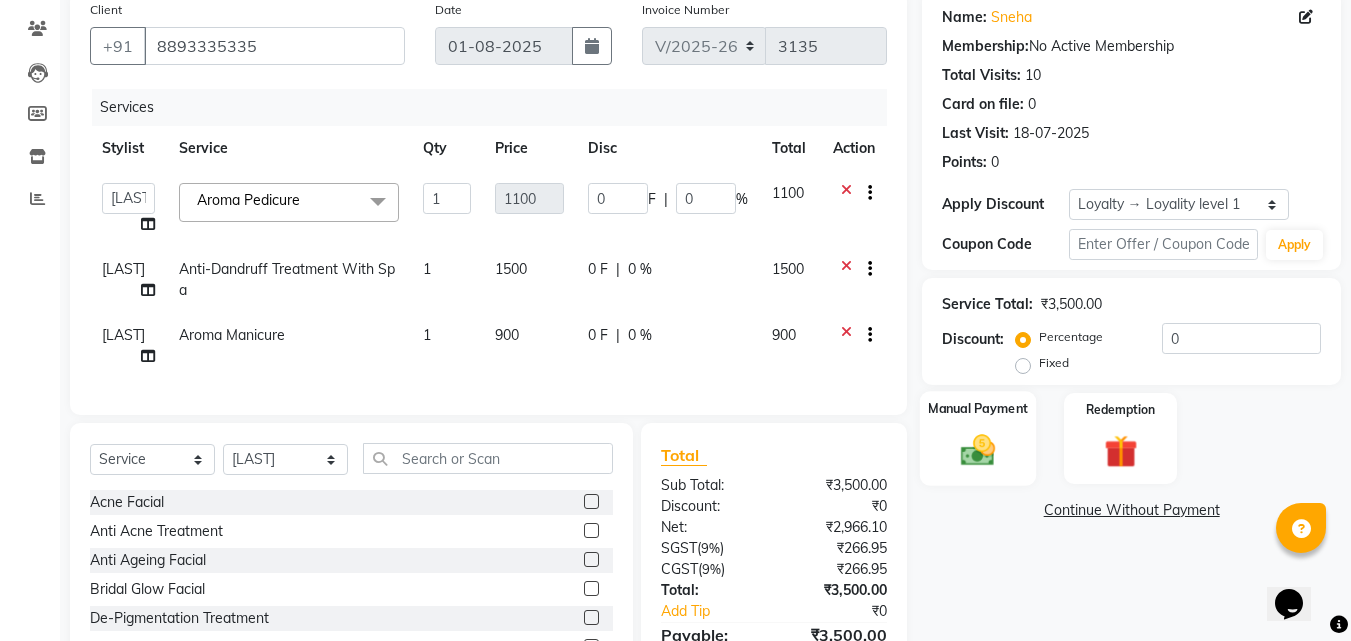 click 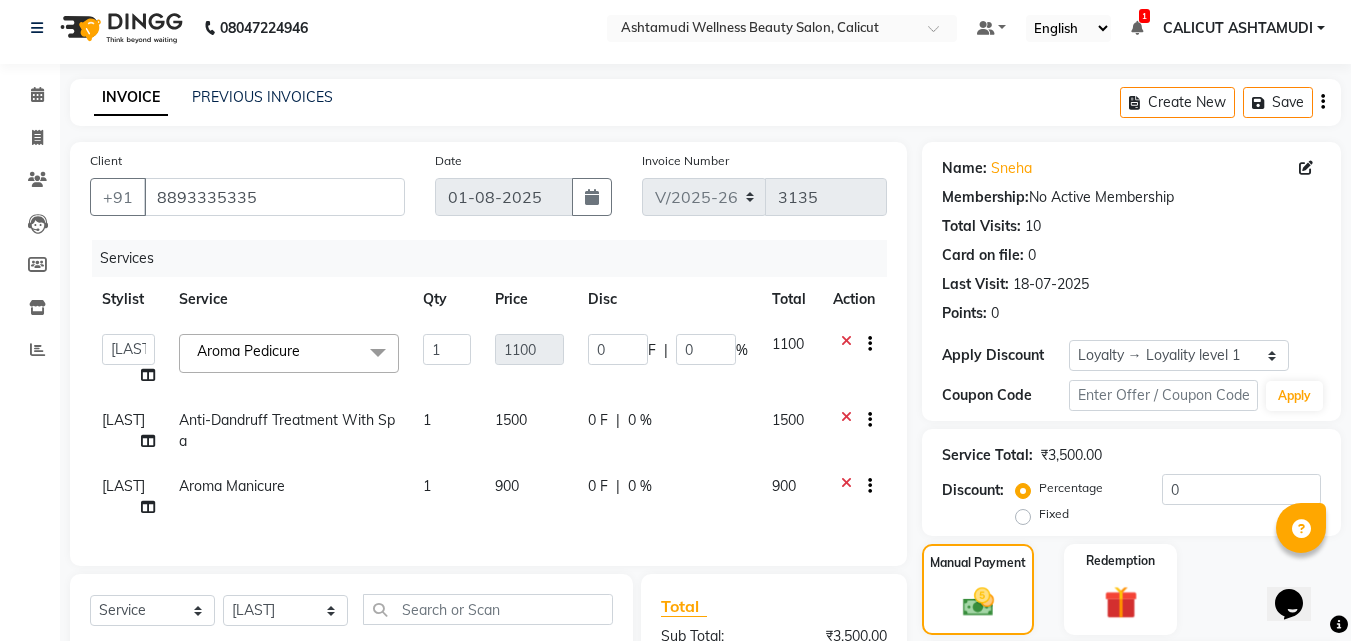 scroll, scrollTop: 0, scrollLeft: 0, axis: both 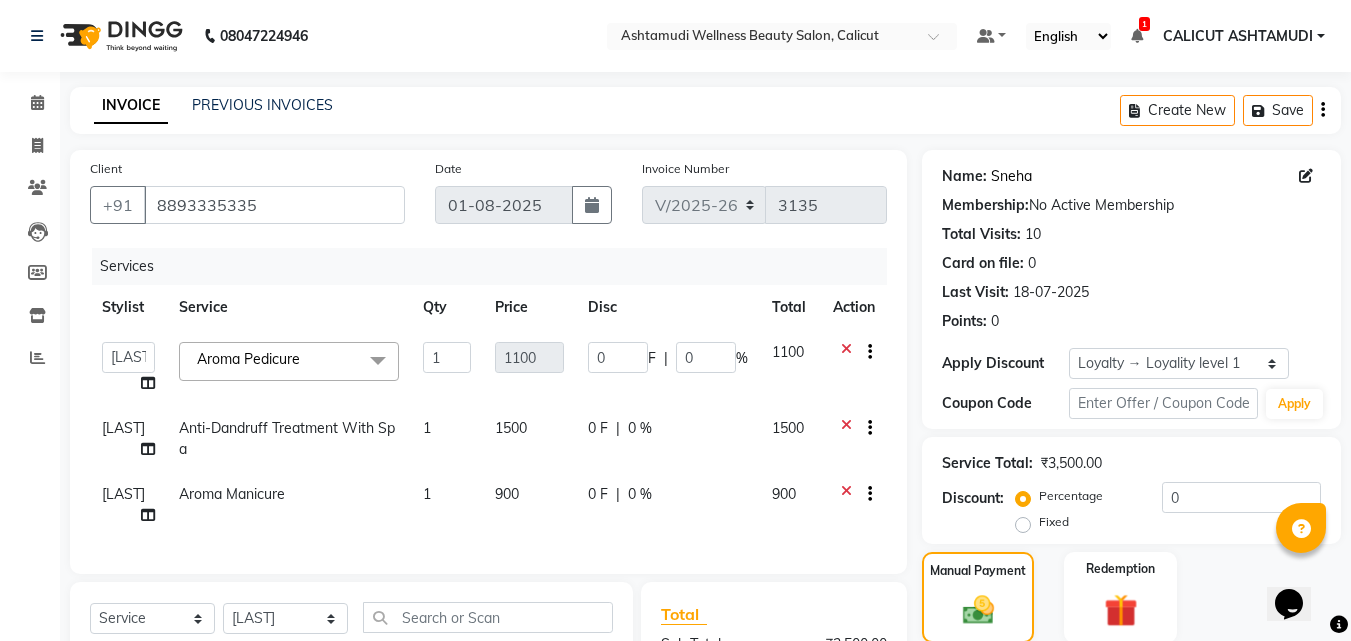 click on "Sneha" 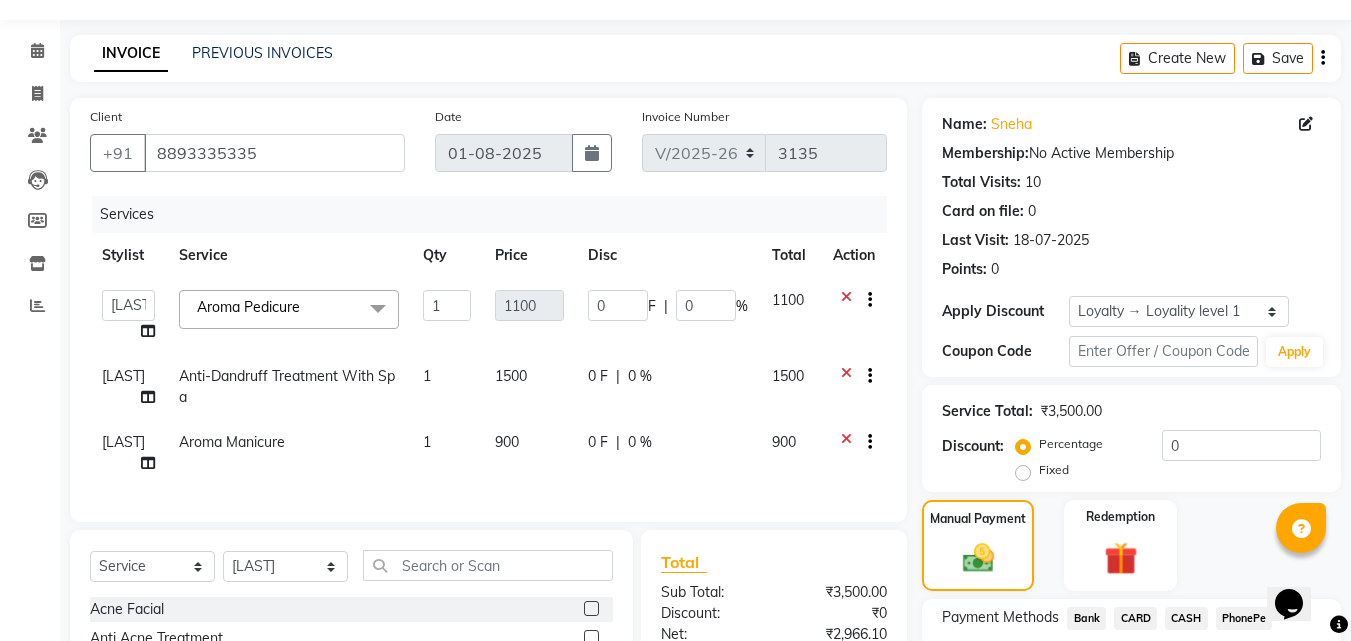 scroll, scrollTop: 100, scrollLeft: 0, axis: vertical 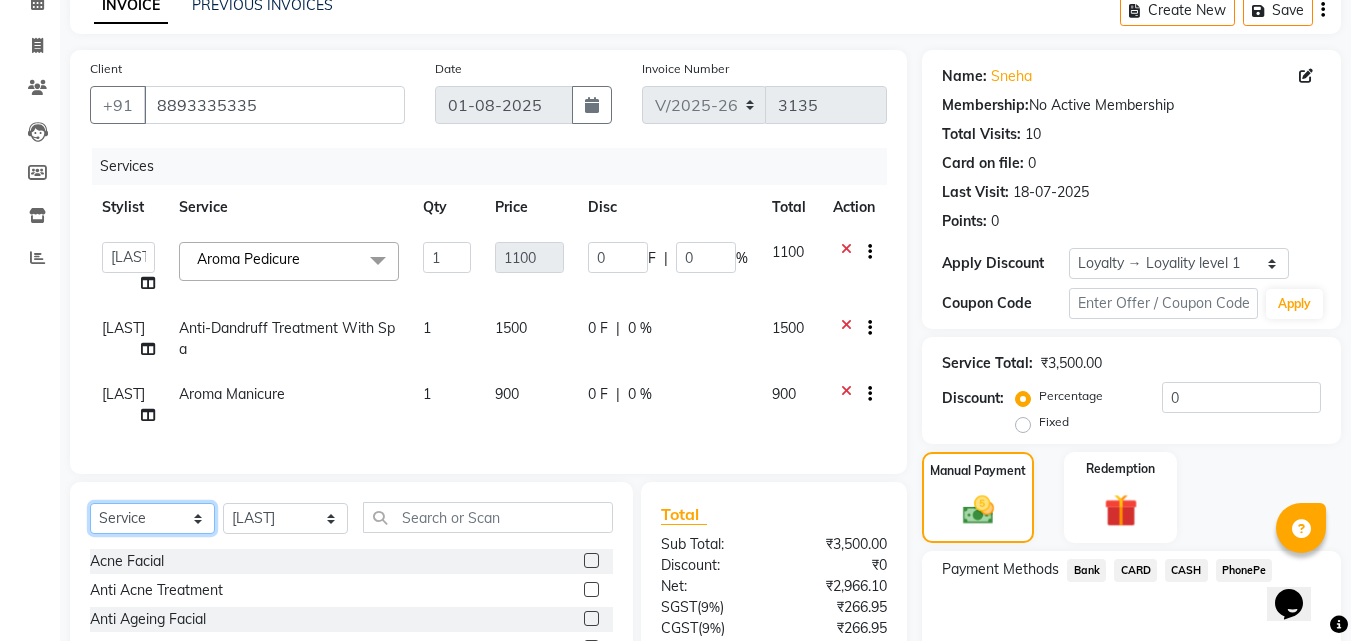 click on "Select  Service  Product  Membership  Package Voucher Prepaid Gift Card" 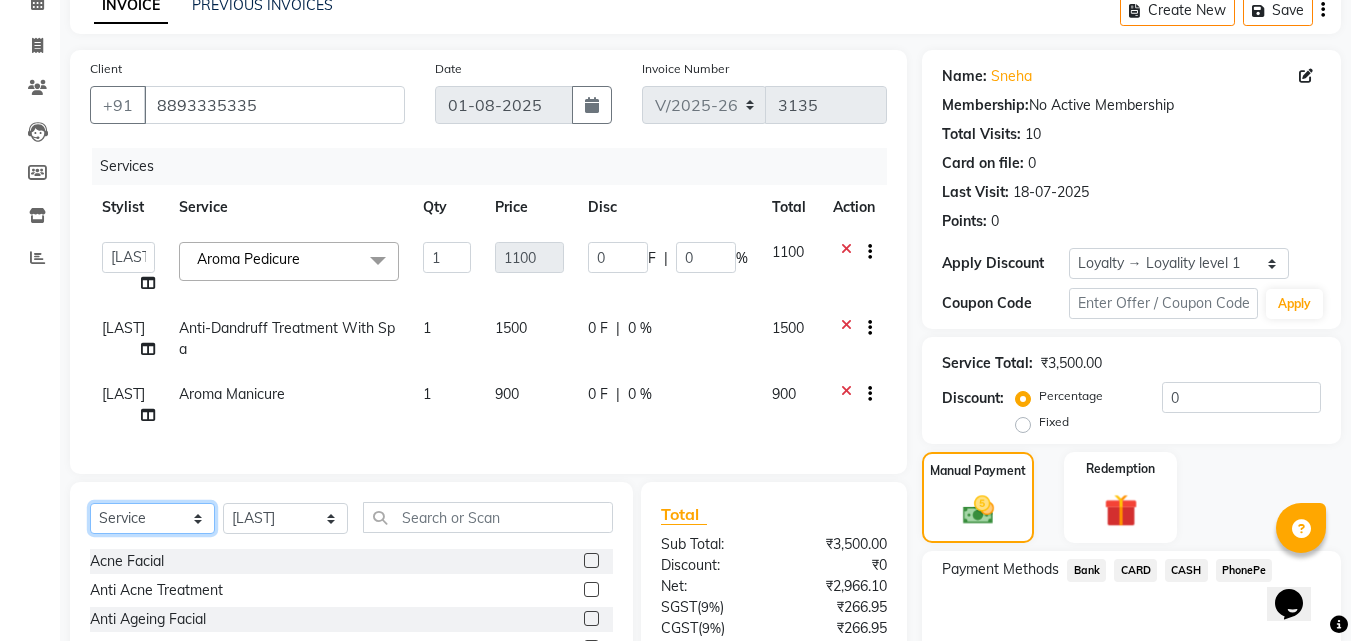 select on "membership" 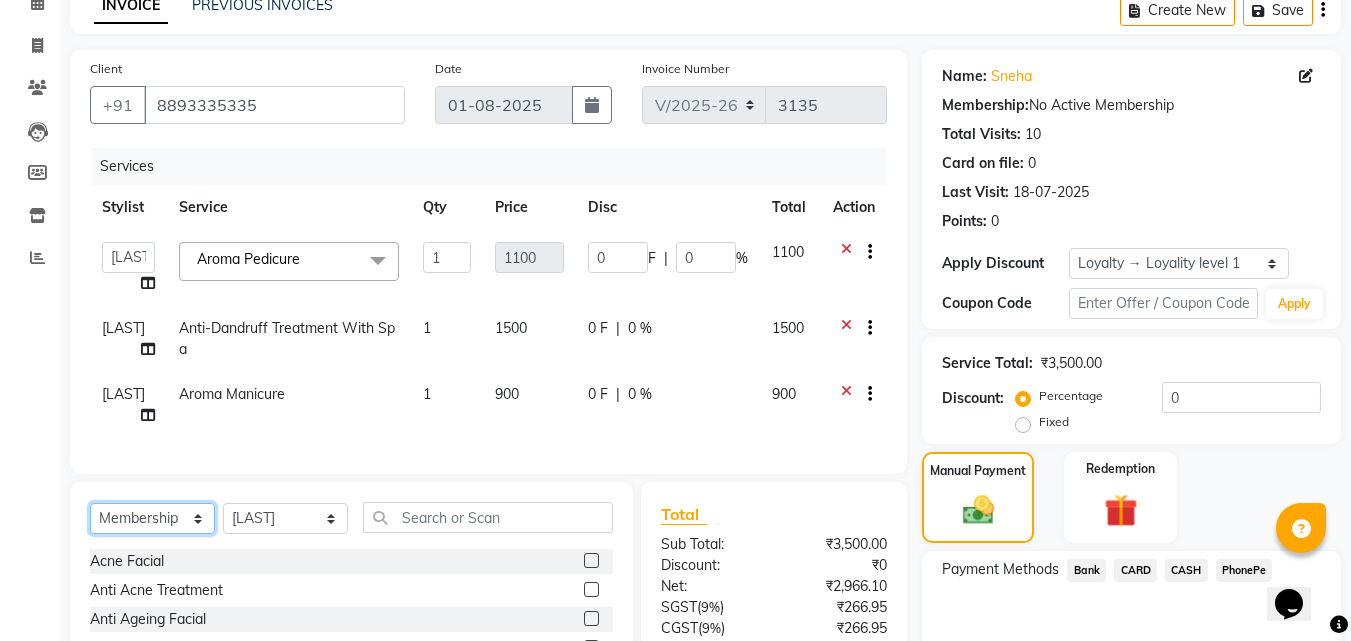 click on "Select  Service  Product  Membership  Package Voucher Prepaid Gift Card" 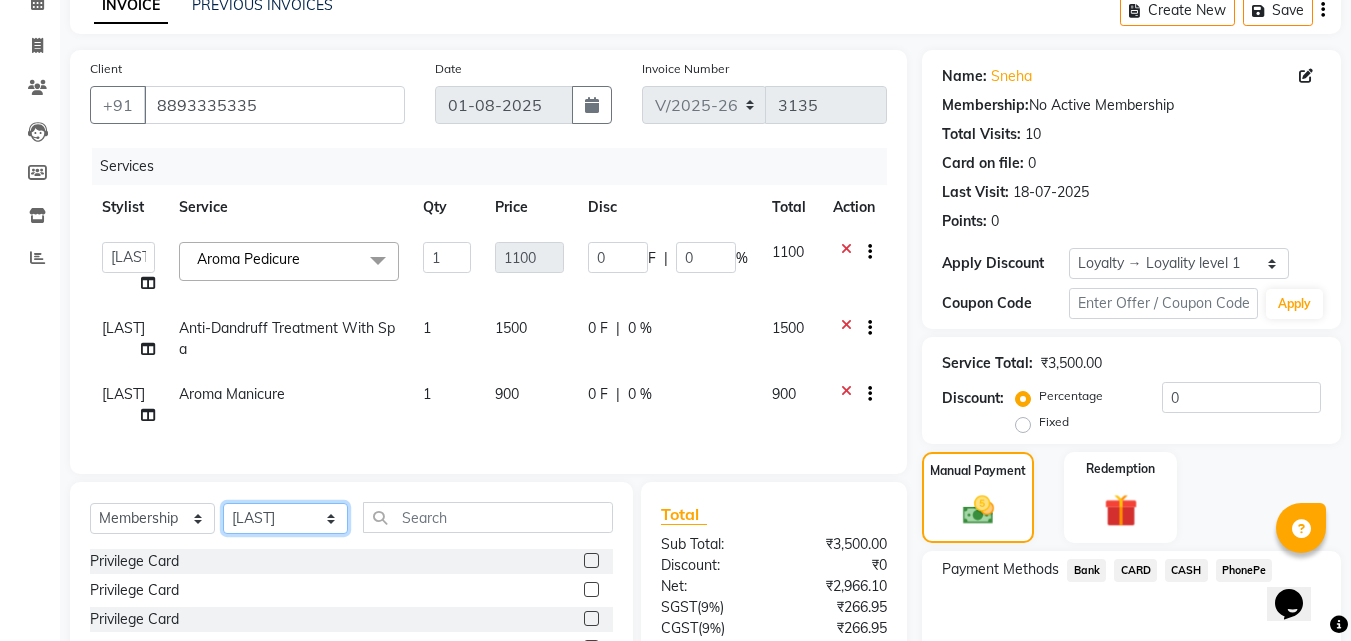 click on "Select Stylist Amala George AMBILI C ANJANA DAS ANKITHA Arya CALICUT ASHTAMUDI FRANKLY	 GRACY KRISHNA Nitesh Punam Gurung Sewan ali Sheela SUHANA  SHABU Titto" 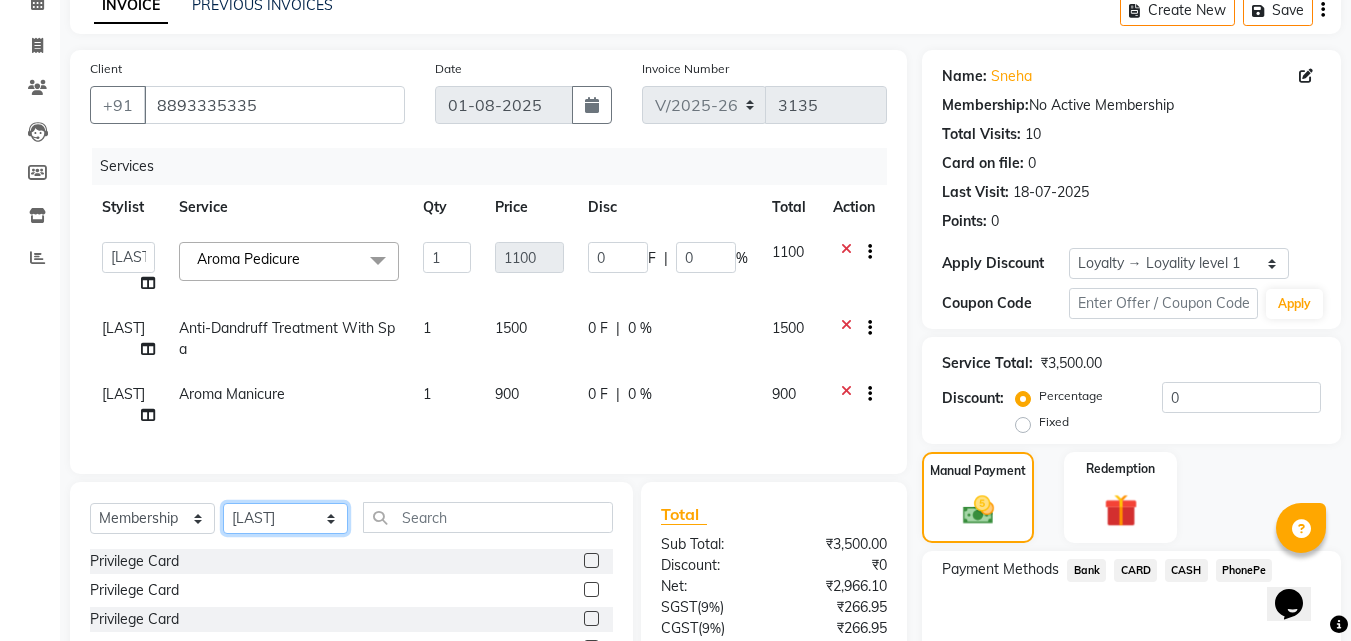select on "26969" 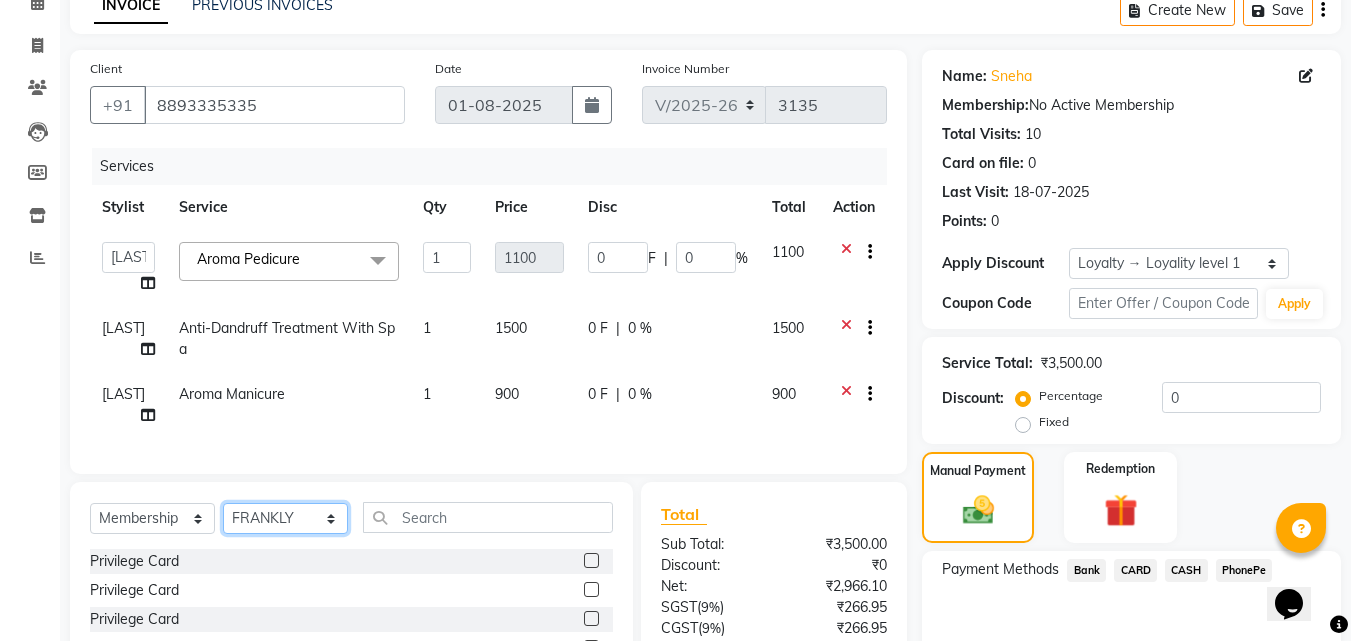 click on "Select Stylist Amala George AMBILI C ANJANA DAS ANKITHA Arya CALICUT ASHTAMUDI FRANKLY	 GRACY KRISHNA Nitesh Punam Gurung Sewan ali Sheela SUHANA  SHABU Titto" 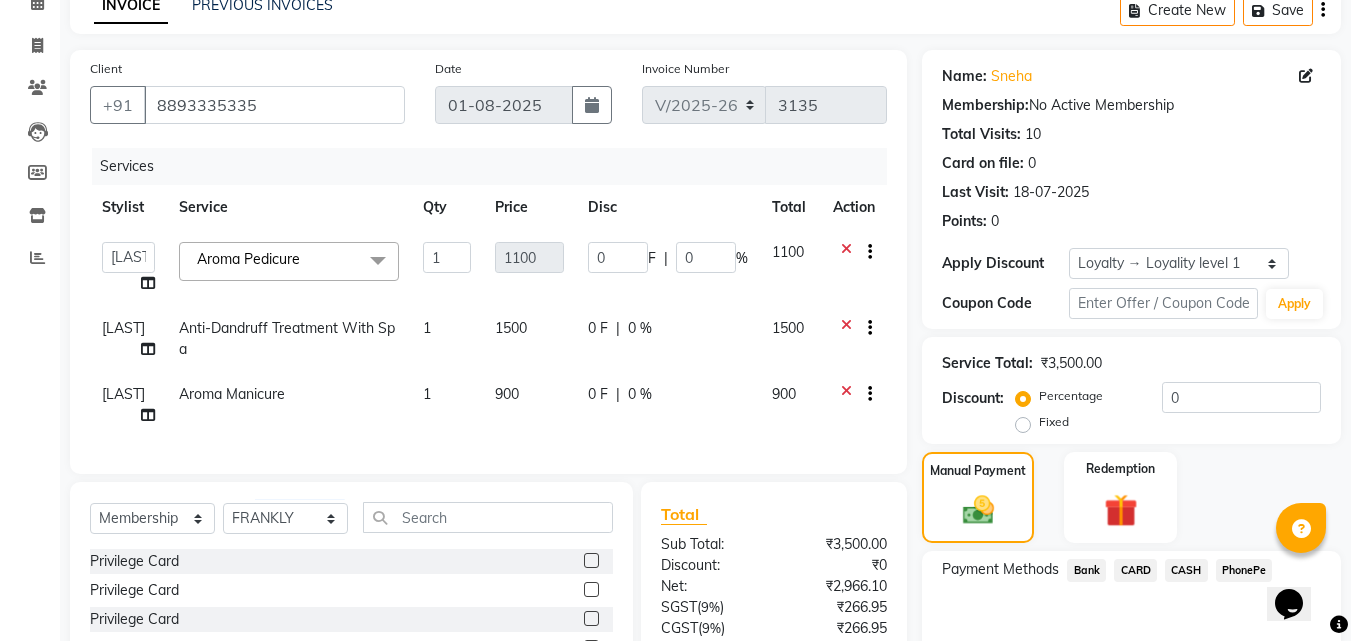 click 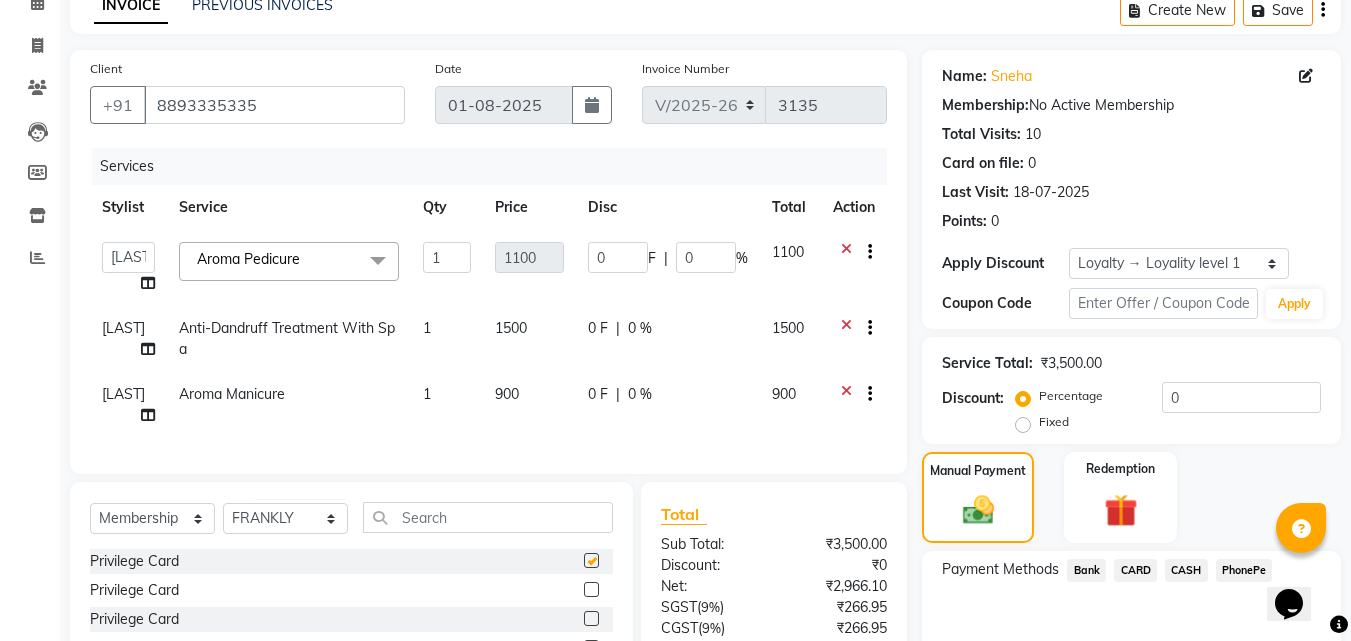 select on "select" 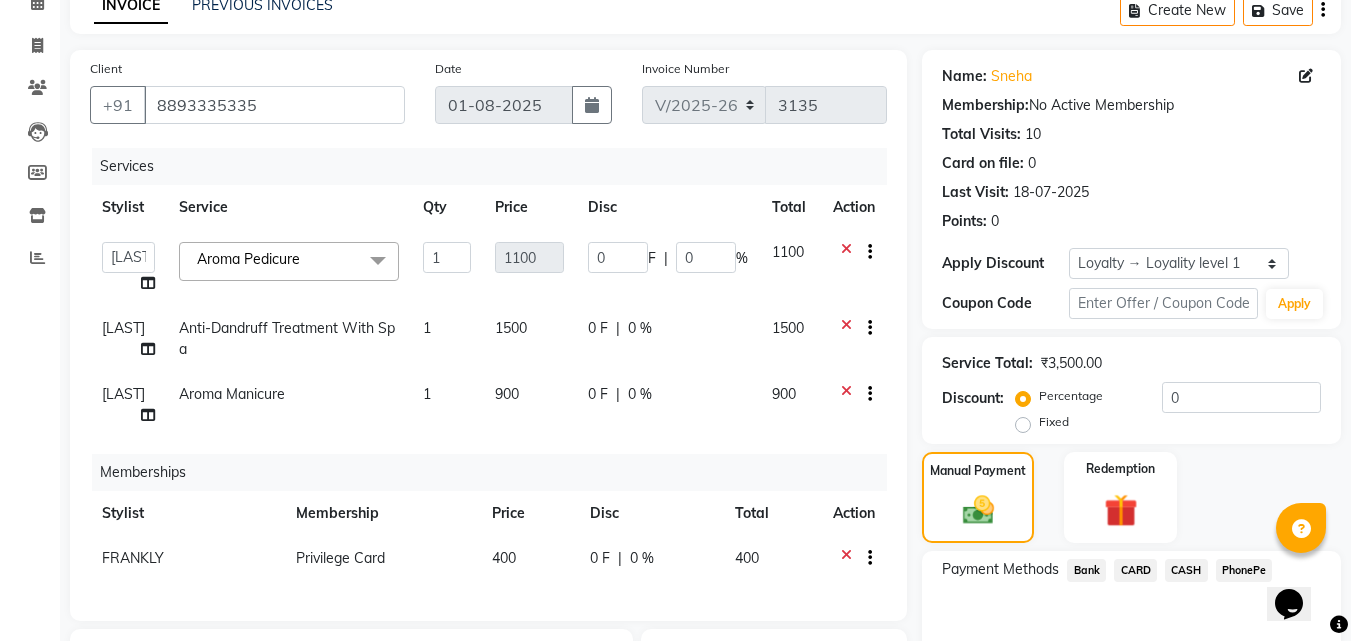 scroll, scrollTop: 10, scrollLeft: 0, axis: vertical 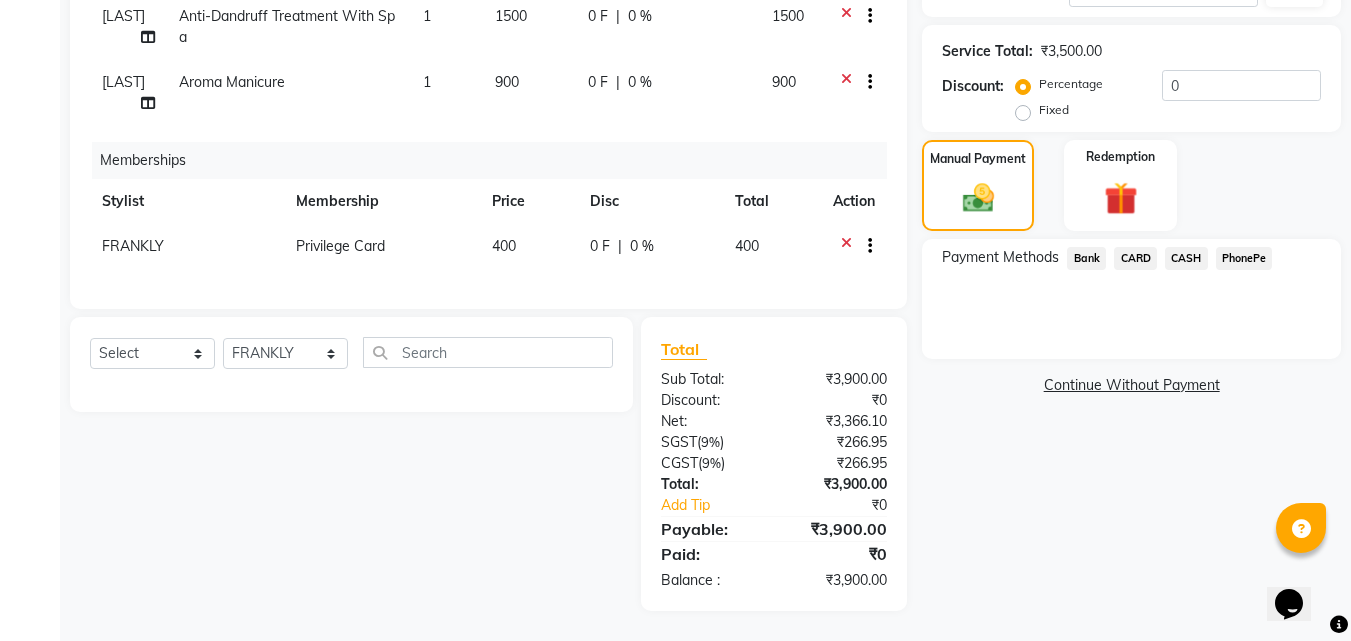 click on "PhonePe" 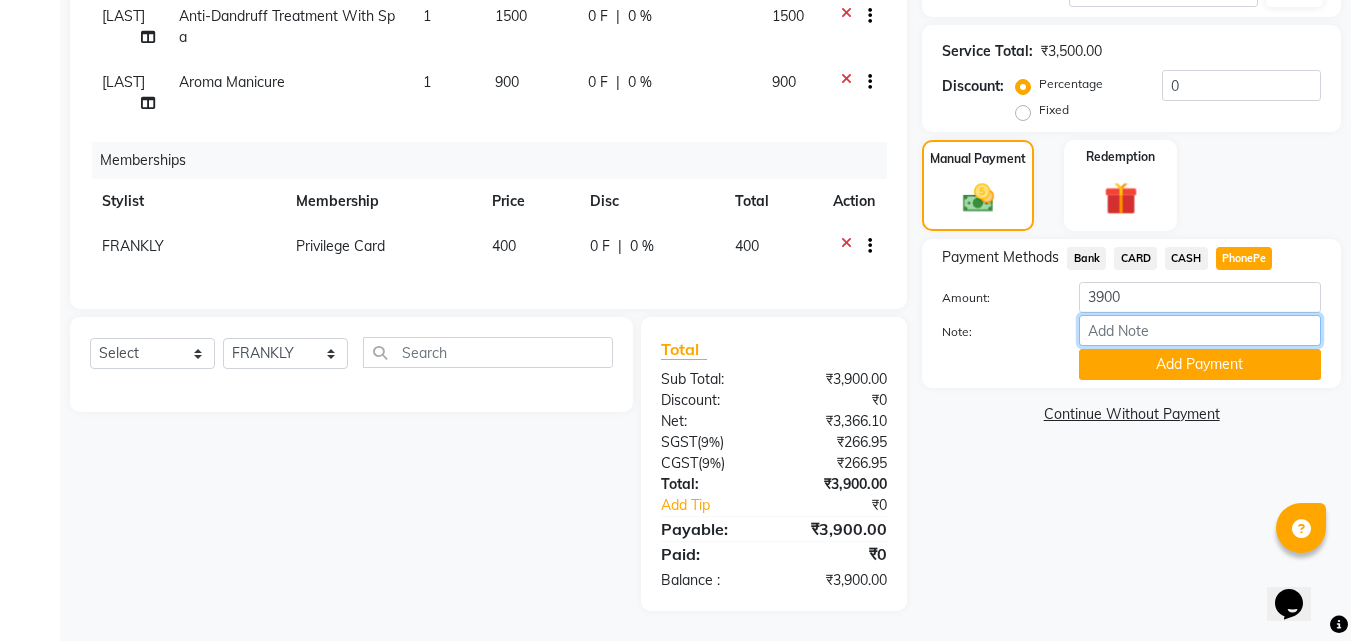 click on "Note:" at bounding box center [1200, 330] 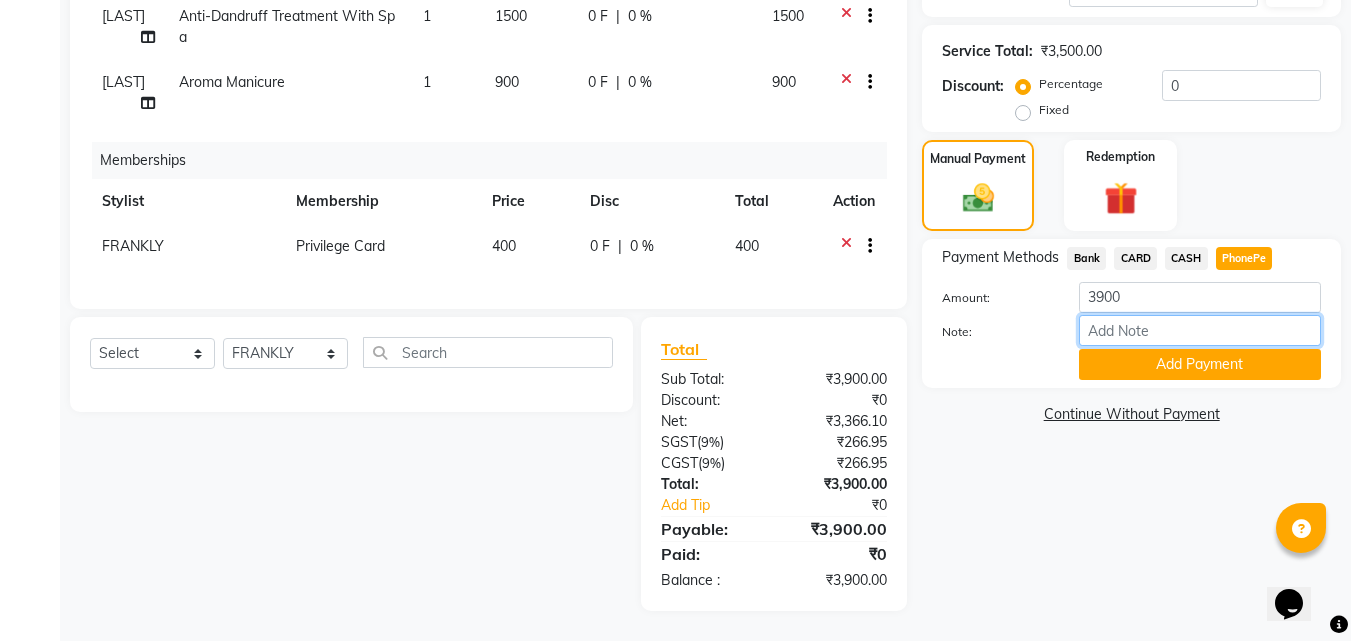 type on "frankly" 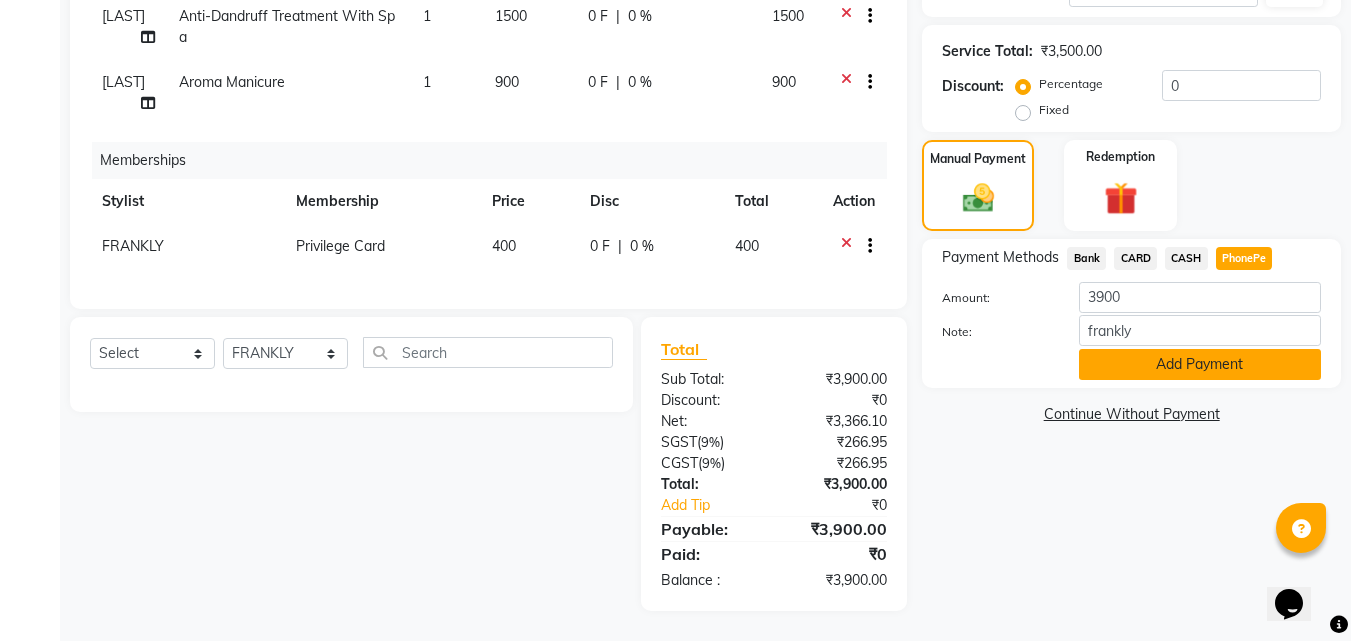 click on "Add Payment" 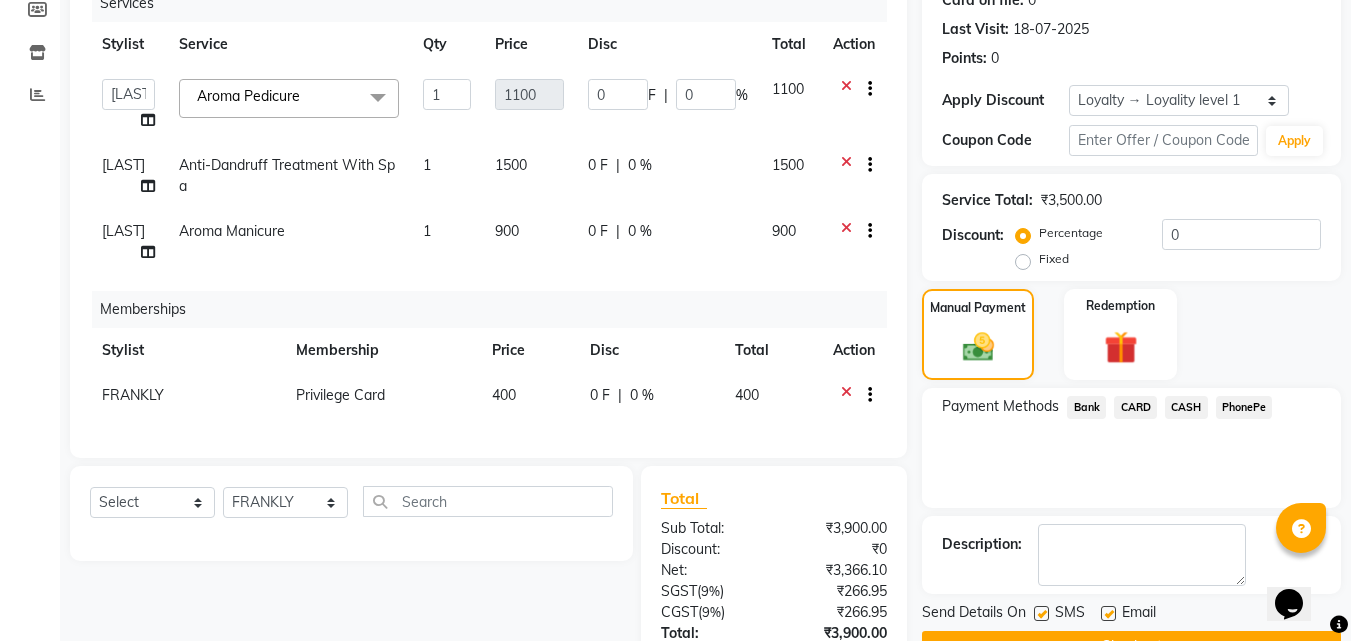 scroll, scrollTop: 359, scrollLeft: 0, axis: vertical 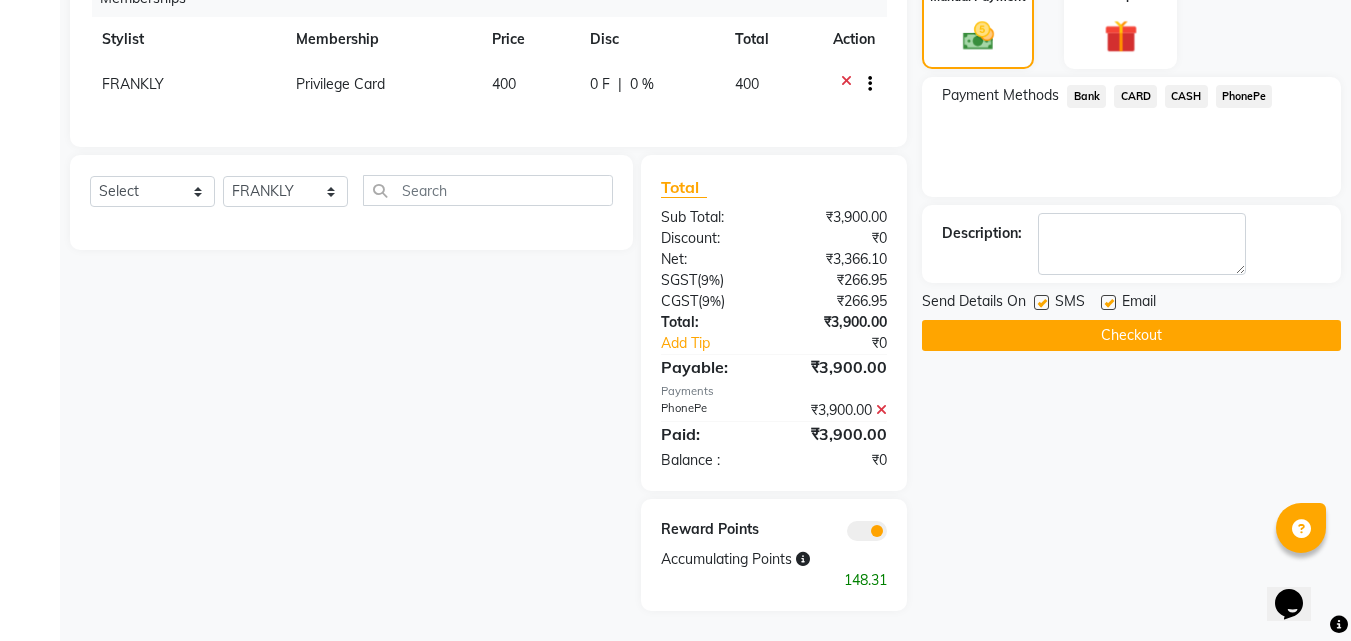drag, startPoint x: 1040, startPoint y: 283, endPoint x: 1034, endPoint y: 292, distance: 10.816654 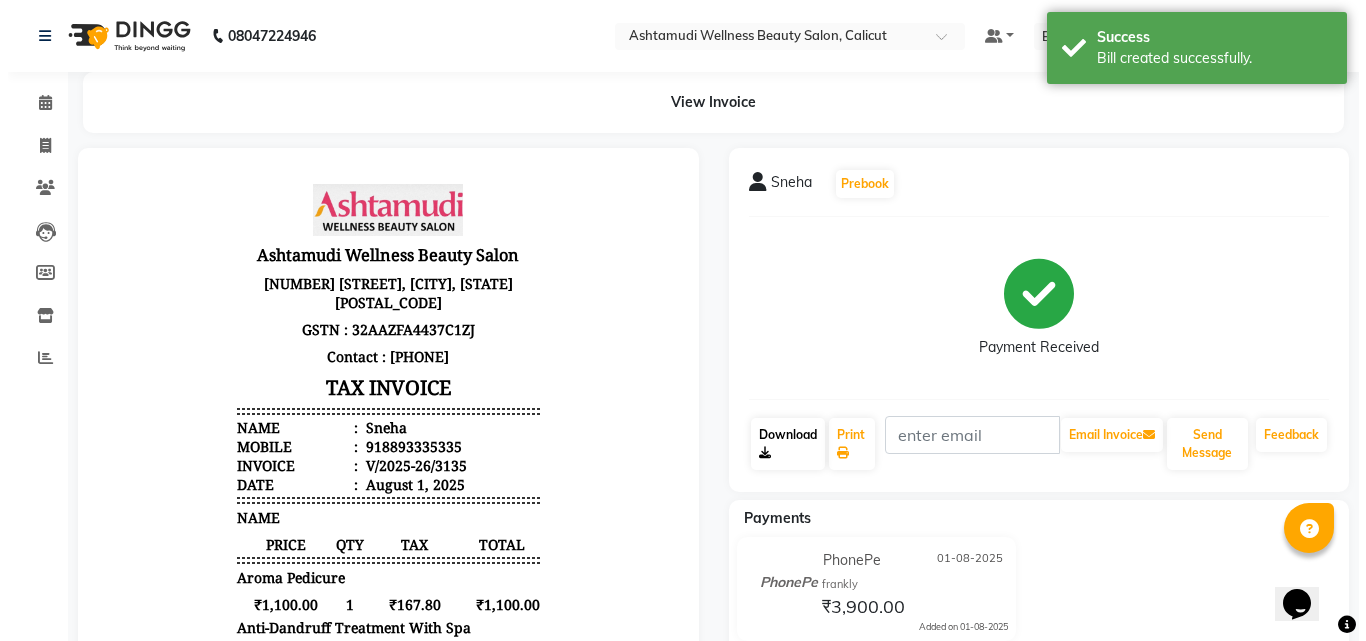 scroll, scrollTop: 0, scrollLeft: 0, axis: both 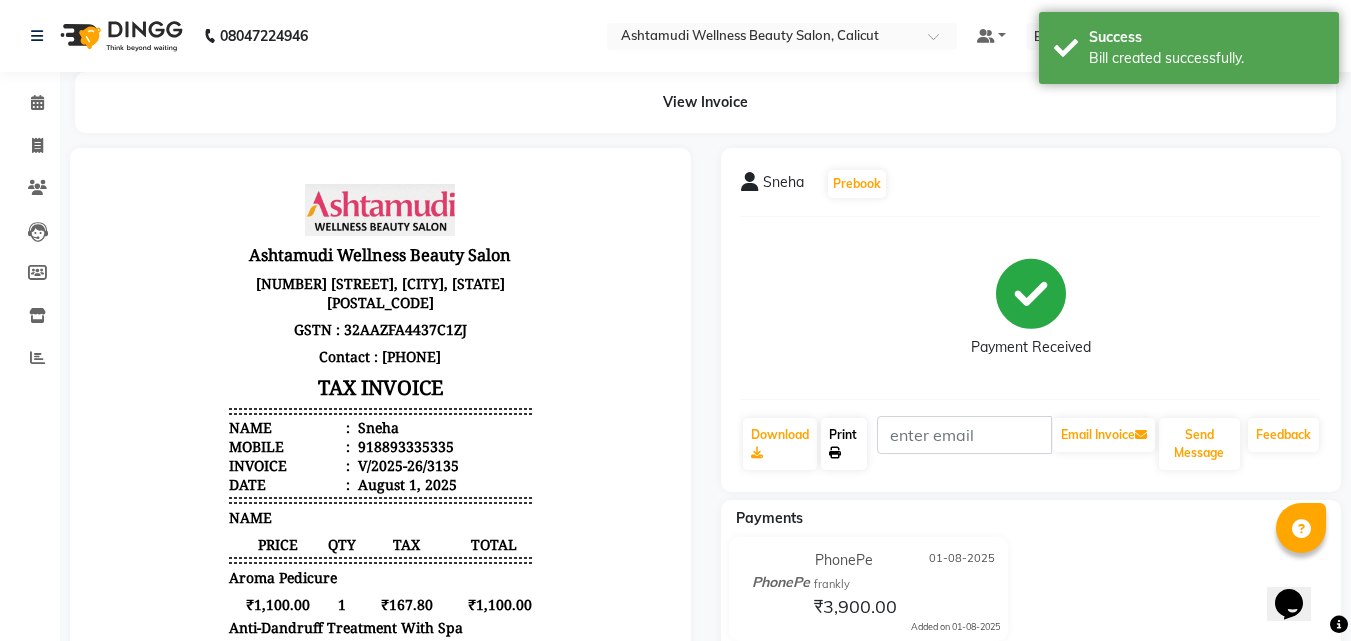click on "Print" 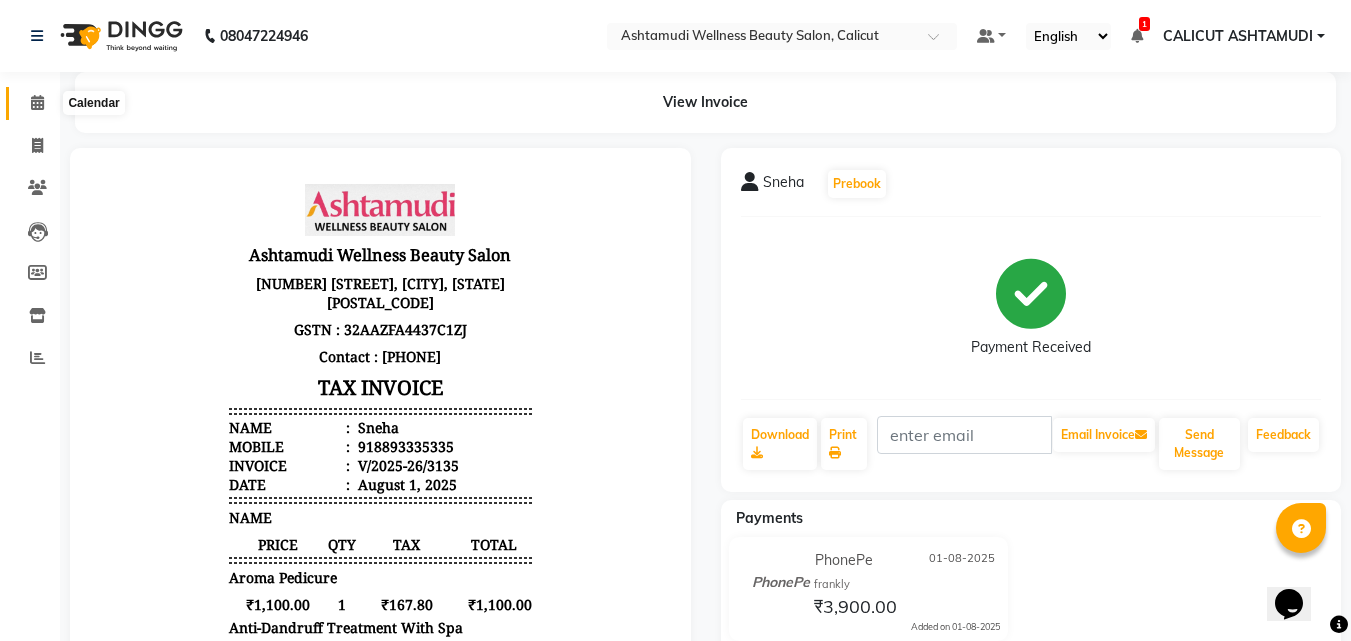 click 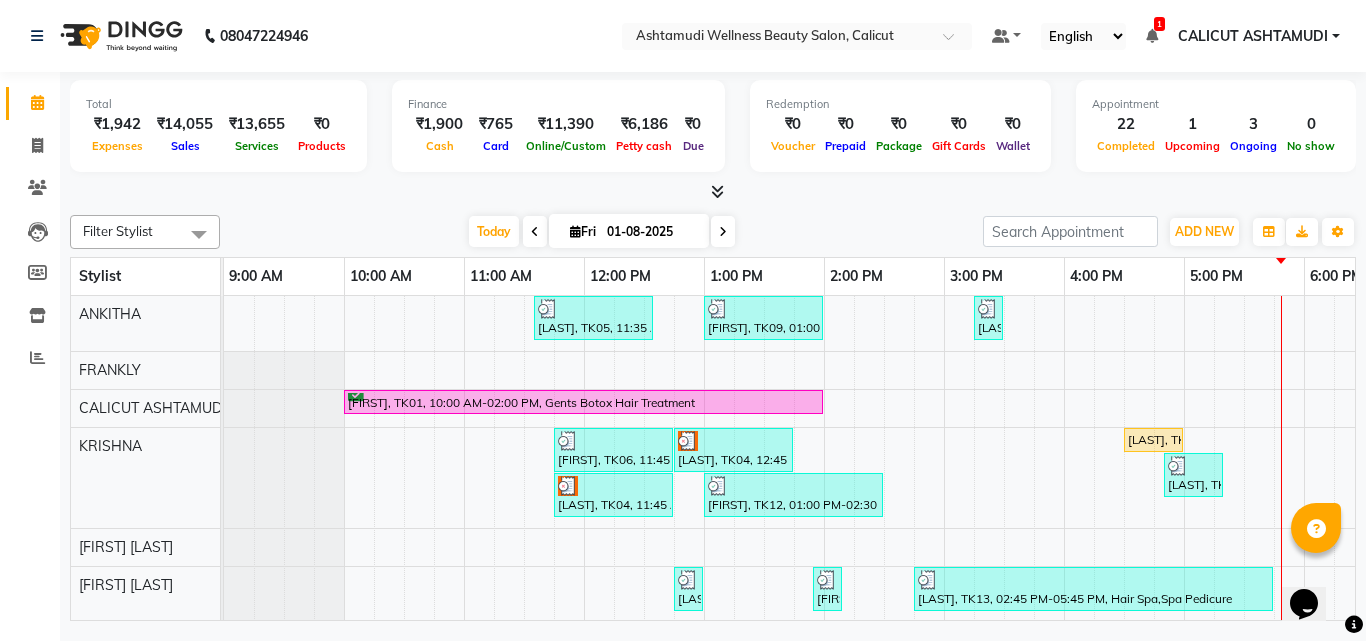 scroll, scrollTop: 283, scrollLeft: 0, axis: vertical 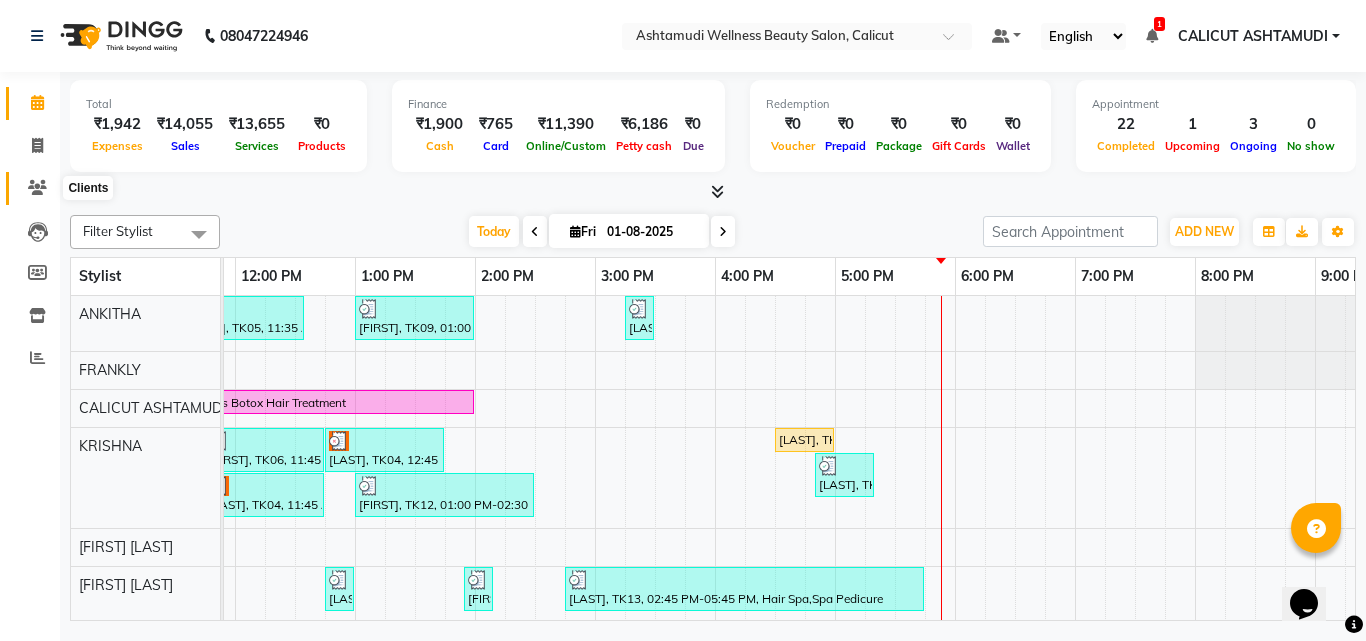 click 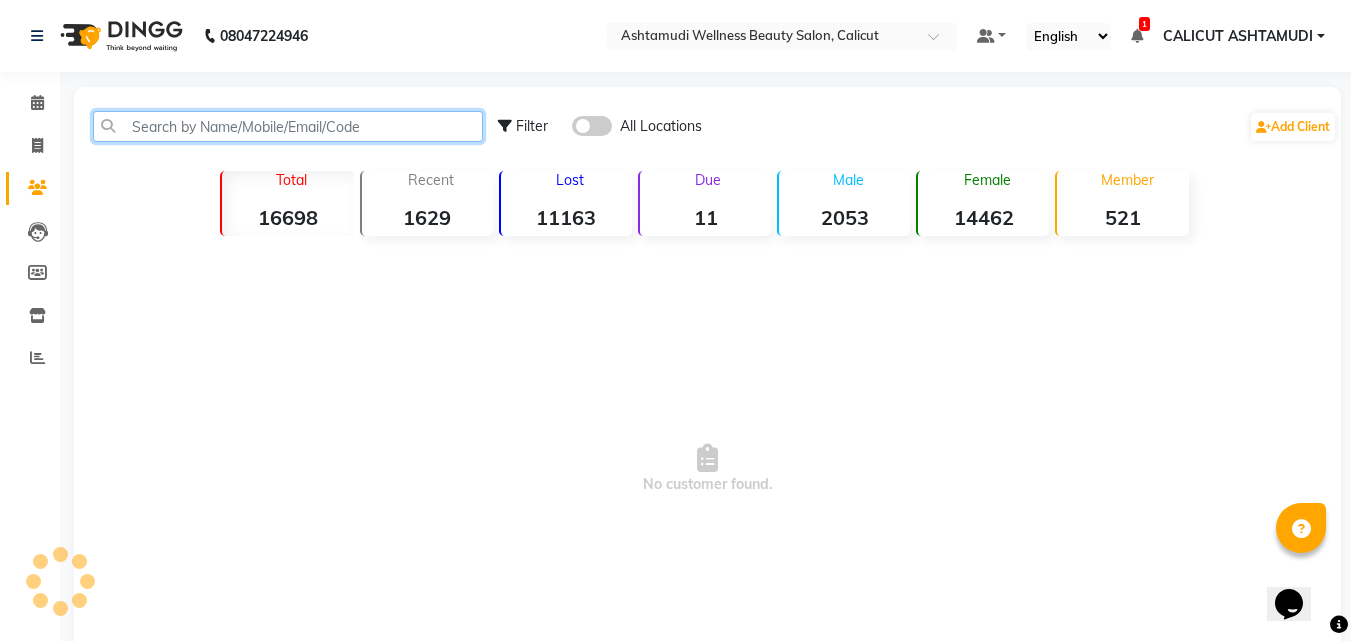 click 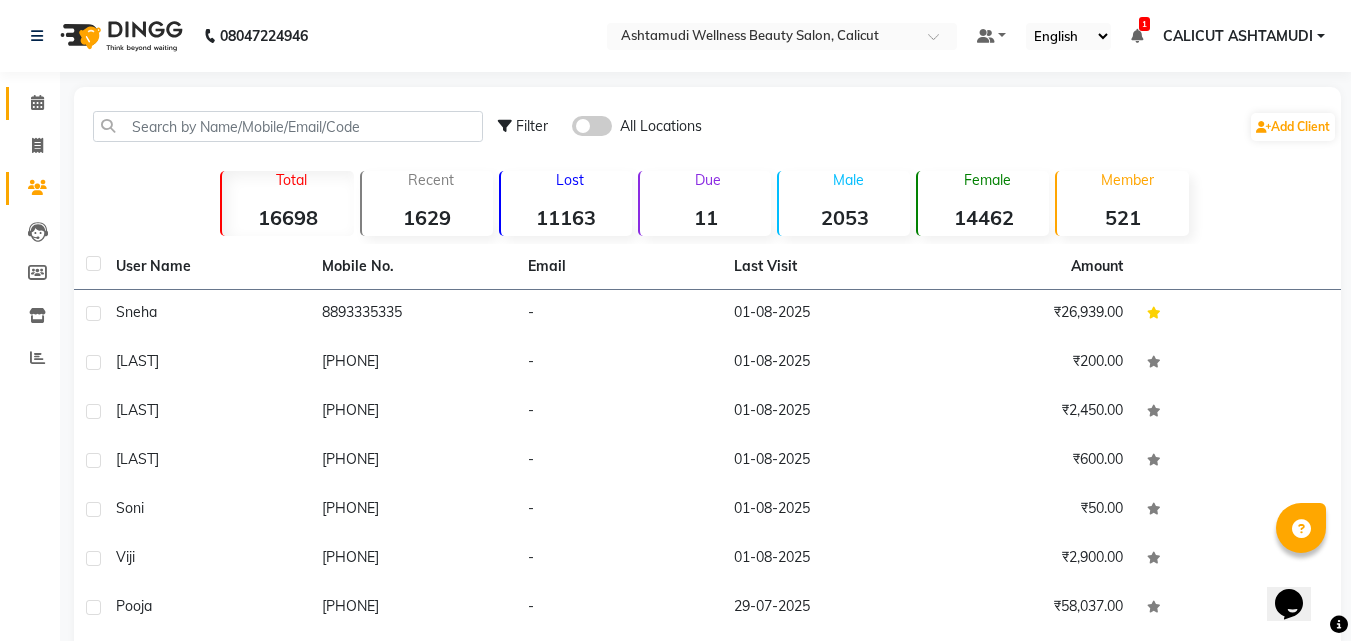 click 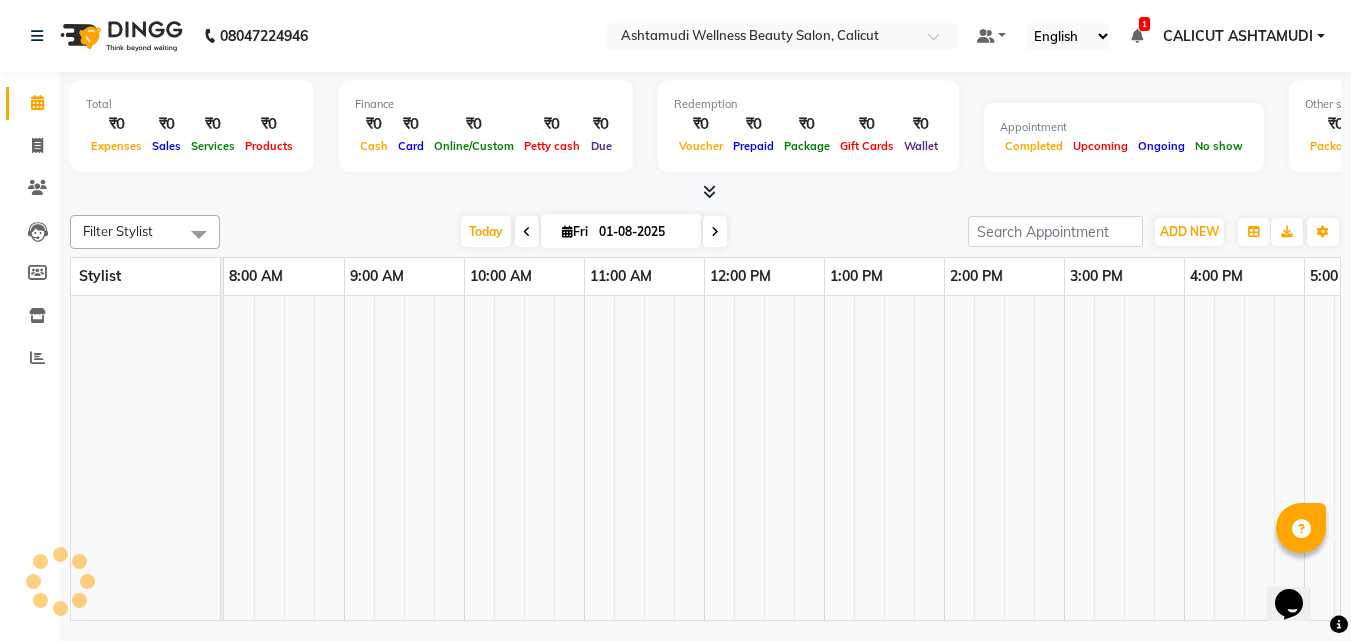 click 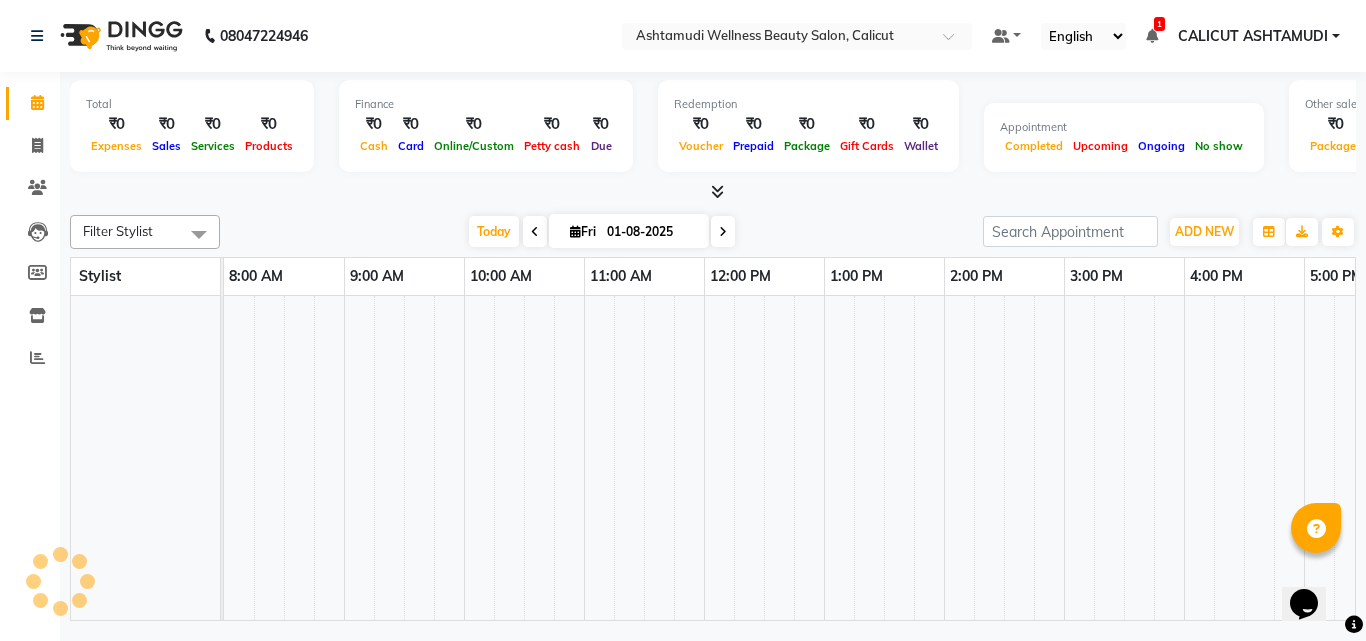 click 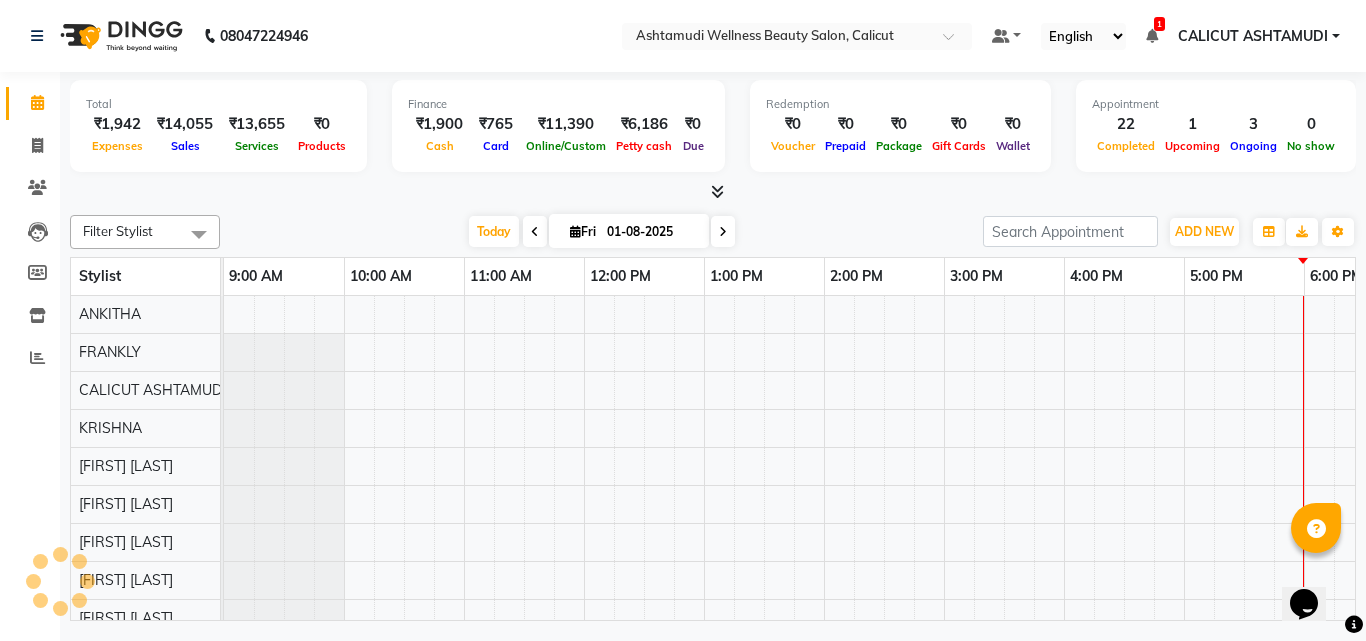scroll, scrollTop: 0, scrollLeft: 0, axis: both 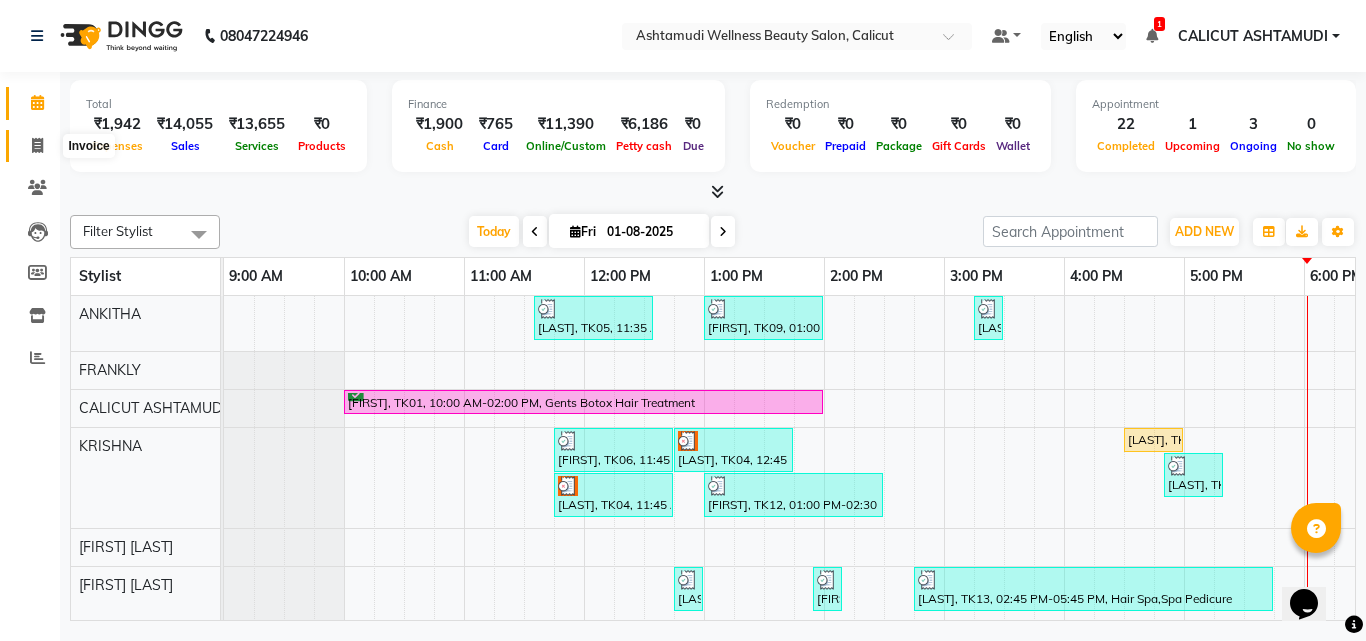 click 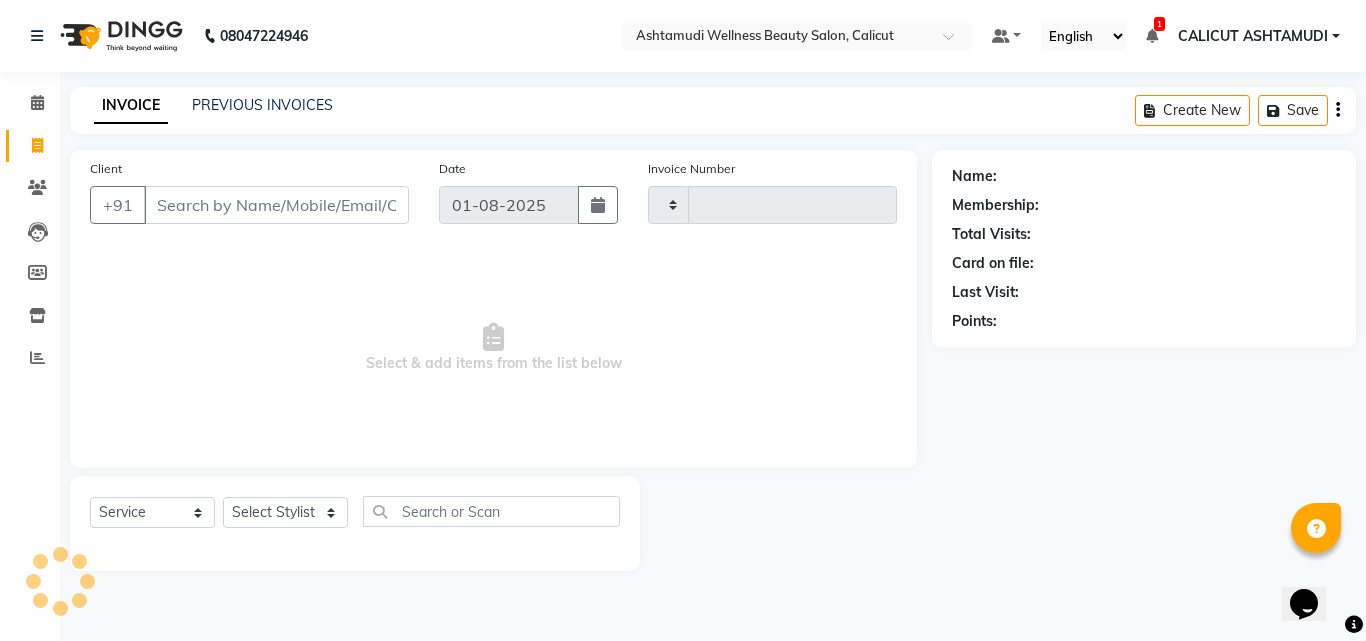 click 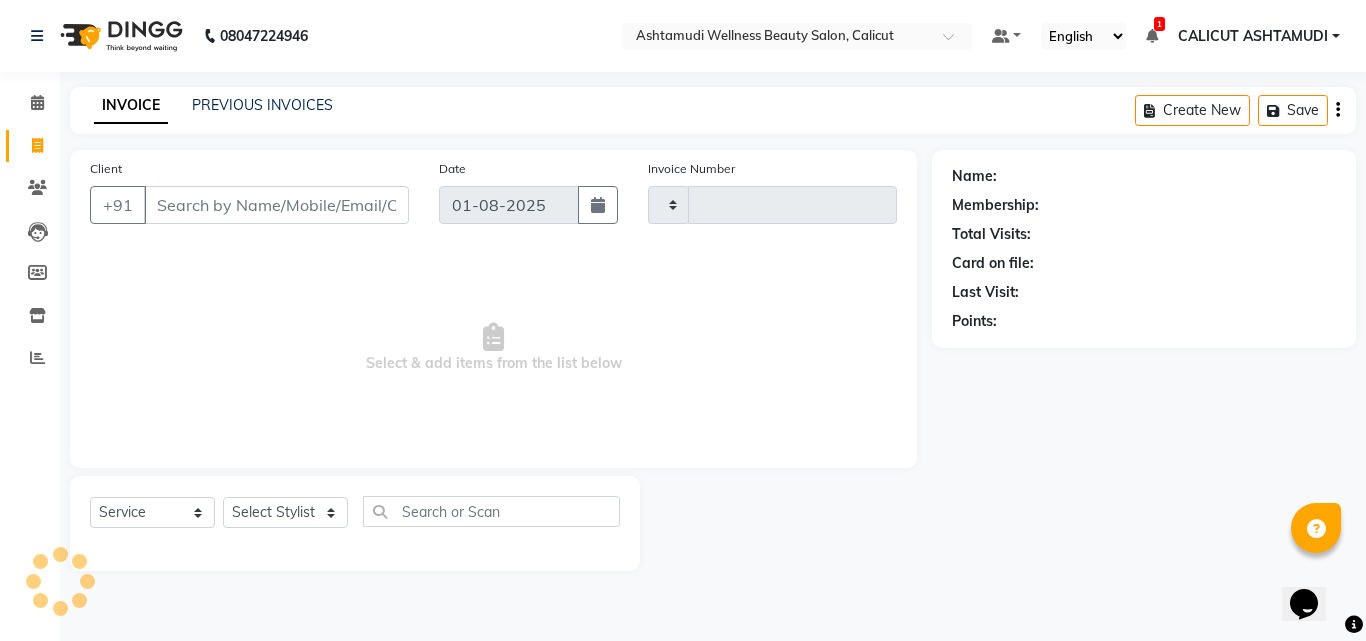 select on "service" 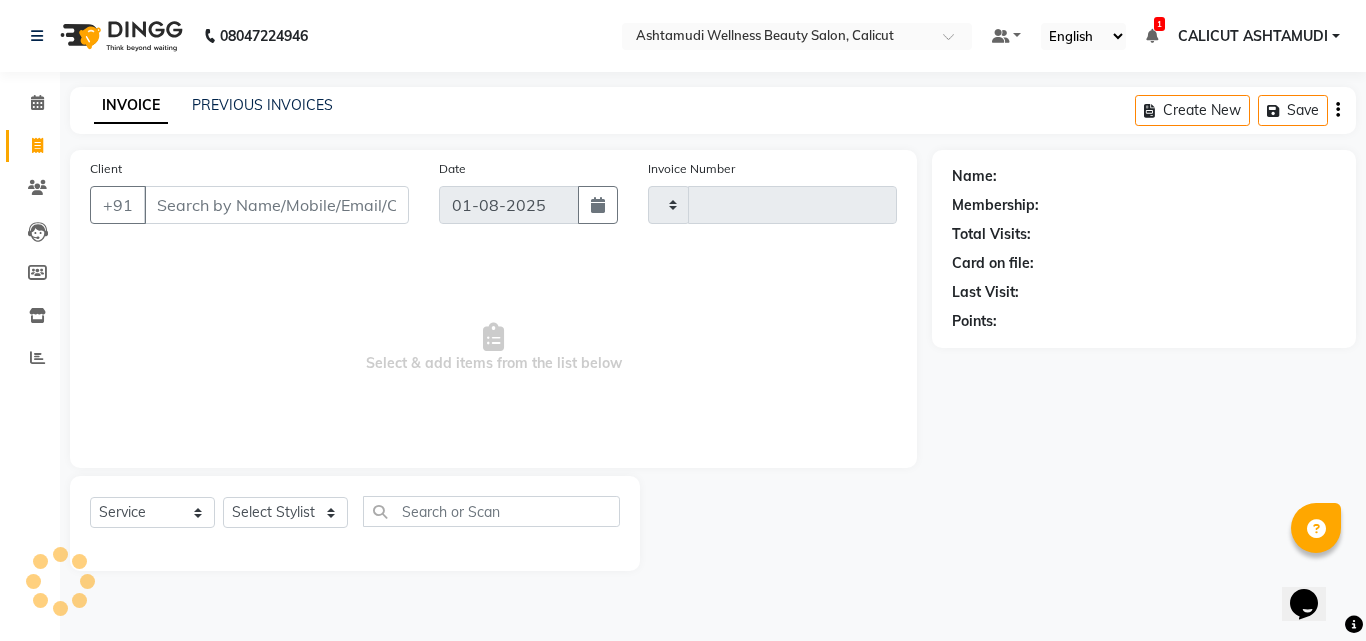 type on "3136" 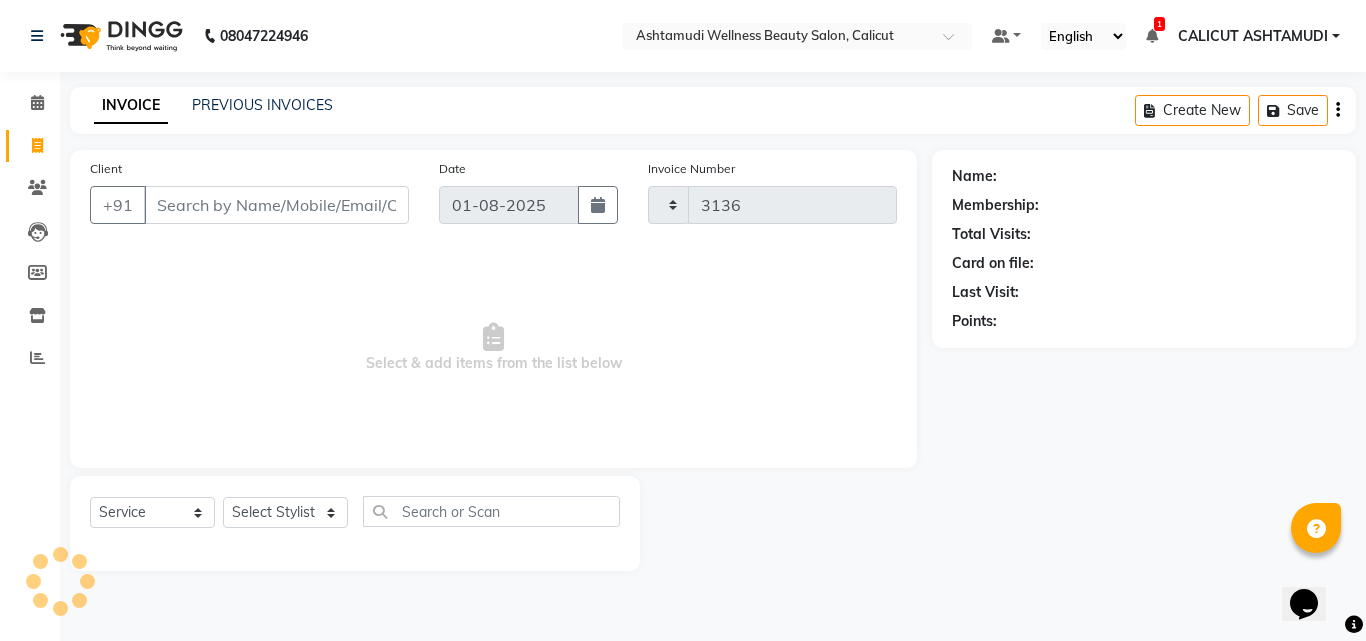 select on "4630" 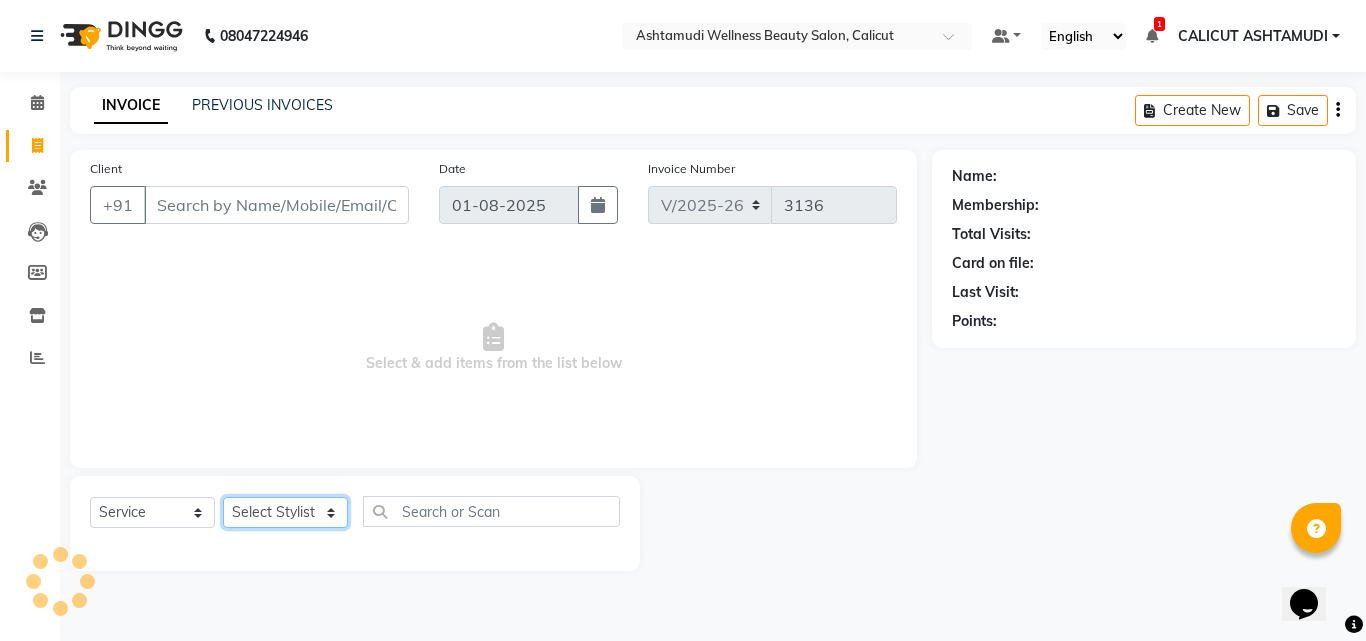 click on "Select Stylist" 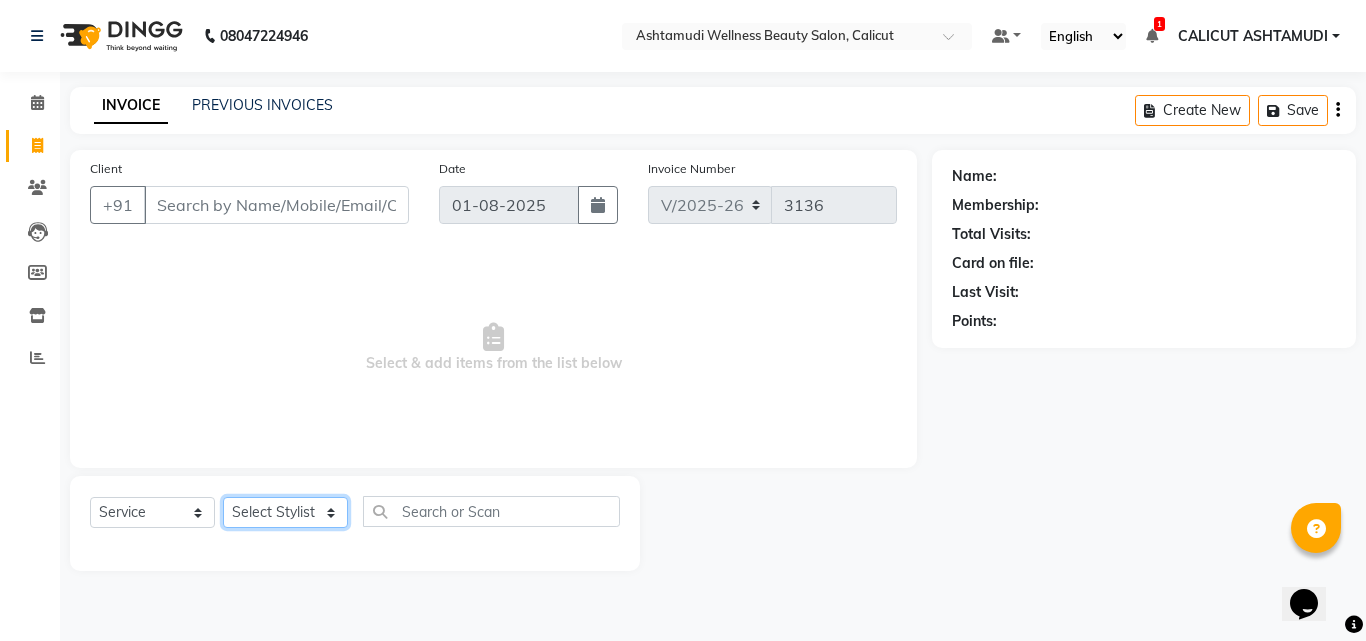 select on "49528" 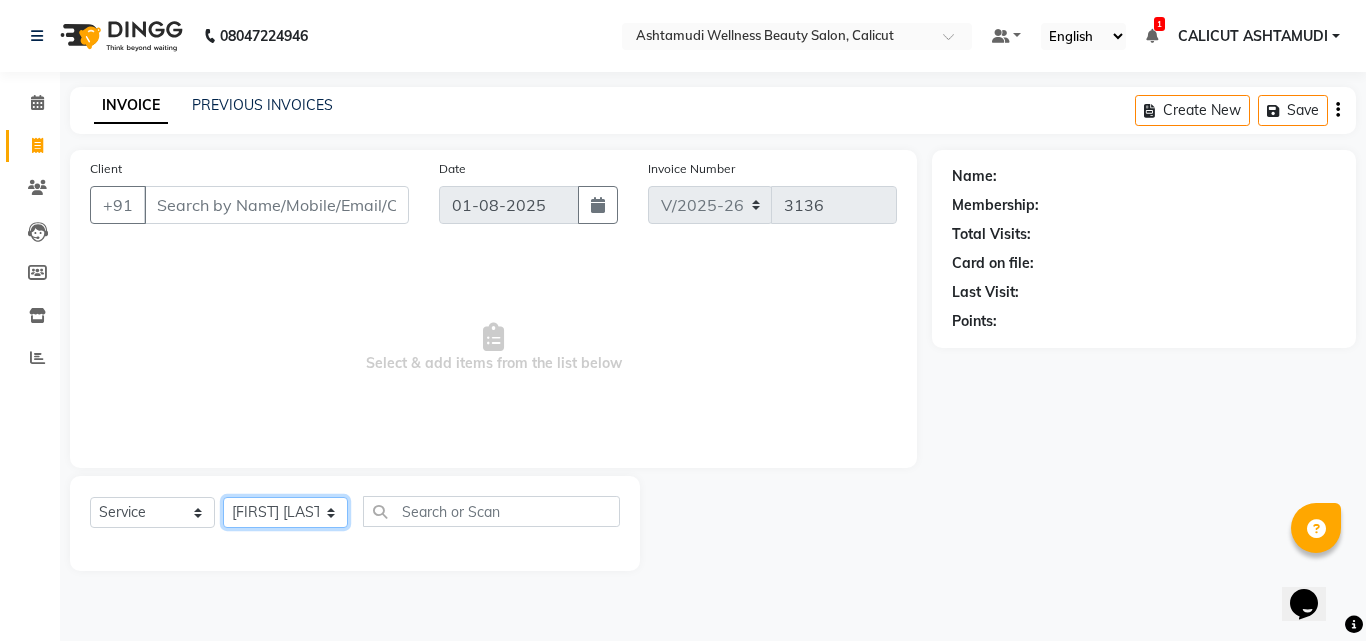 click on "Select Stylist Amala George AMBILI C ANJANA DAS ANKITHA Arya CALICUT ASHTAMUDI FRANKLY	 GRACY KRISHNA Nitesh Punam Gurung Sewan ali Sheela SUHANA  SHABU Titto" 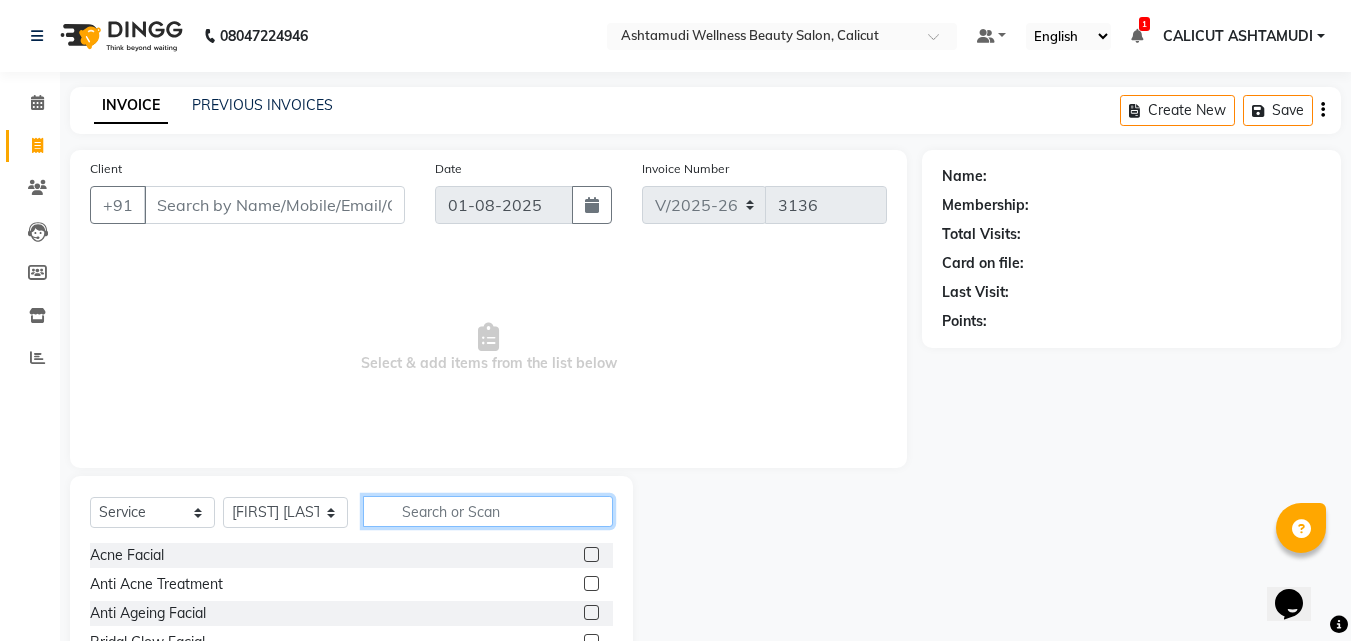 click 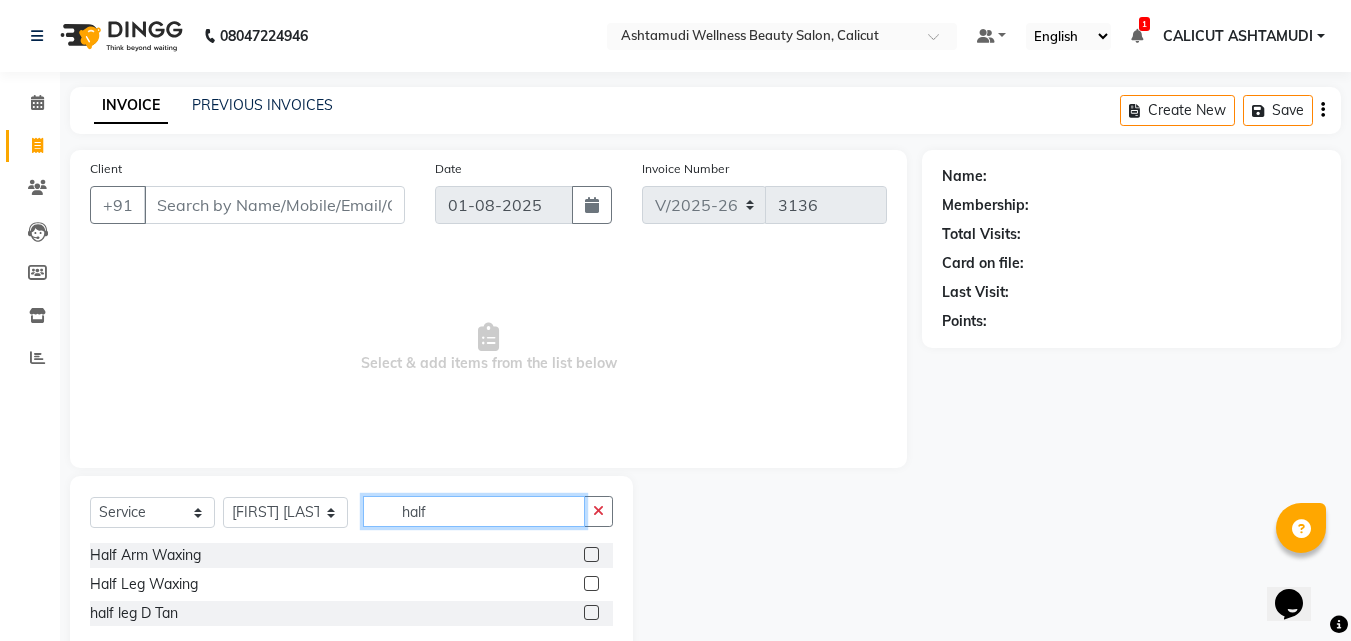 type on "half" 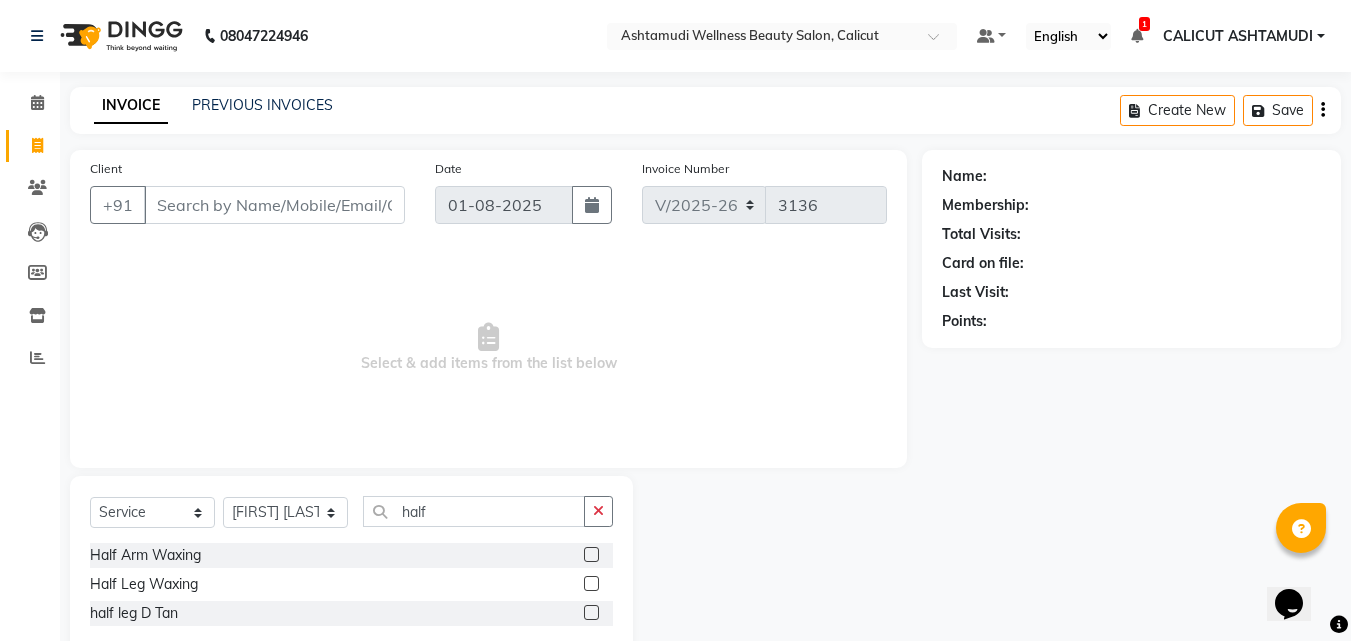 click 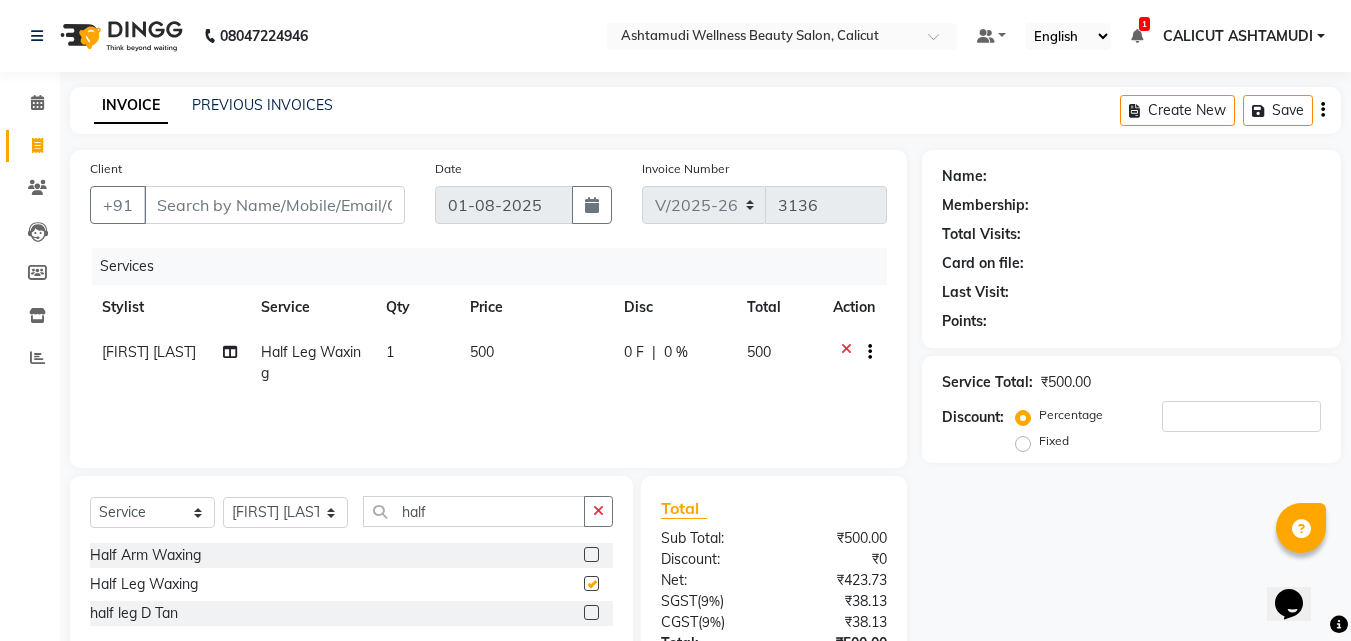 checkbox on "false" 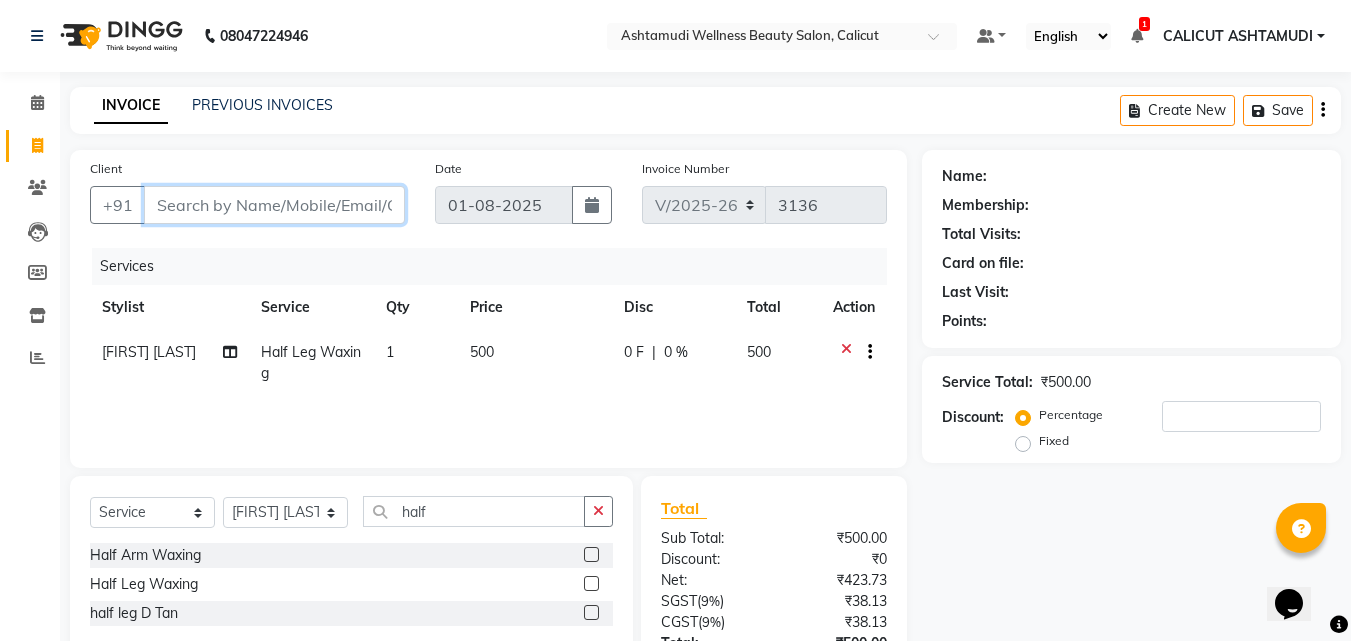 click on "Client" at bounding box center [274, 205] 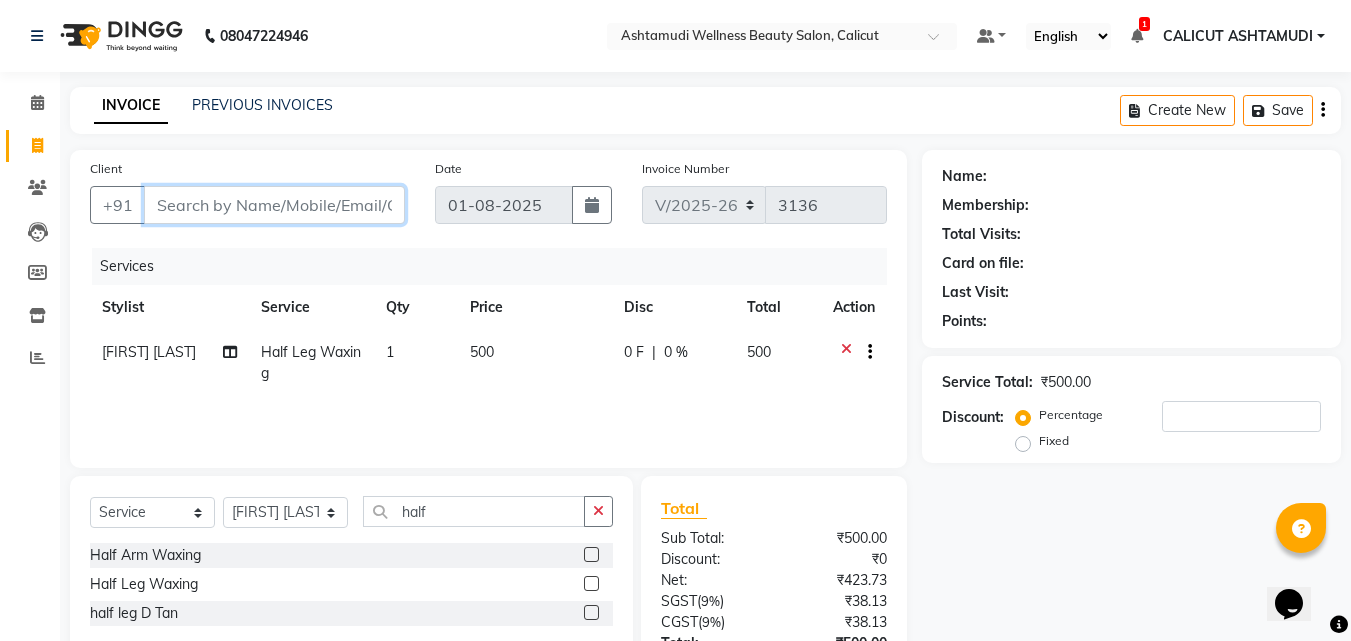type on "9" 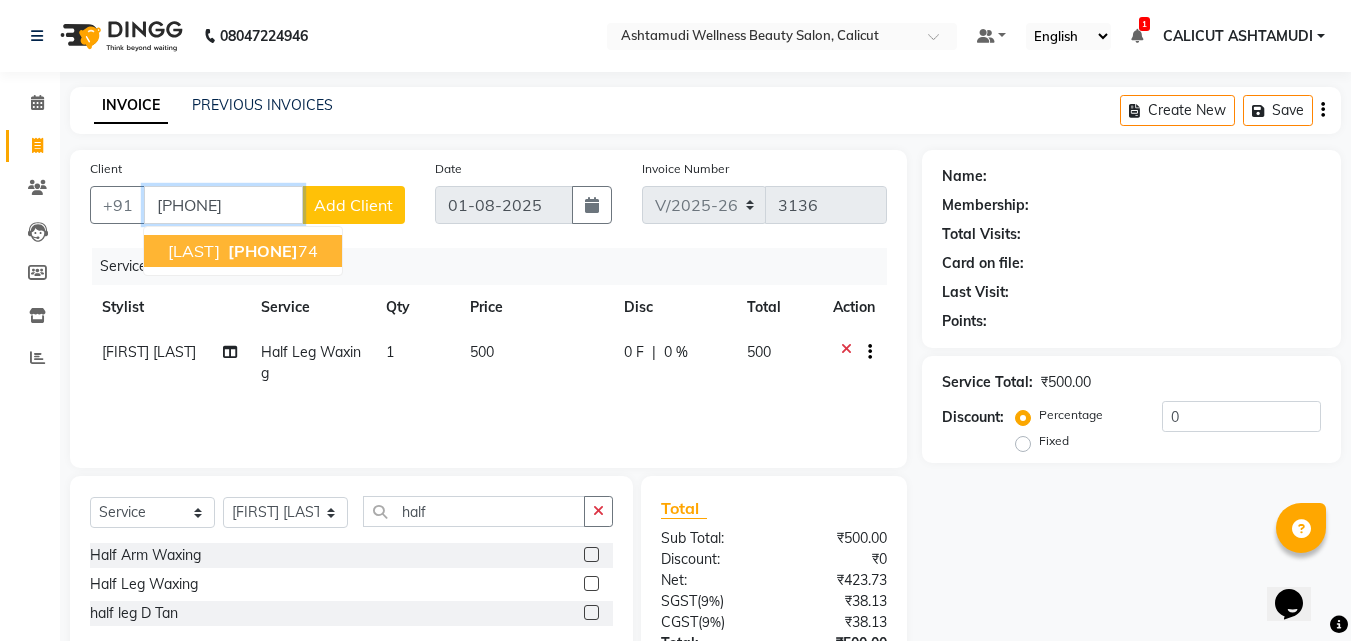 click on "[PHONE]" at bounding box center (271, 251) 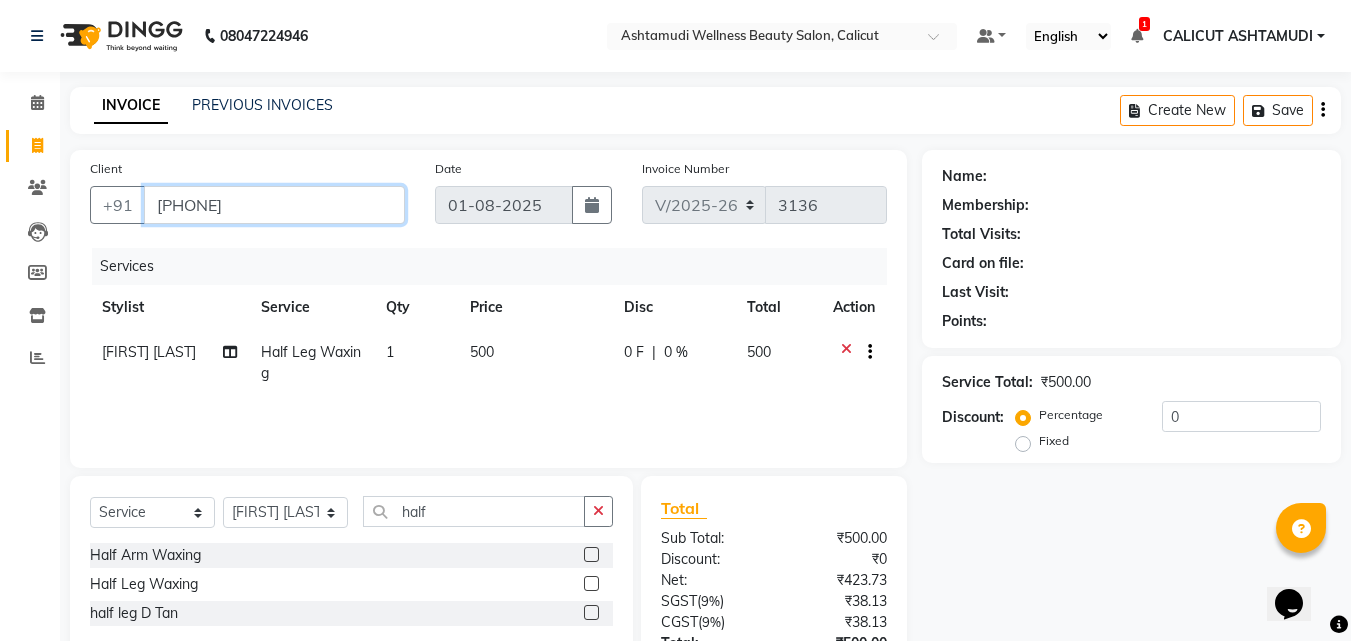 type on "[PHONE]" 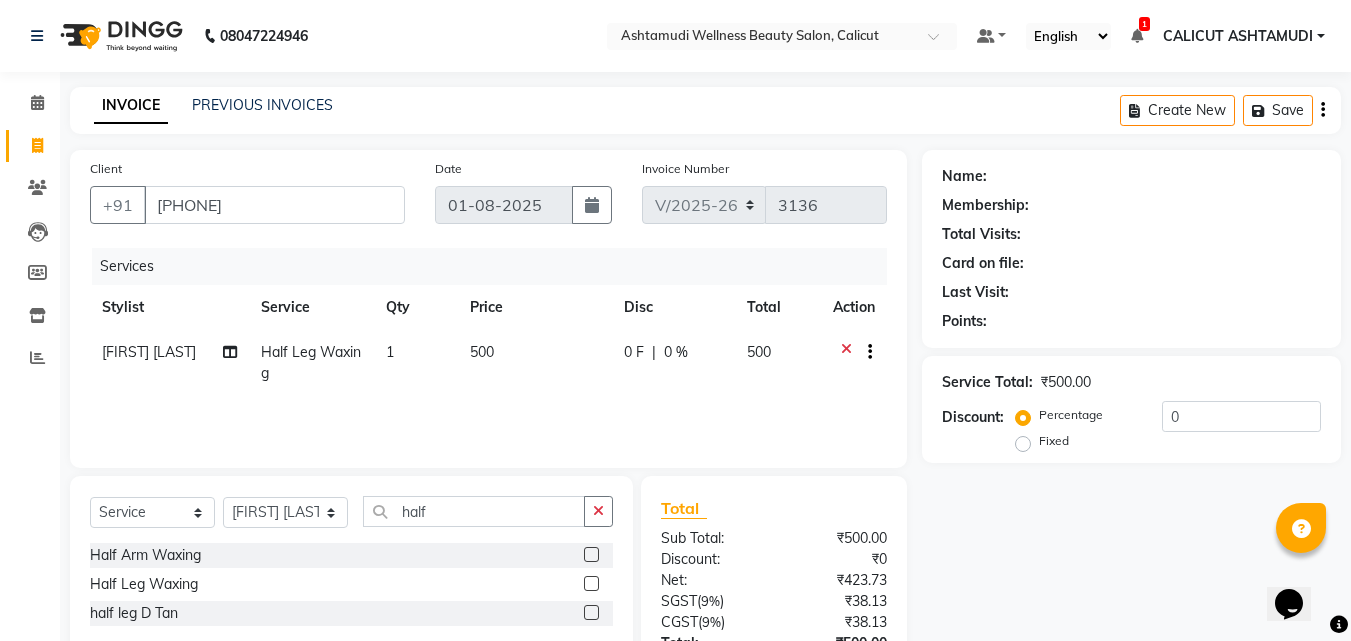 select on "1: Object" 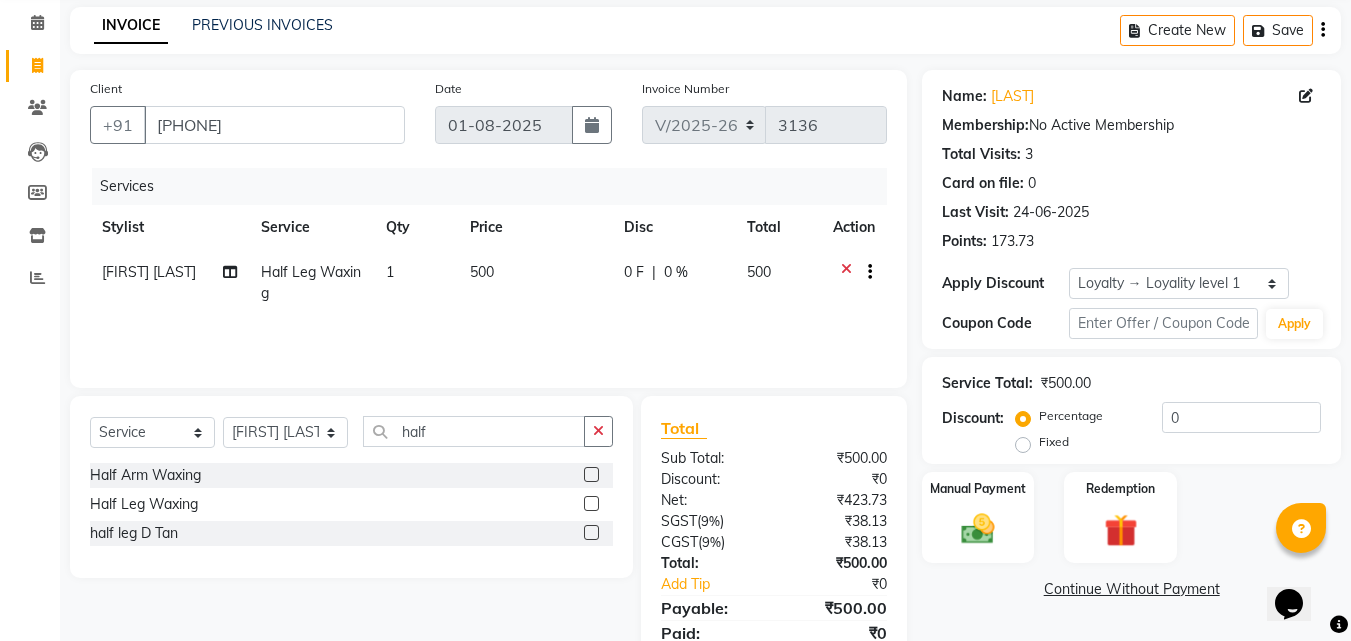 scroll, scrollTop: 159, scrollLeft: 0, axis: vertical 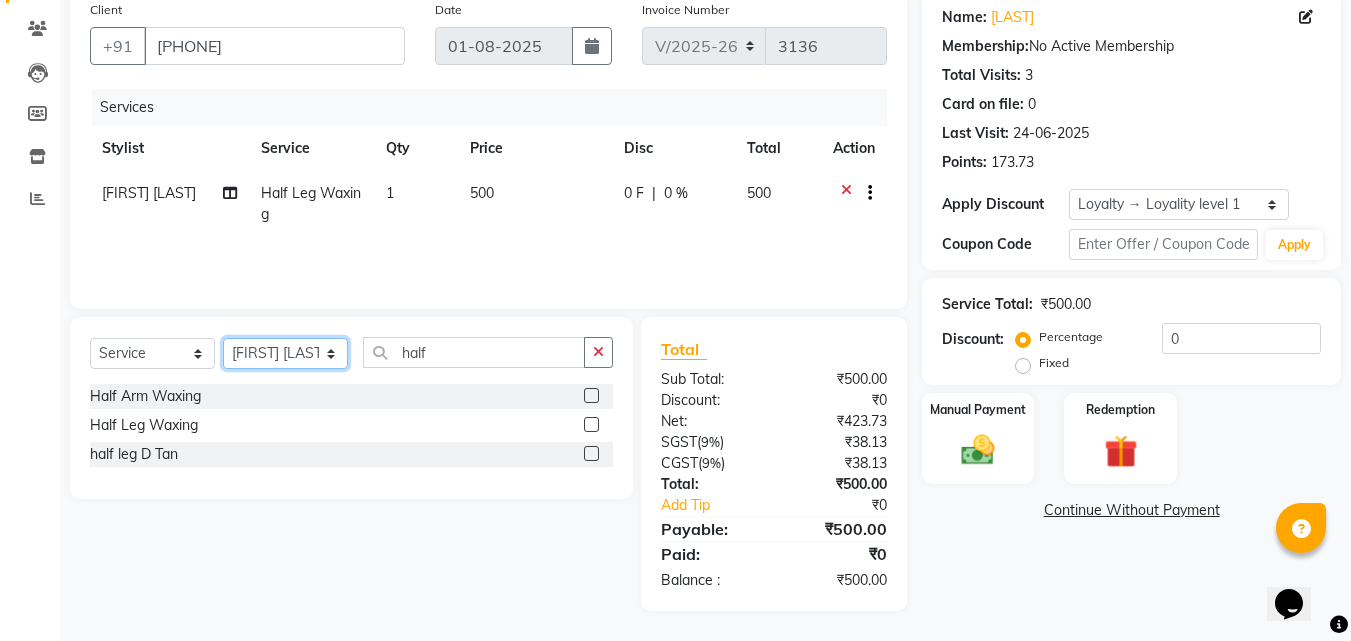 click on "Select Stylist Amala George AMBILI C ANJANA DAS ANKITHA Arya CALICUT ASHTAMUDI FRANKLY	 GRACY KRISHNA Nitesh Punam Gurung Sewan ali Sheela SUHANA  SHABU Titto" 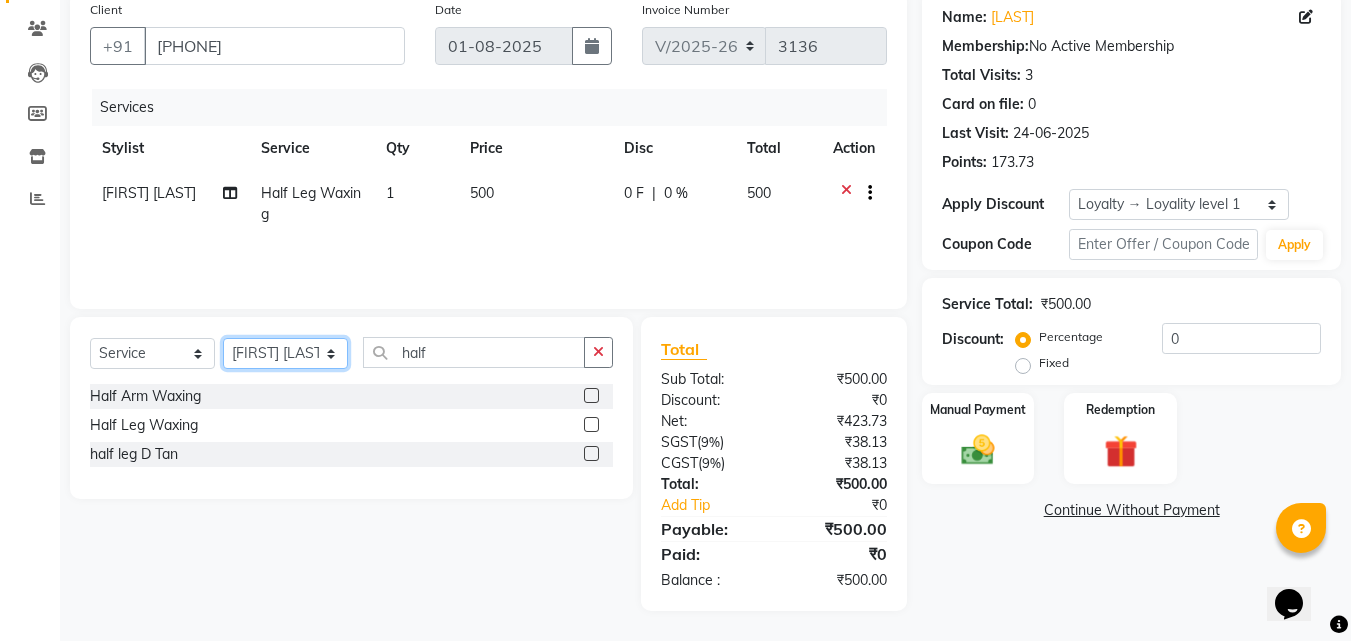select on "85034" 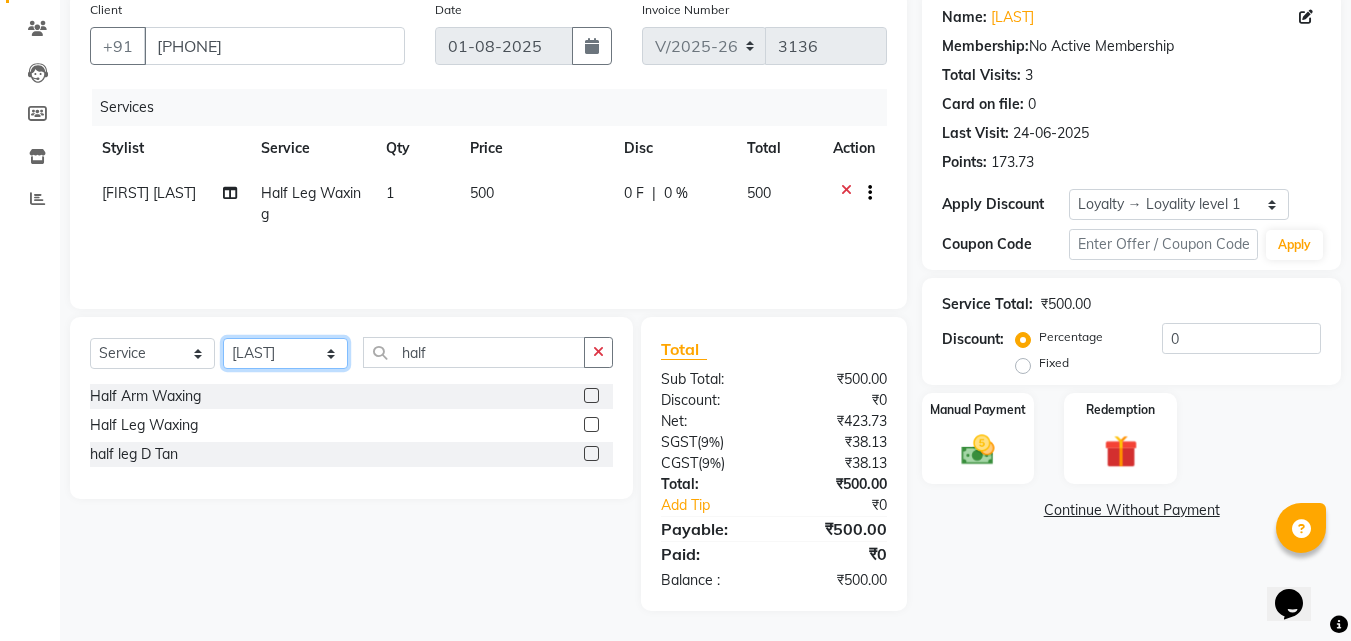 click on "Select Stylist Amala George AMBILI C ANJANA DAS ANKITHA Arya CALICUT ASHTAMUDI FRANKLY	 GRACY KRISHNA Nitesh Punam Gurung Sewan ali Sheela SUHANA  SHABU Titto" 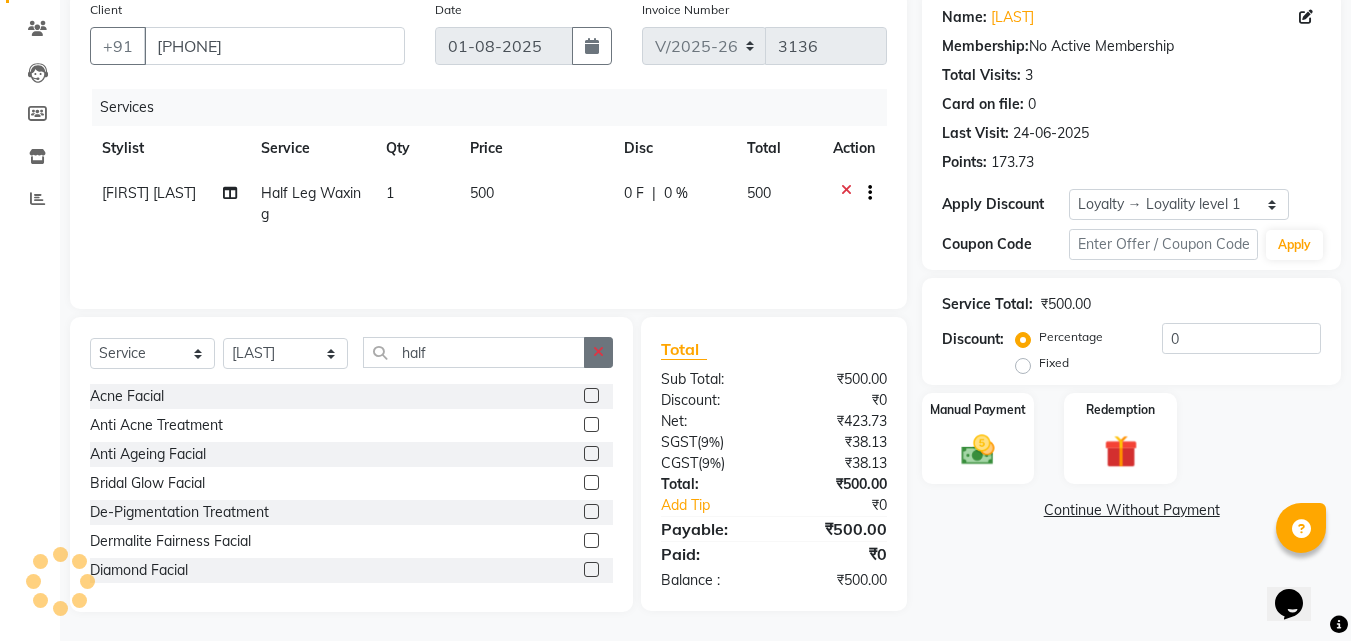 click 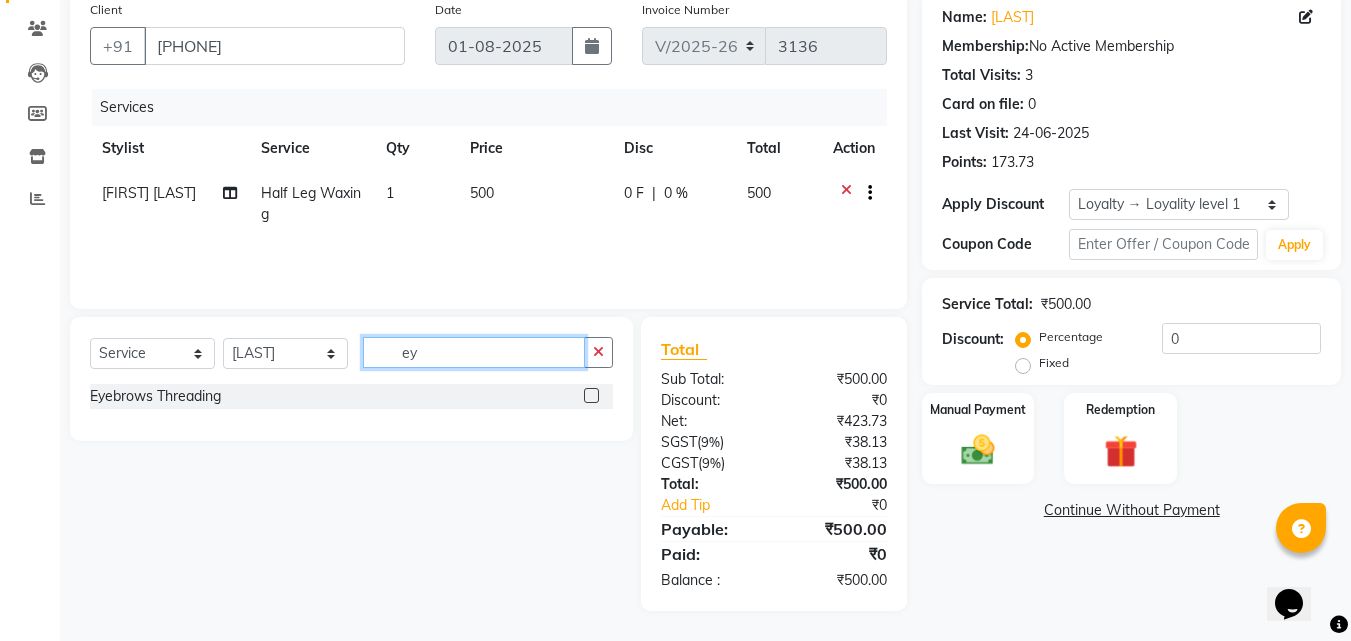 type on "ey" 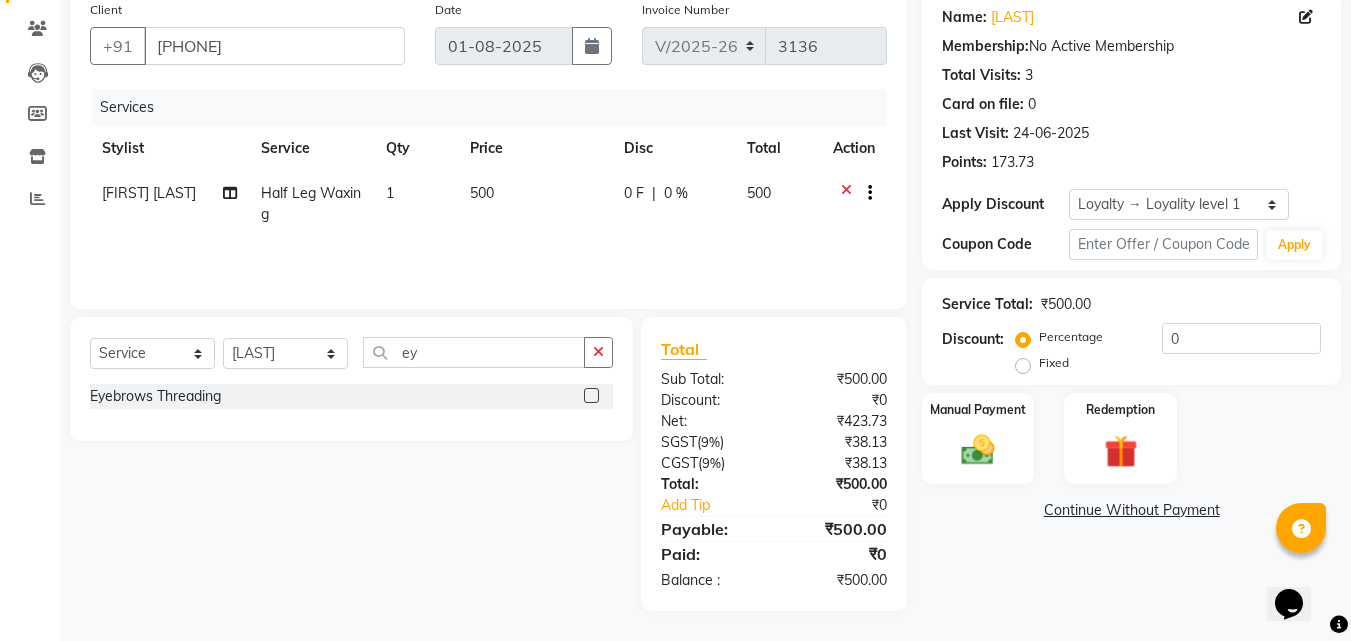 click 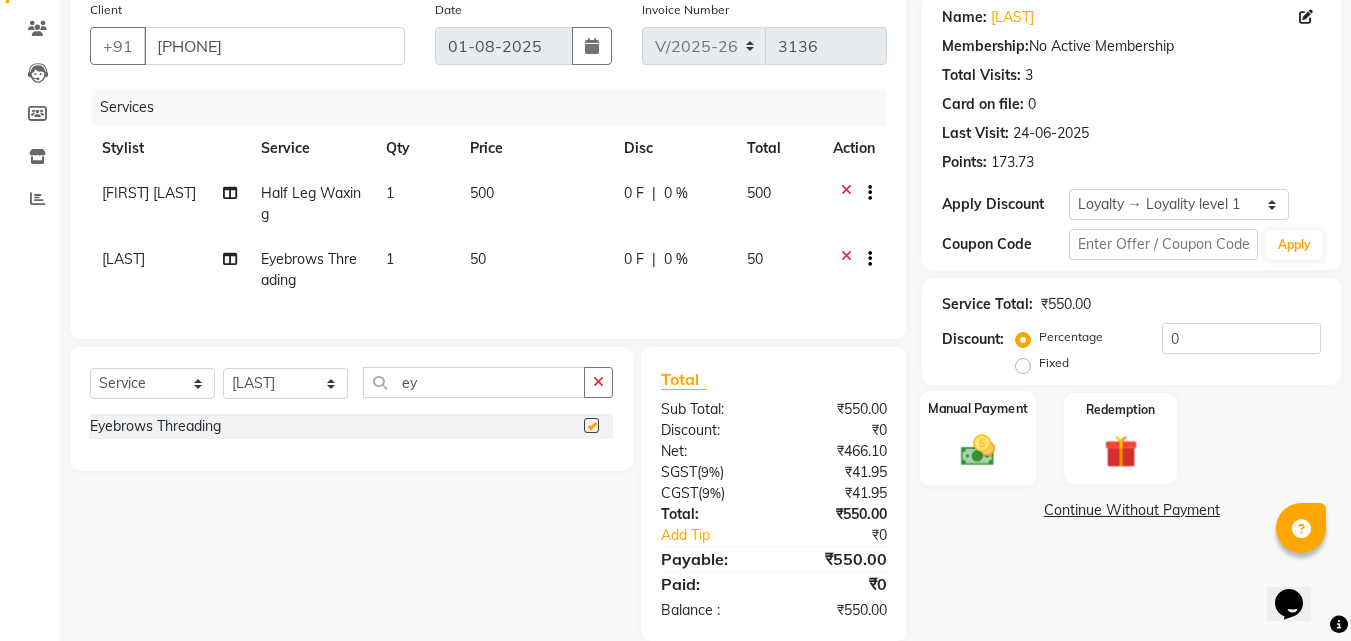 checkbox on "false" 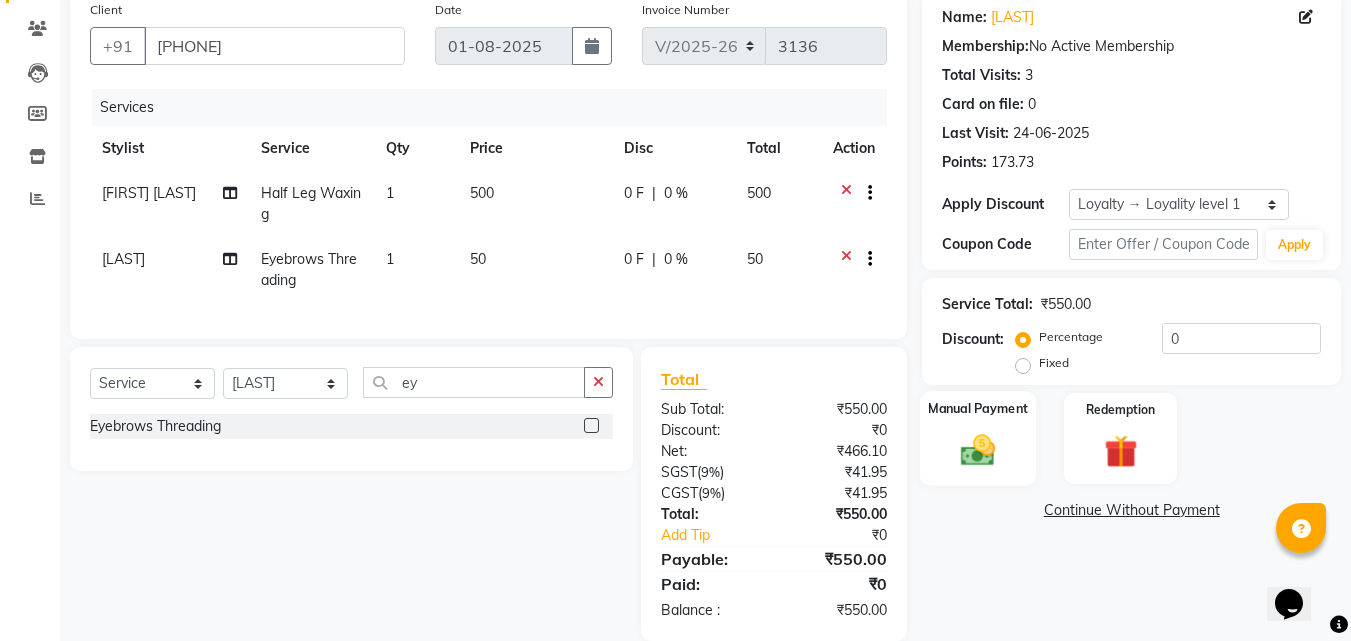 click 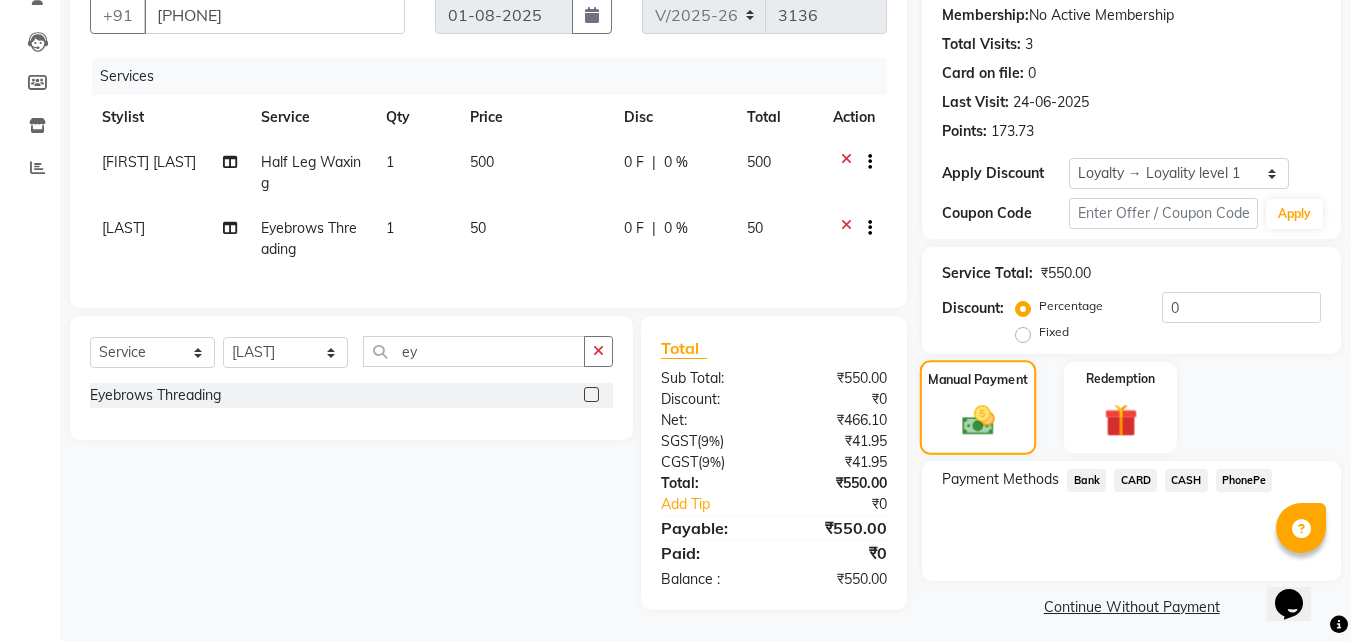 scroll, scrollTop: 204, scrollLeft: 0, axis: vertical 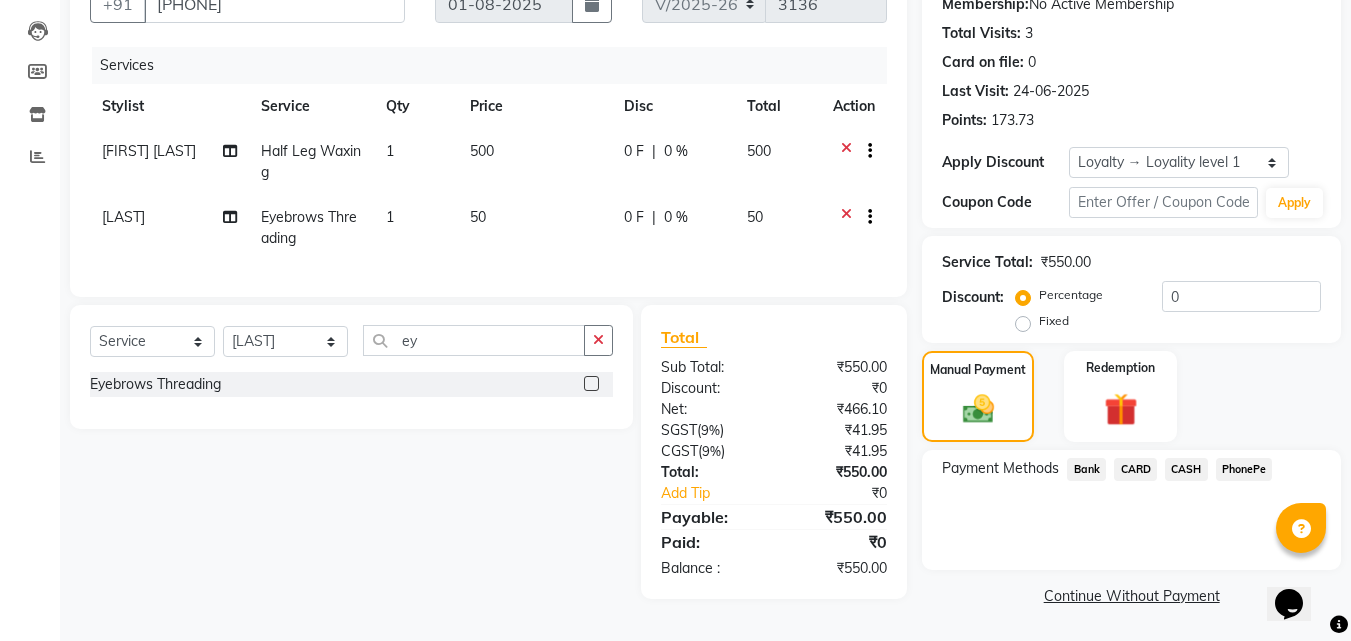click on "PhonePe" 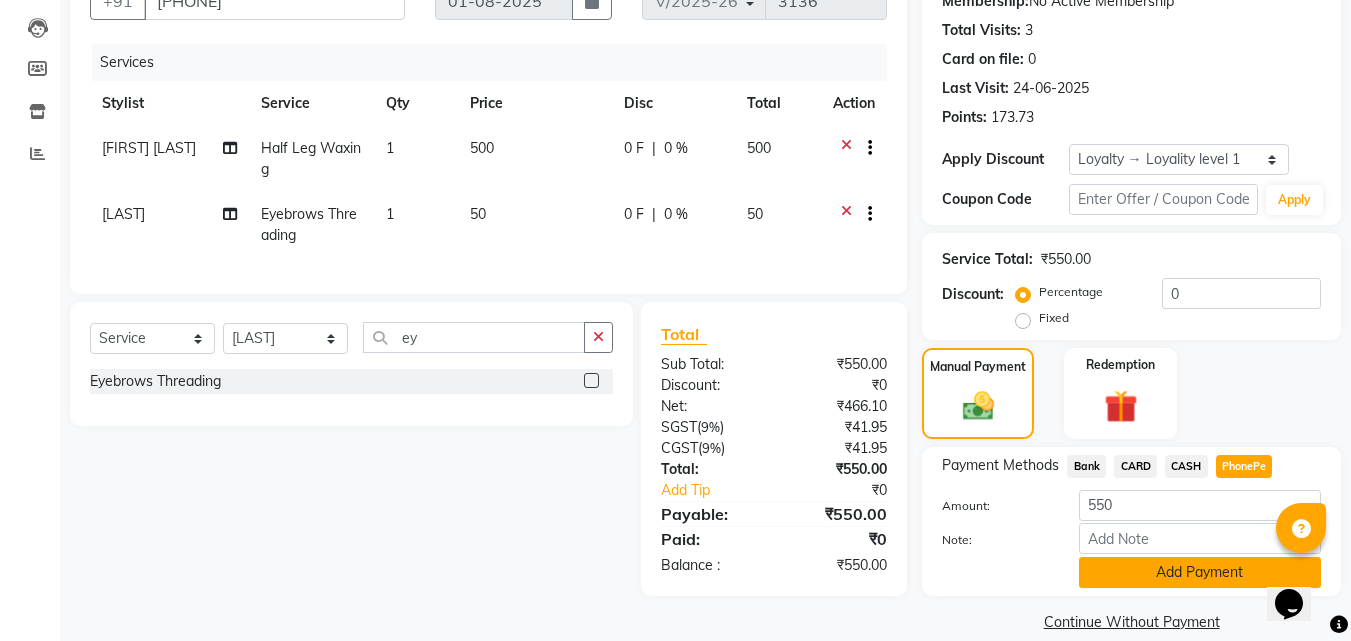 click on "Add Payment" 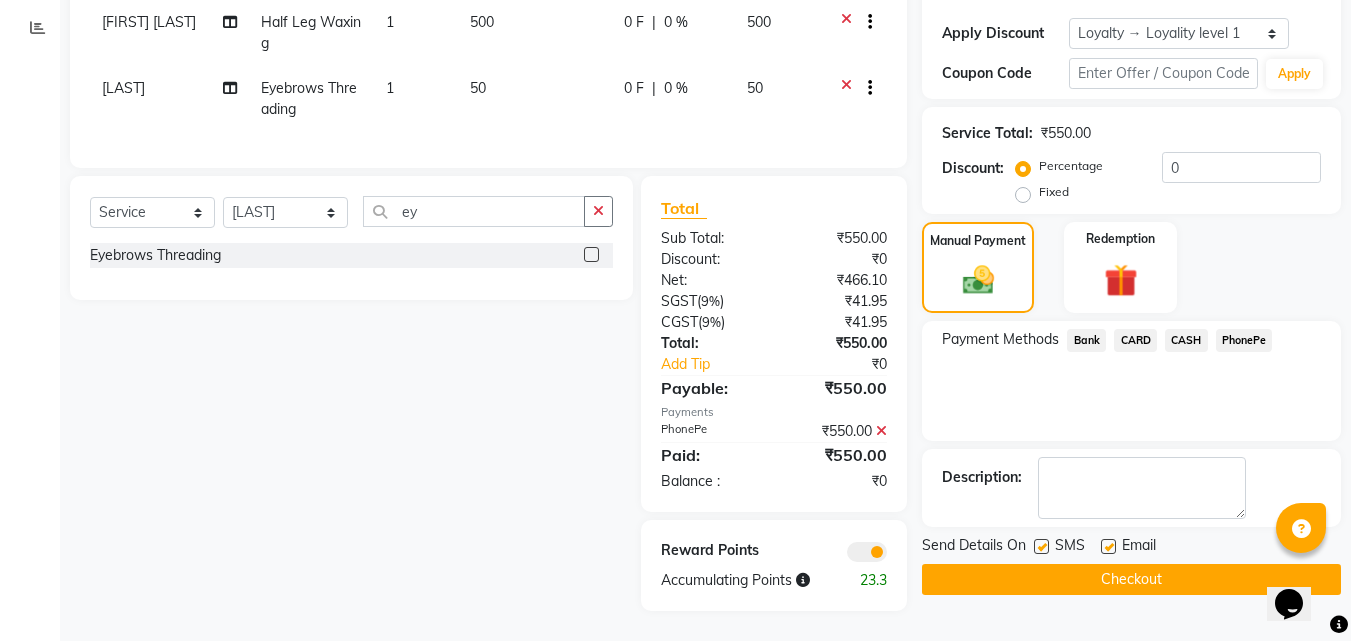scroll, scrollTop: 345, scrollLeft: 0, axis: vertical 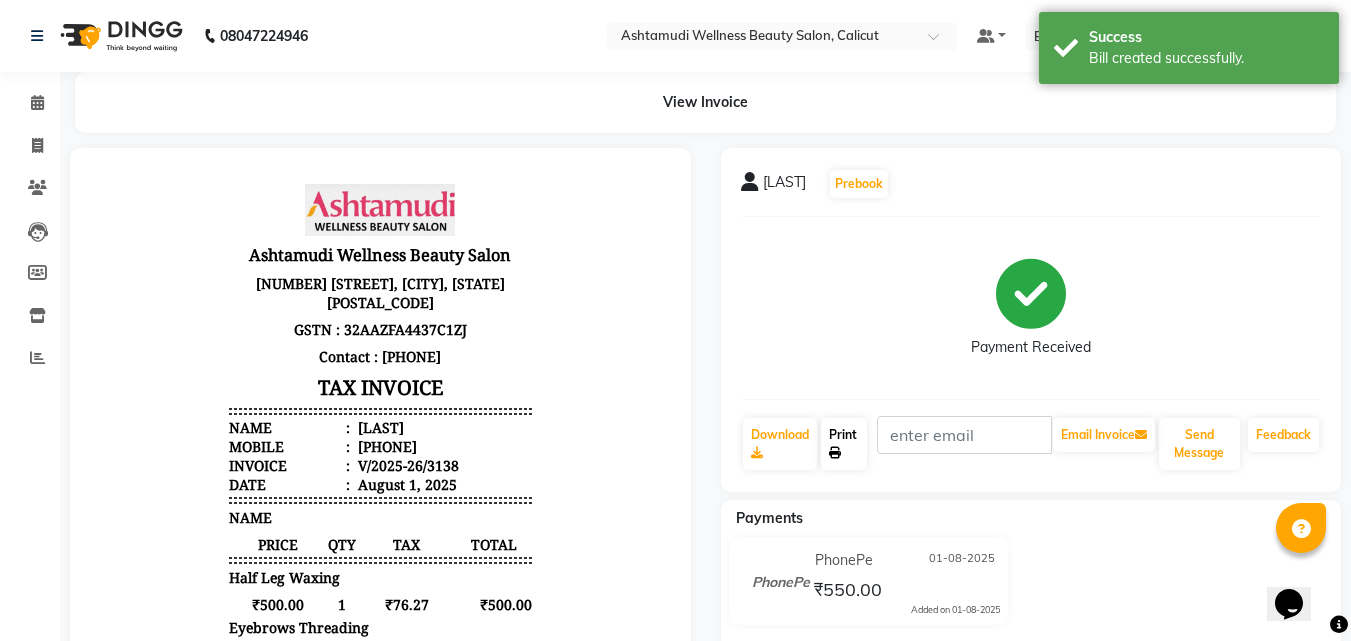 click on "Print" 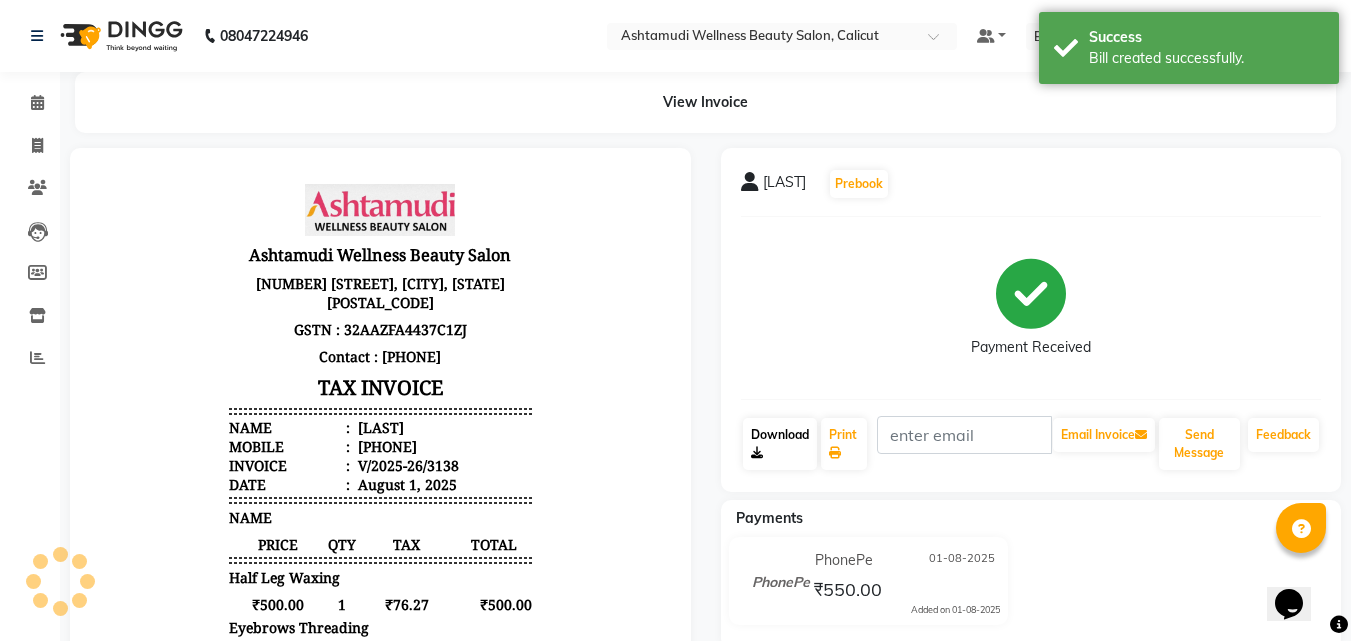 click on "Download" 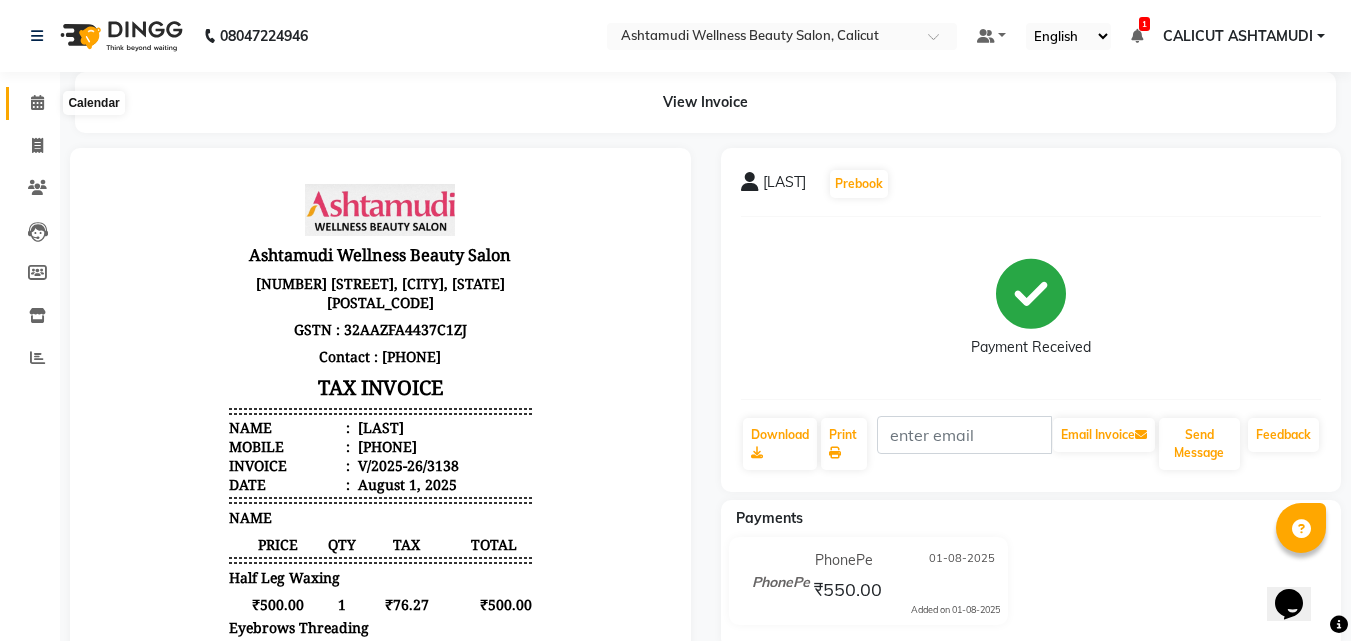 click 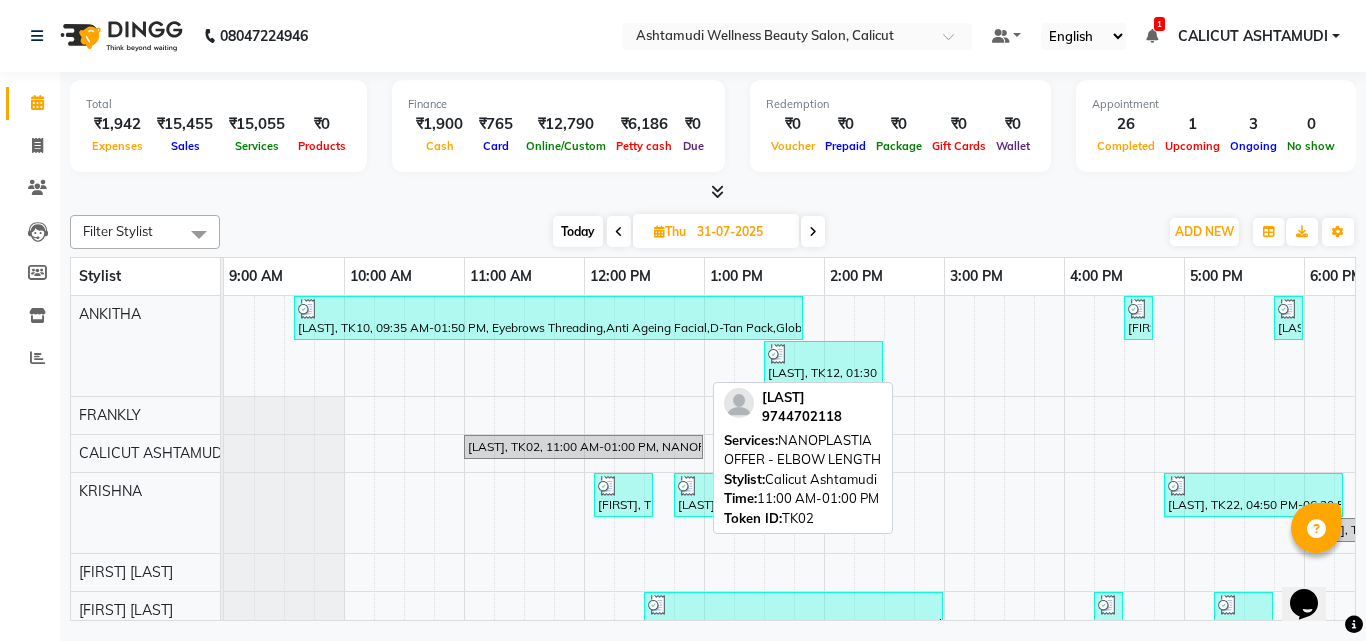 scroll, scrollTop: 200, scrollLeft: 0, axis: vertical 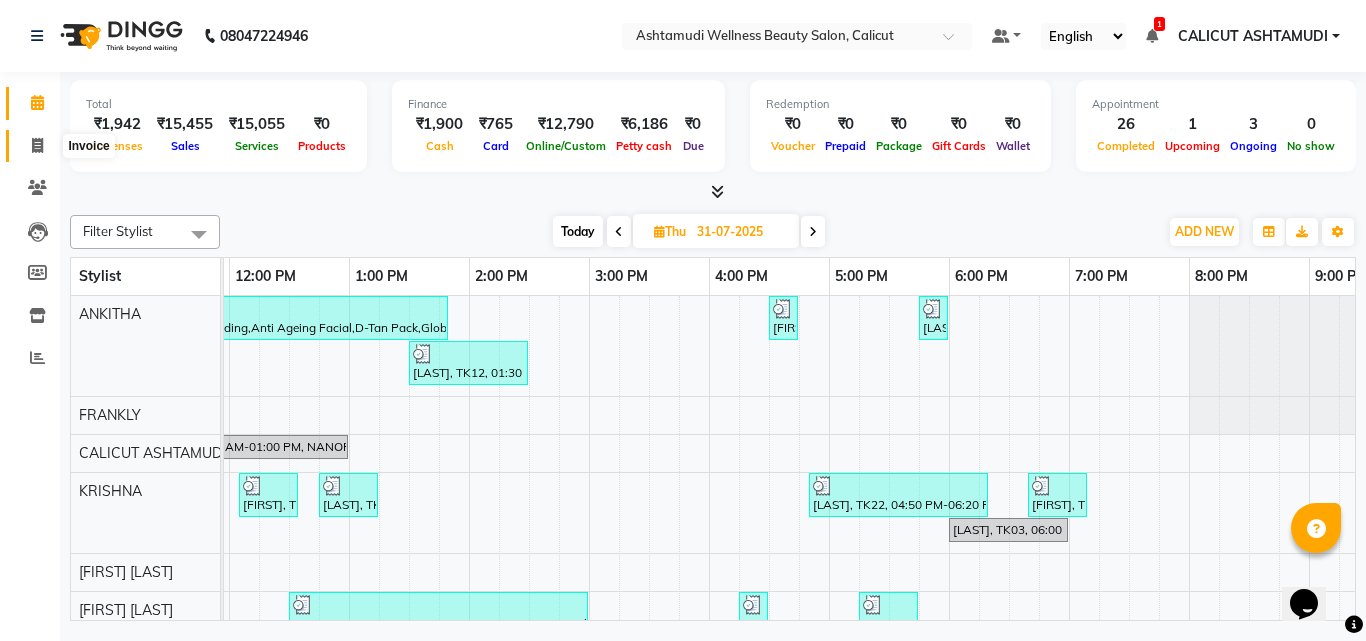 click 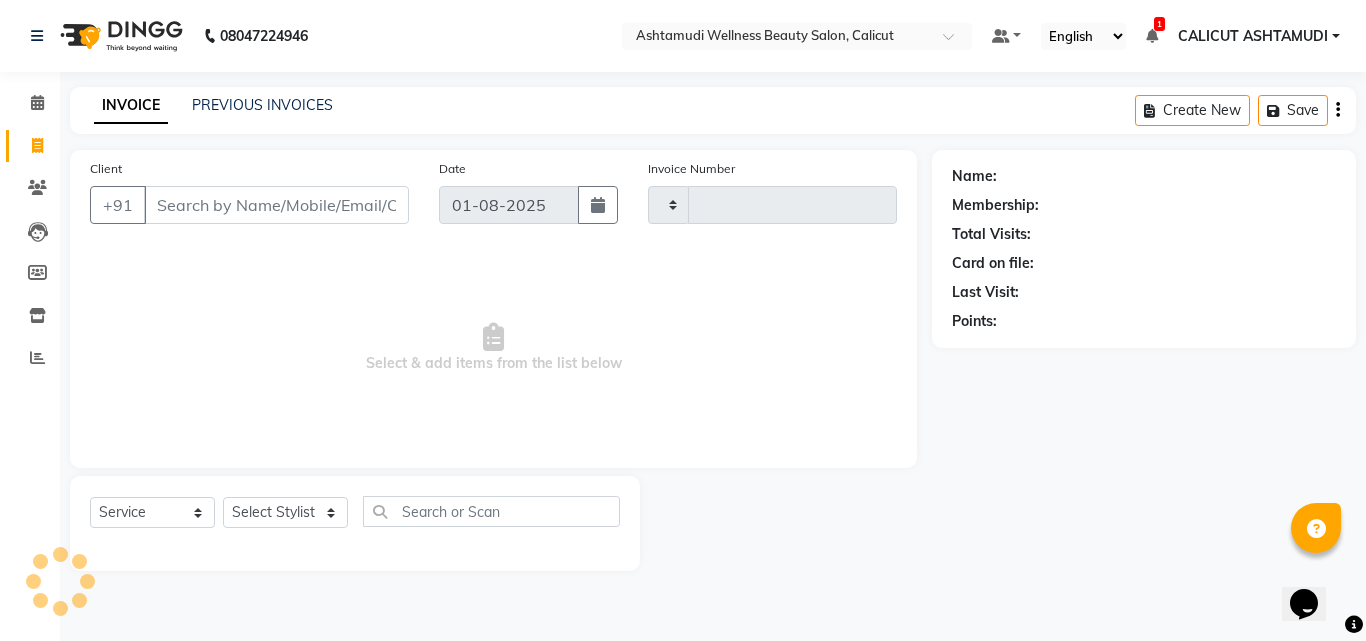type on "3139" 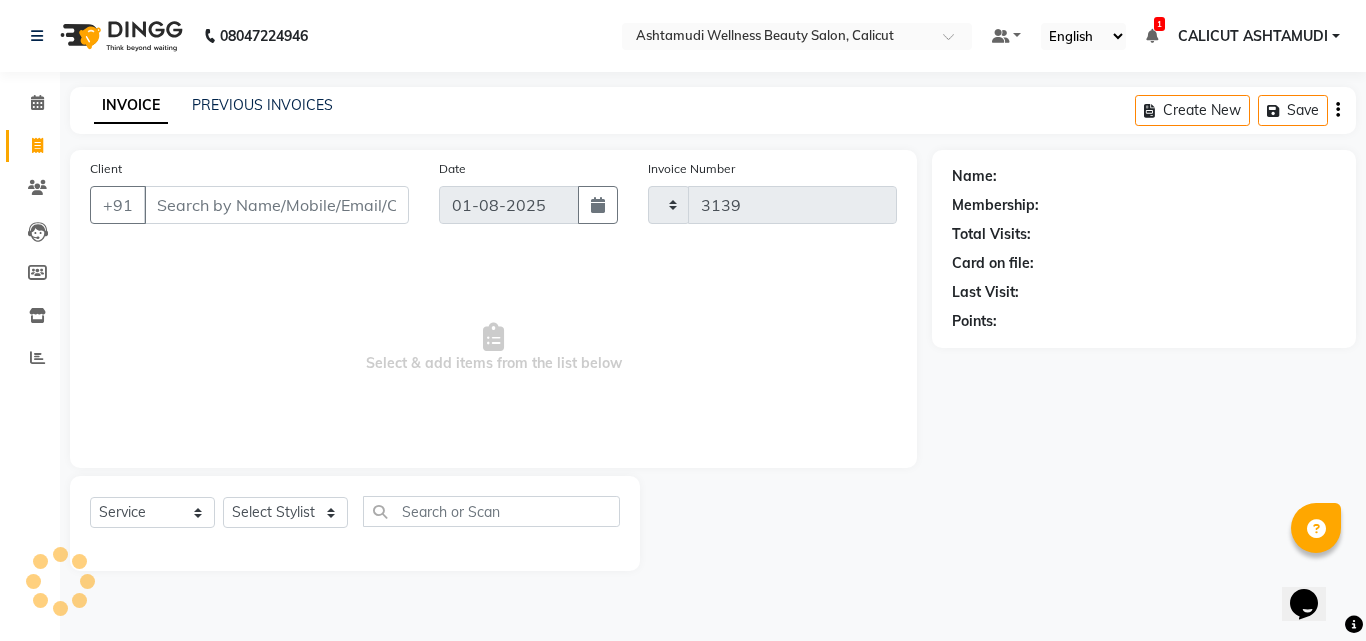 select on "4630" 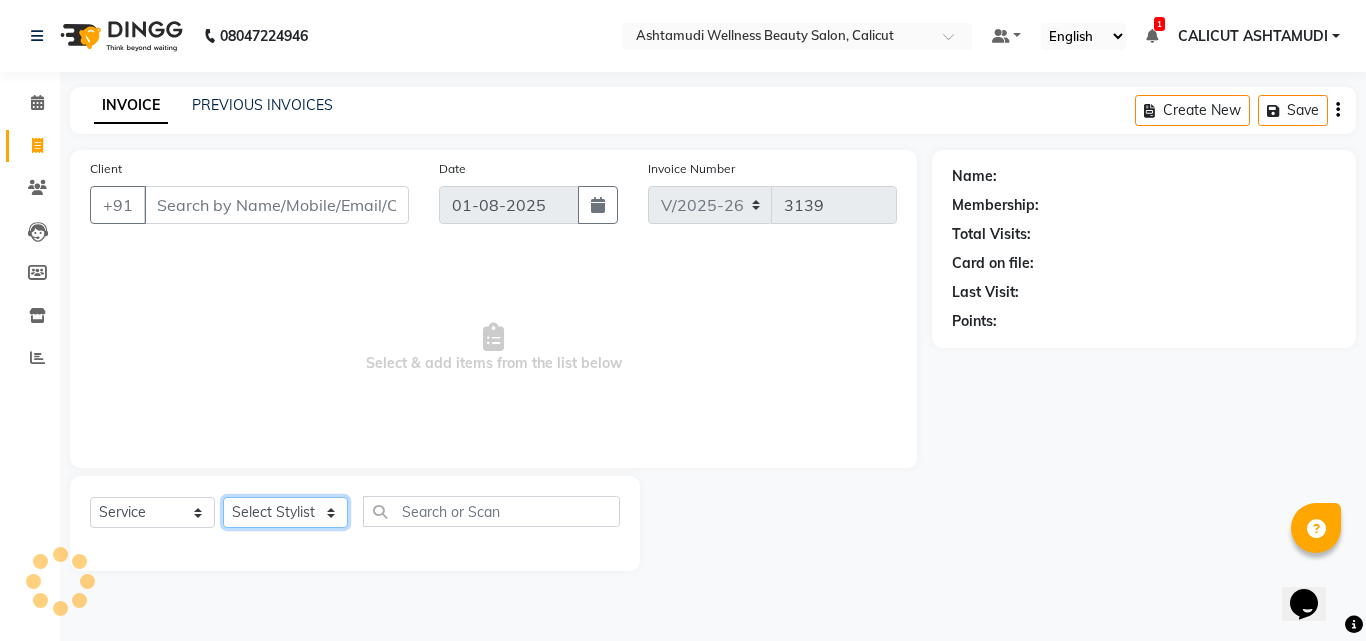 click on "Select Stylist" 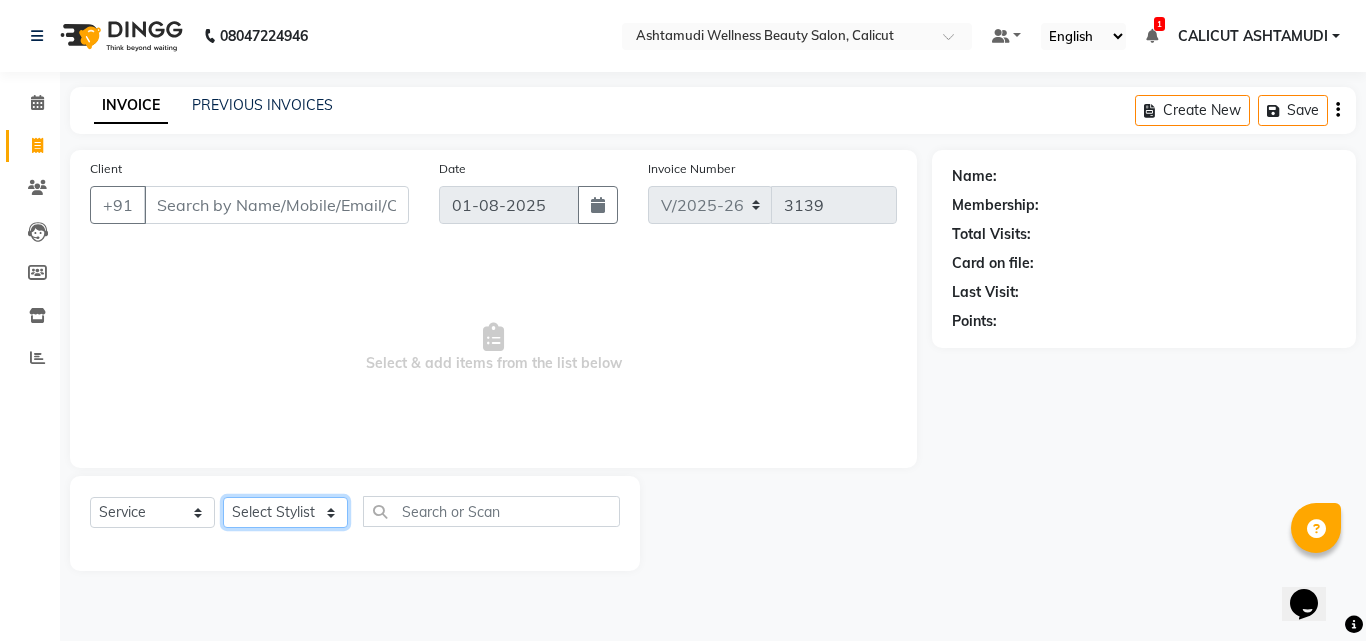 click on "Select Stylist Amala George AMBILI C ANJANA DAS ANKITHA Arya CALICUT ASHTAMUDI FRANKLY	 GRACY KRISHNA Nitesh Punam Gurung Sewan ali Sheela SUHANA  SHABU Titto" 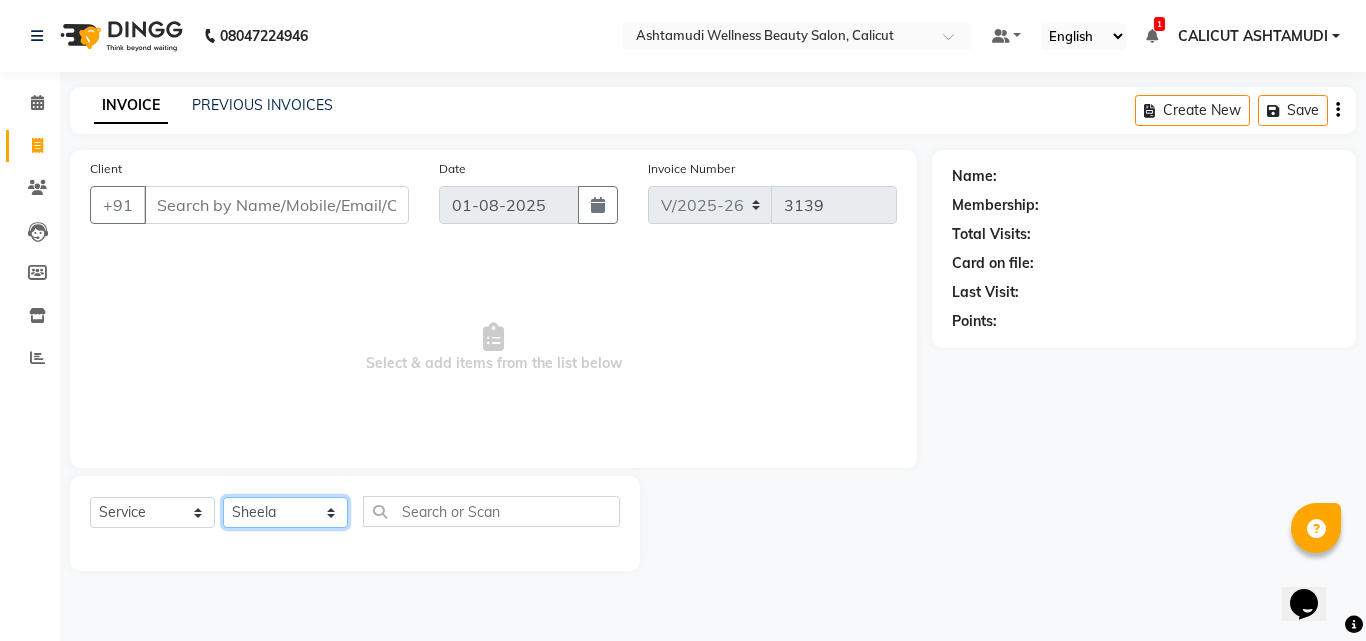 click on "Select Stylist Amala George AMBILI C ANJANA DAS ANKITHA Arya CALICUT ASHTAMUDI FRANKLY	 GRACY KRISHNA Nitesh Punam Gurung Sewan ali Sheela SUHANA  SHABU Titto" 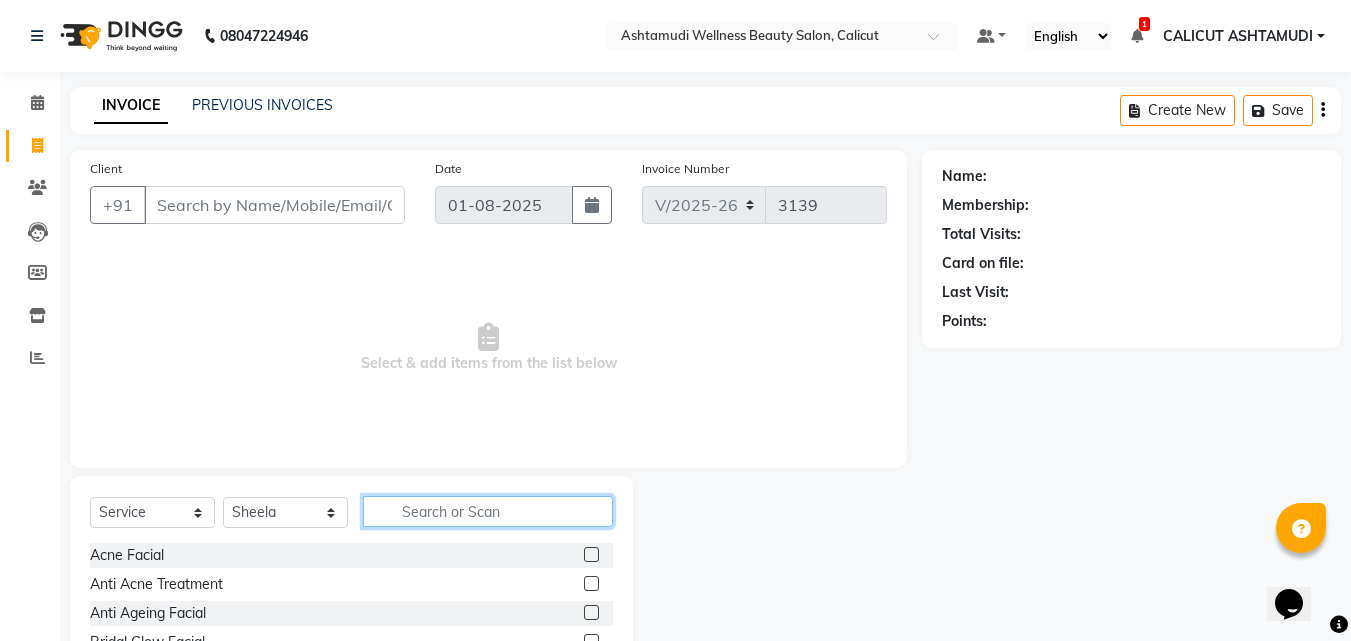 click 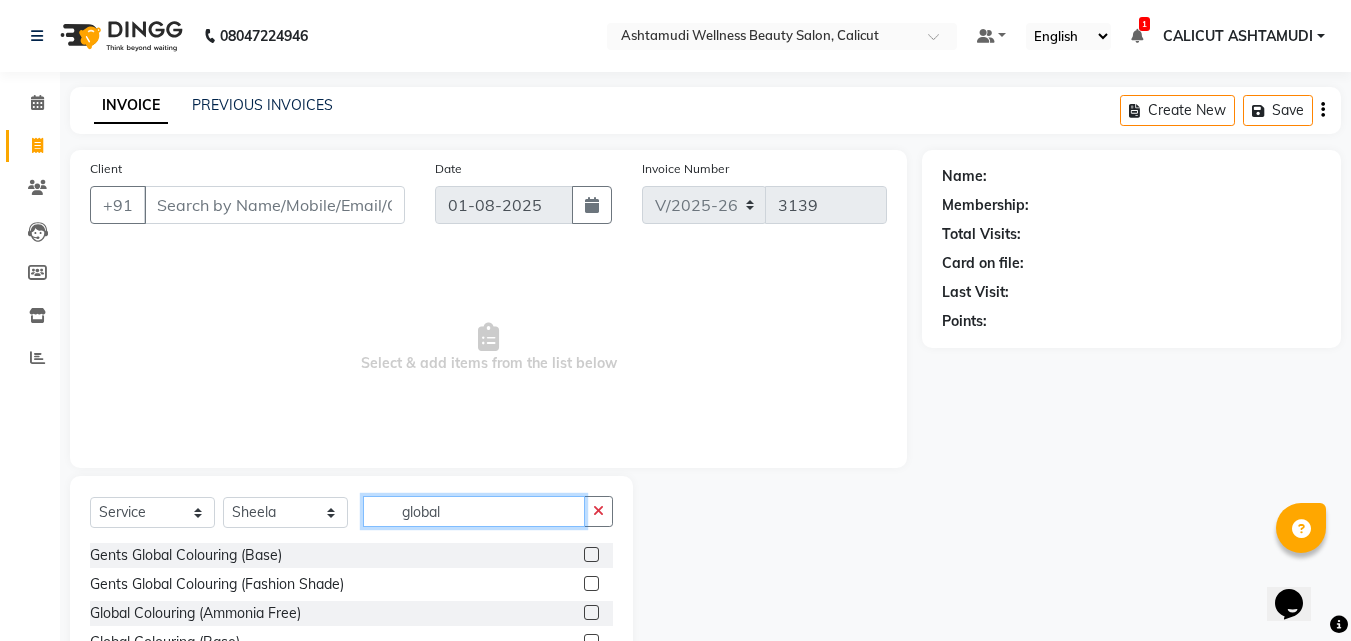 type on "global" 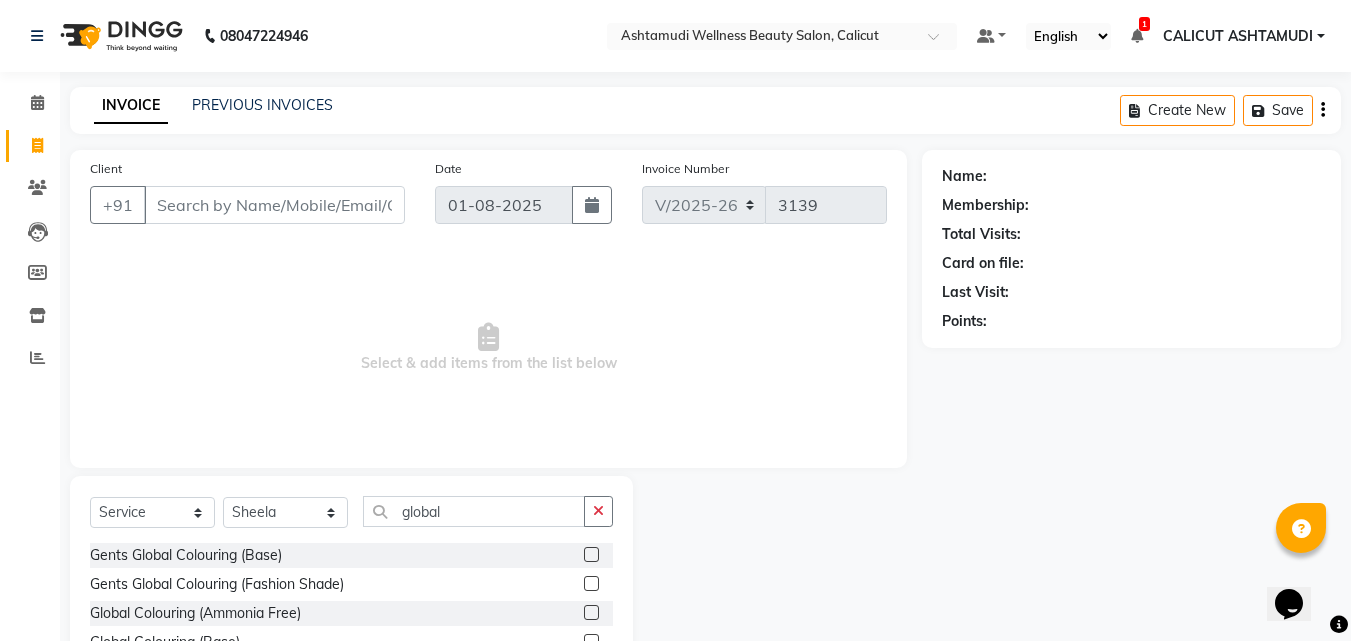 click 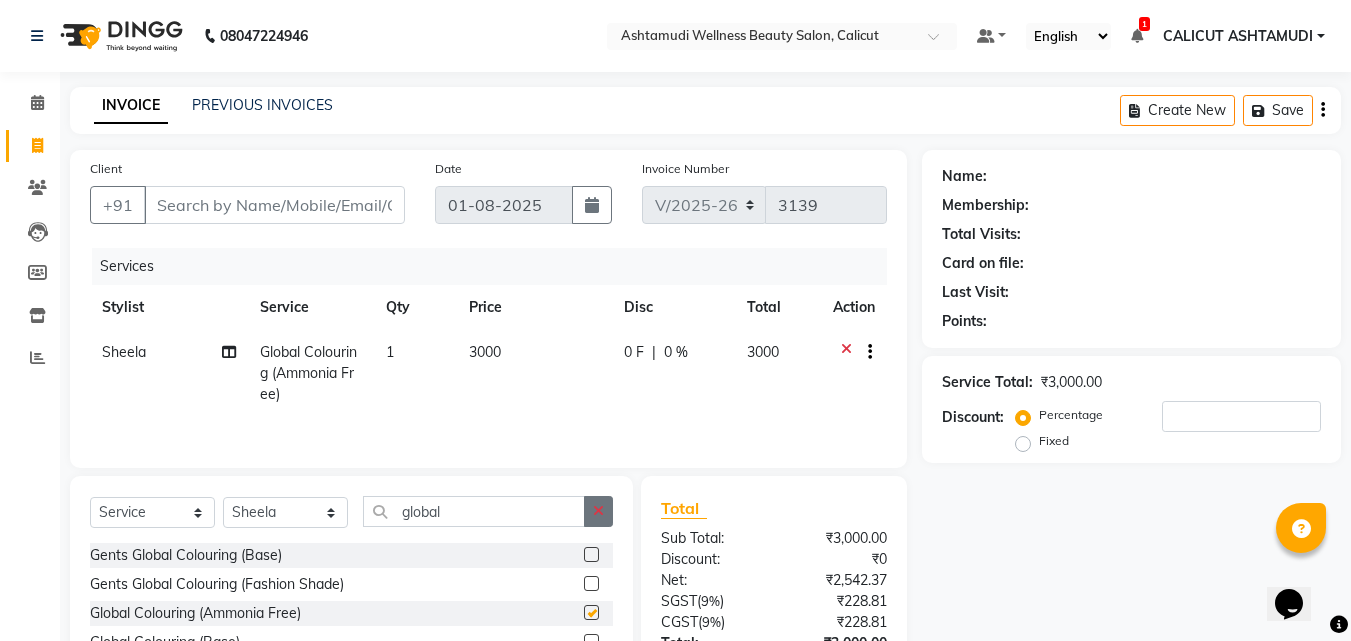 checkbox on "false" 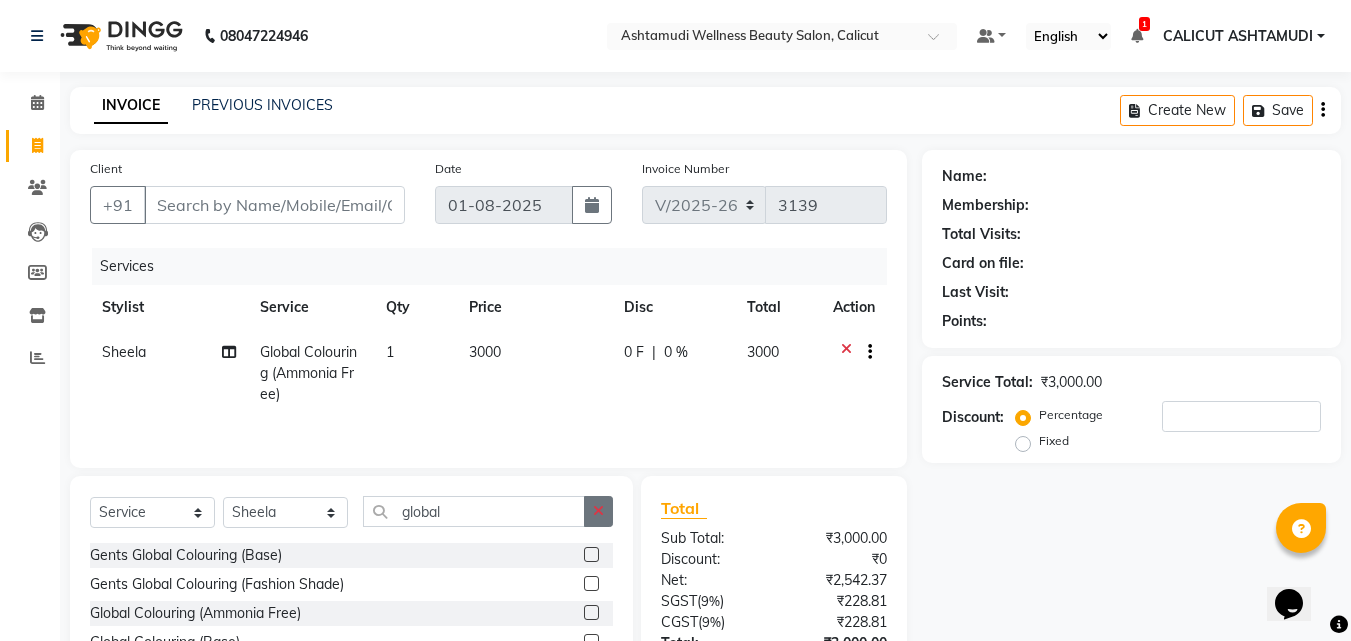 click 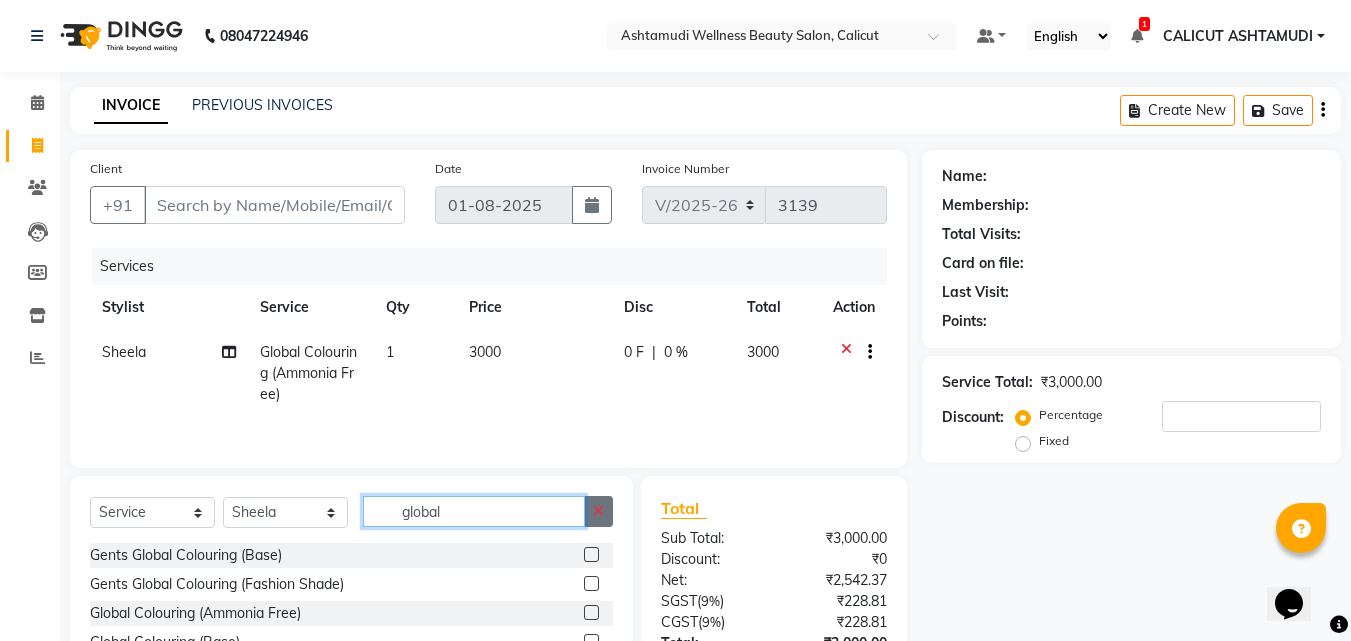 type 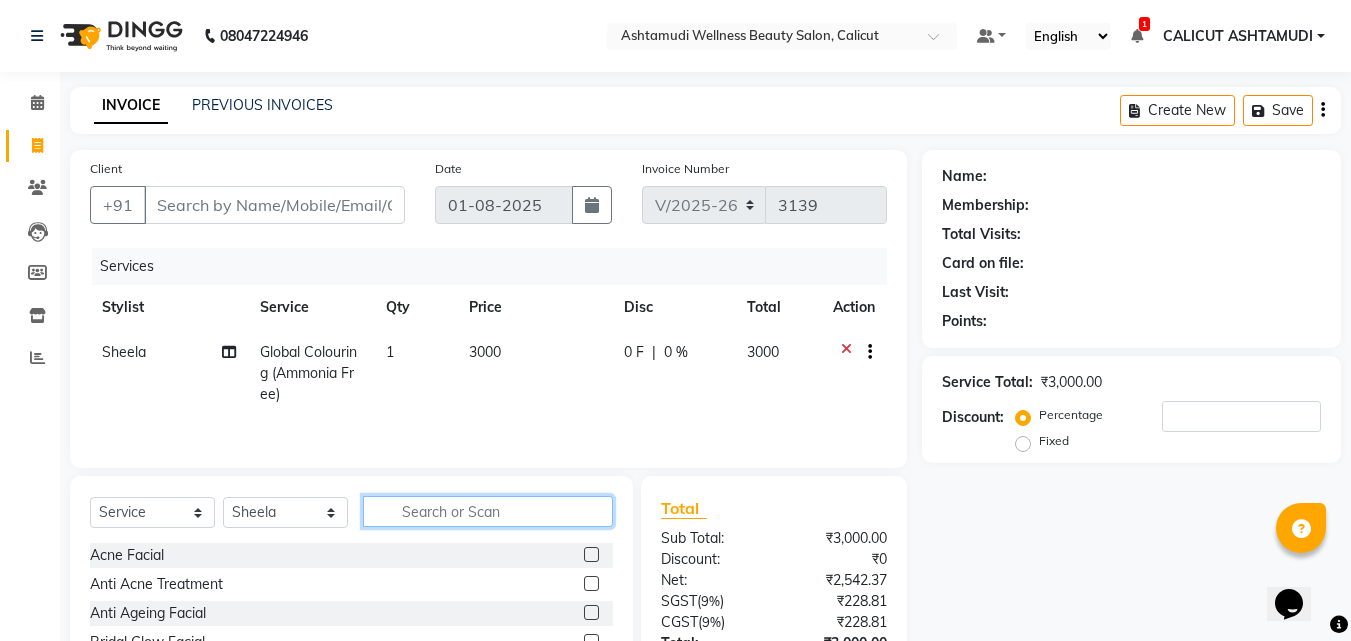 click 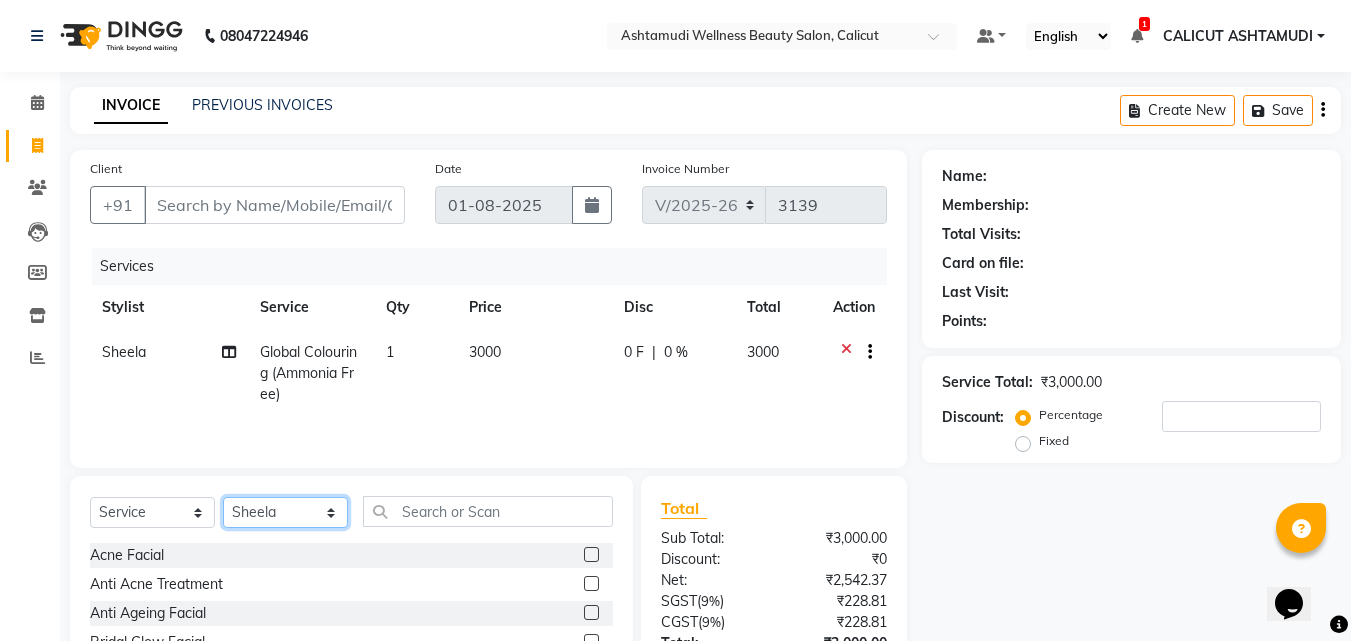 click on "Select Stylist Amala George AMBILI C ANJANA DAS ANKITHA Arya CALICUT ASHTAMUDI FRANKLY	 GRACY KRISHNA Nitesh Punam Gurung Sewan ali Sheela SUHANA  SHABU Titto" 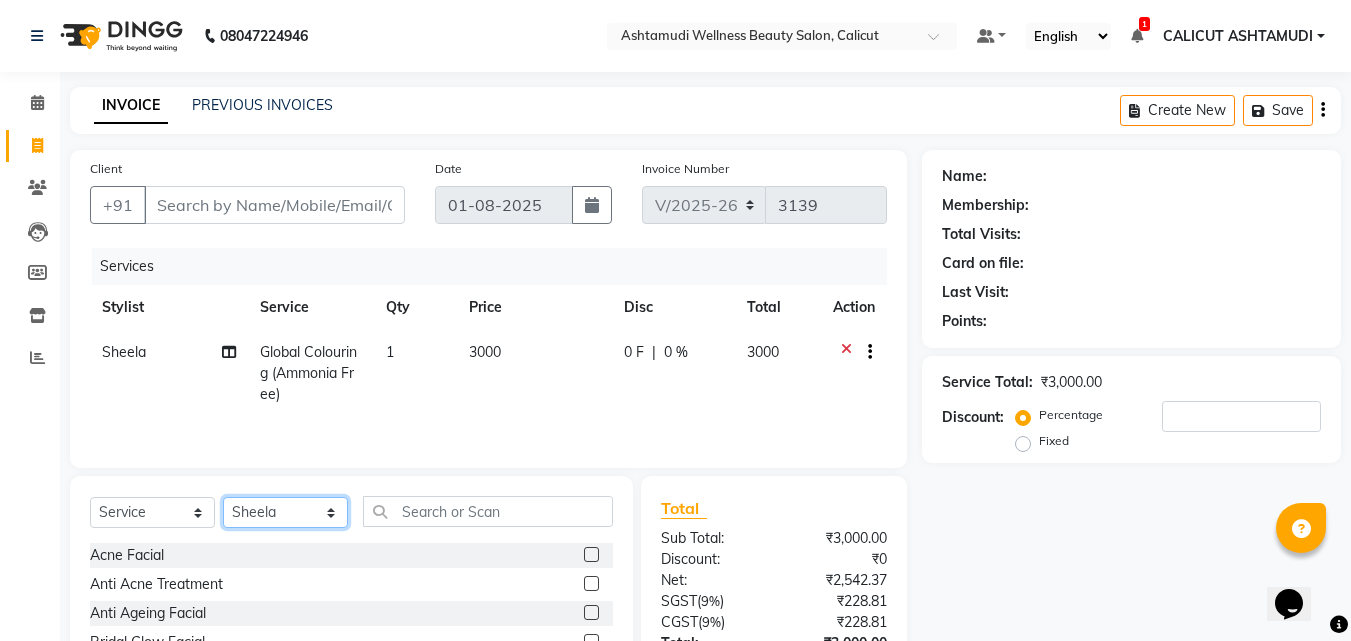 select on "54081" 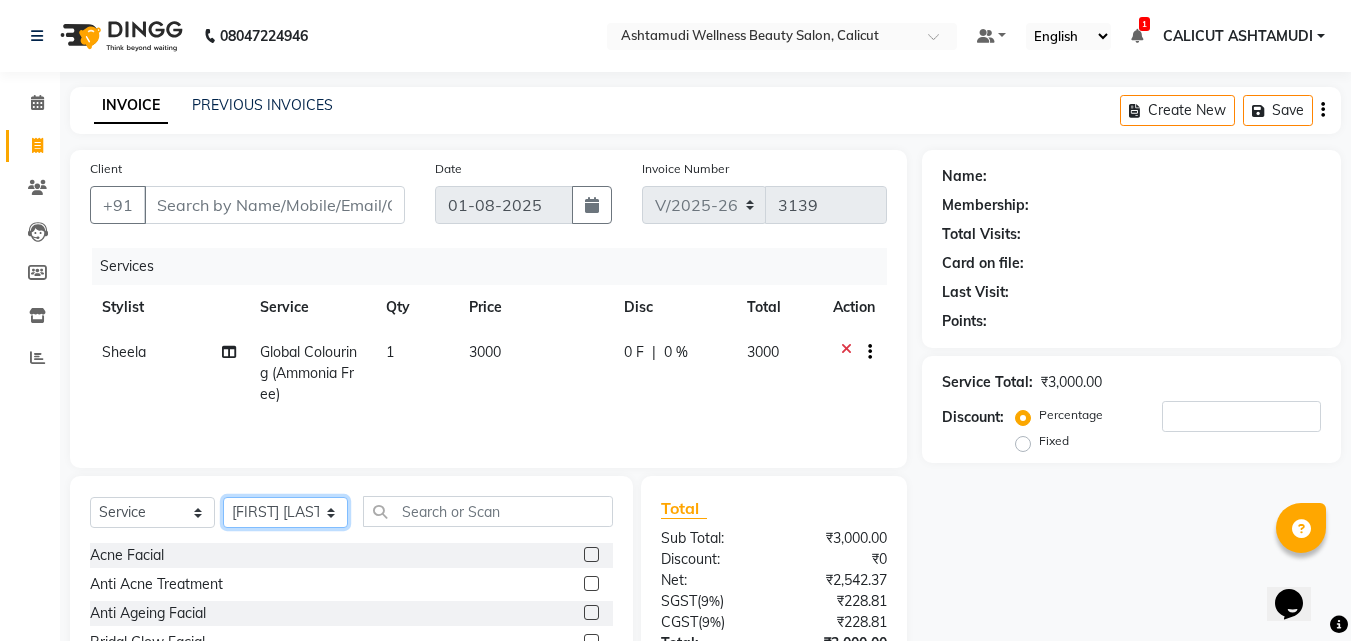 click on "Select Stylist Amala George AMBILI C ANJANA DAS ANKITHA Arya CALICUT ASHTAMUDI FRANKLY	 GRACY KRISHNA Nitesh Punam Gurung Sewan ali Sheela SUHANA  SHABU Titto" 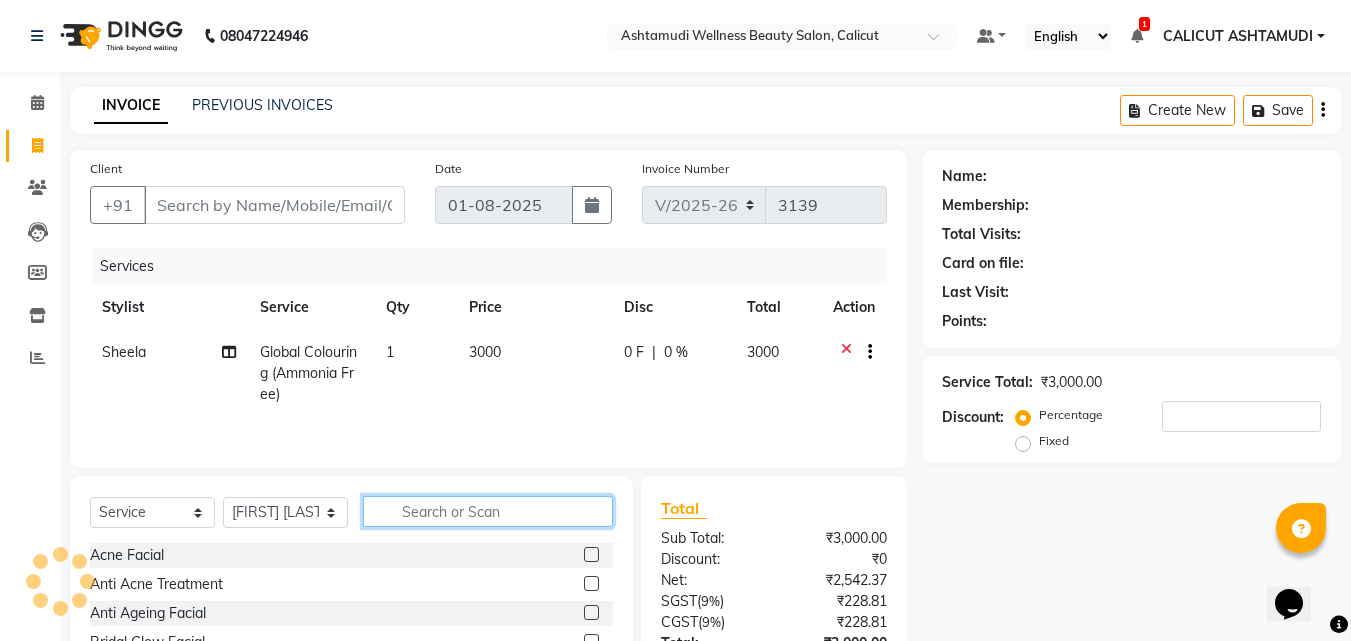 click 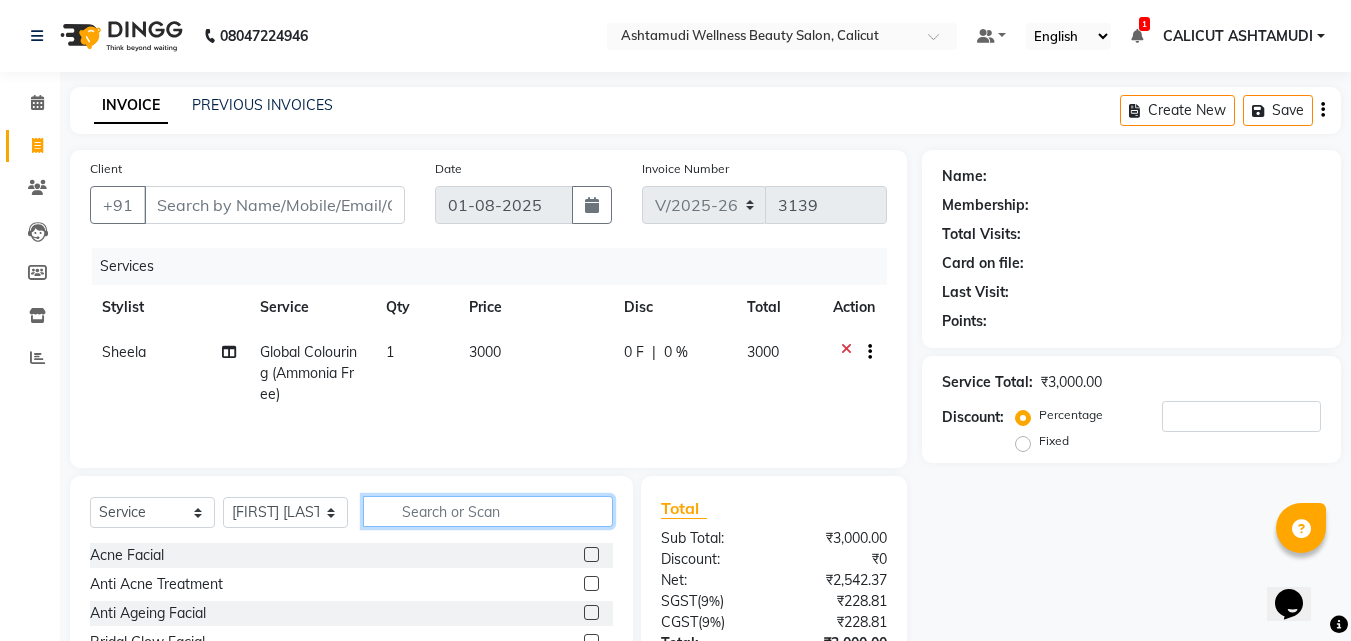 click 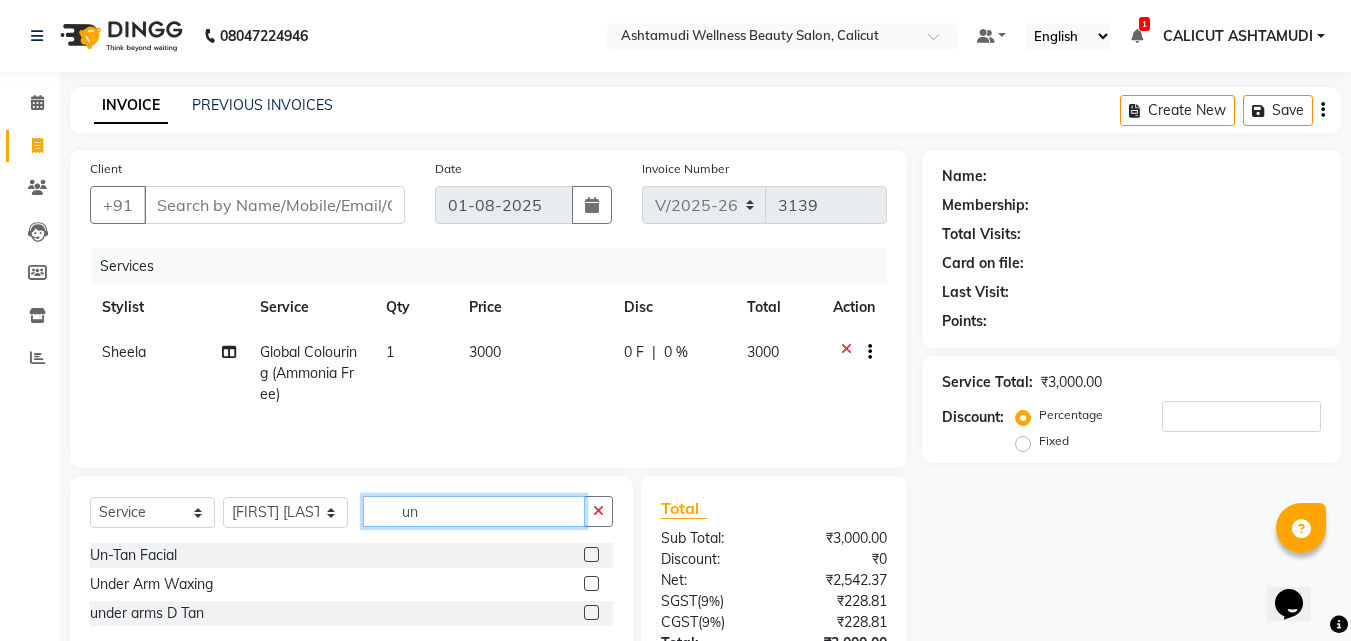 type on "un" 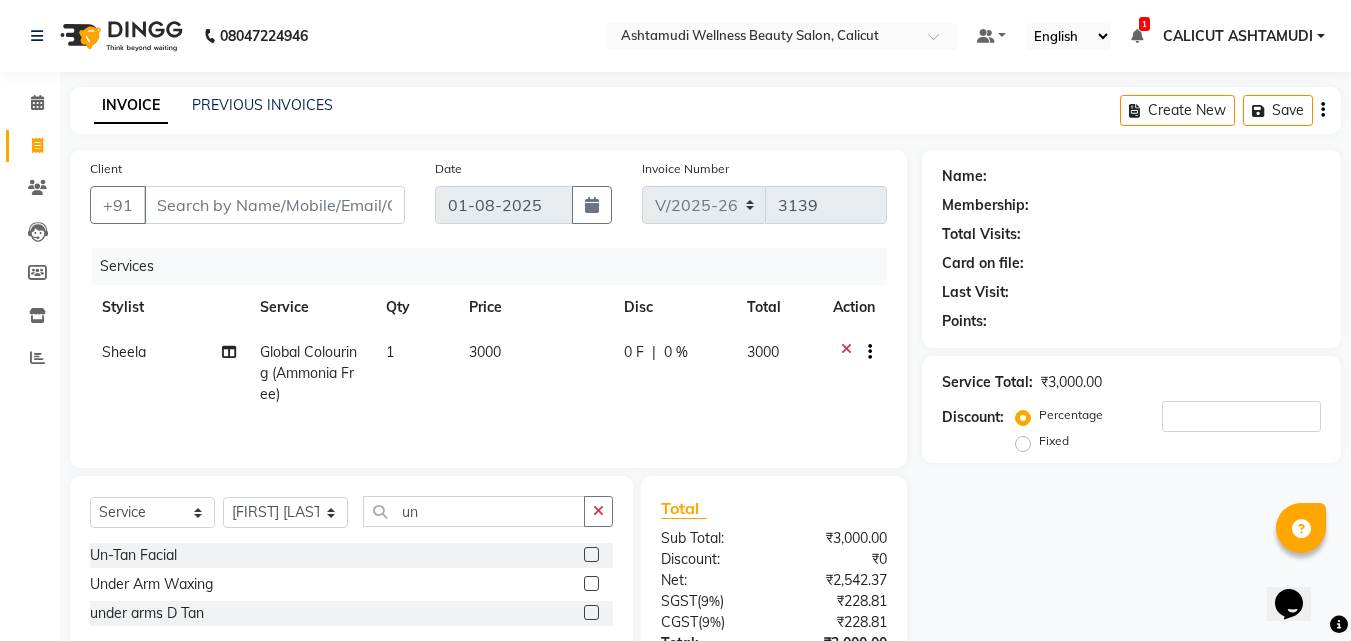 click 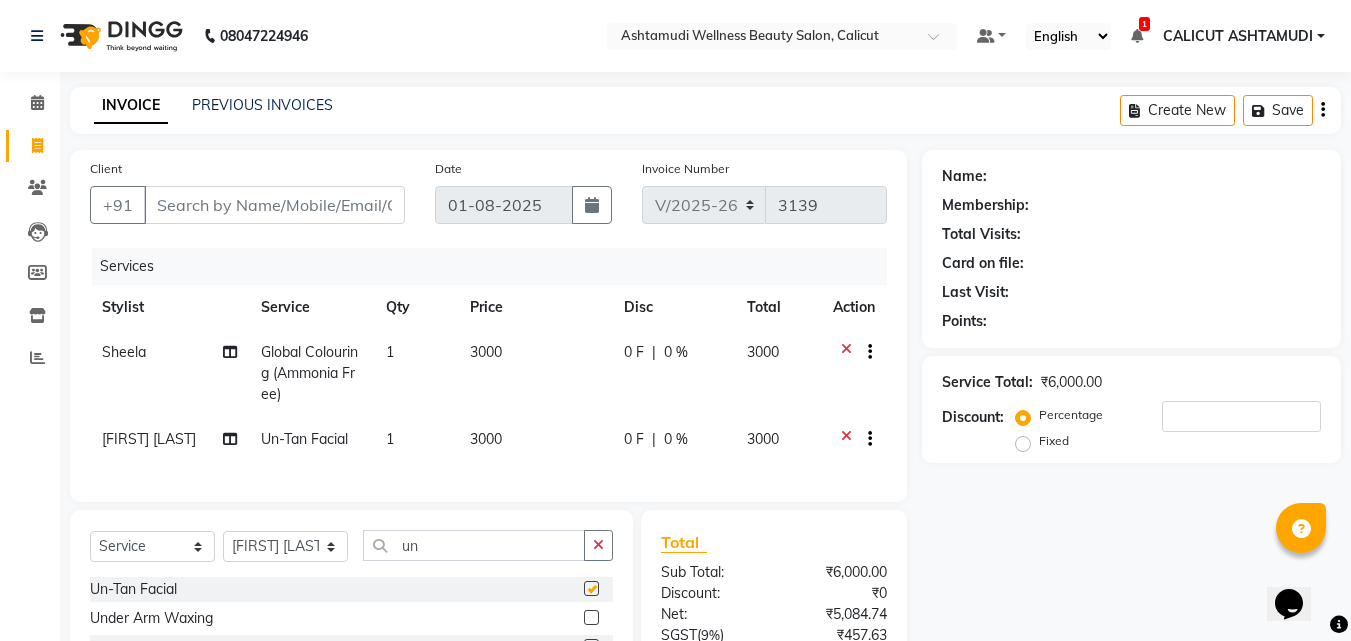 checkbox on "false" 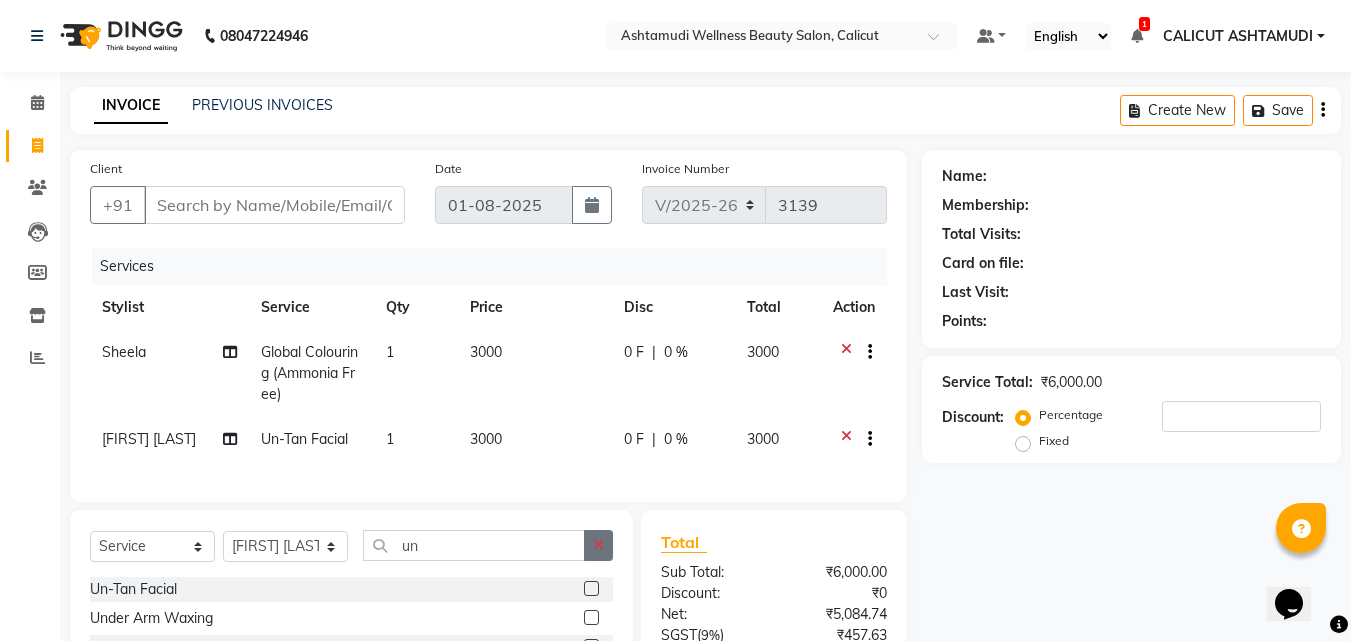 click 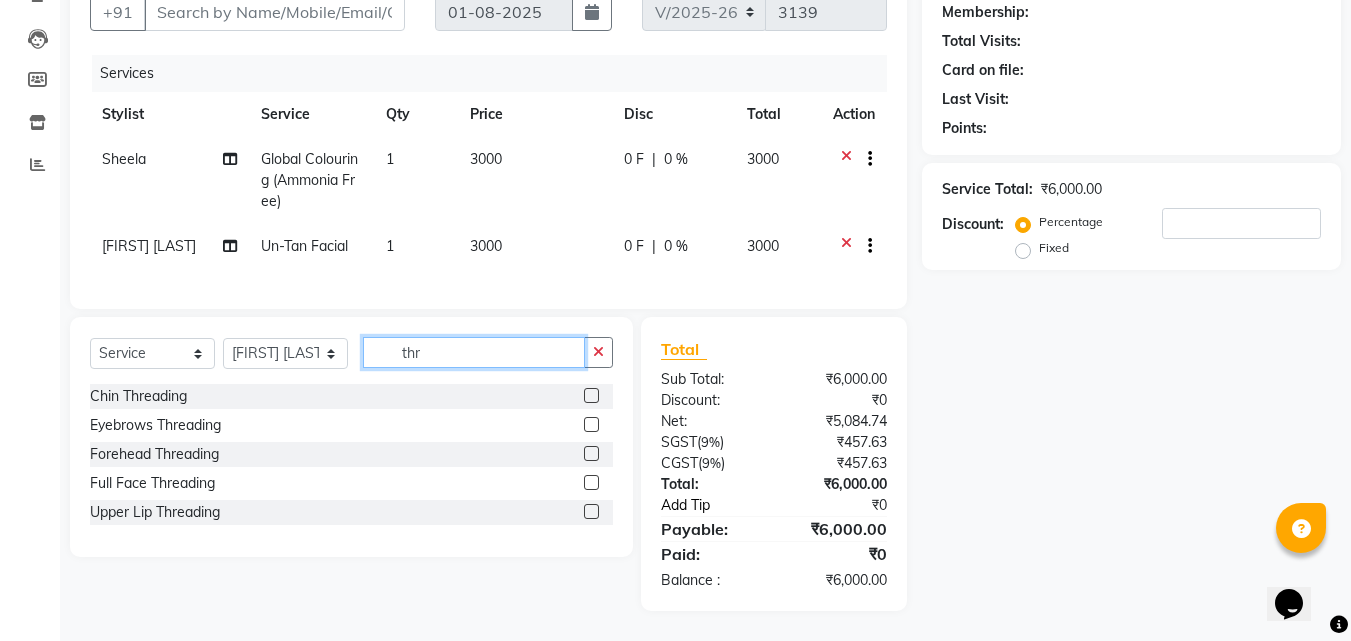 scroll, scrollTop: 200, scrollLeft: 0, axis: vertical 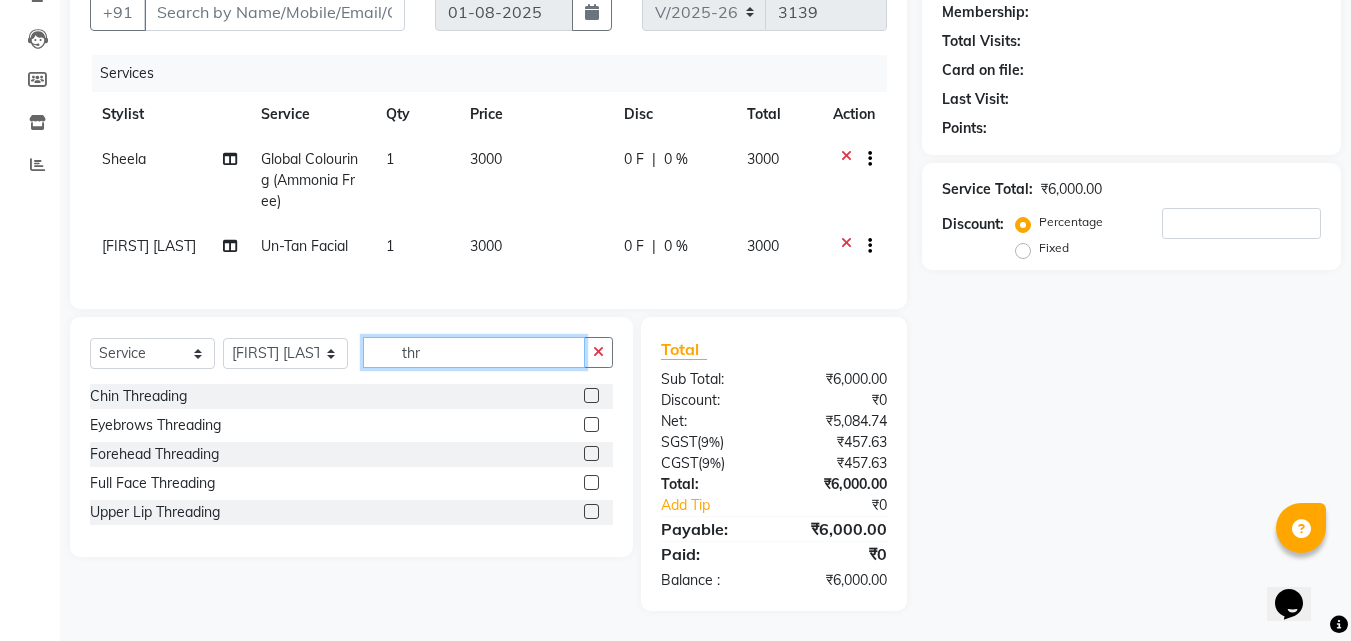type on "thr" 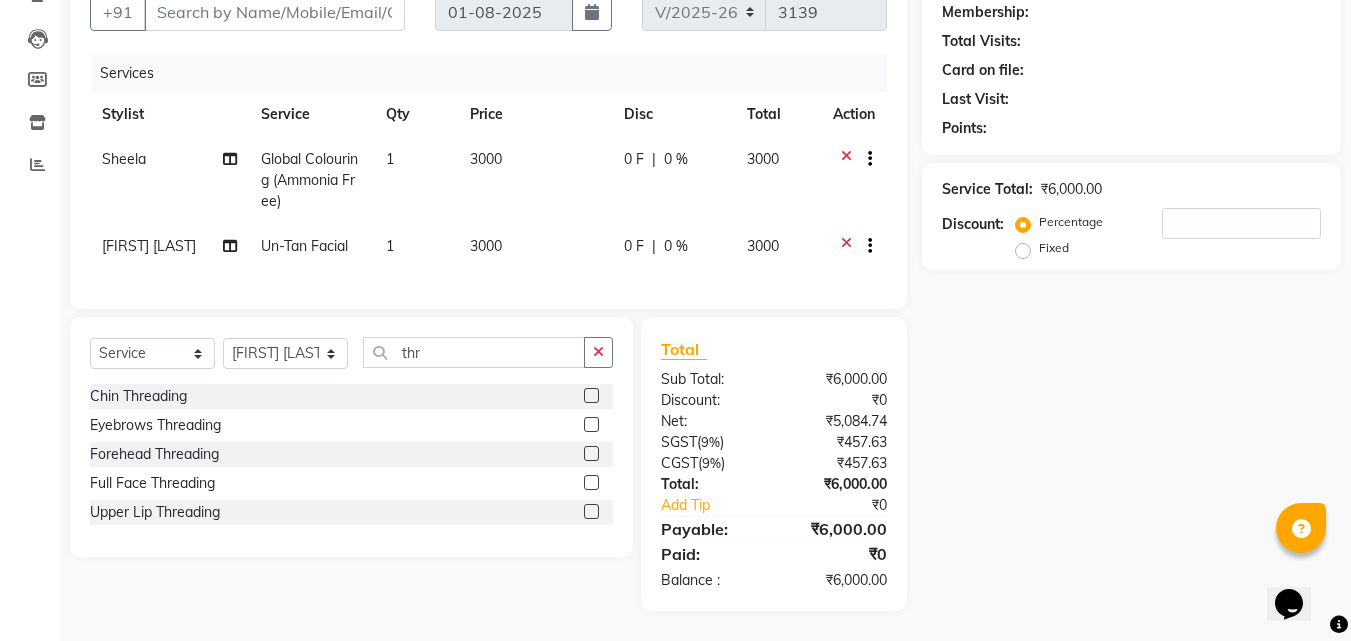 click 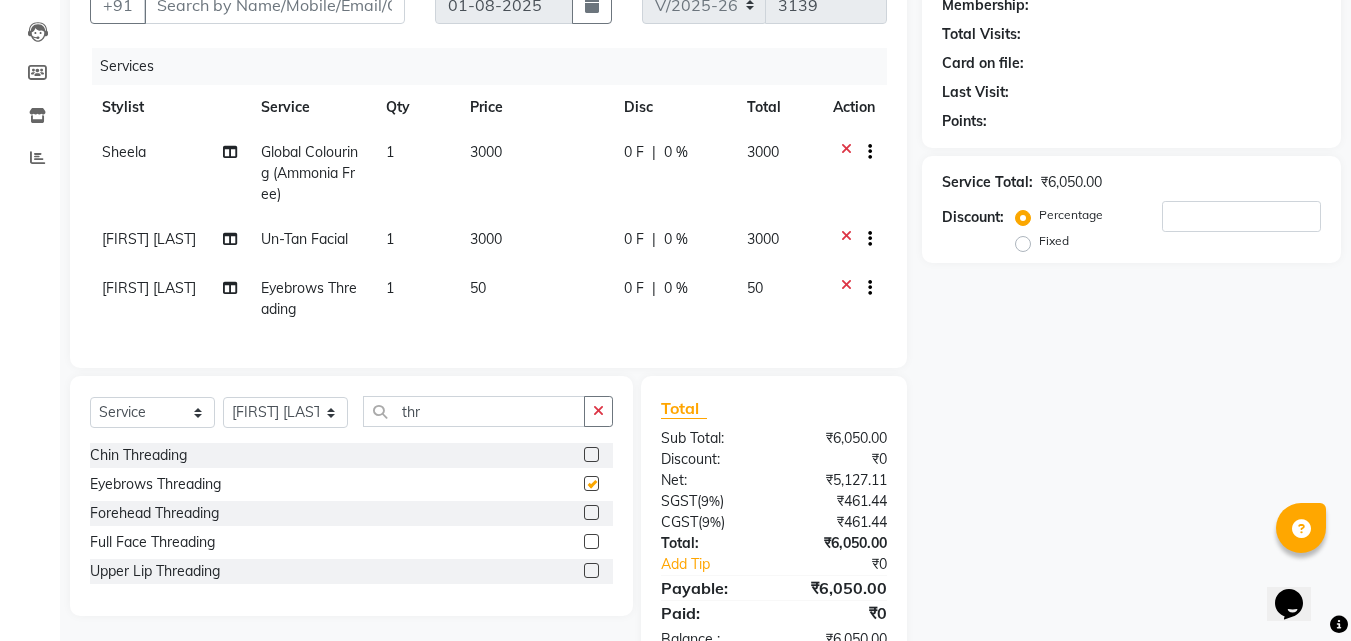 checkbox on "false" 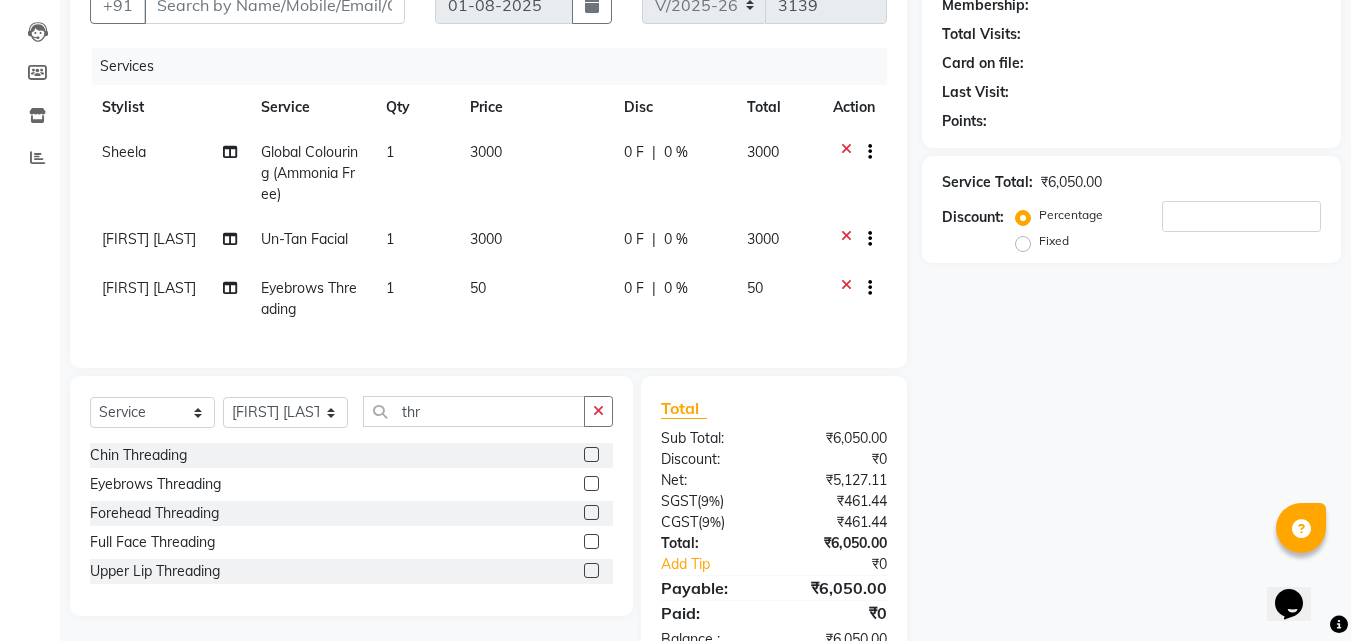 click 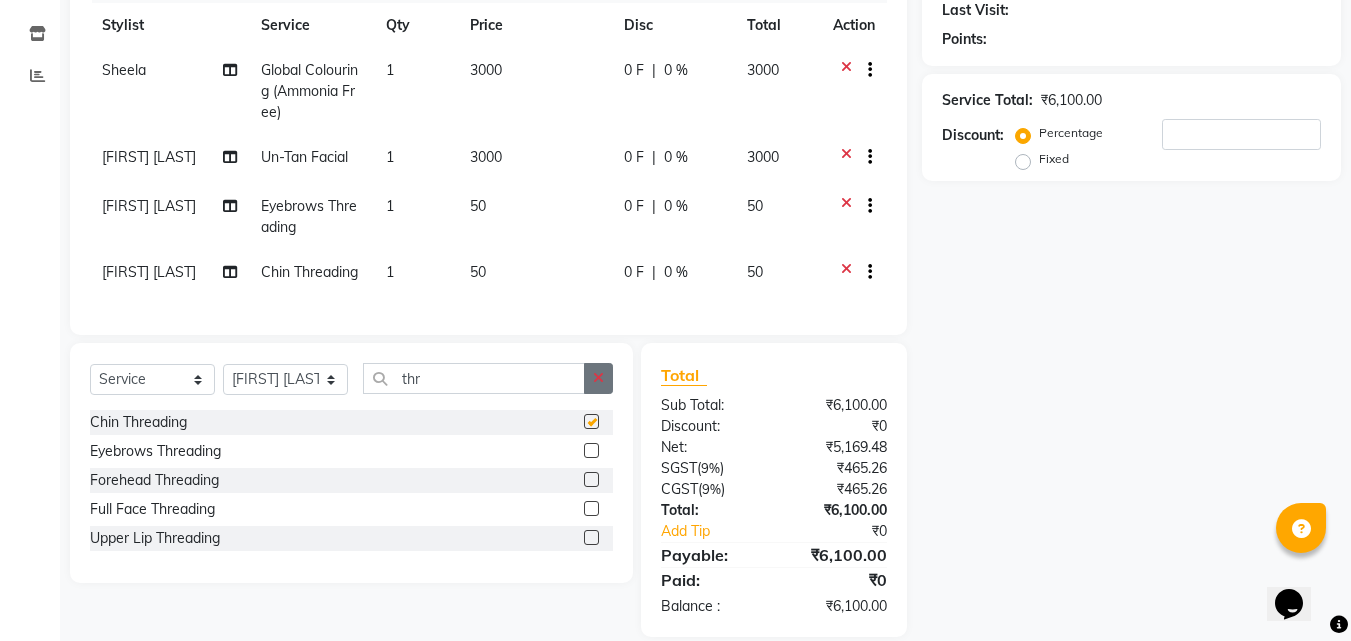 checkbox on "false" 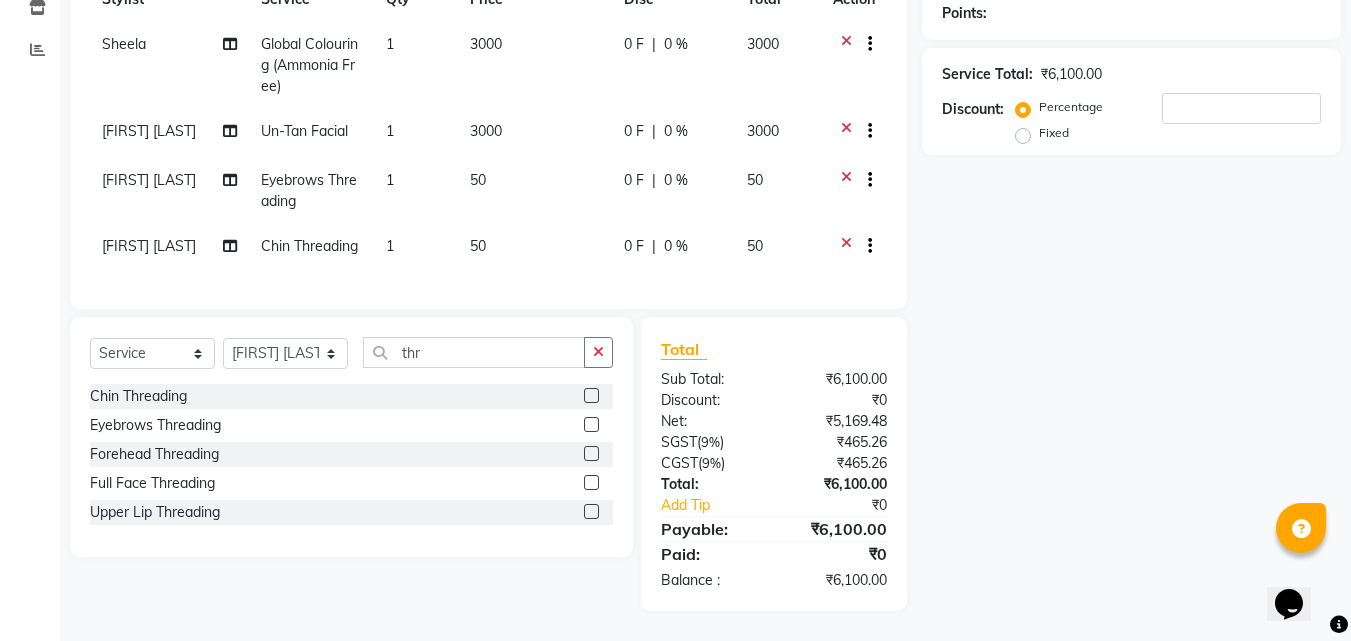 scroll, scrollTop: 323, scrollLeft: 0, axis: vertical 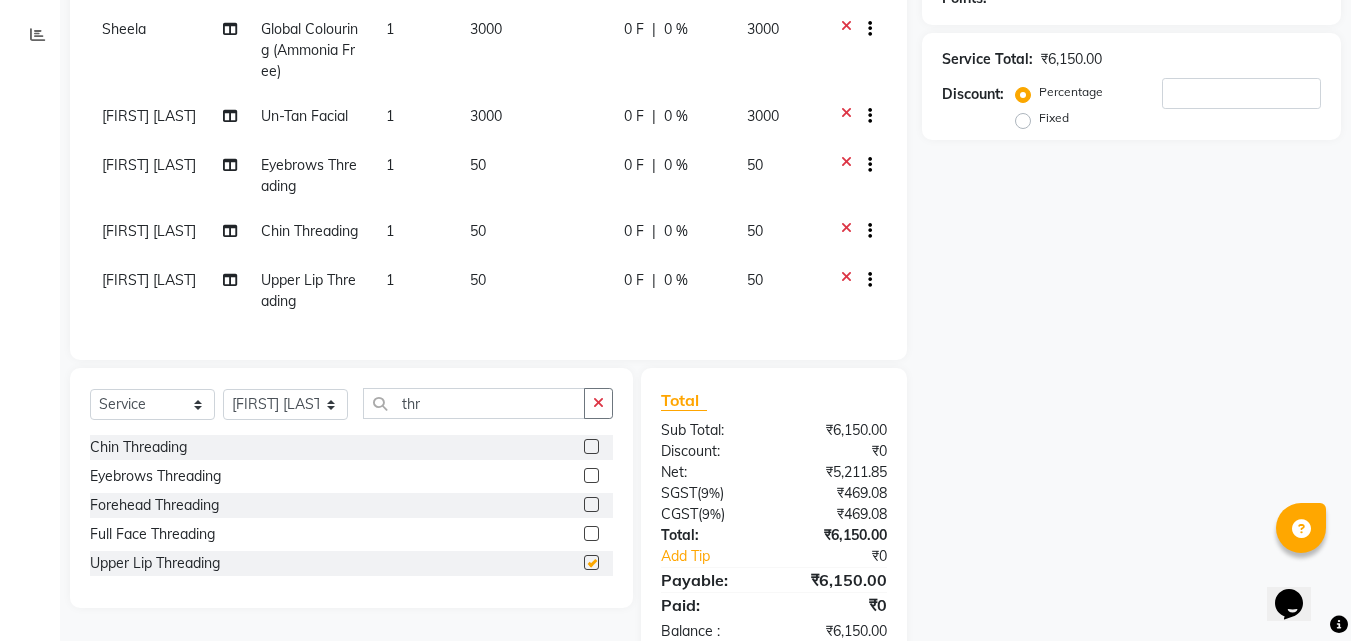 checkbox on "false" 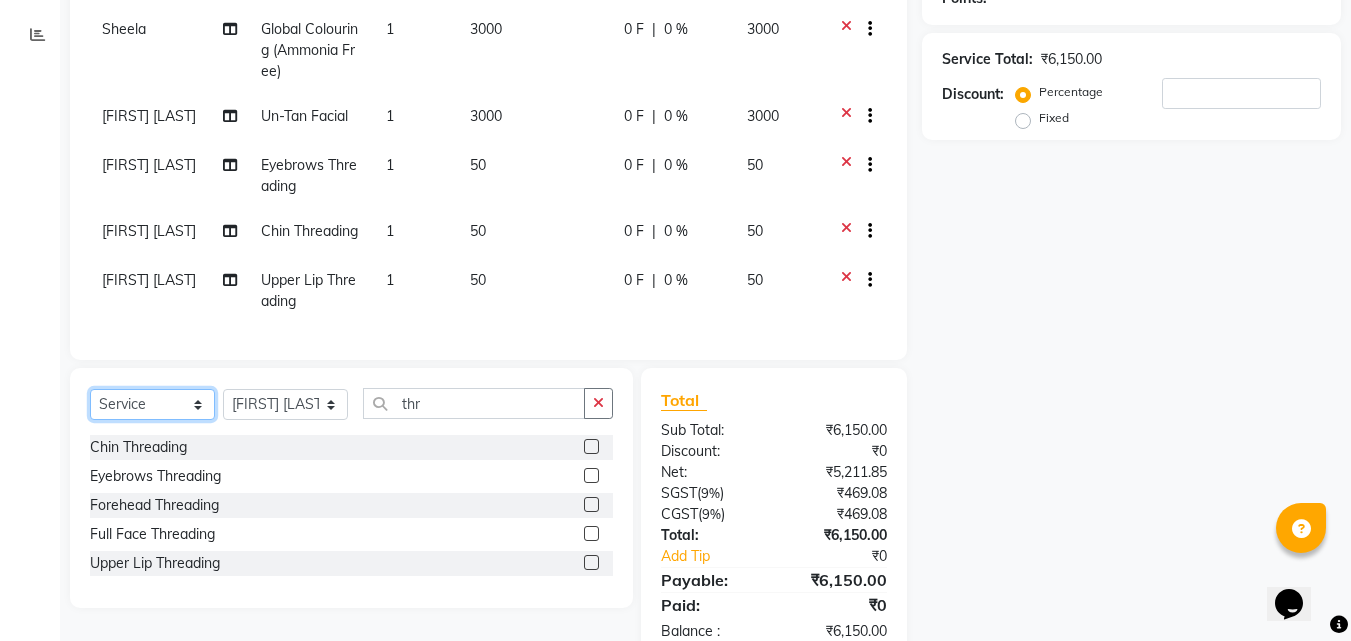 click on "Select  Service  Product  Membership  Package Voucher Prepaid Gift Card" 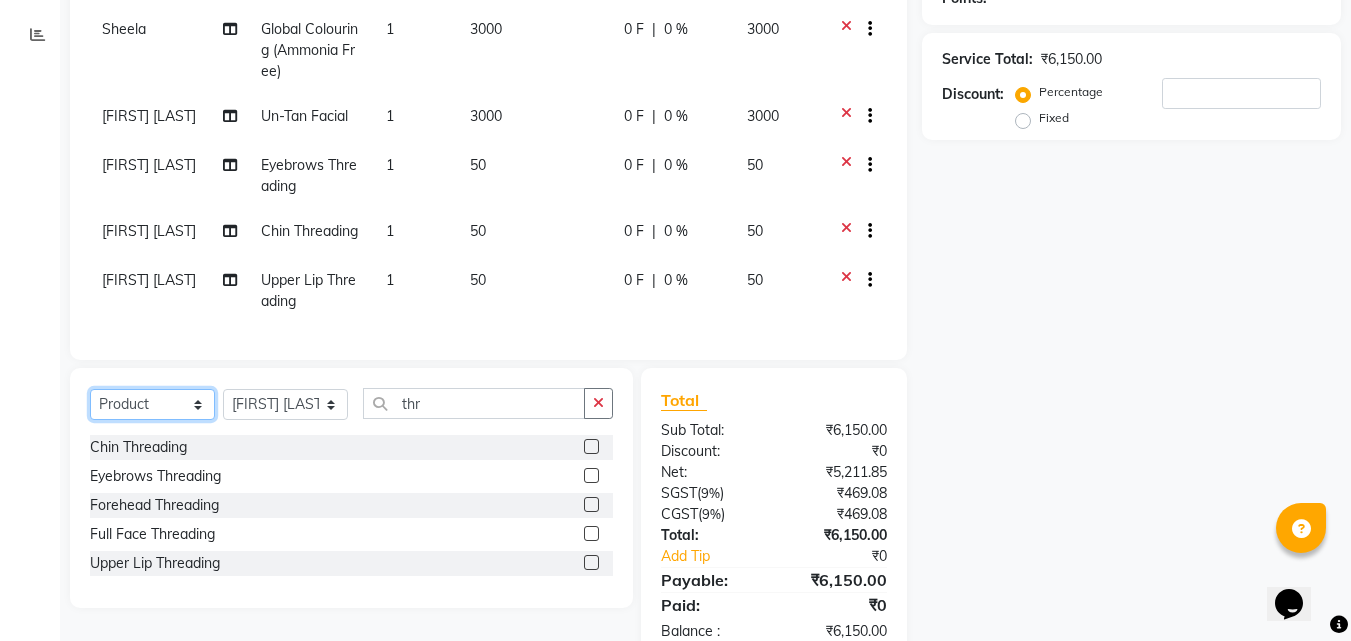 click on "Select  Service  Product  Membership  Package Voucher Prepaid Gift Card" 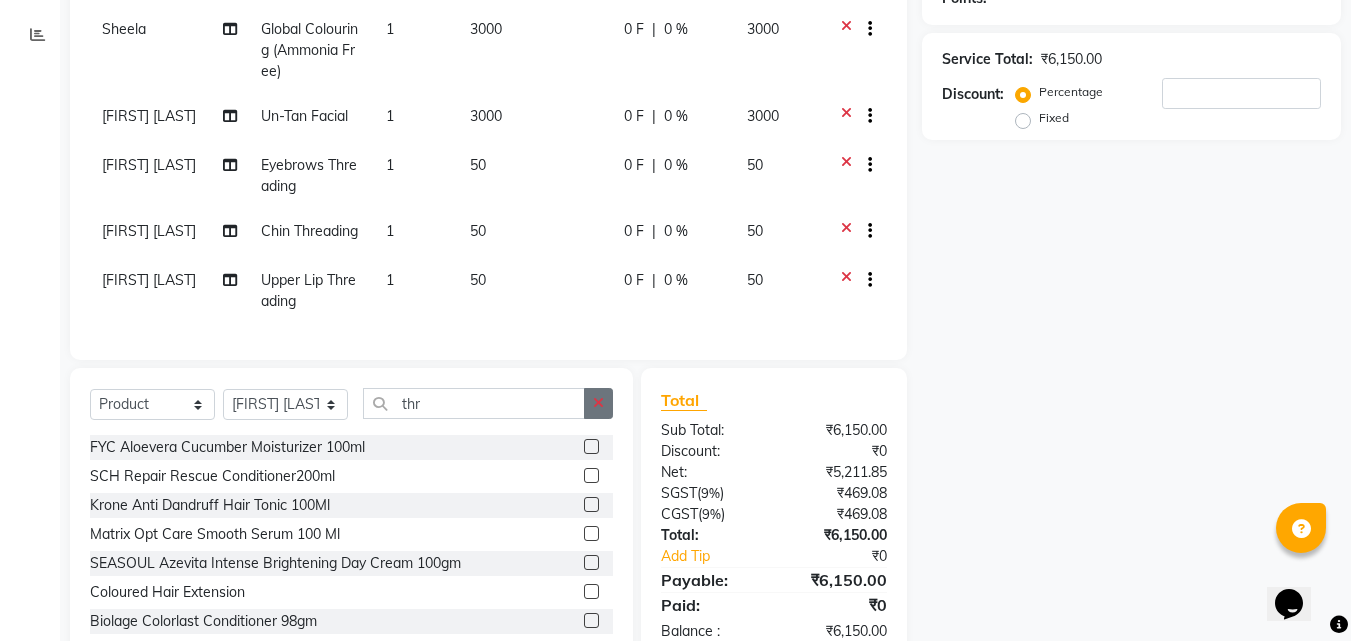 click 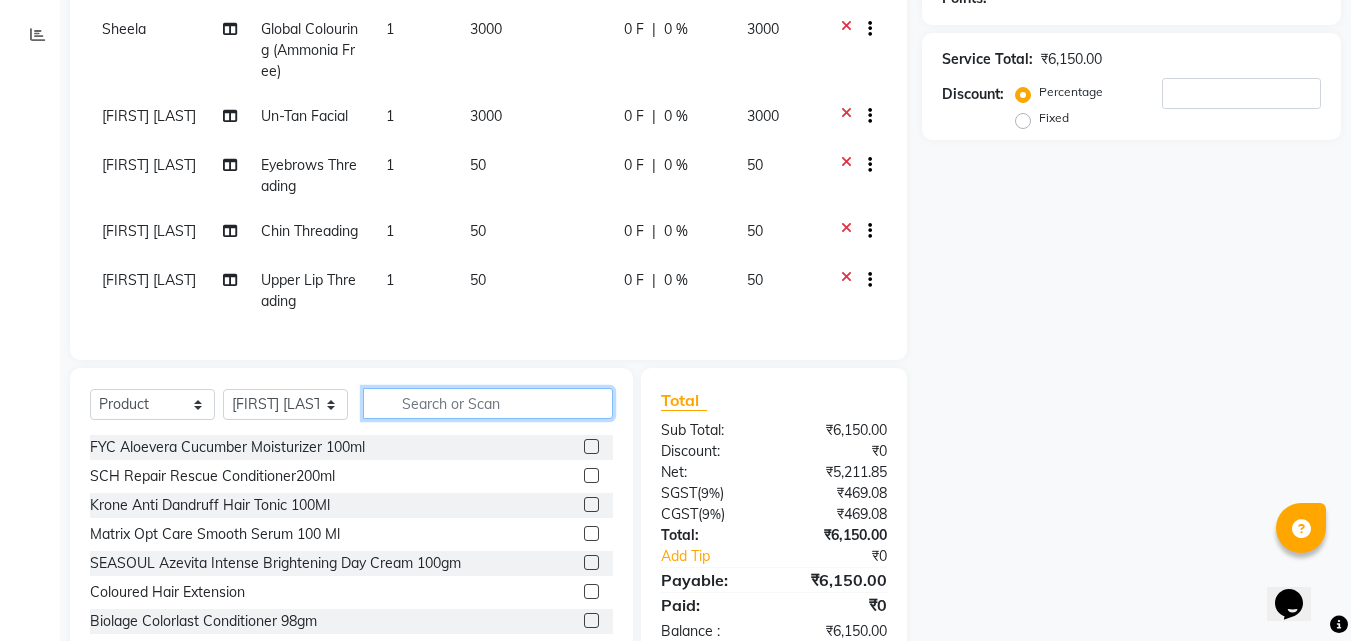 click 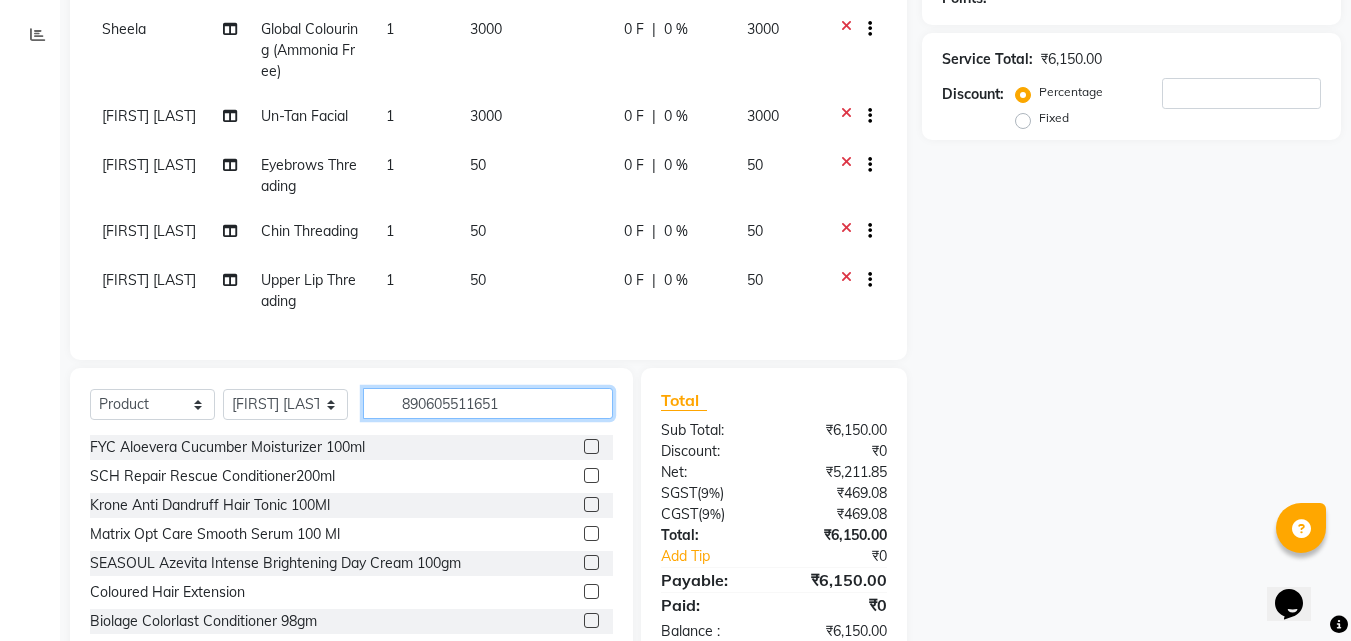 type on "8906055116517" 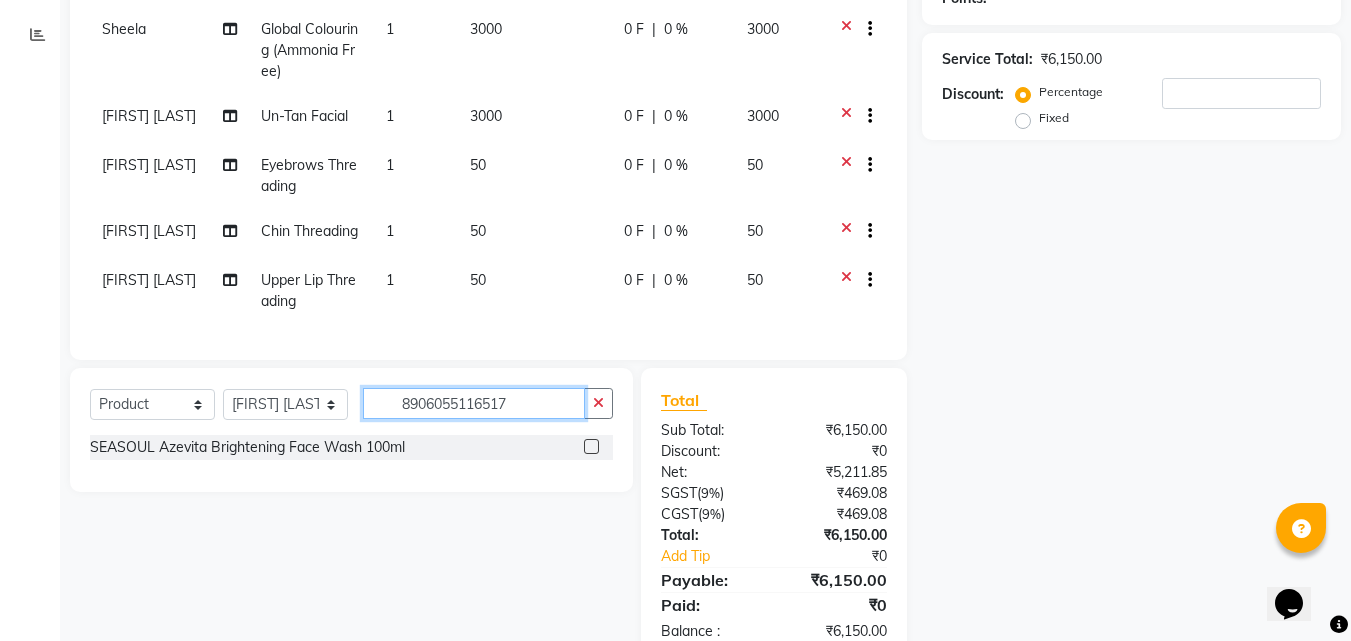type 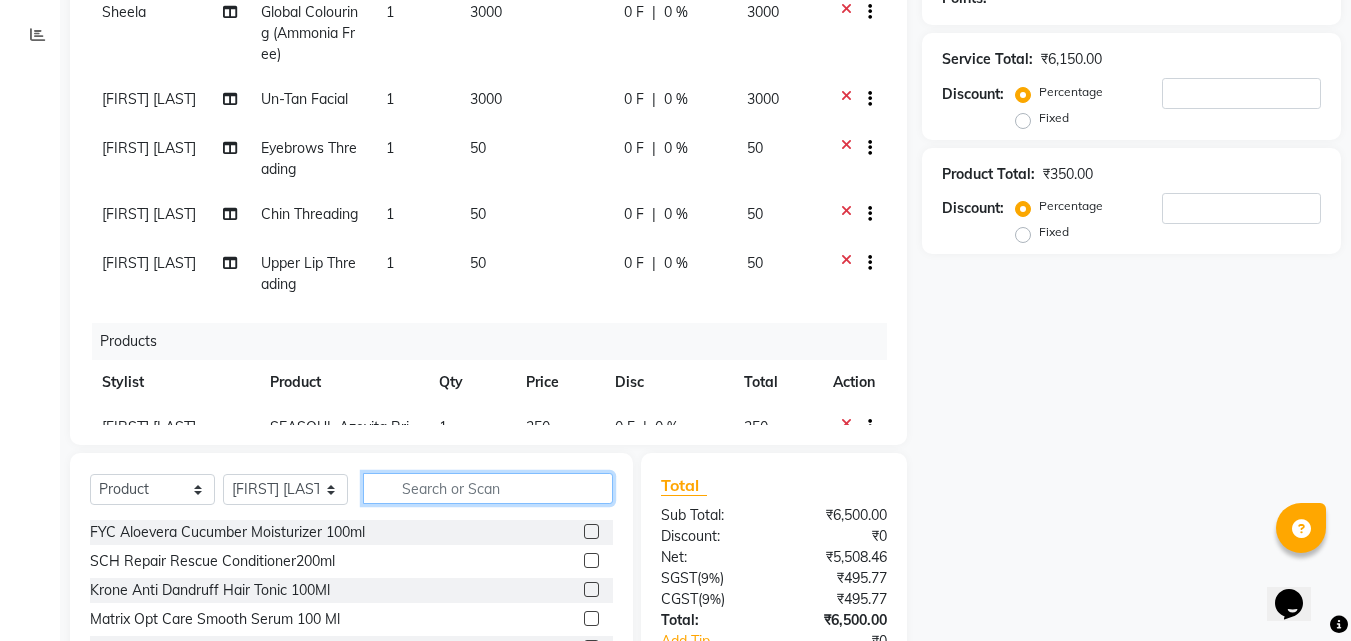 scroll, scrollTop: 0, scrollLeft: 0, axis: both 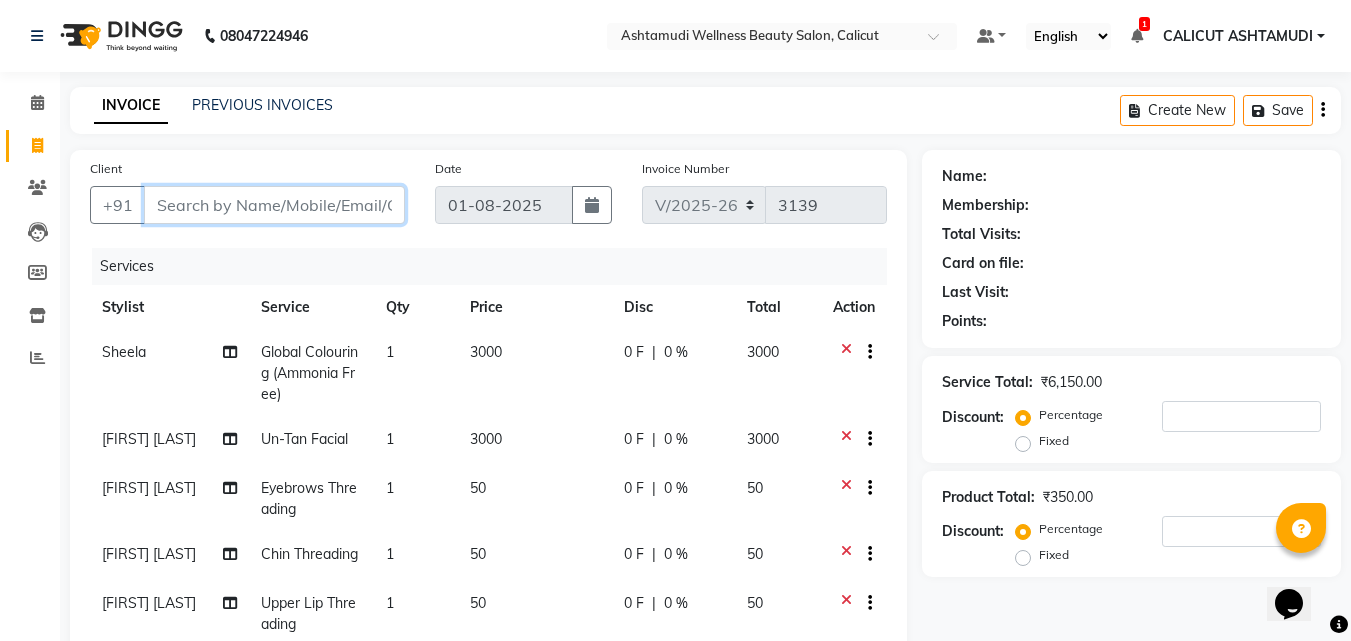 click on "Client" at bounding box center [274, 205] 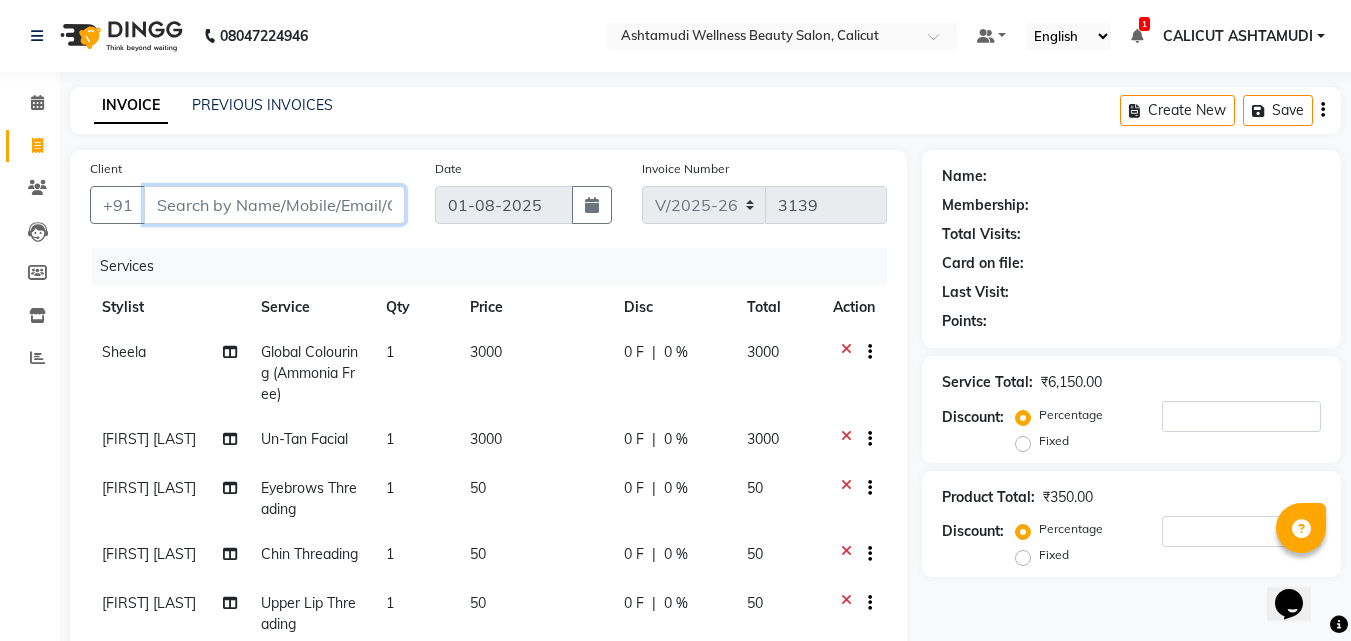 type on "9" 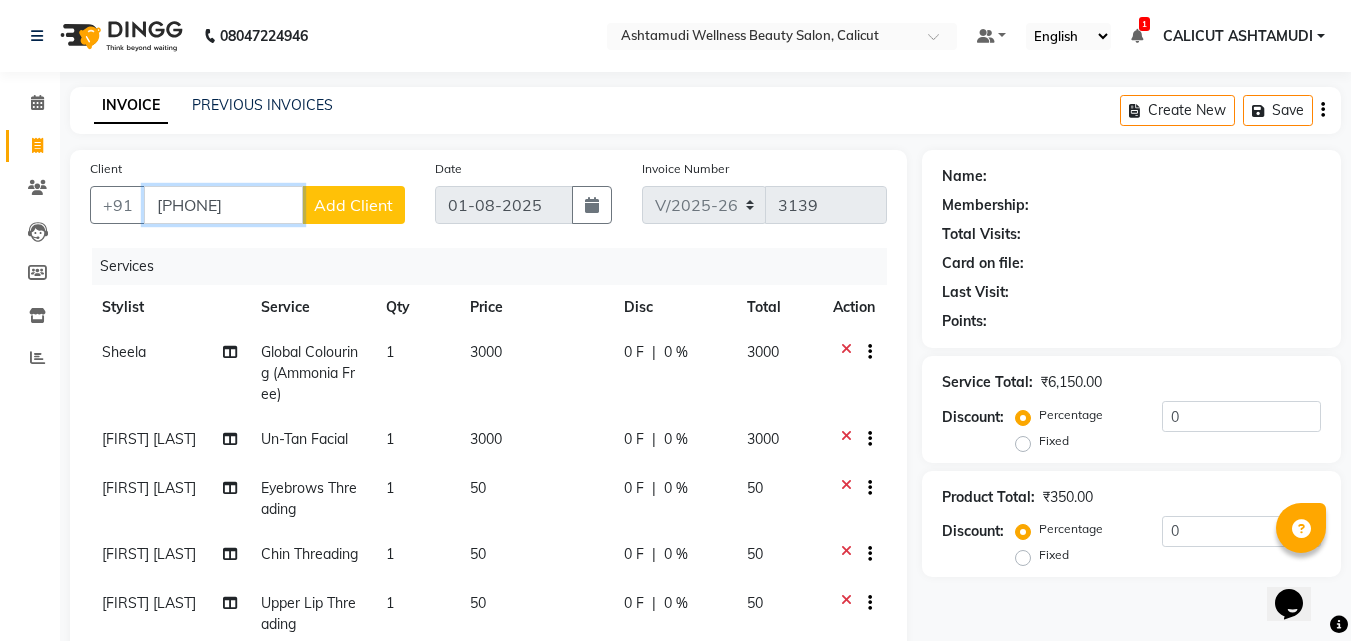 type on "[PHONE]" 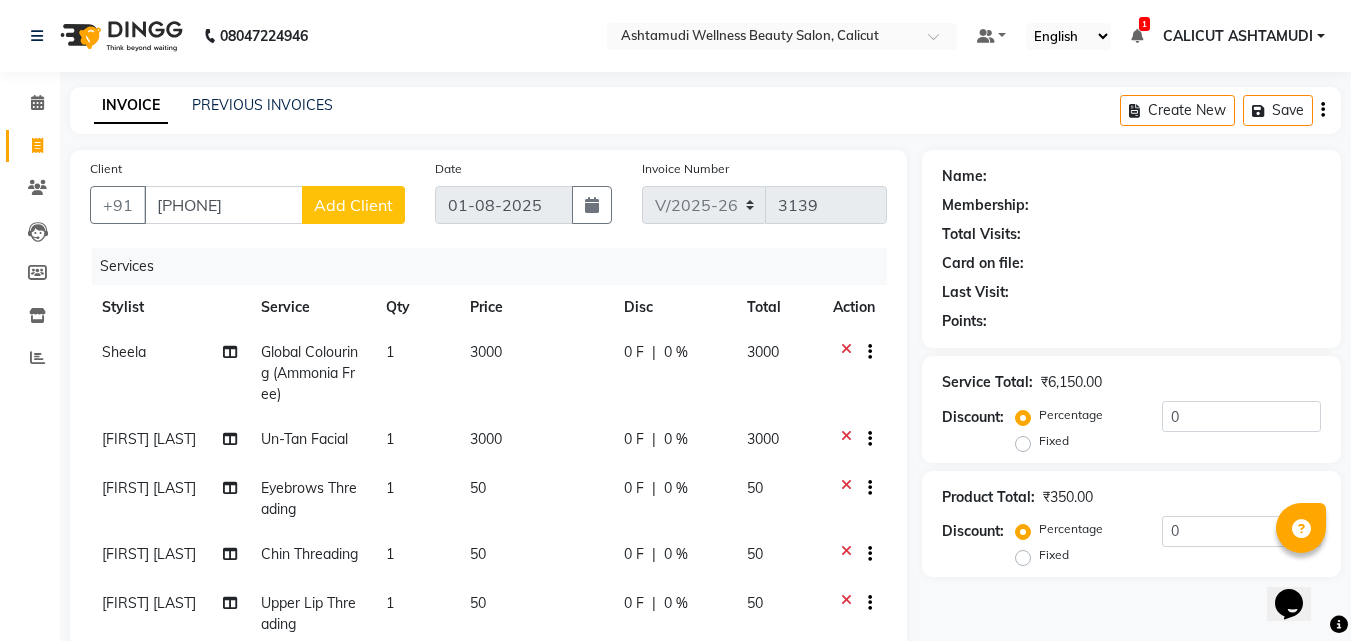 click on "Add Client" 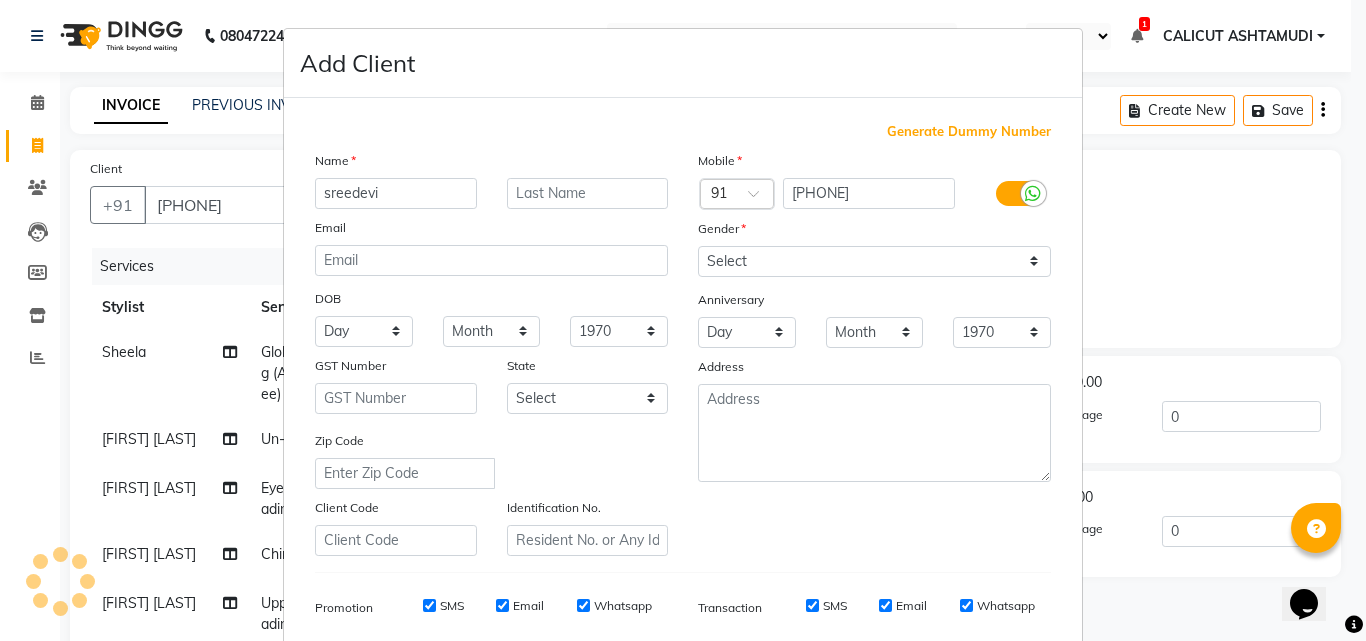 type on "sreedevi" 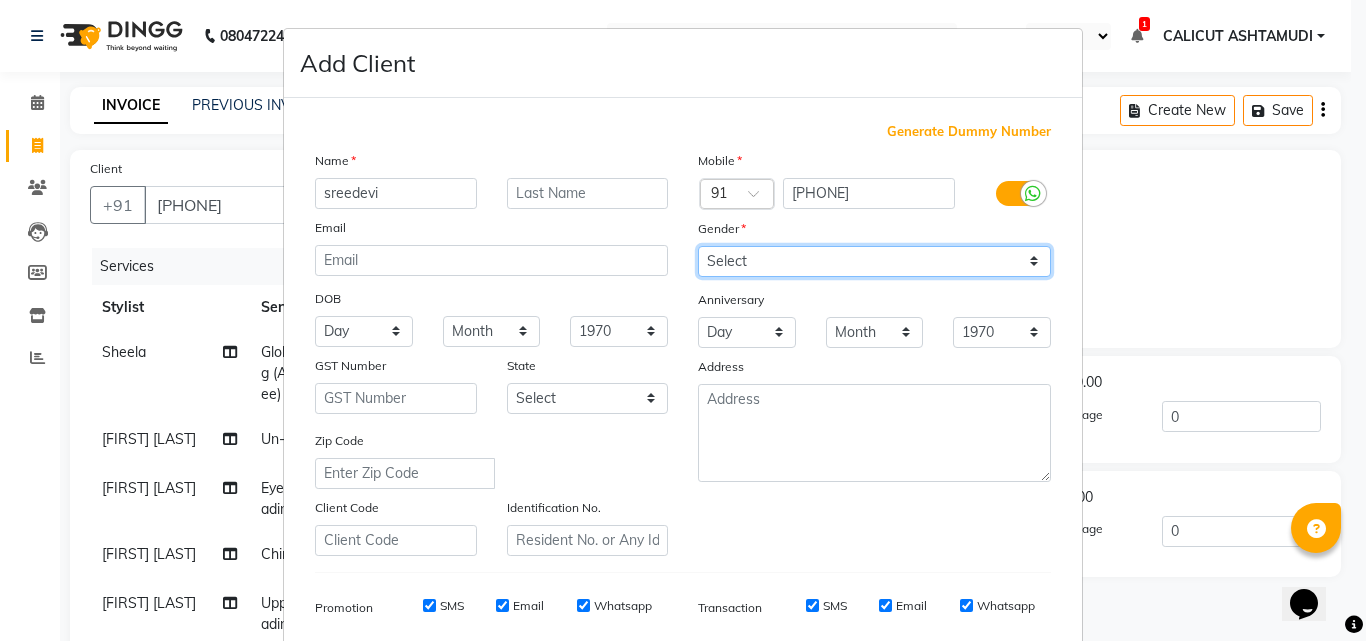click on "Select Male Female Other Prefer Not To Say" at bounding box center [874, 261] 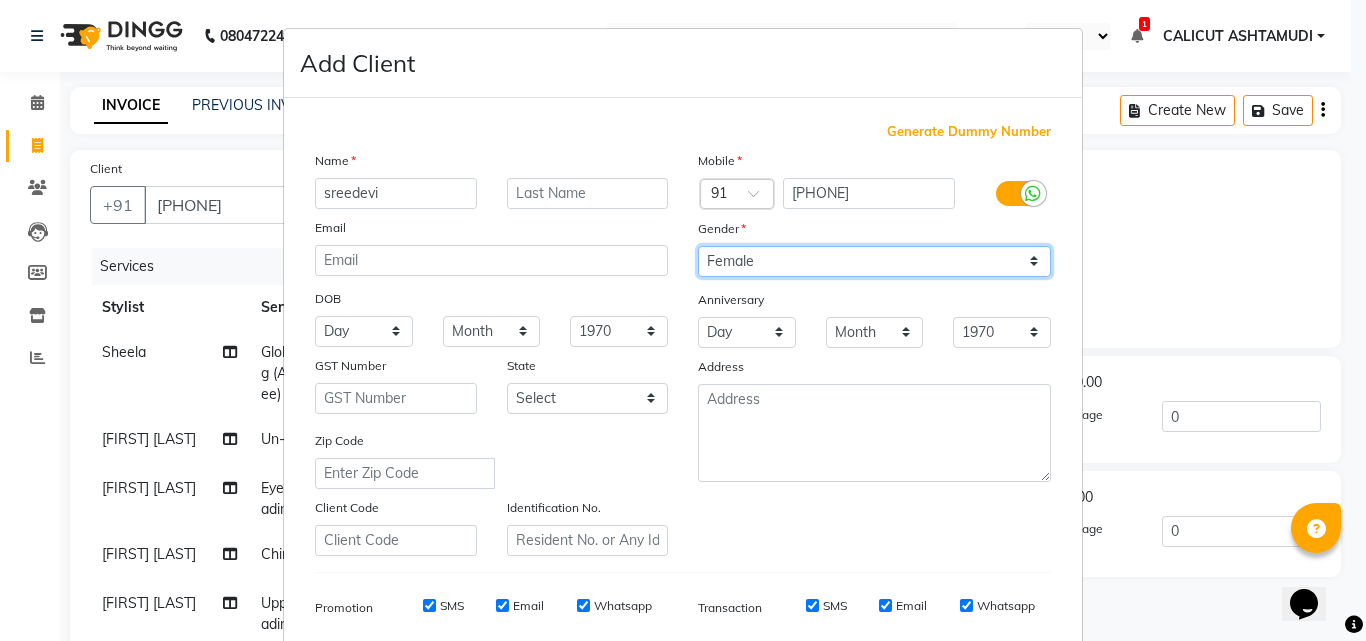 click on "Select Male Female Other Prefer Not To Say" at bounding box center (874, 261) 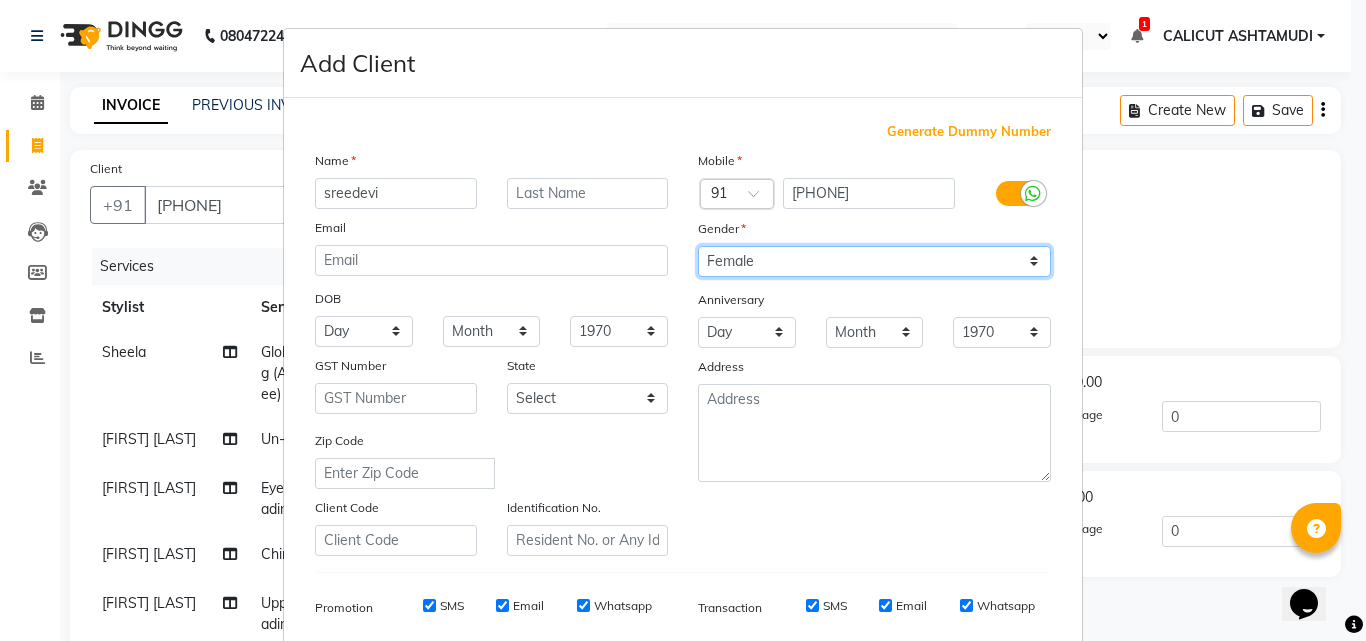 scroll, scrollTop: 100, scrollLeft: 0, axis: vertical 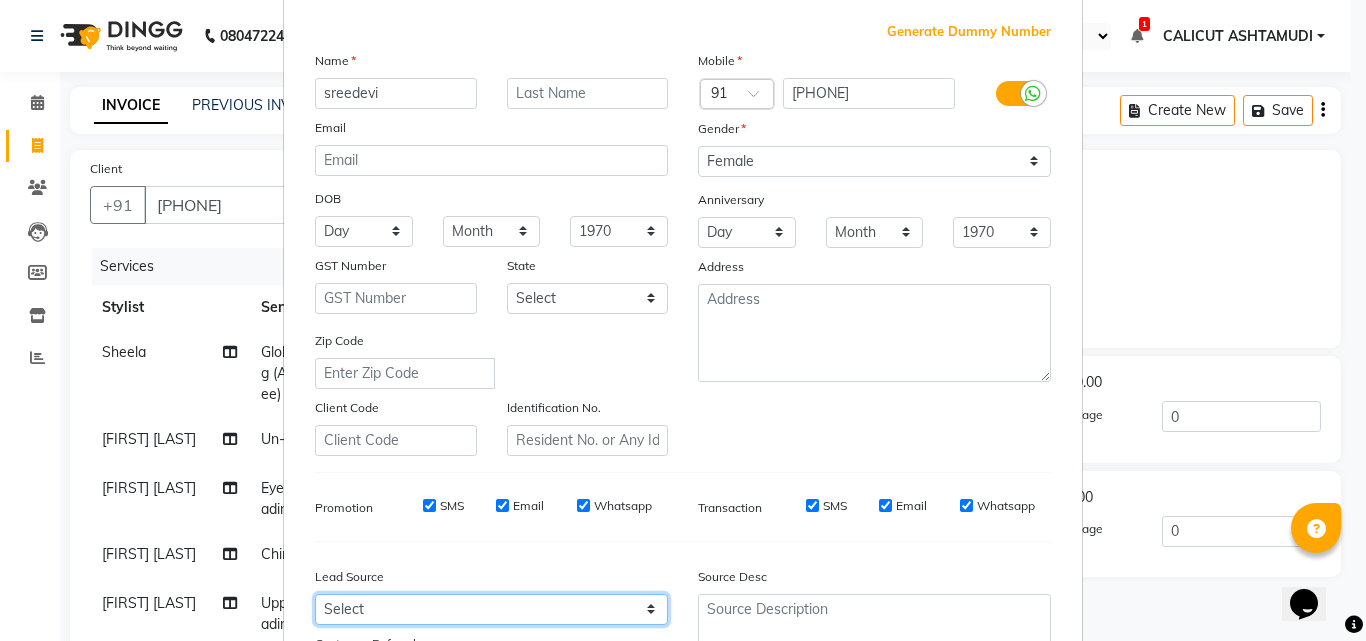 click on "Select Walk-in Referral Internet Friend Word of Mouth Advertisement Facebook JustDial Google Other Instagram  YouTube  WhatsApp" at bounding box center (491, 609) 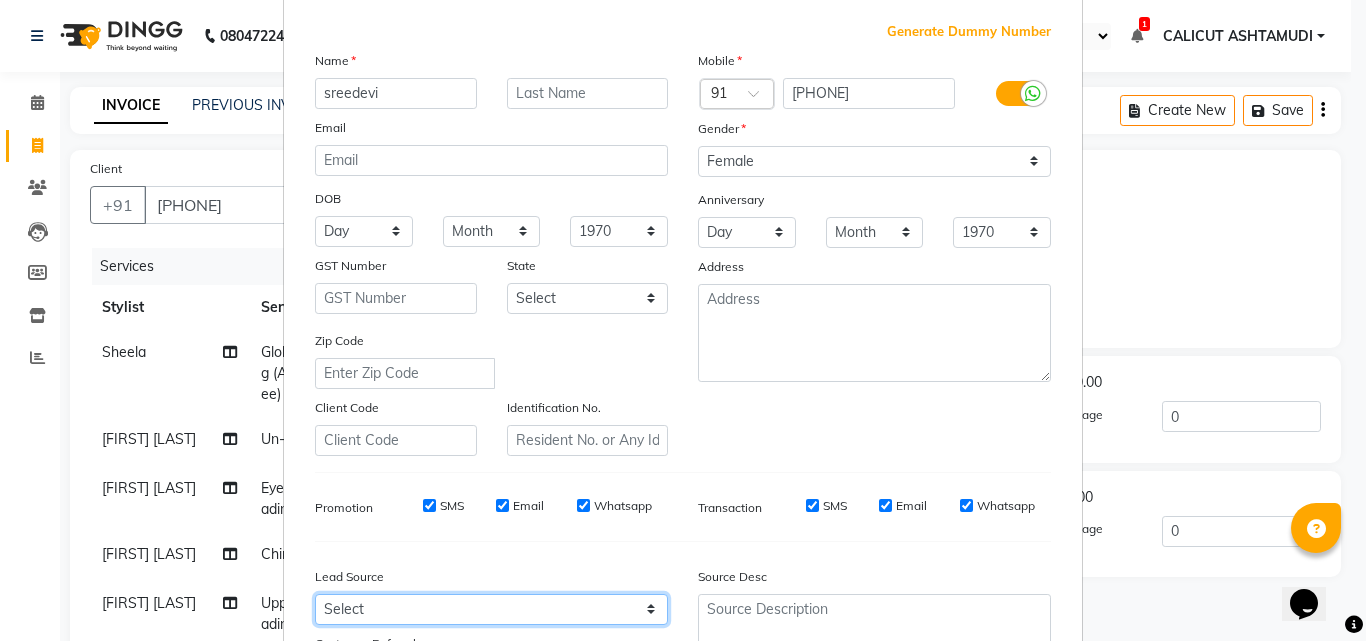 select on "31340" 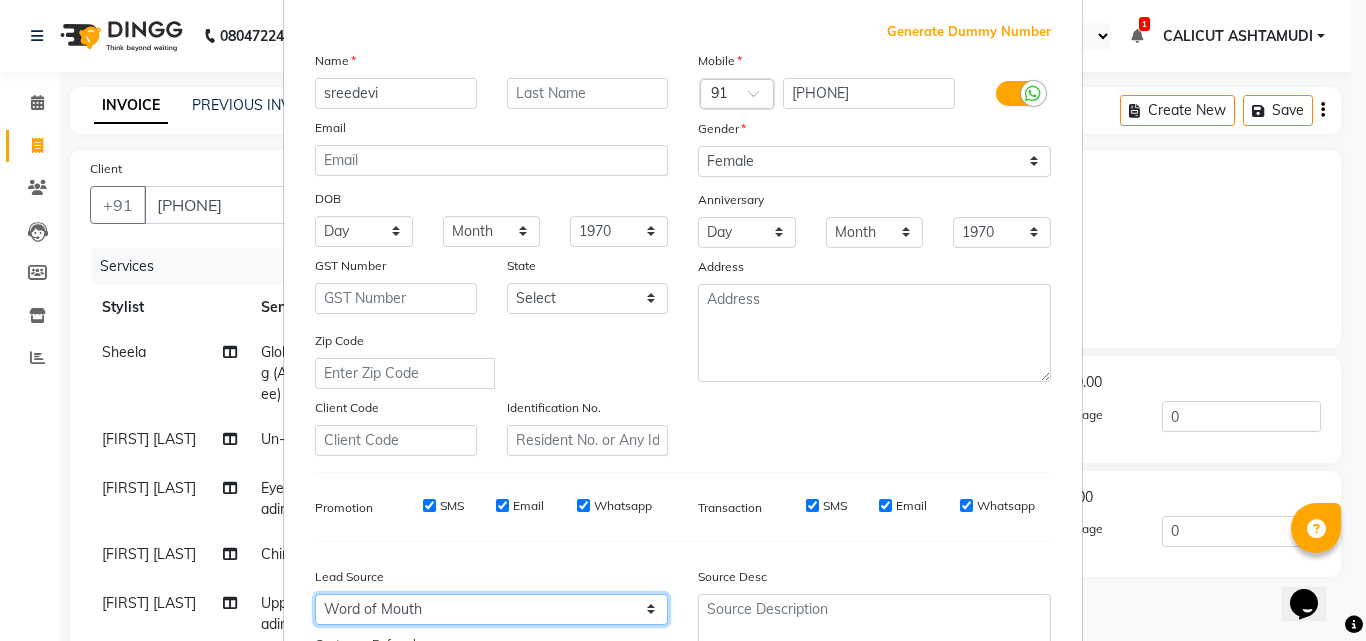 click on "Select Walk-in Referral Internet Friend Word of Mouth Advertisement Facebook JustDial Google Other Instagram  YouTube  WhatsApp" at bounding box center [491, 609] 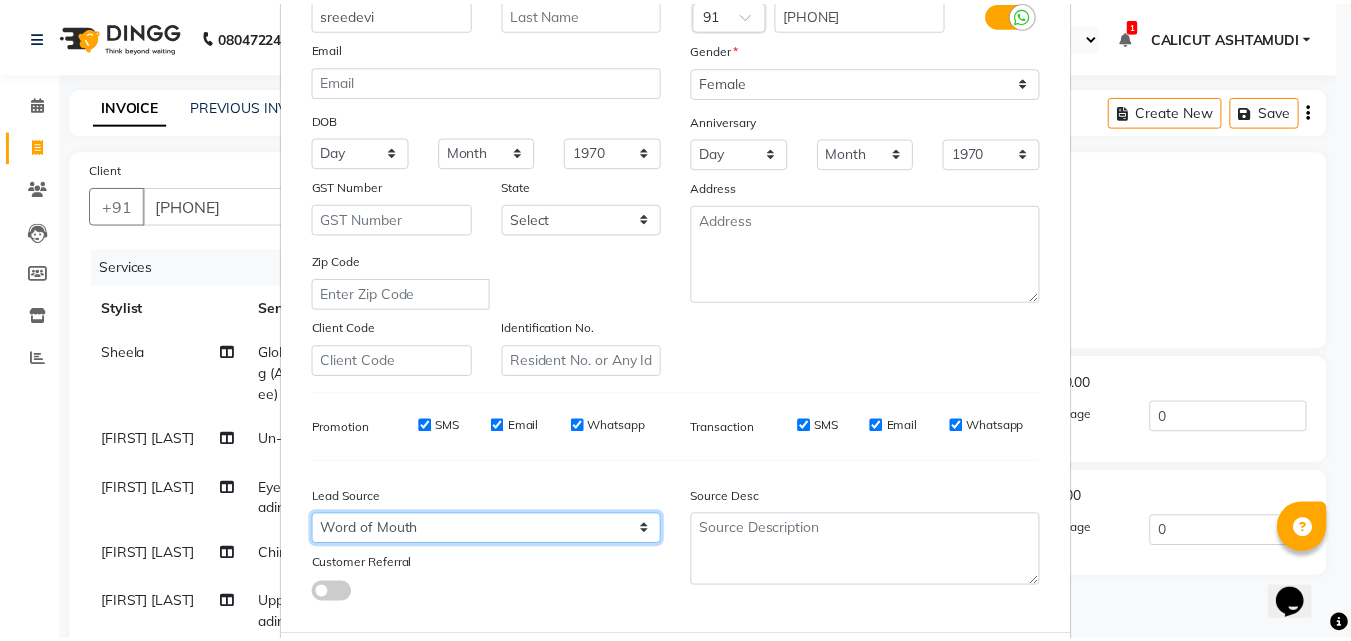 scroll, scrollTop: 282, scrollLeft: 0, axis: vertical 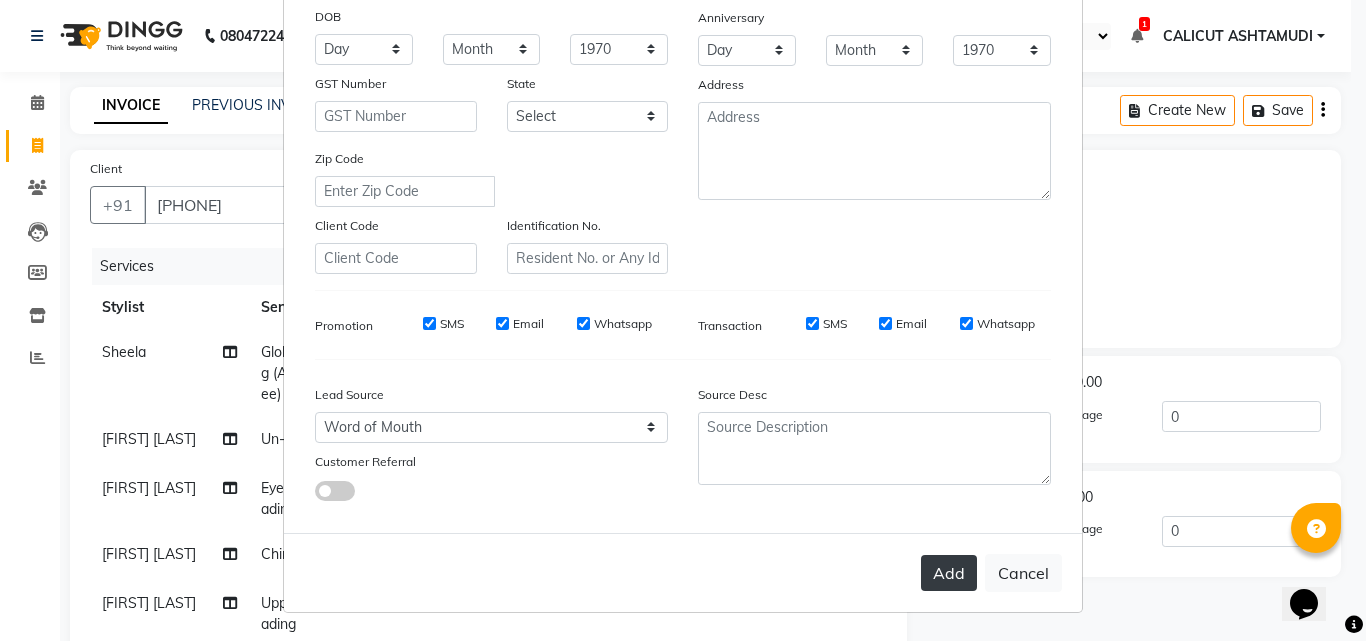 click on "Add" at bounding box center [949, 573] 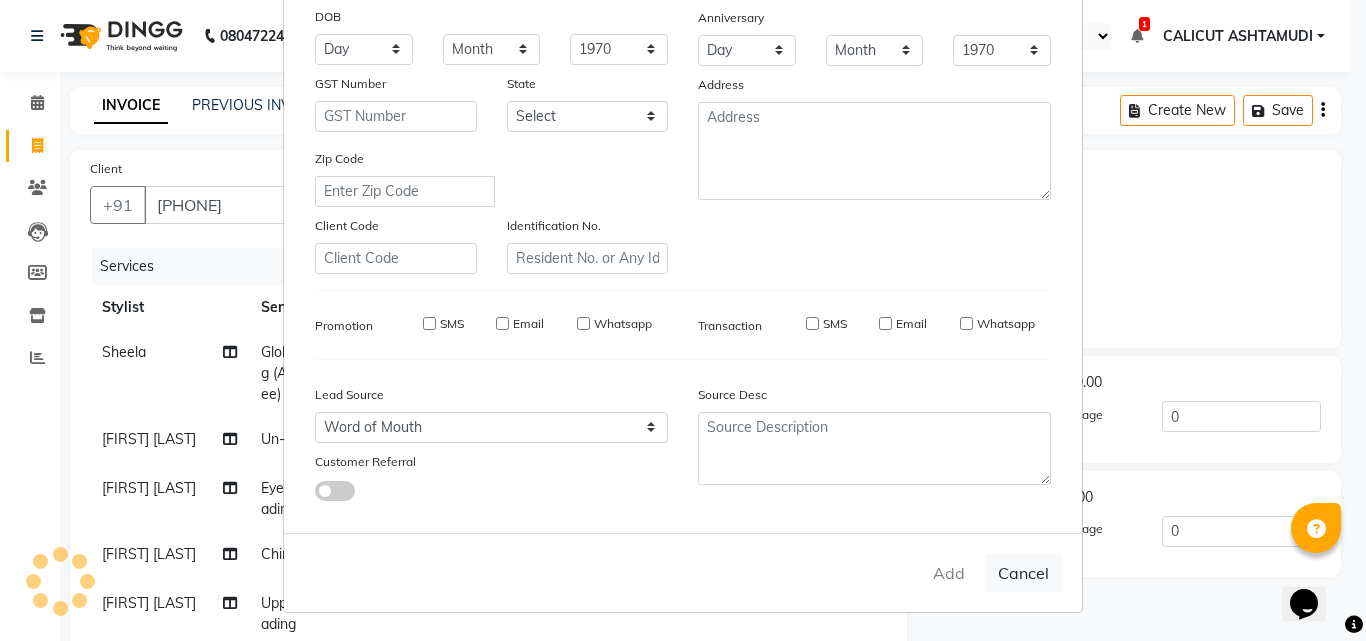 type 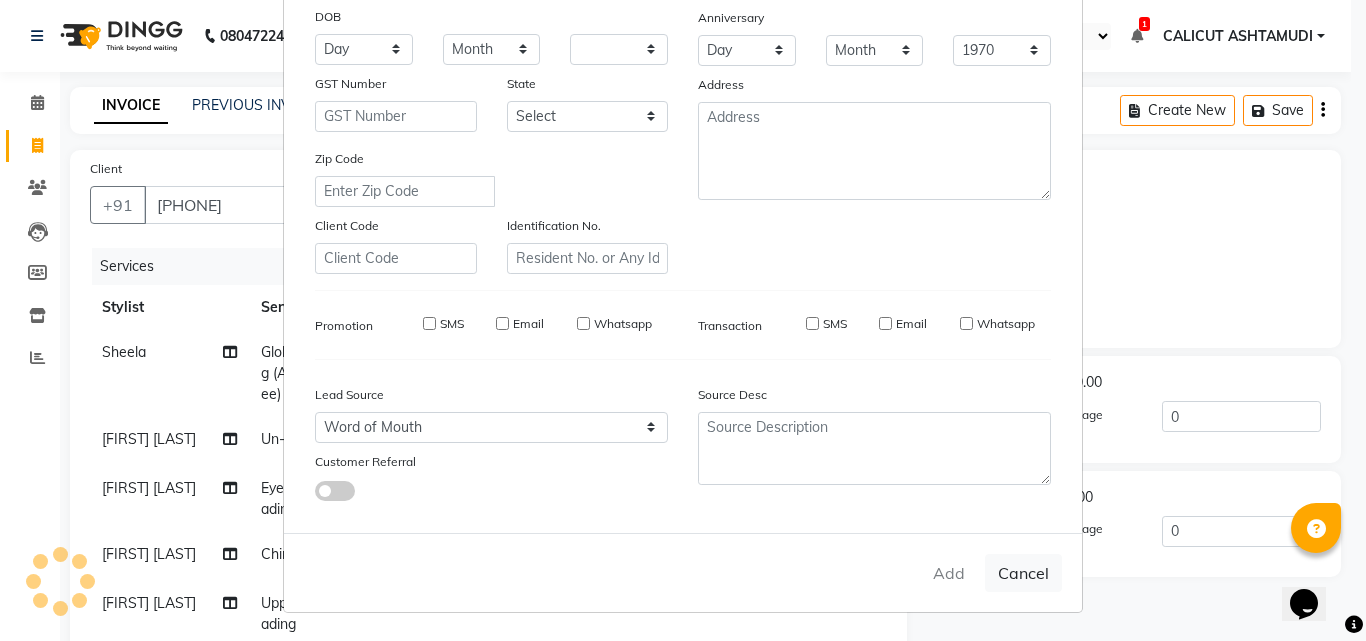 select 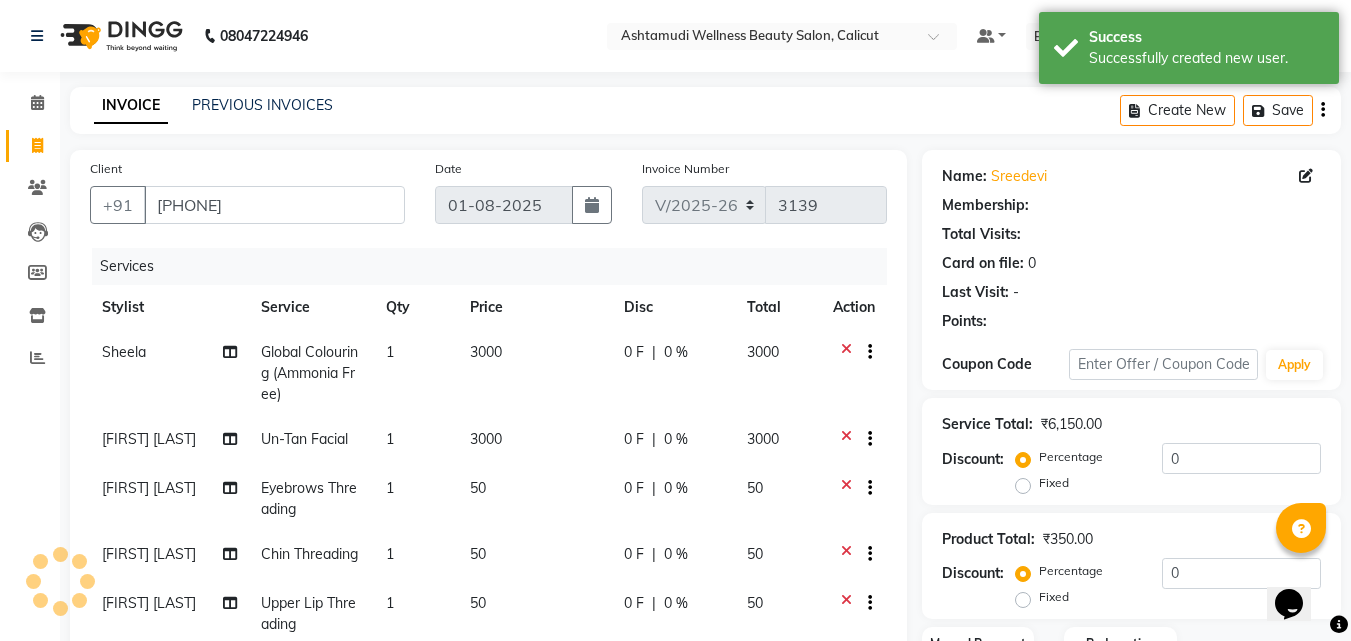 select on "1: Object" 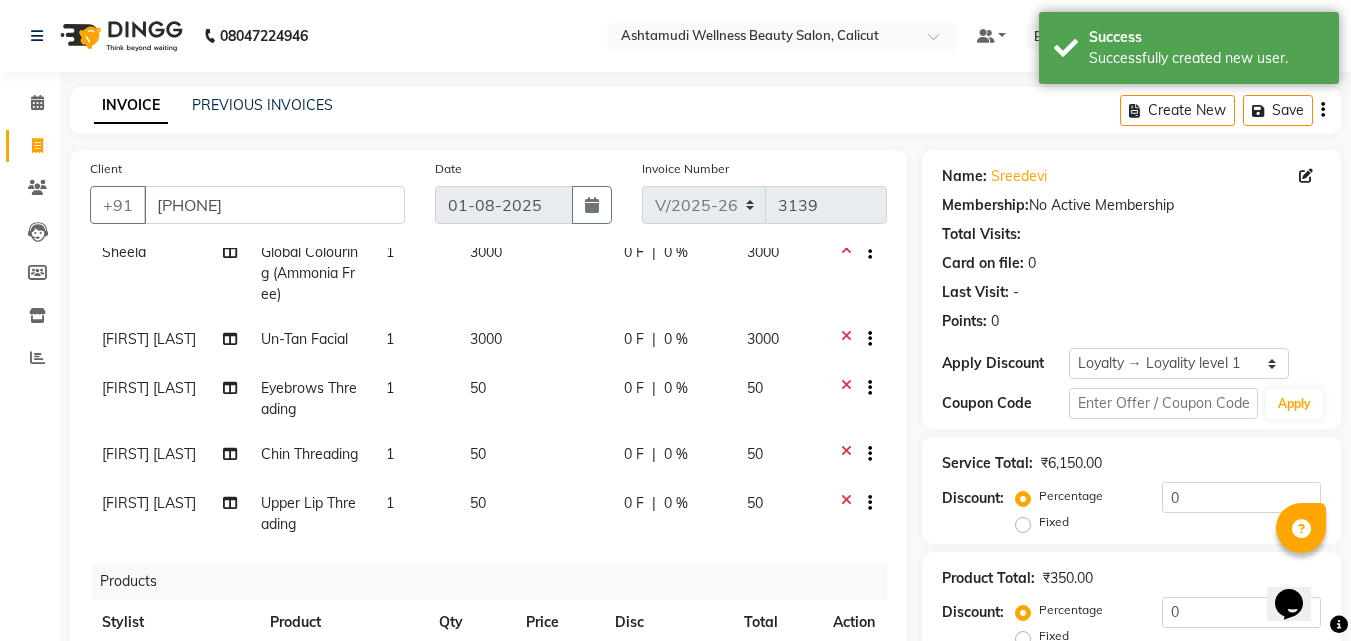 scroll, scrollTop: 115, scrollLeft: 0, axis: vertical 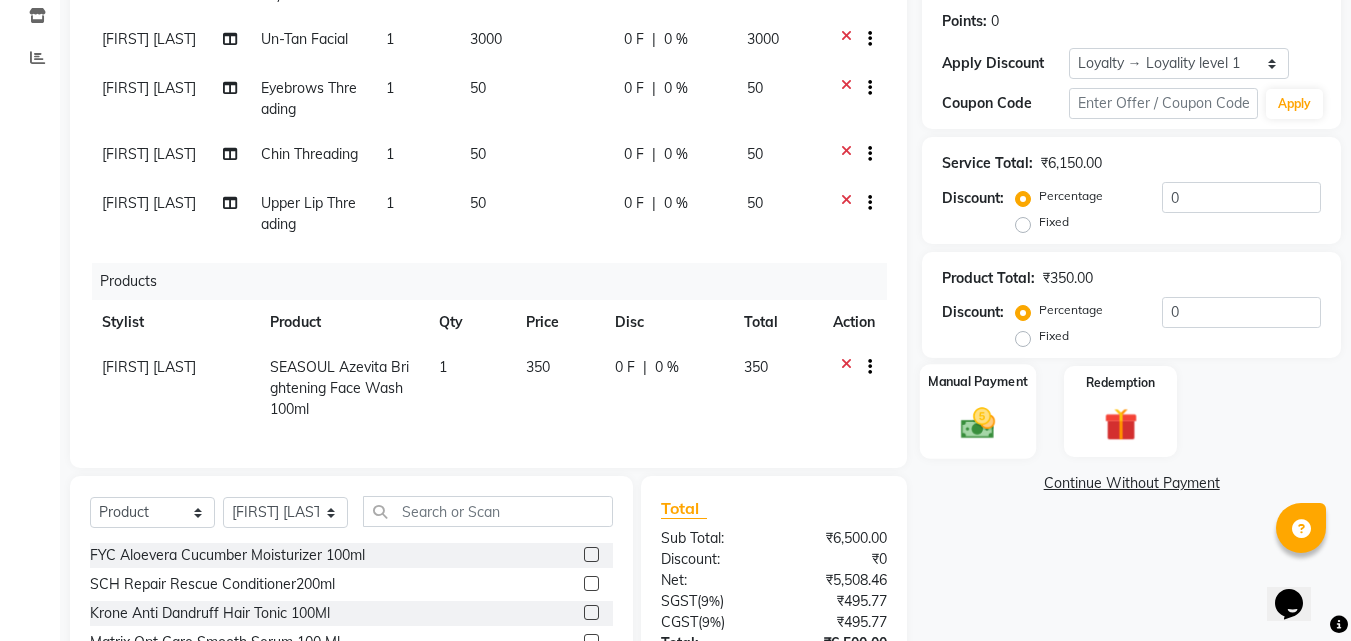 click on "Manual Payment" 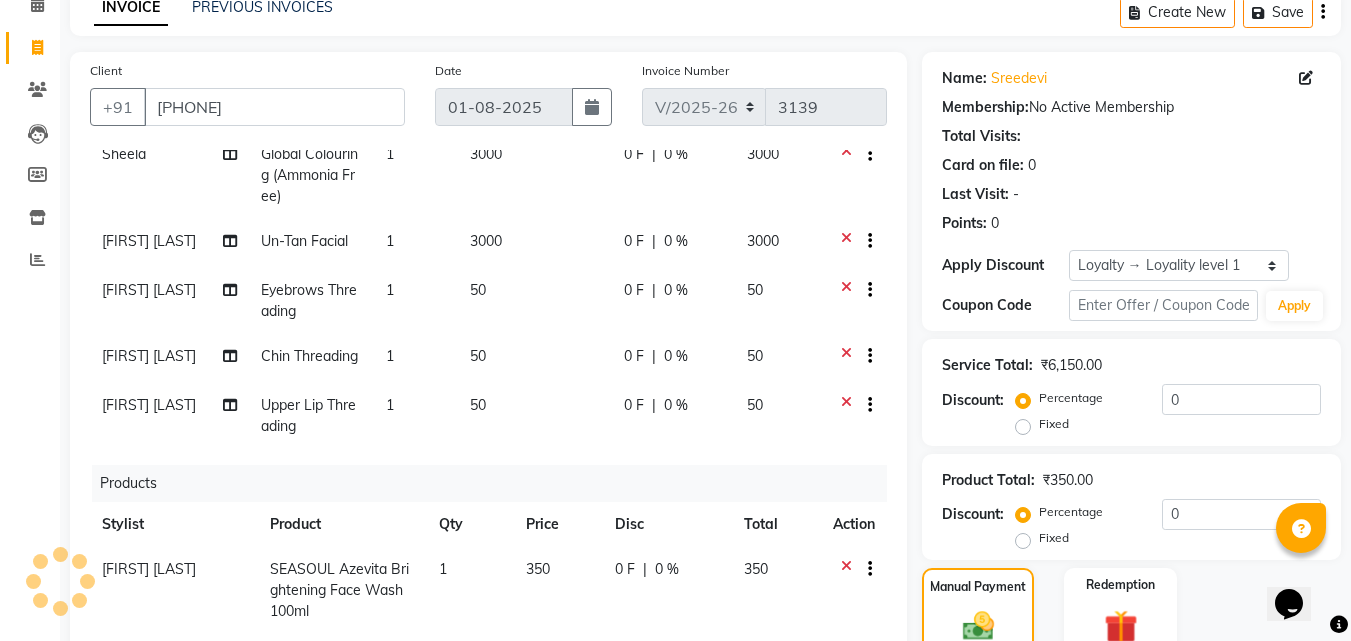 scroll, scrollTop: 0, scrollLeft: 0, axis: both 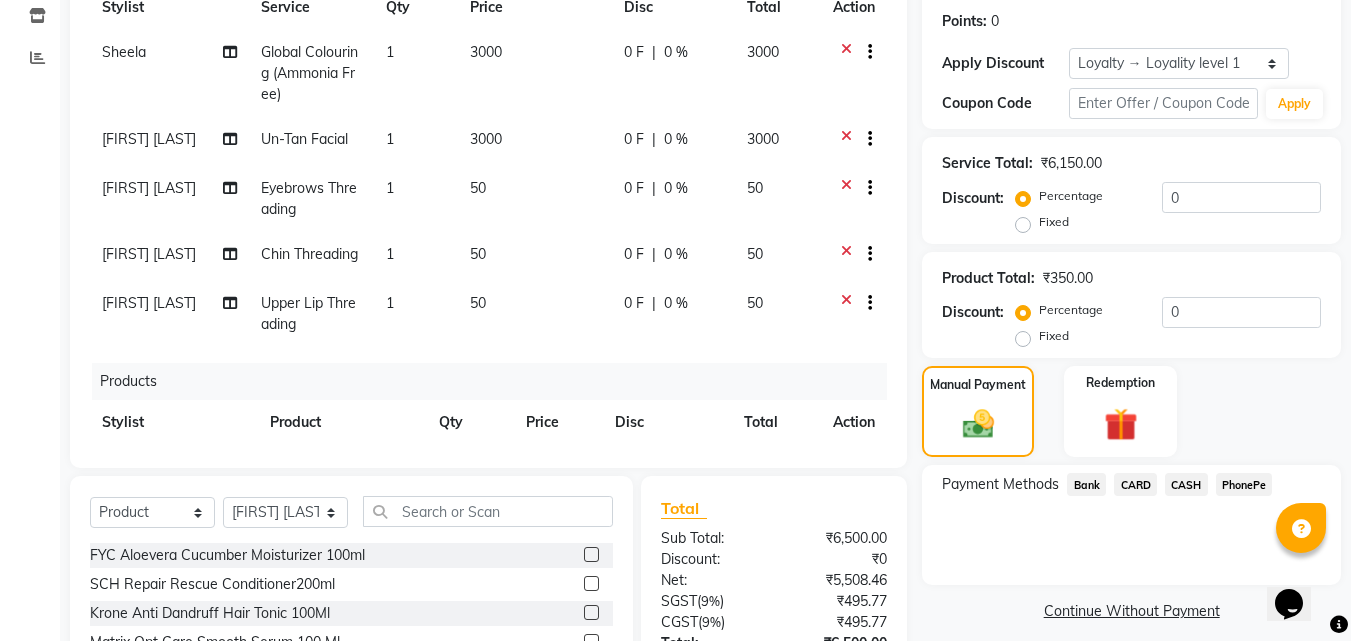 click on "PhonePe" 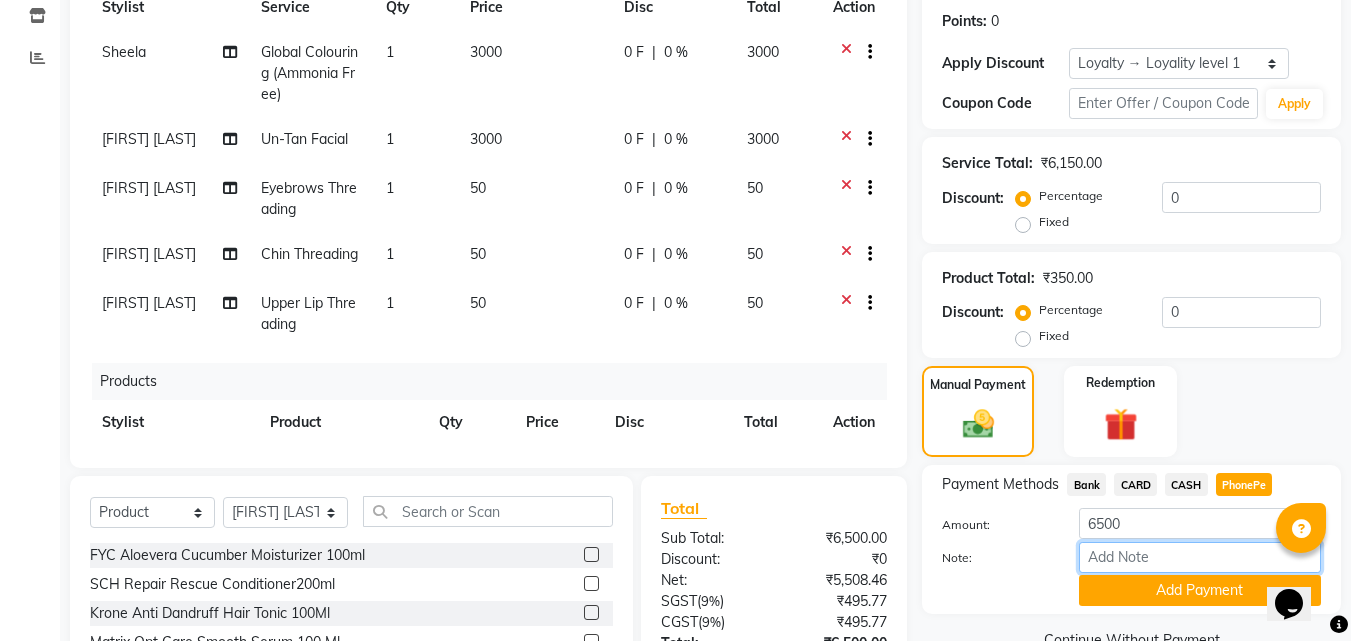 click on "Note:" at bounding box center (1200, 557) 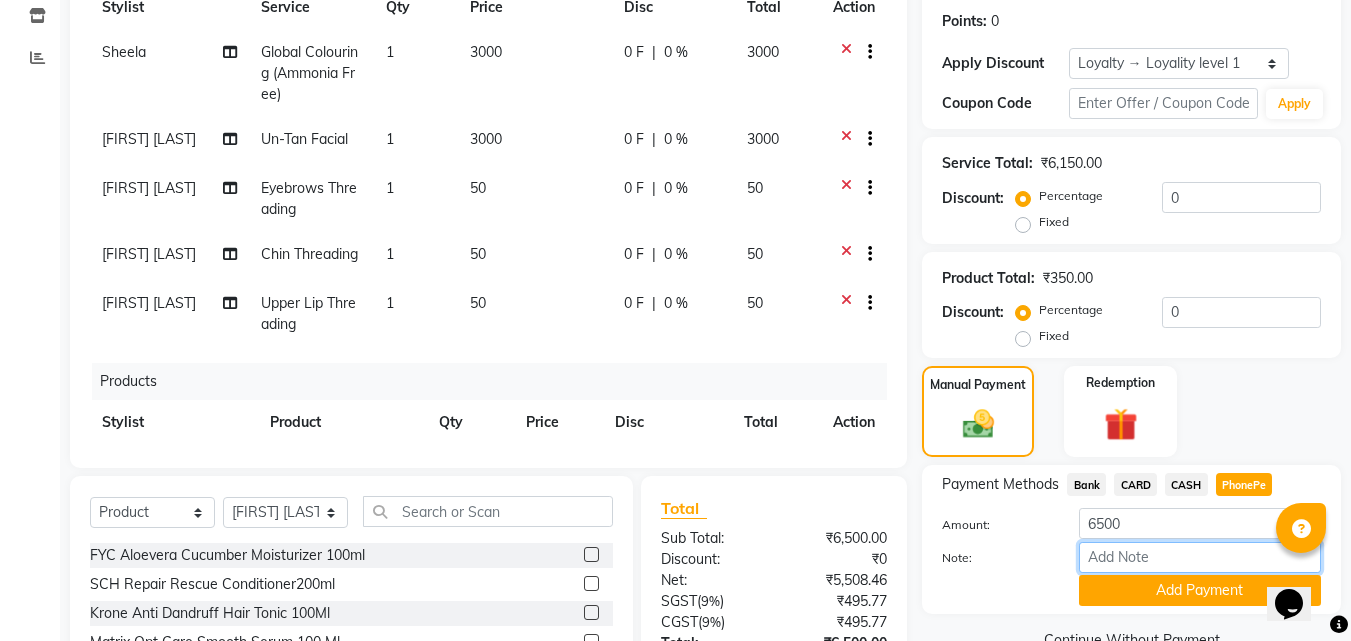 type on "frankly" 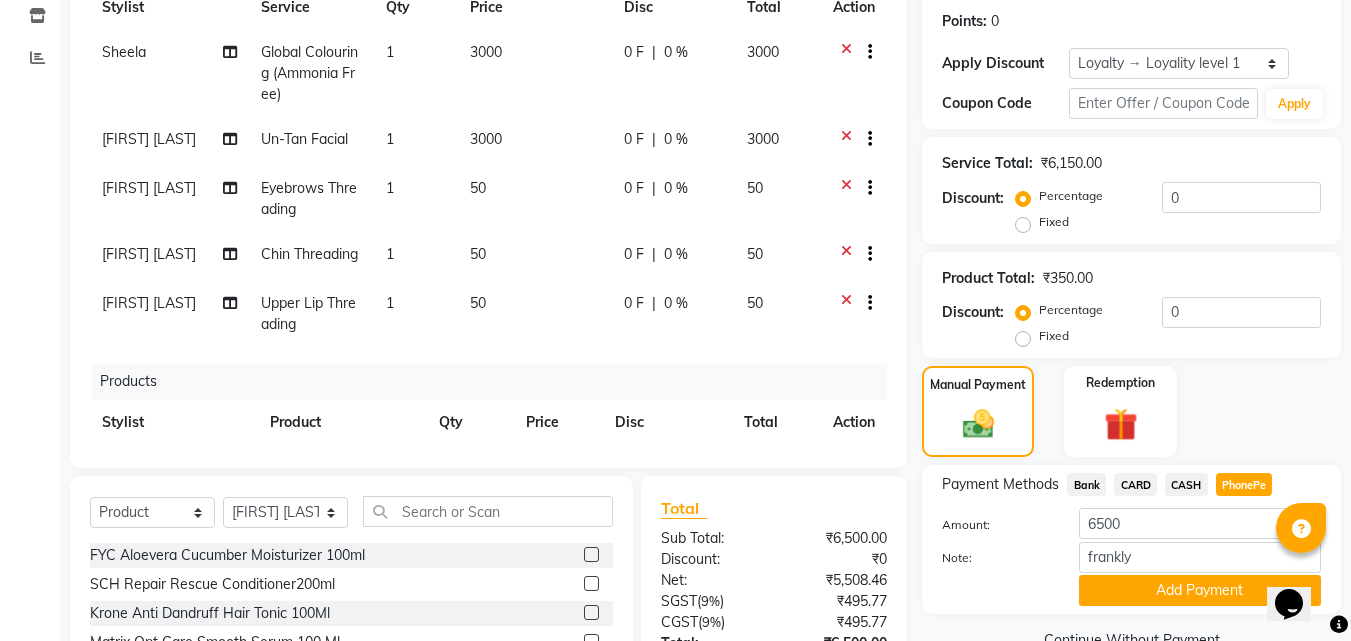click on "Add Payment" 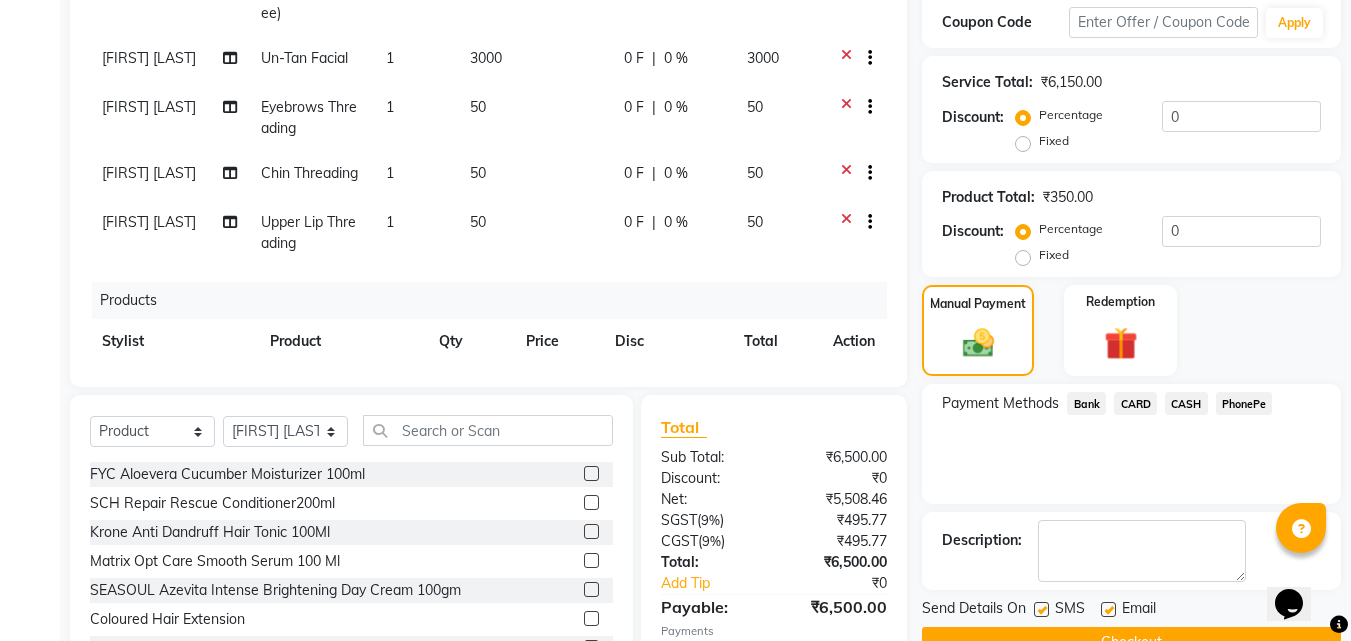 scroll, scrollTop: 400, scrollLeft: 0, axis: vertical 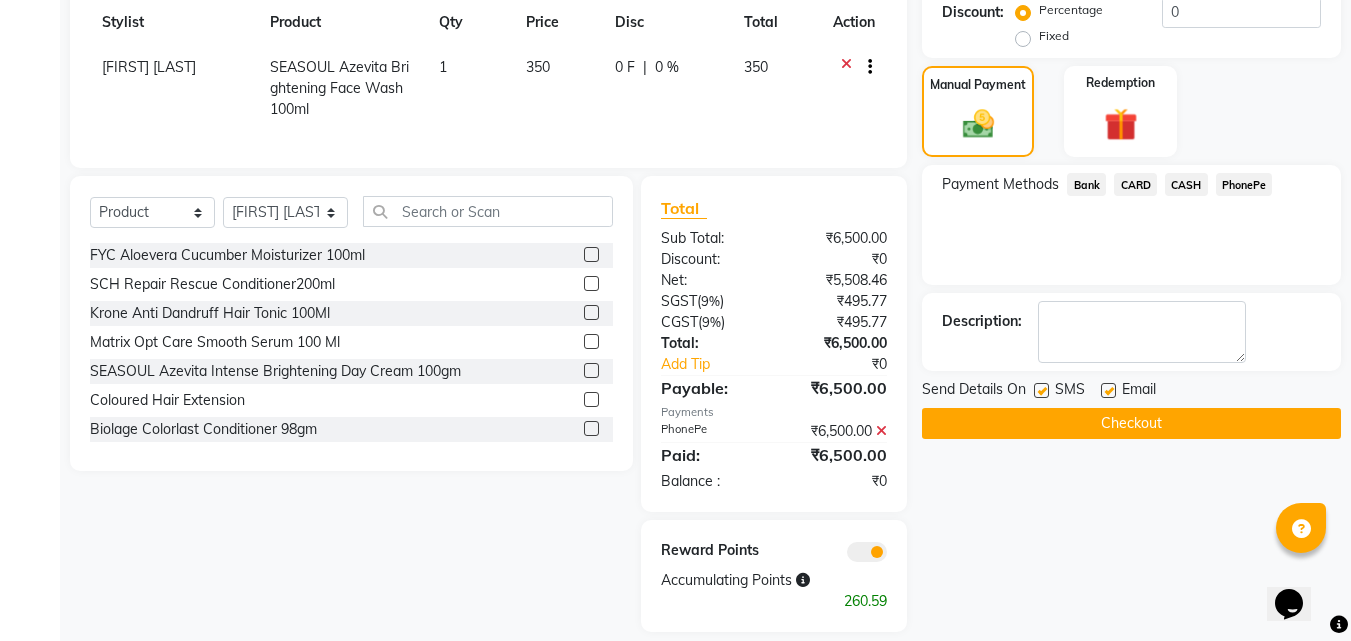 click on "Checkout" 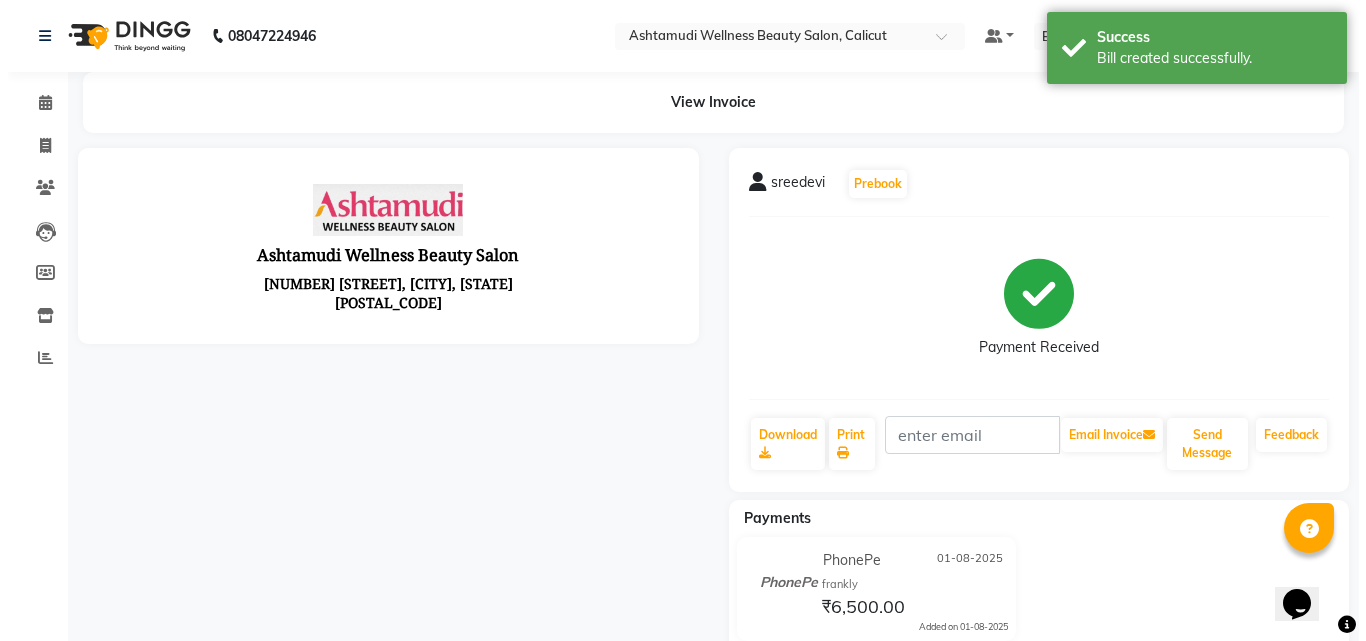 scroll, scrollTop: 0, scrollLeft: 0, axis: both 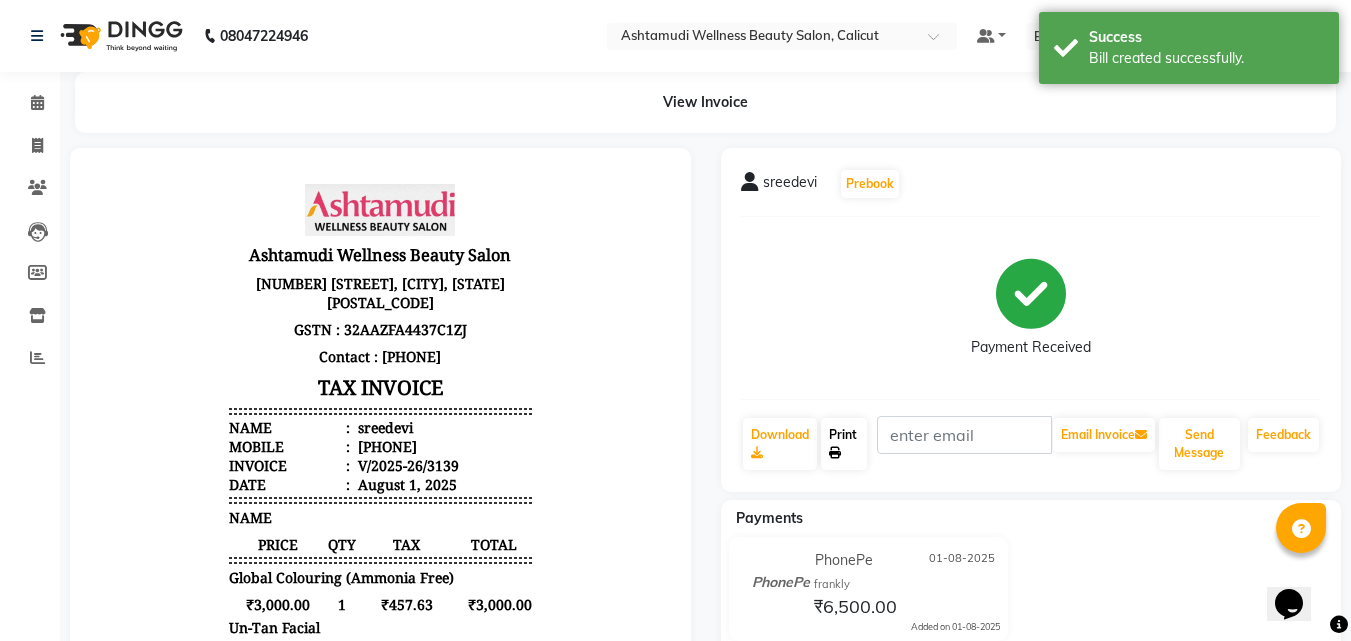 click on "Print" 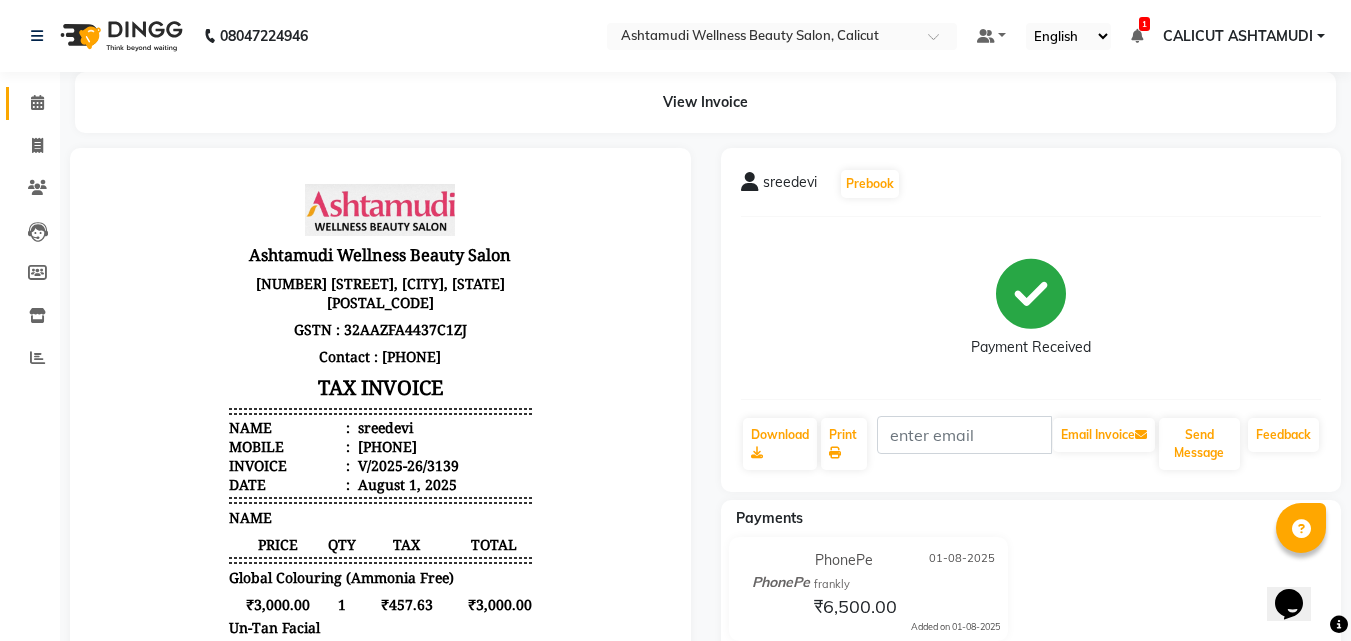 click on "Calendar" 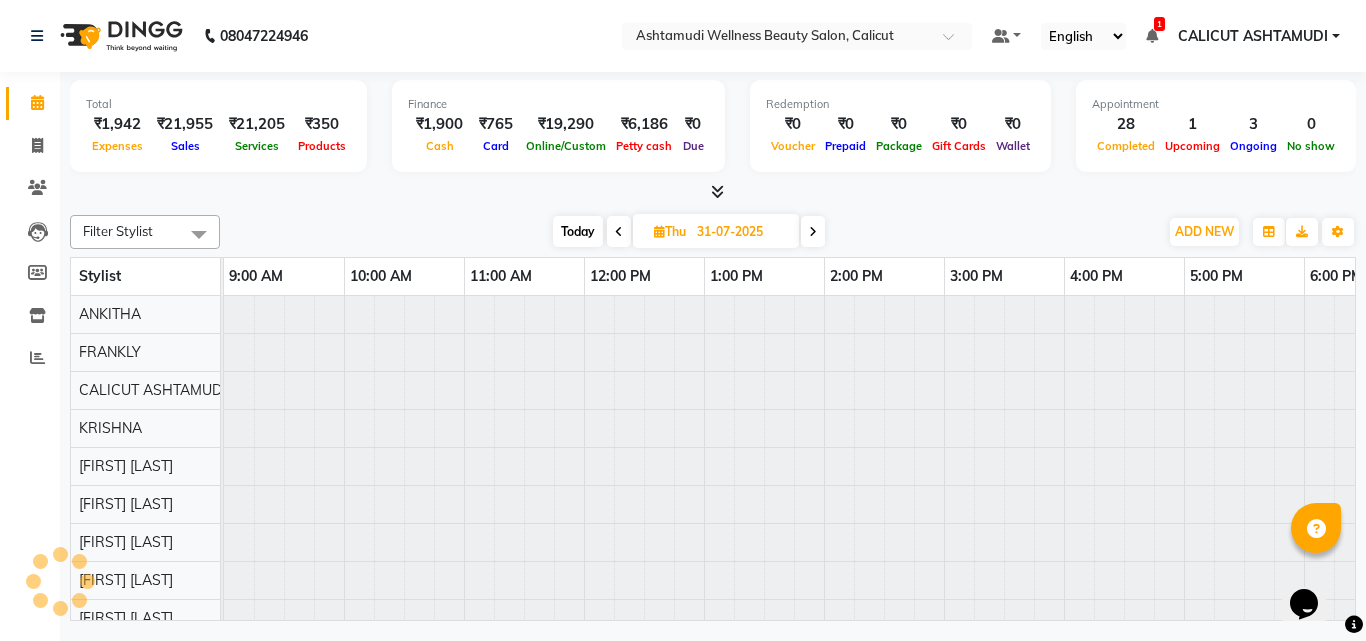 scroll, scrollTop: 0, scrollLeft: 0, axis: both 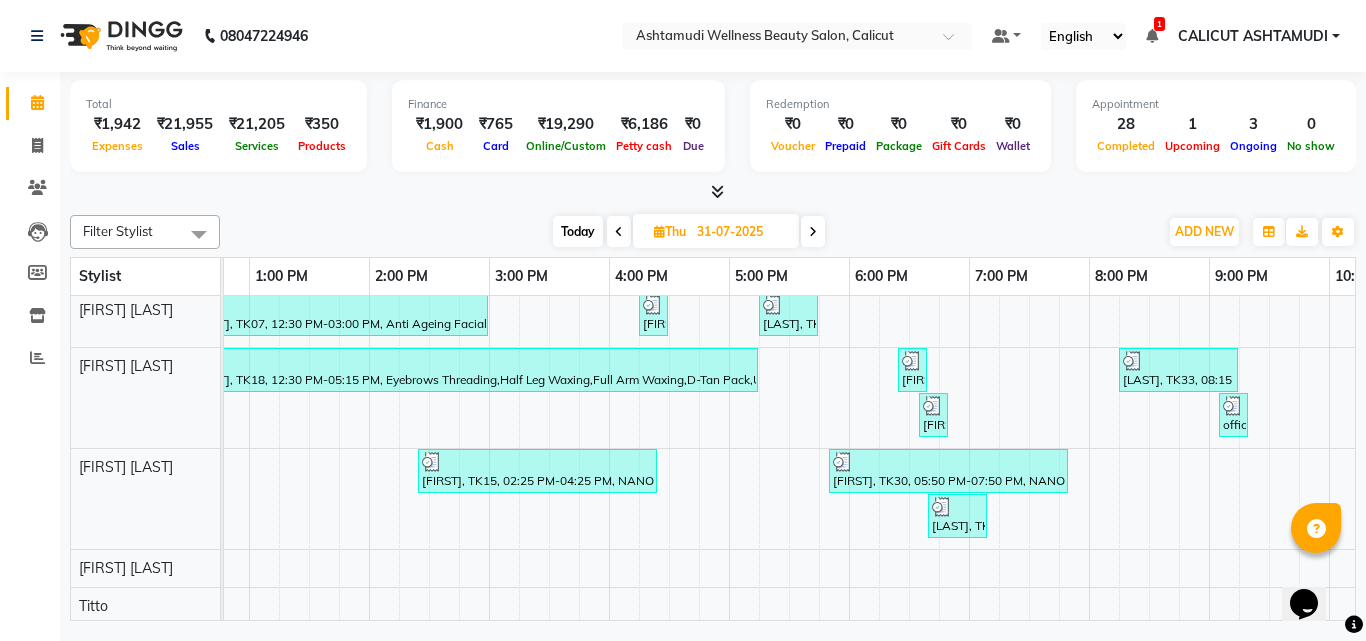 click on "Today" at bounding box center (578, 231) 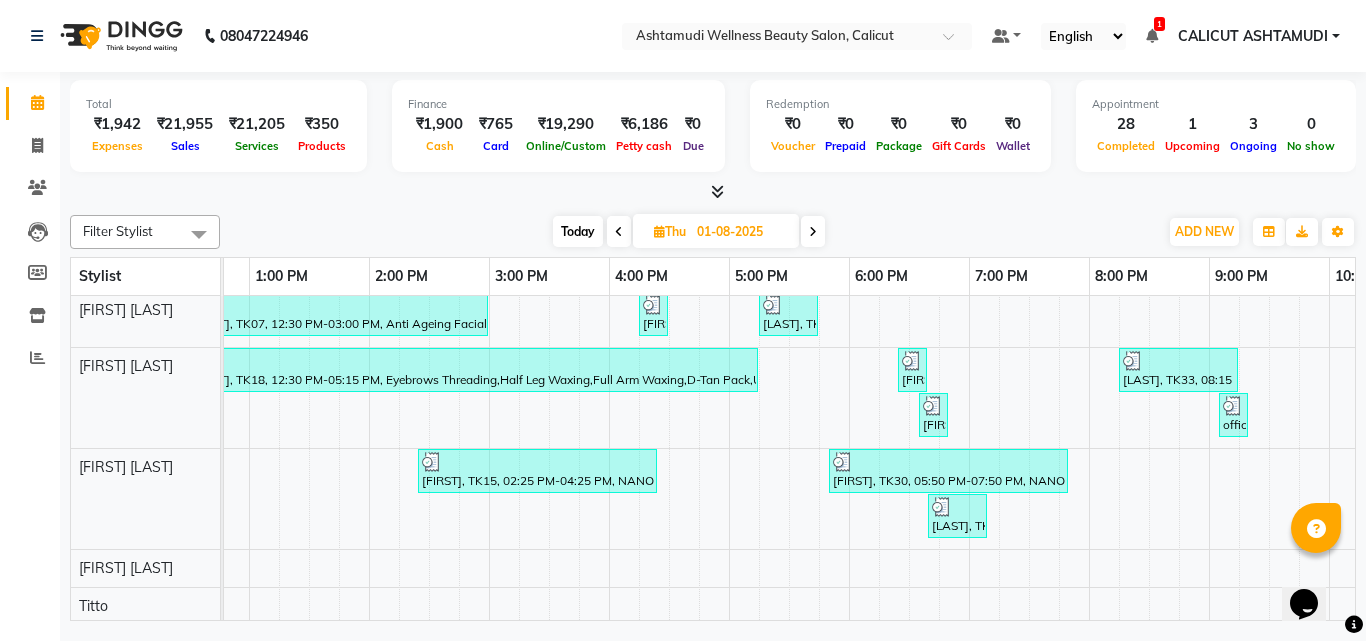 scroll, scrollTop: 0, scrollLeft: 0, axis: both 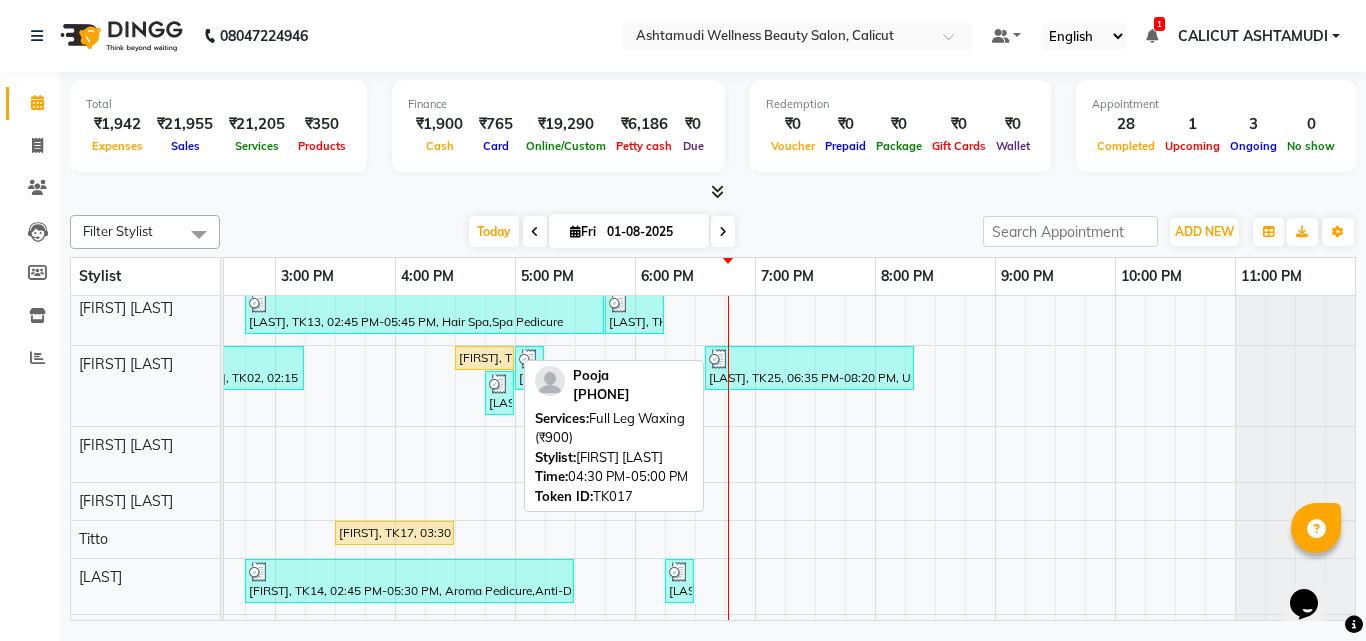 click on "[FIRST], TK17, 04:30 PM-05:00 PM, Full Leg Waxing (₹900)" at bounding box center (484, 358) 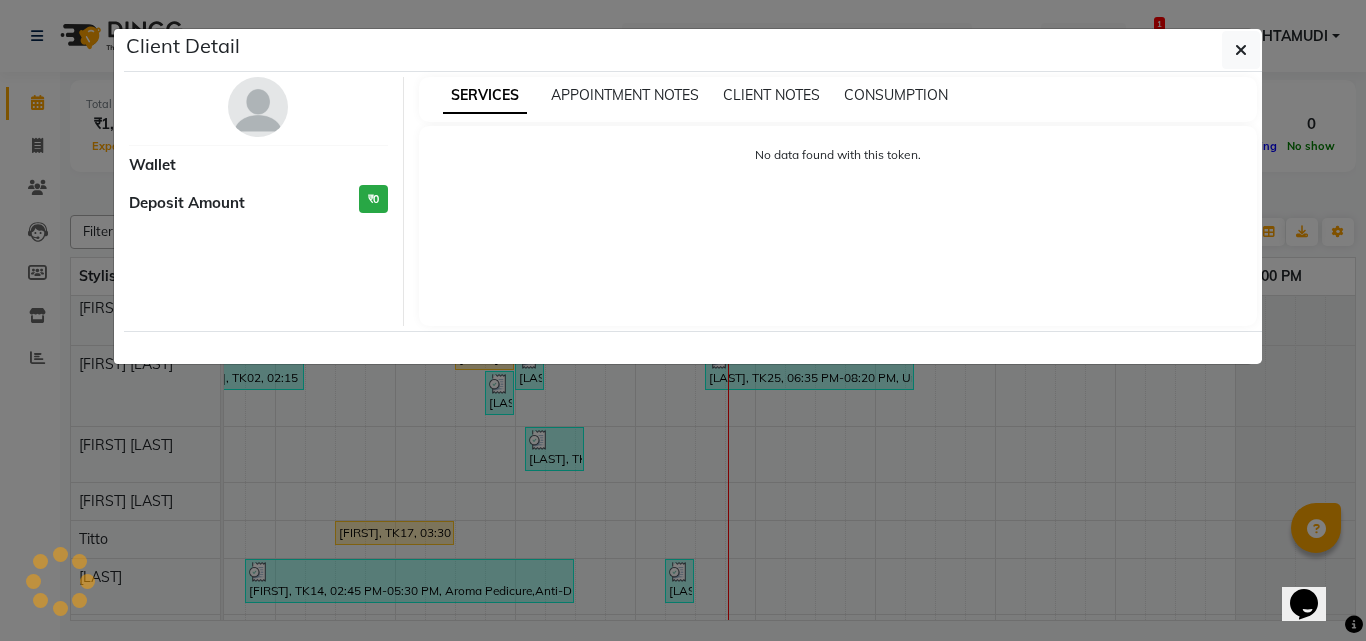 select on "1" 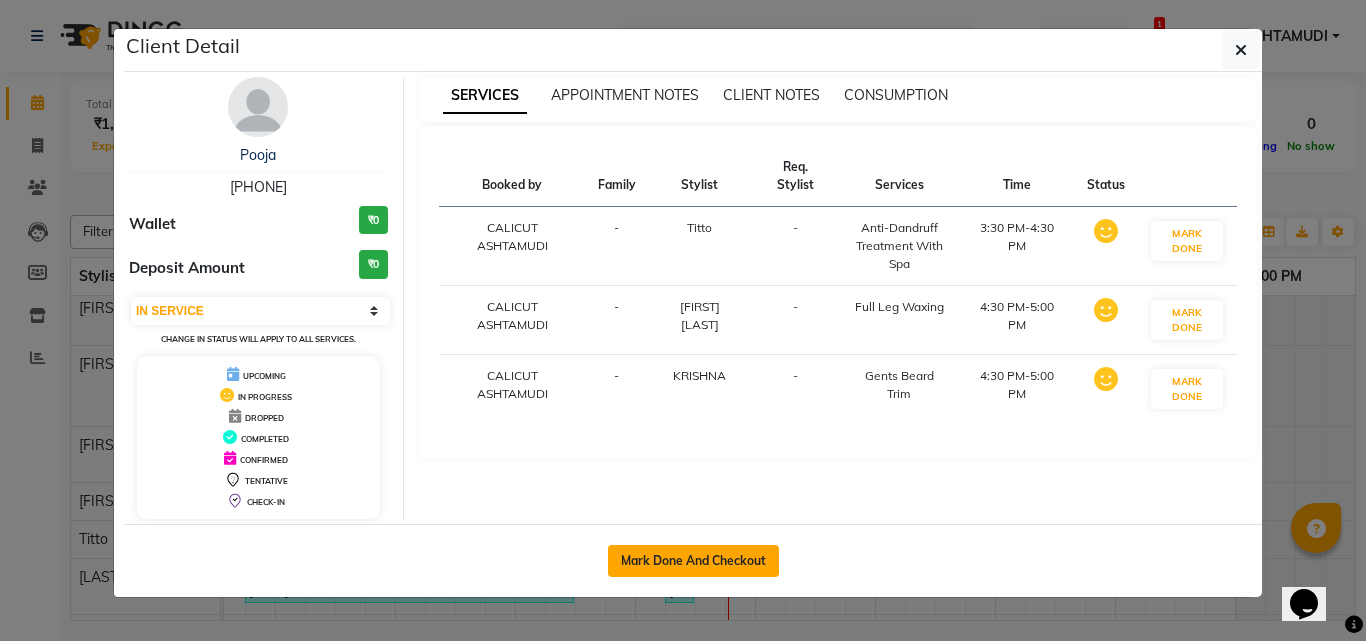 click on "Mark Done And Checkout" 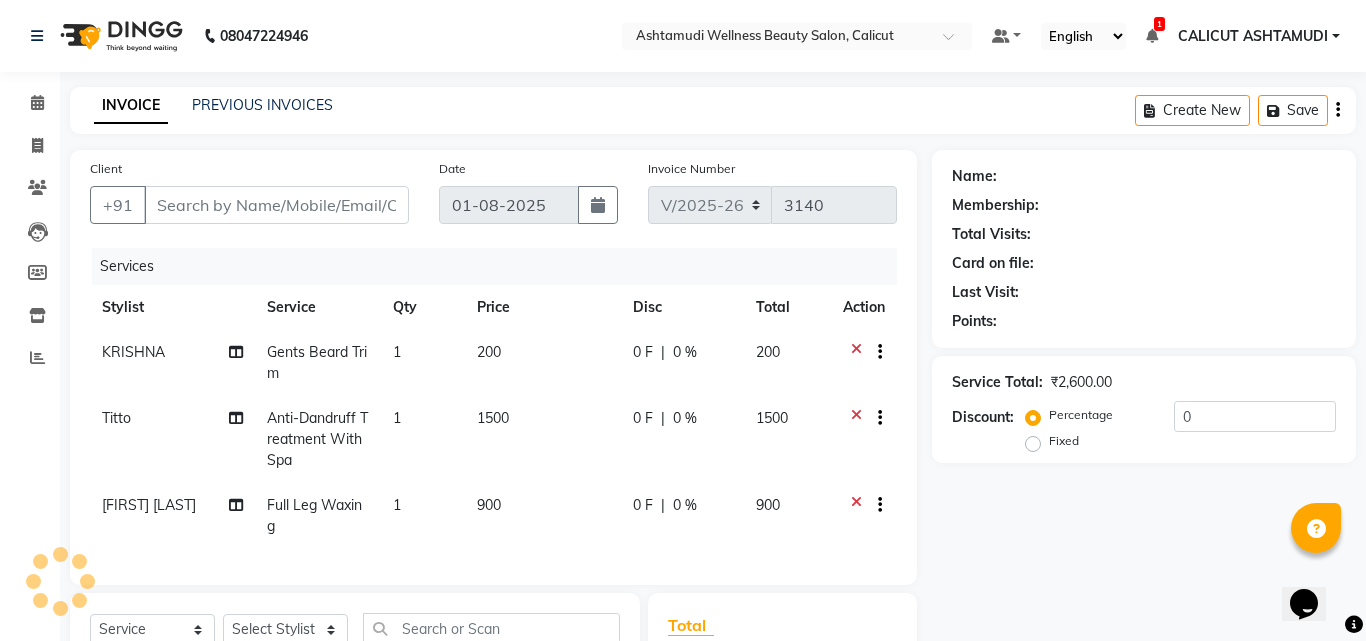 type on "[PHONE]" 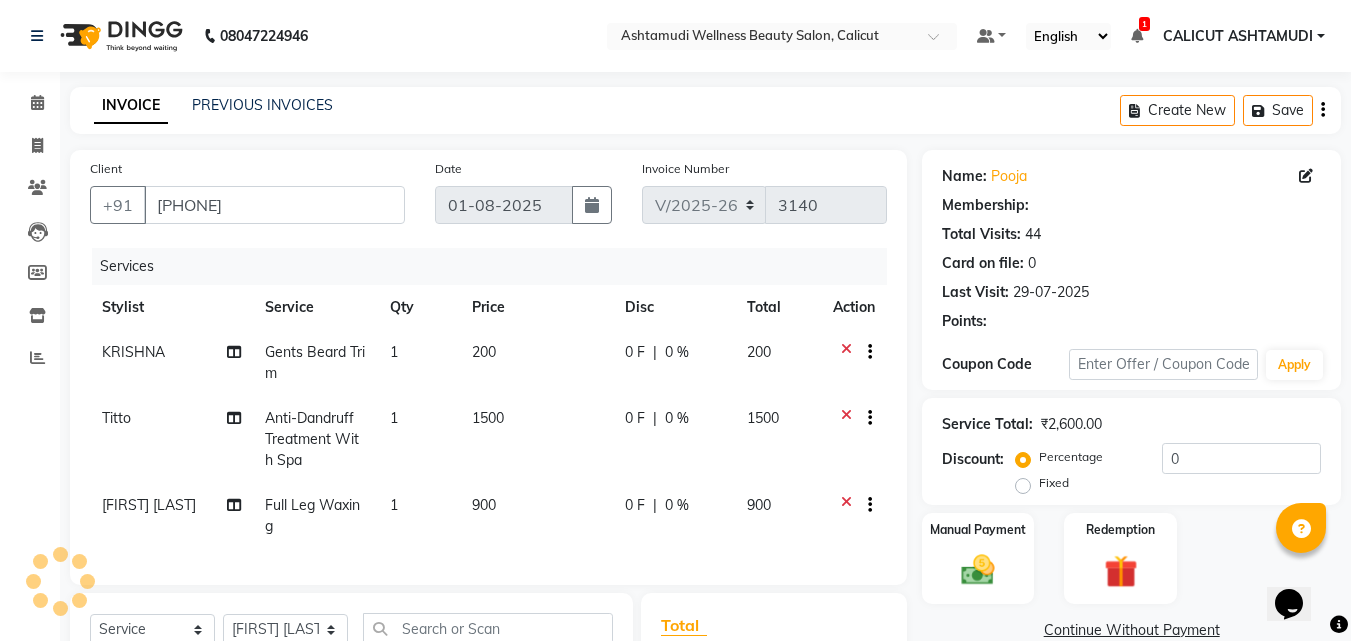 select on "2: Object" 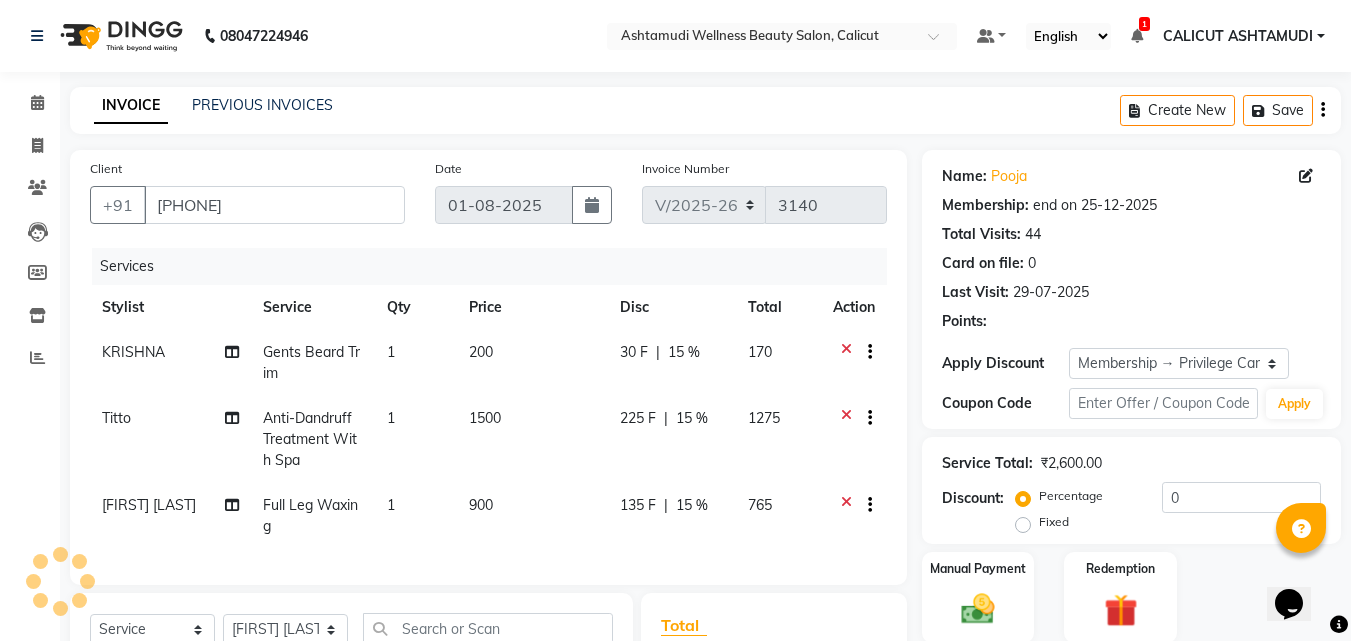 type on "15" 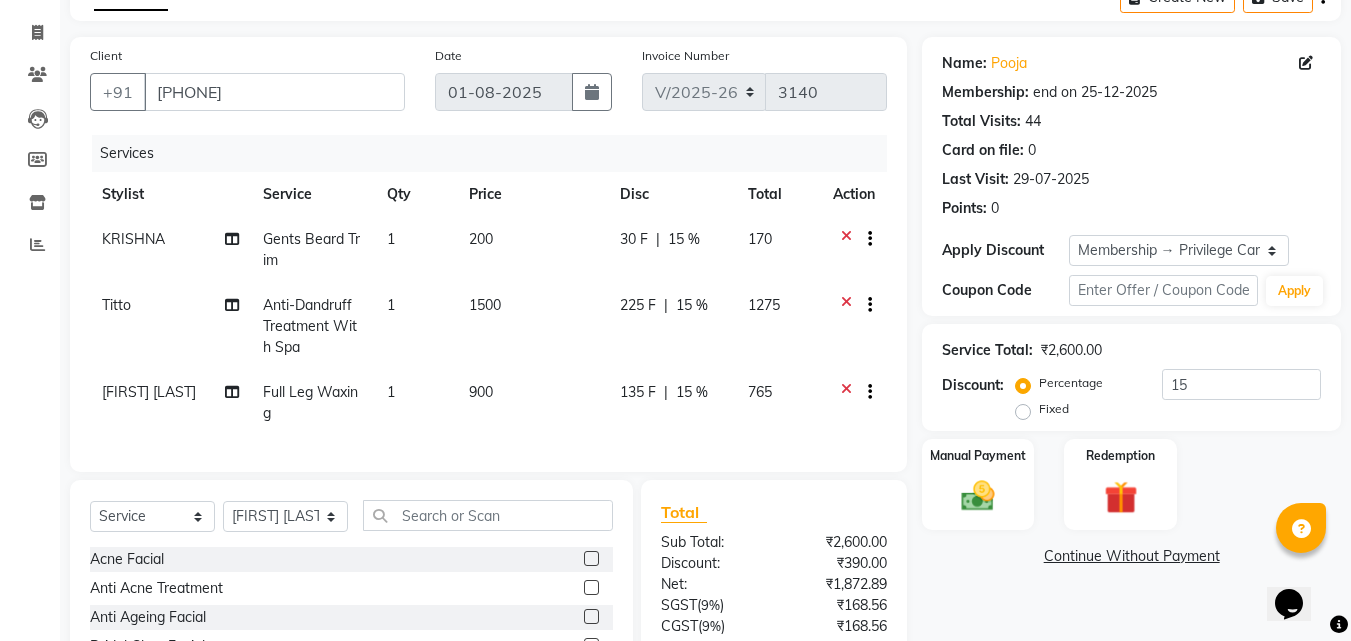 scroll, scrollTop: 200, scrollLeft: 0, axis: vertical 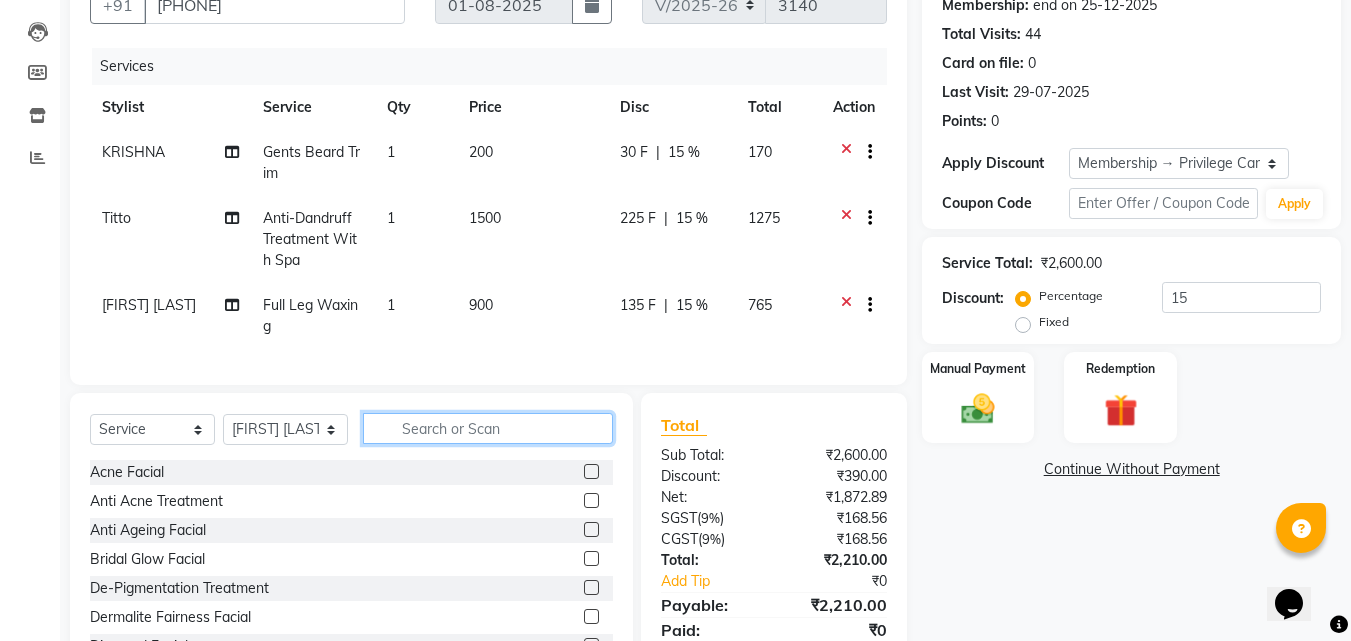 click 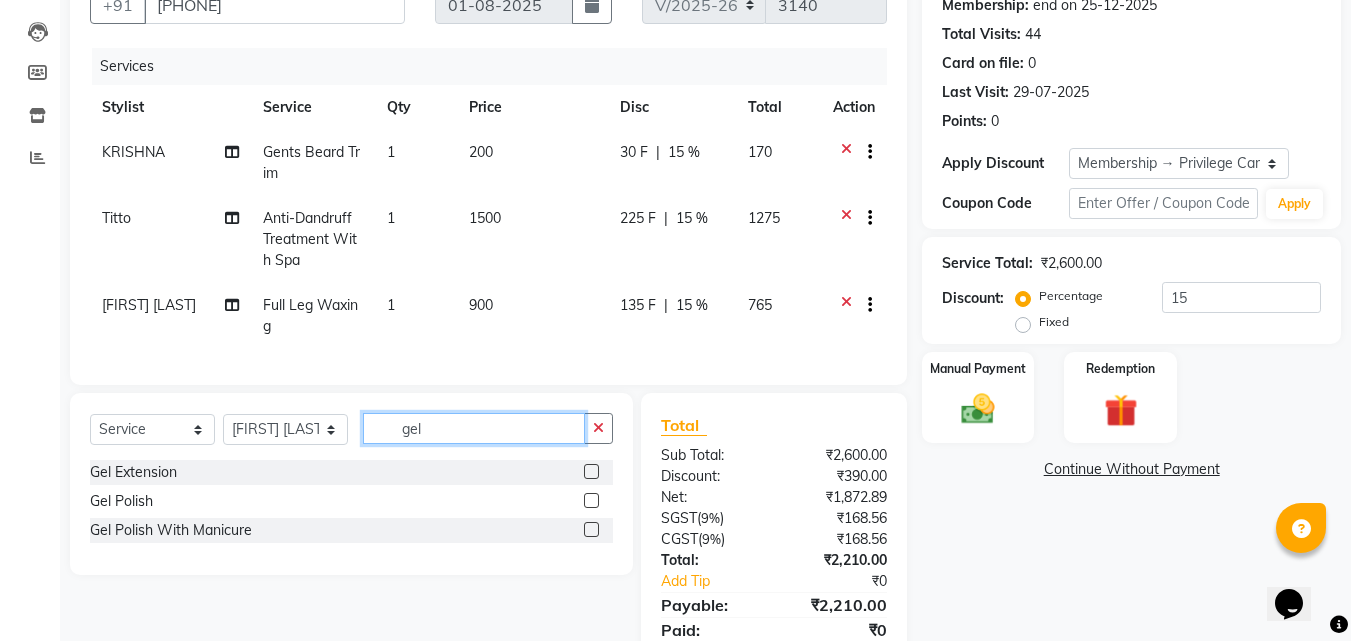 type on "gel" 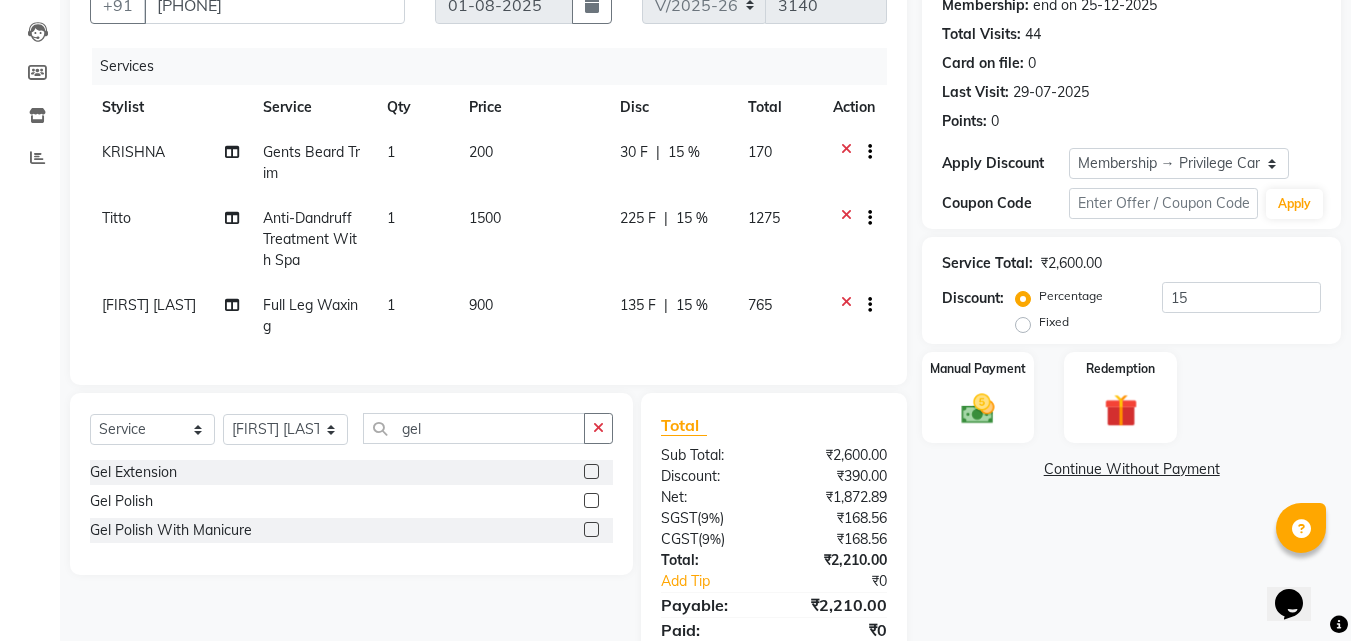 click 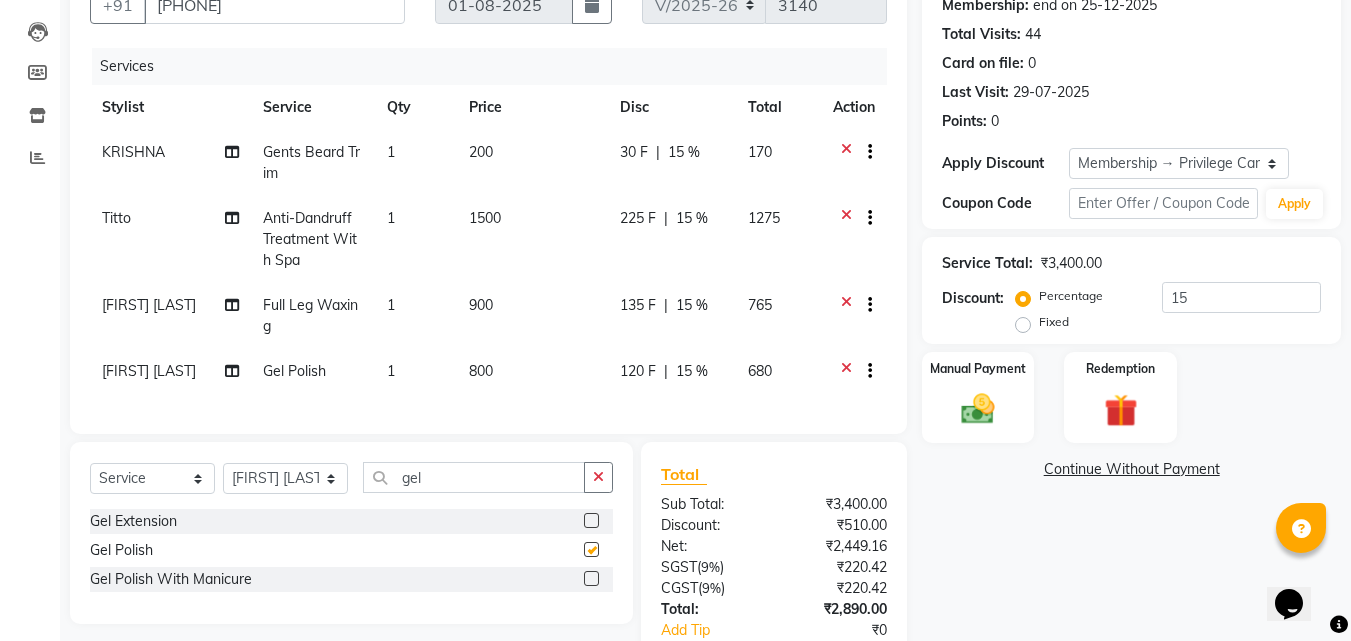 checkbox on "false" 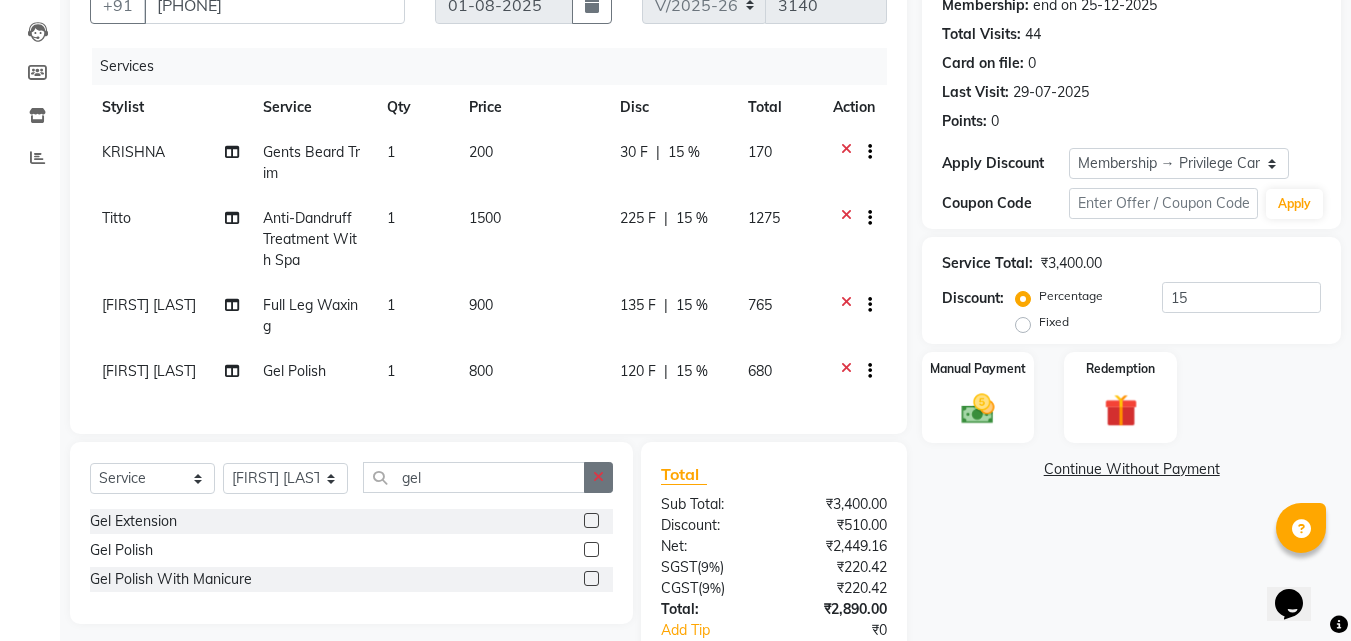 click 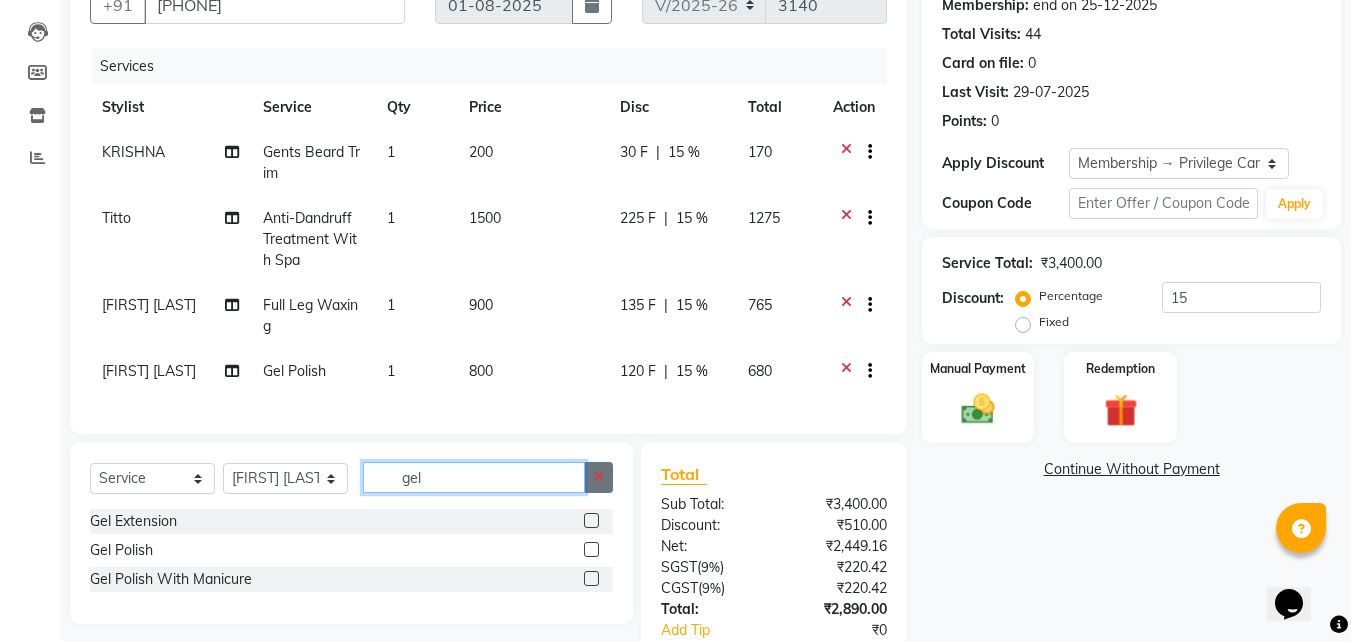 type 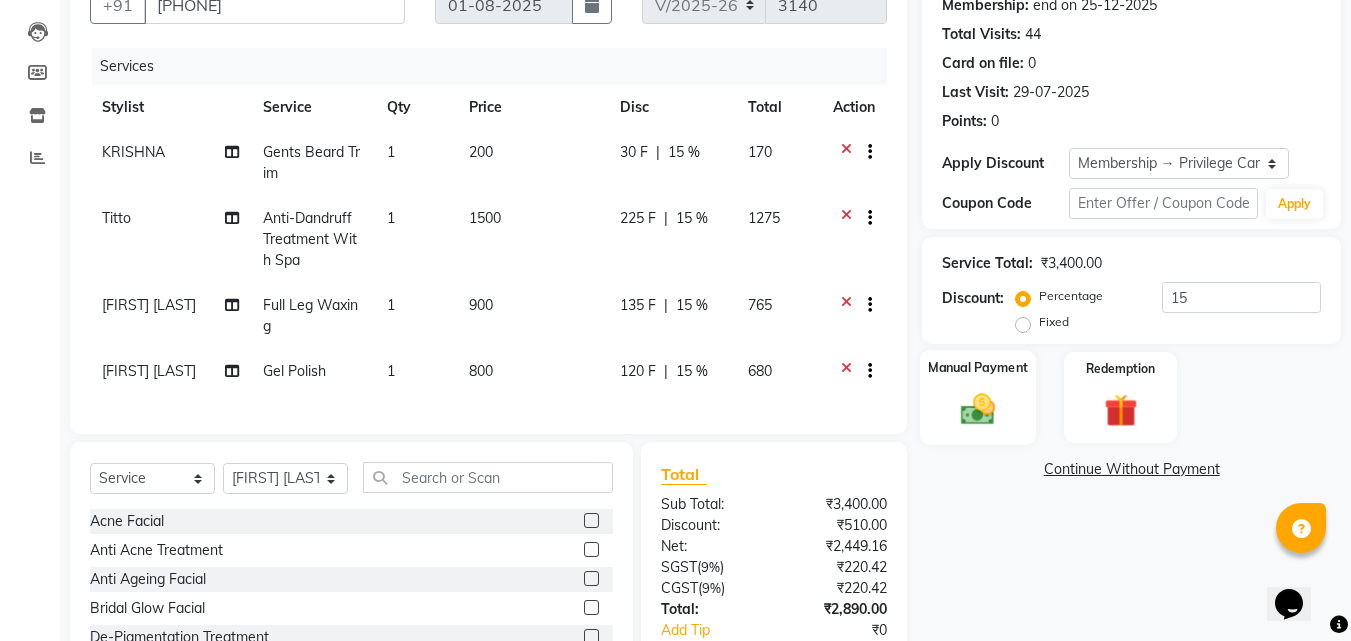 click 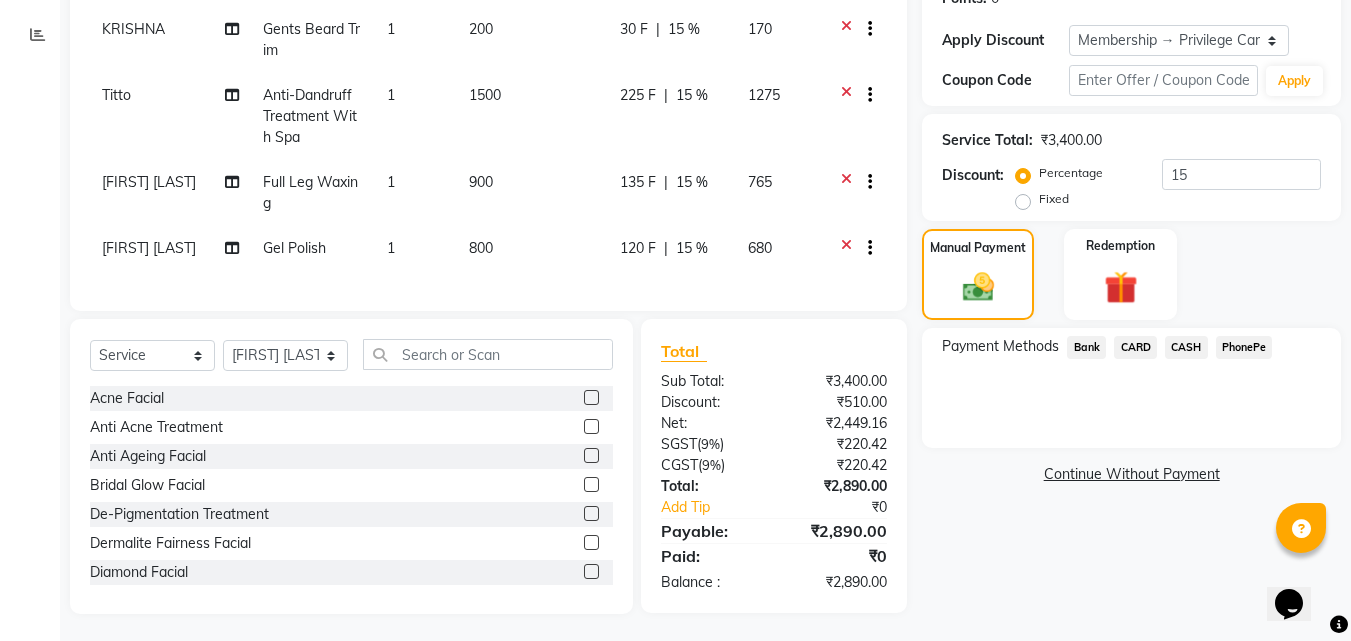 scroll, scrollTop: 341, scrollLeft: 0, axis: vertical 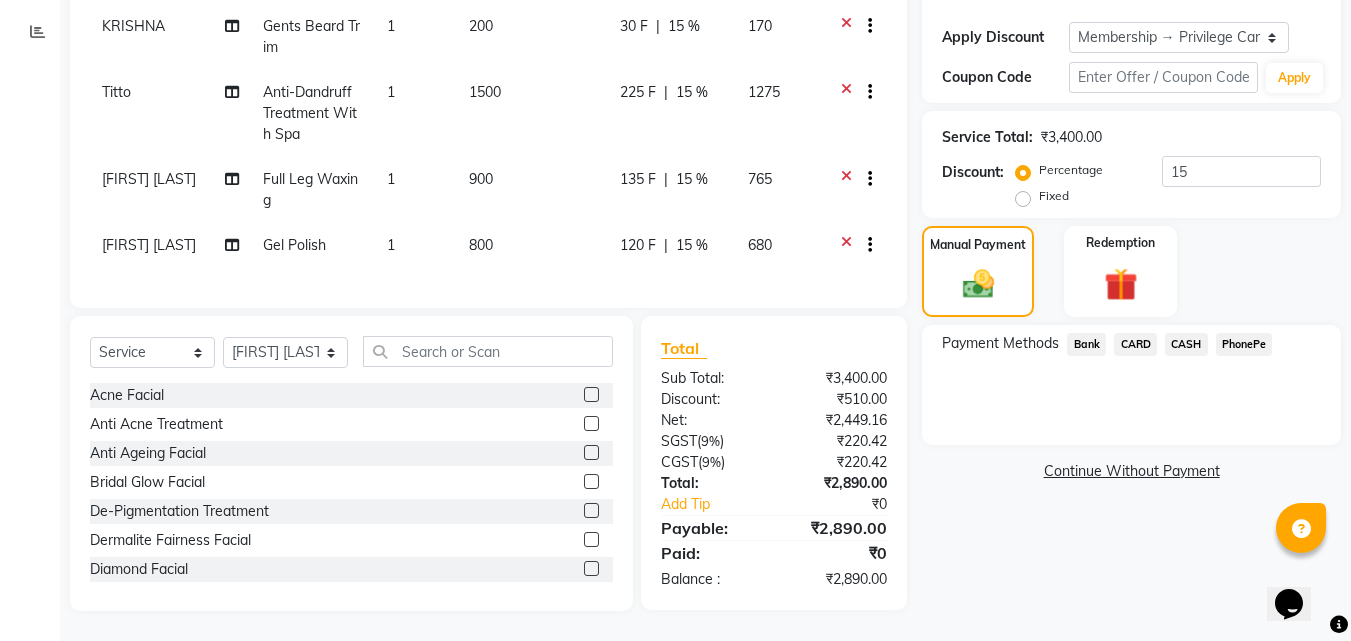 click on "PhonePe" 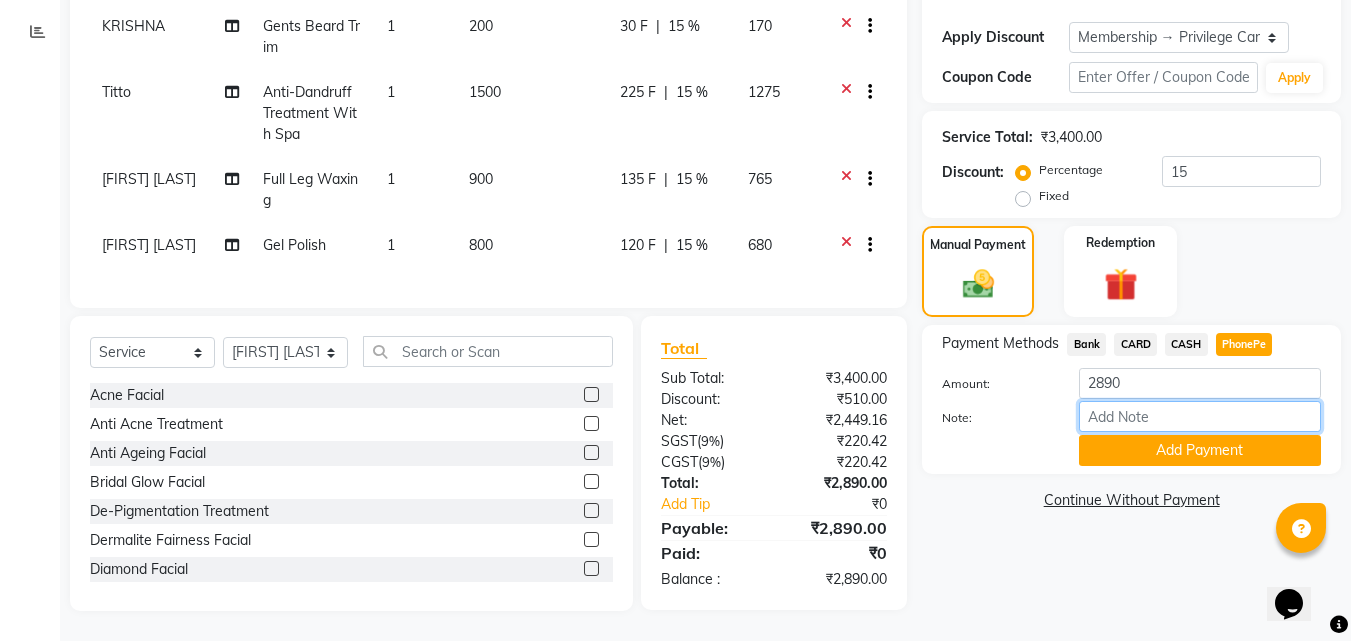 click on "Note:" at bounding box center [1200, 416] 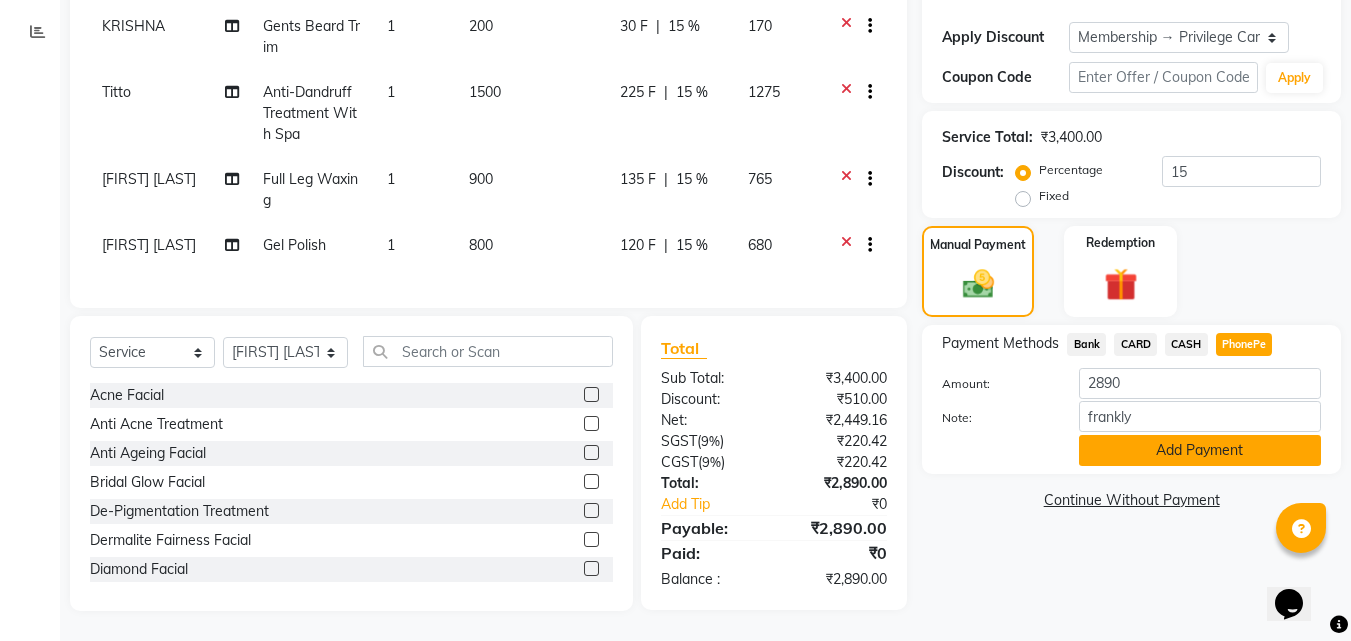 click on "Add Payment" 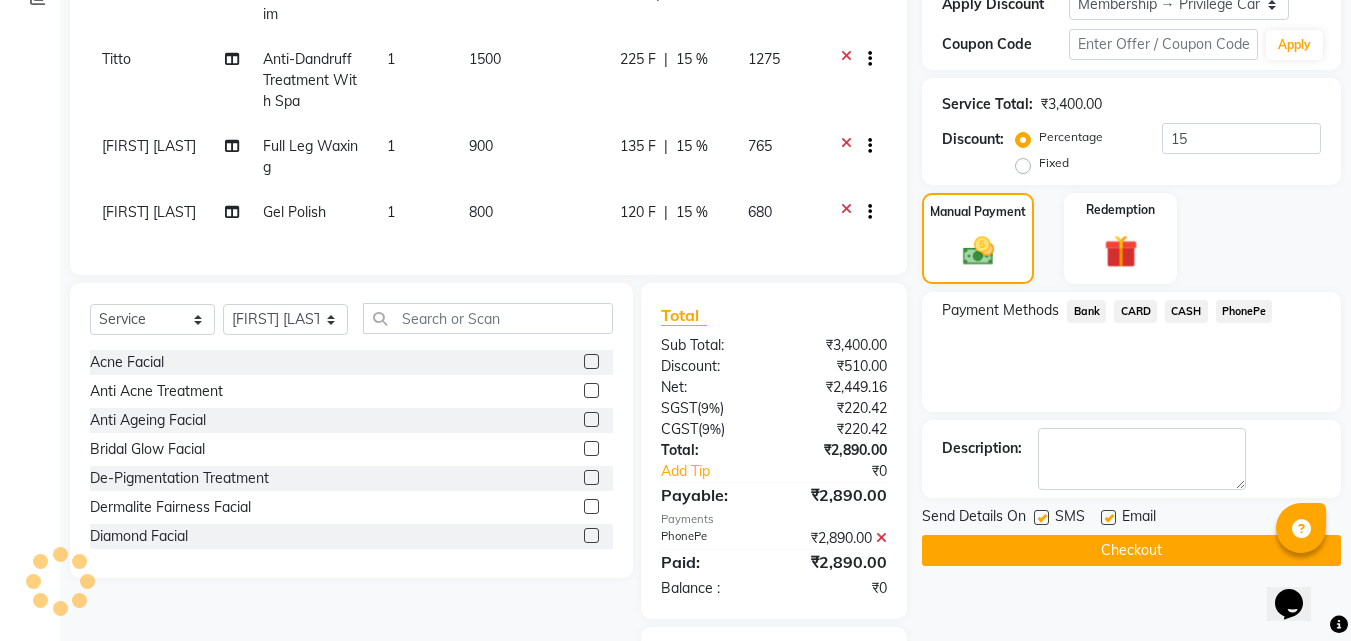 scroll, scrollTop: 452, scrollLeft: 0, axis: vertical 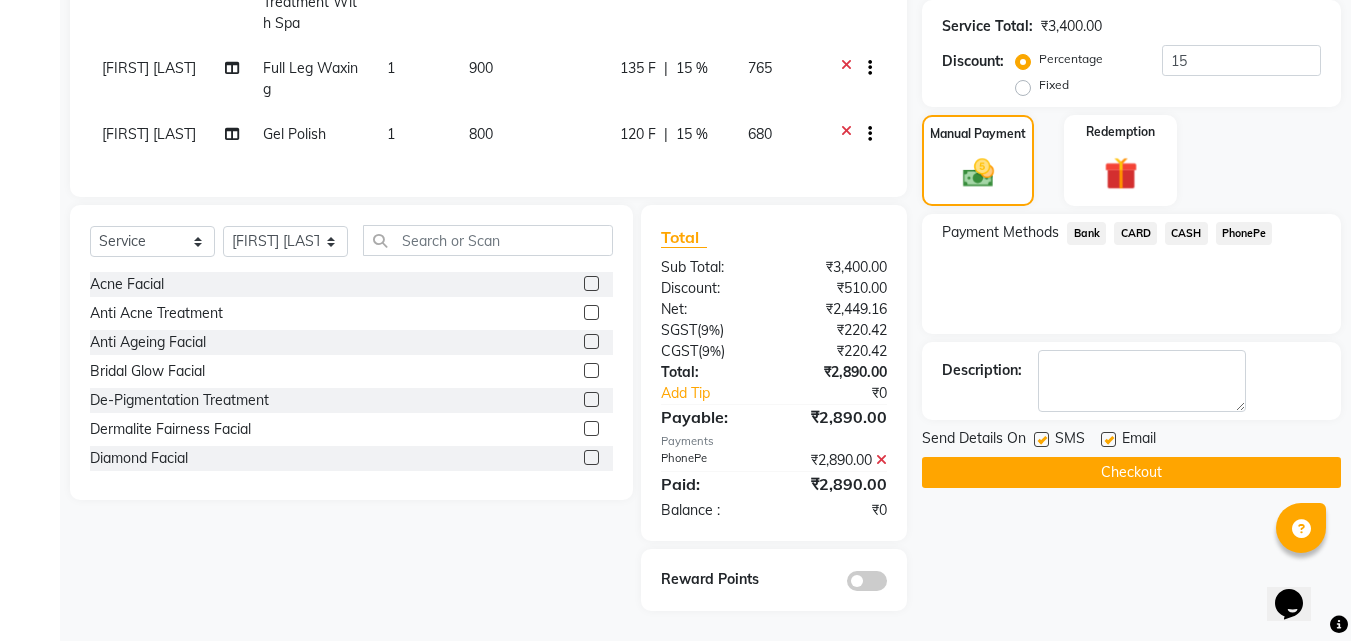 click on "Checkout" 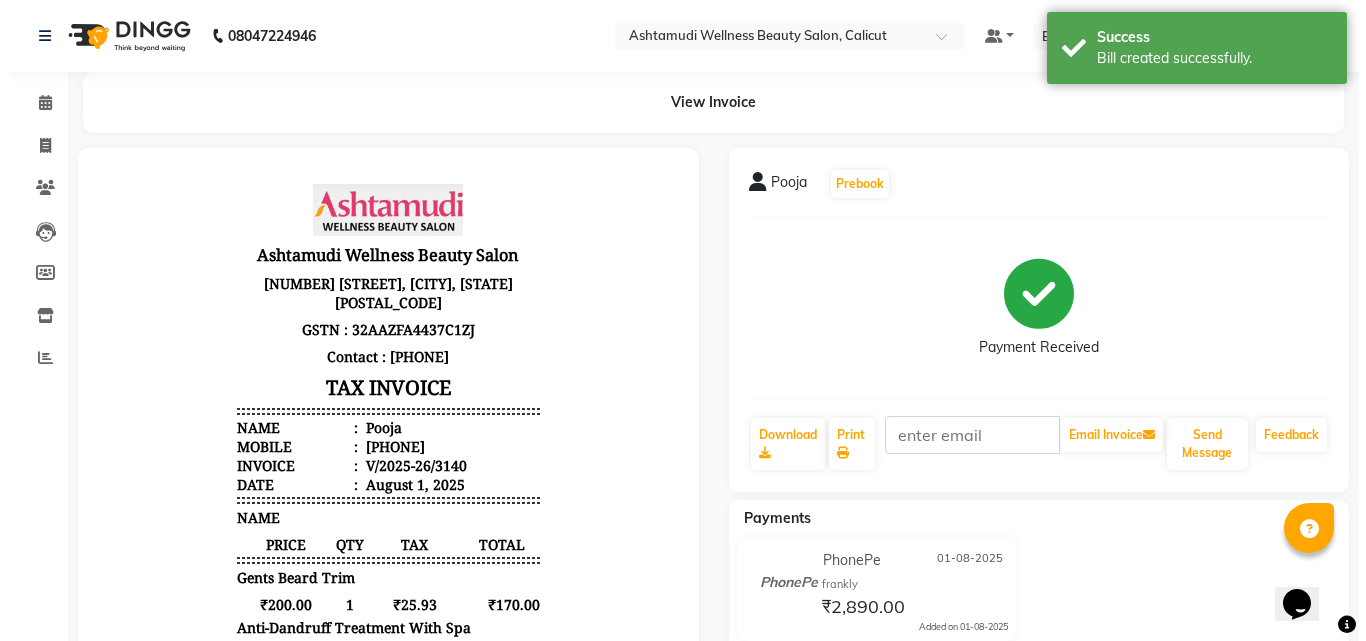scroll, scrollTop: 0, scrollLeft: 0, axis: both 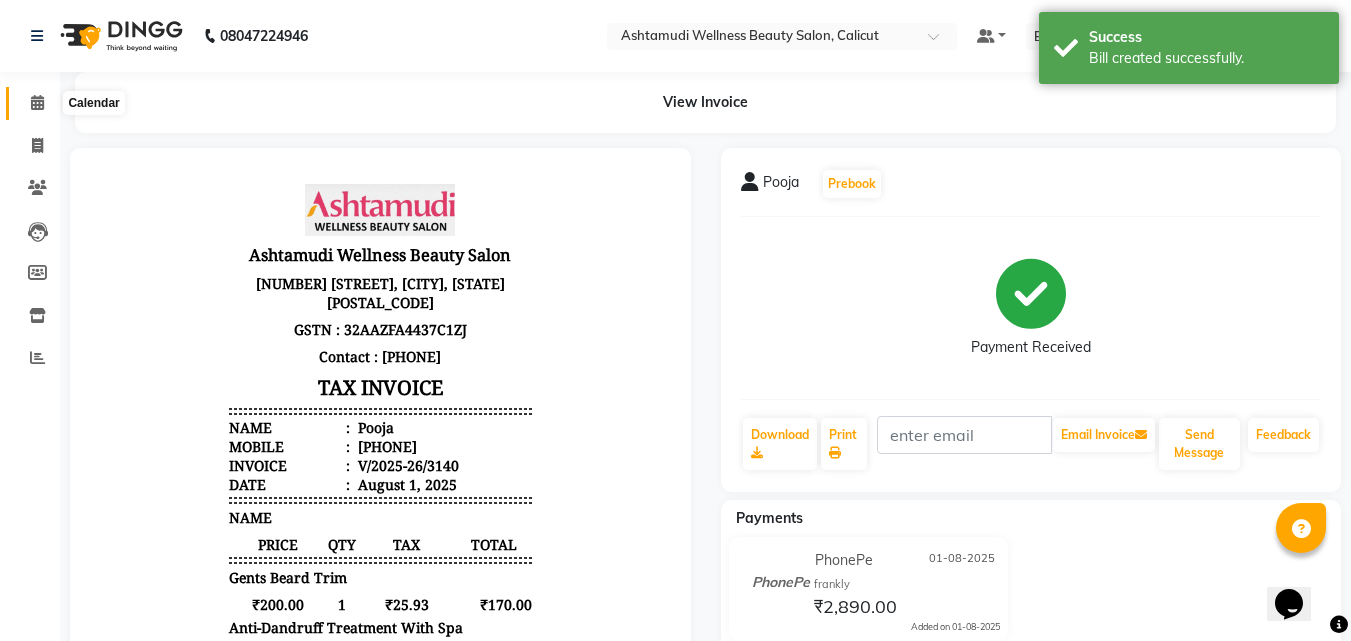 click 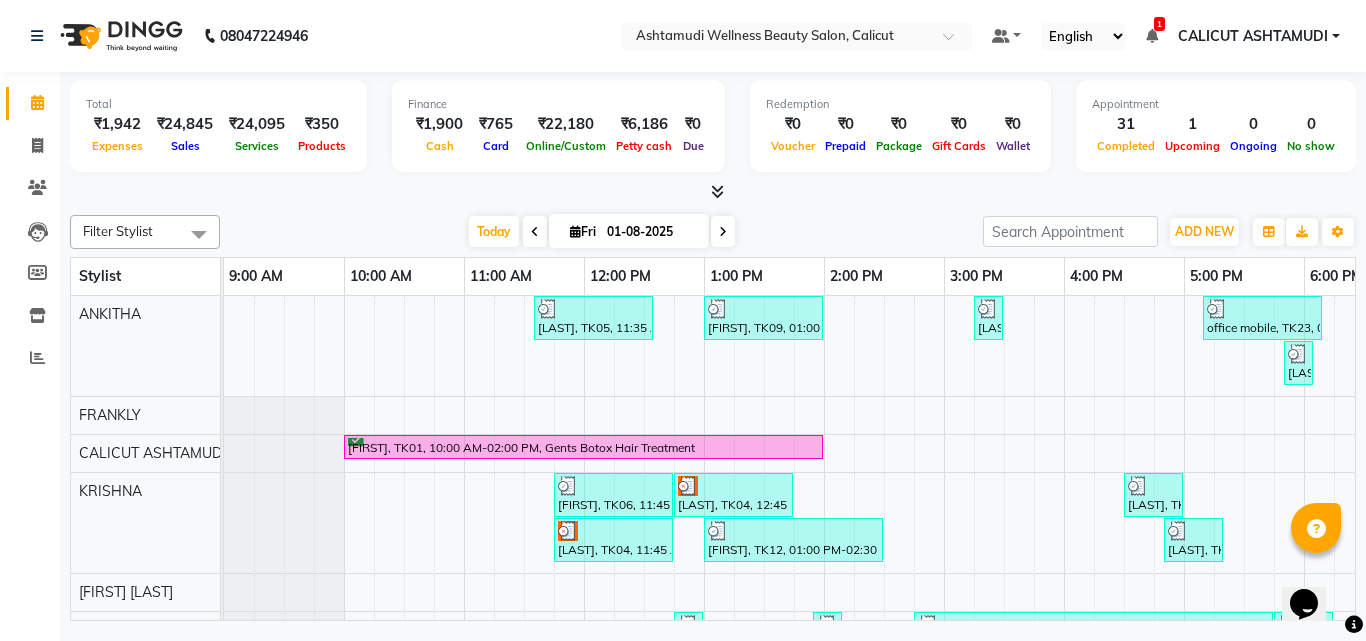 click on "Filter Stylist Select All Amala George AMBILI C ANJANA DAS ANKITHA Arya CALICUT ASHTAMUDI FRANKLY	 KRISHNA Nitesh Punam Gurung Sewan ali Sheela SUHANA  SHABU Titto Today  Fri 01-08-2025 Toggle Dropdown Add Appointment Add Invoice Add Expense Add Attendance Add Client Toggle Dropdown Add Appointment Add Invoice Add Expense Add Attendance Add Client ADD NEW Toggle Dropdown Add Appointment Add Invoice Add Expense Add Attendance Add Client Filter Stylist Select All Amala George AMBILI C ANJANA DAS ANKITHA Arya CALICUT ASHTAMUDI FRANKLY	 KRISHNA Nitesh Punam Gurung Sewan ali Sheela SUHANA  SHABU Titto Group By Zoom" 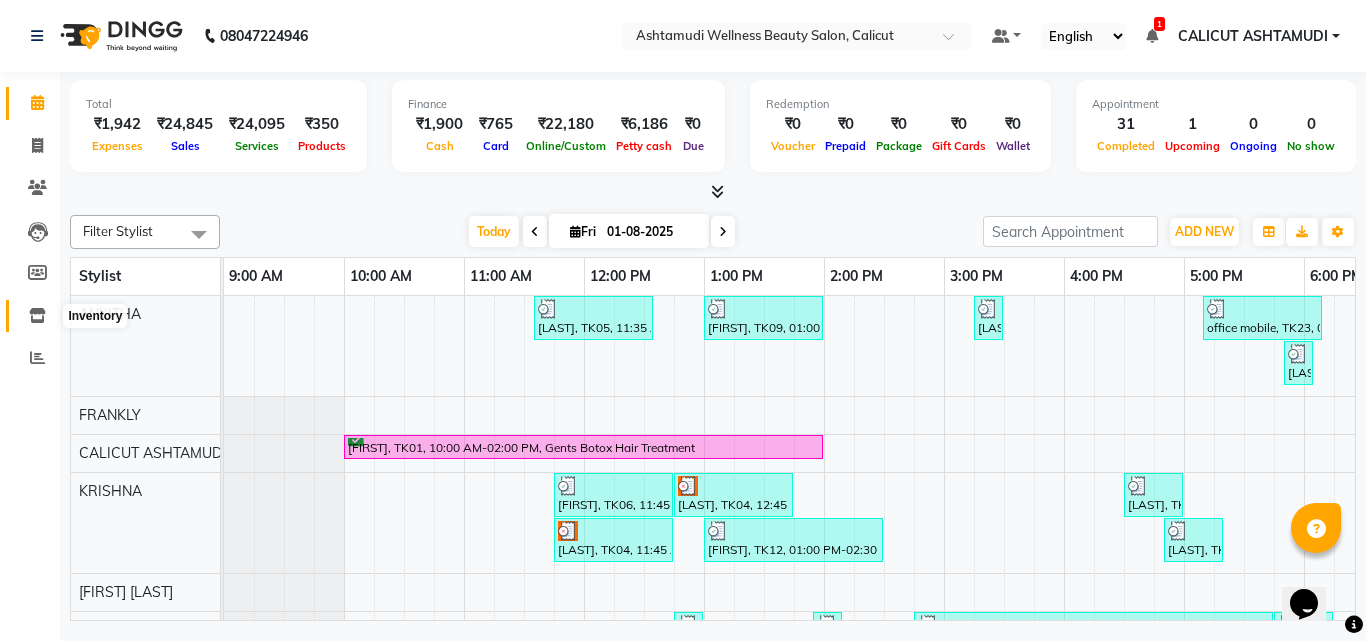click 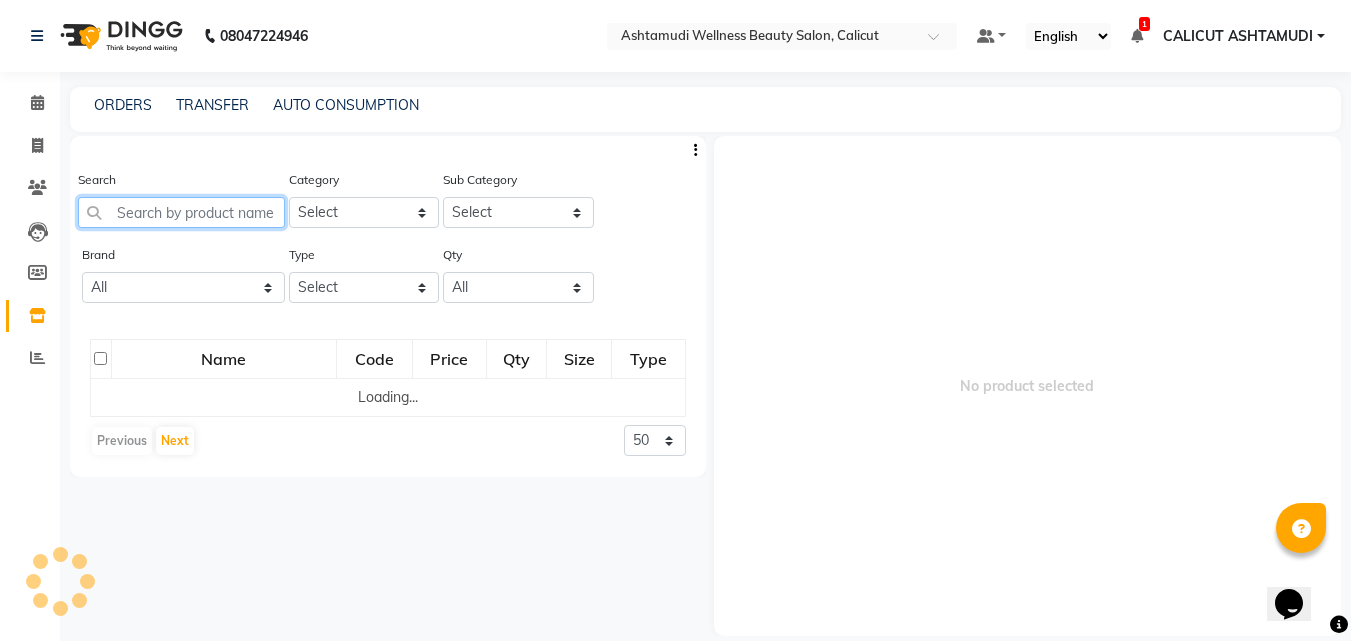 click on "Search" 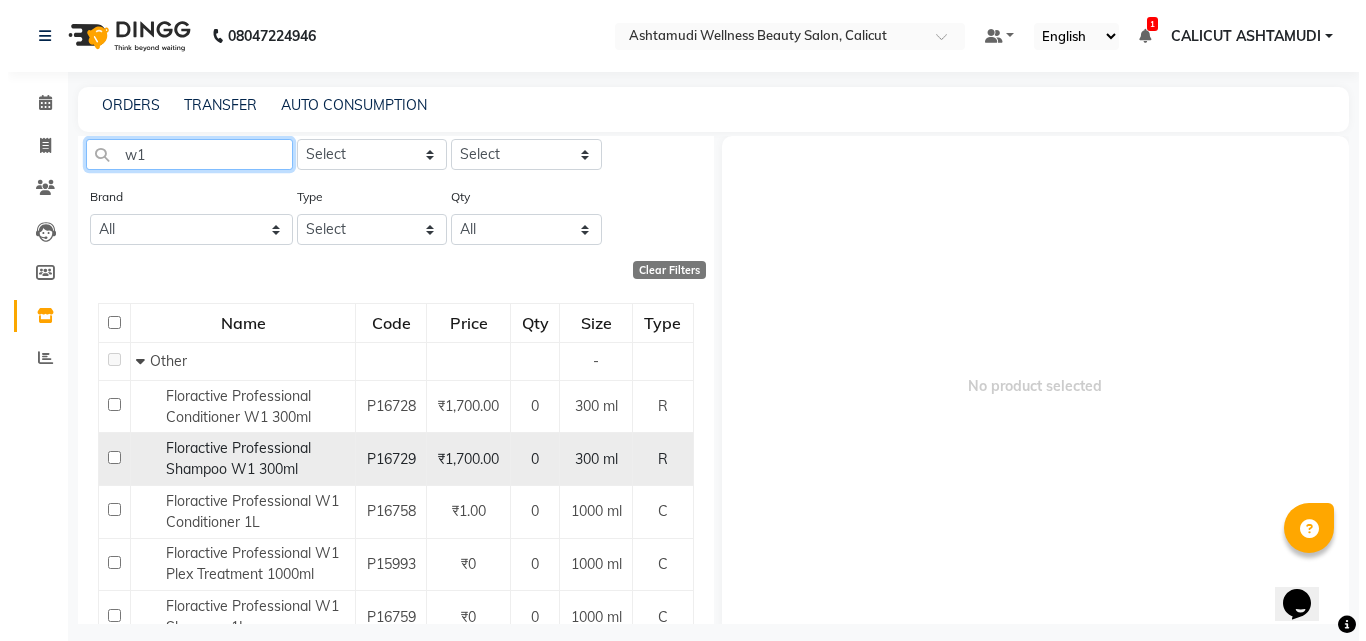 scroll, scrollTop: 0, scrollLeft: 0, axis: both 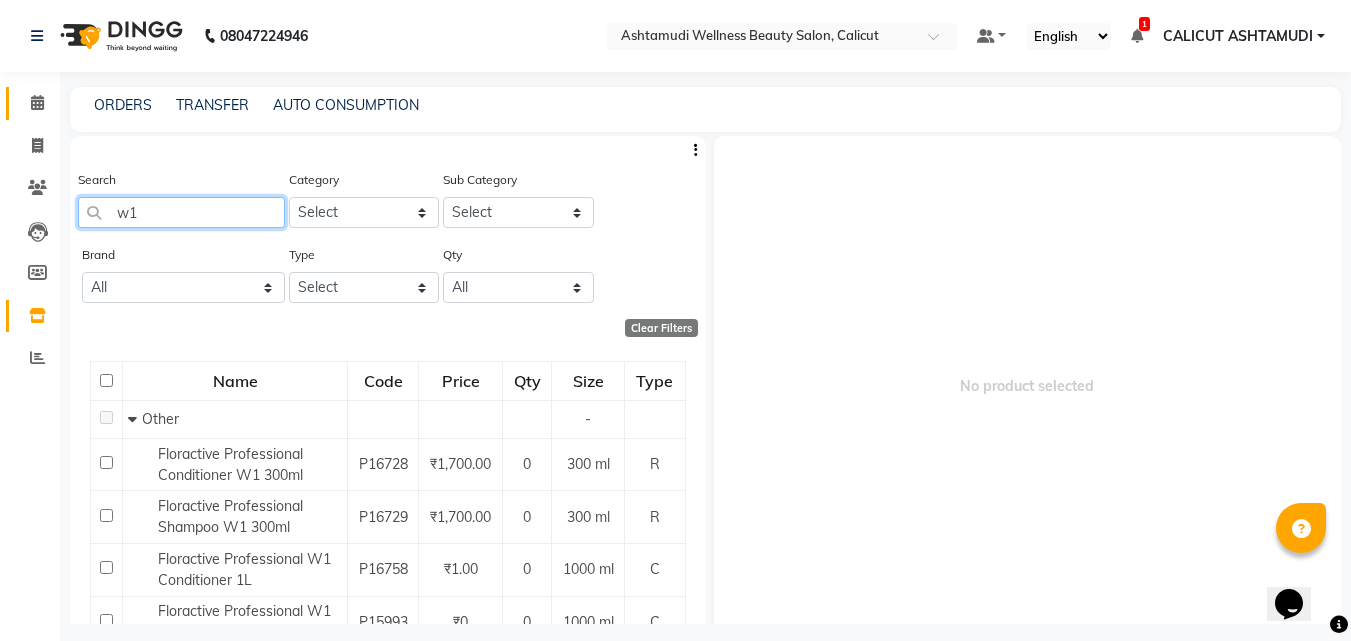 type on "w1" 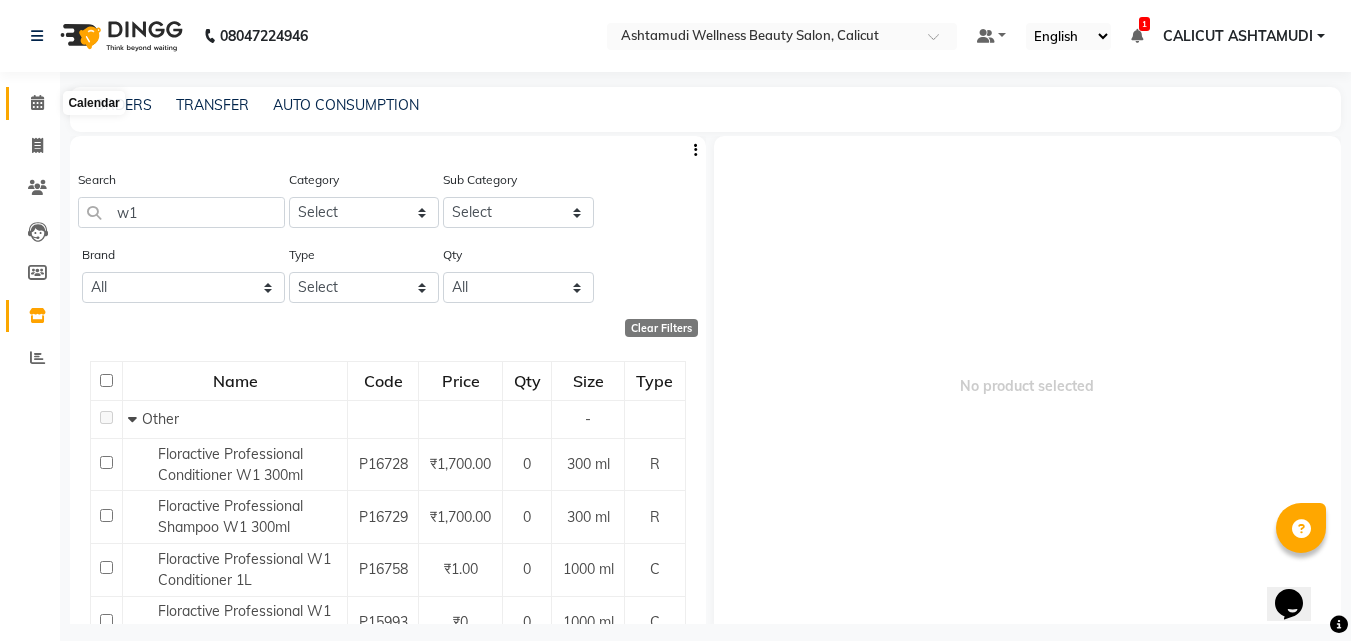 drag, startPoint x: 40, startPoint y: 93, endPoint x: 93, endPoint y: 64, distance: 60.41523 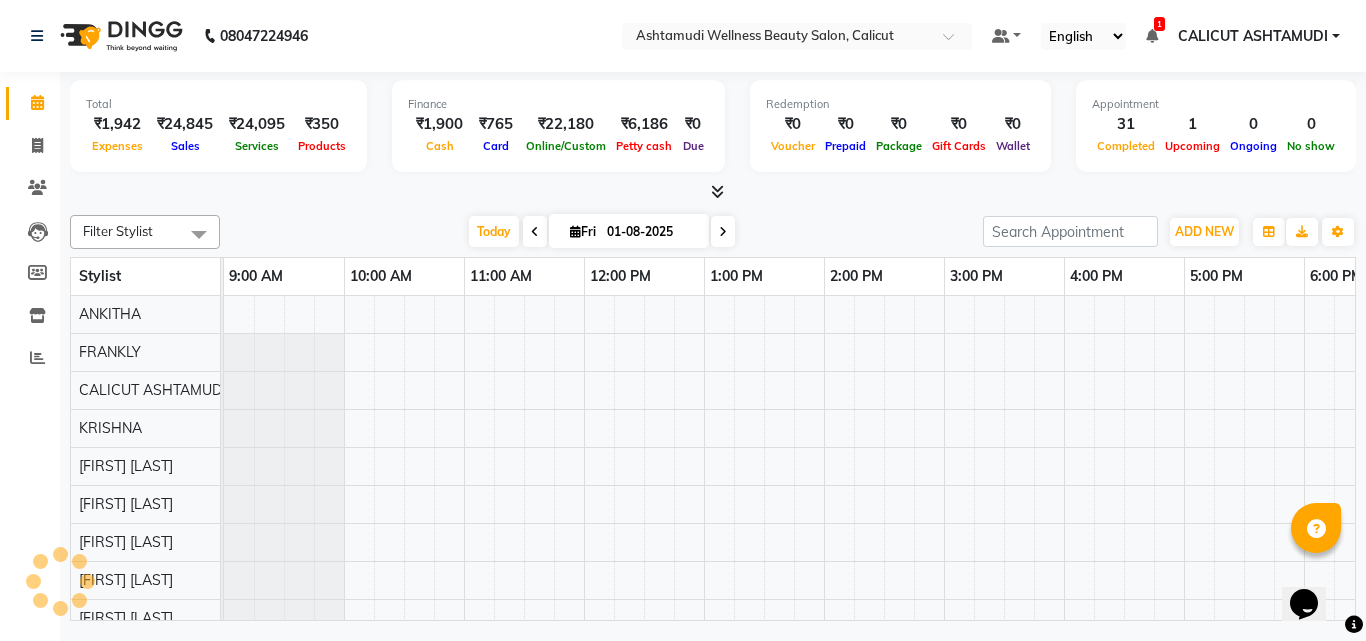 scroll, scrollTop: 0, scrollLeft: 0, axis: both 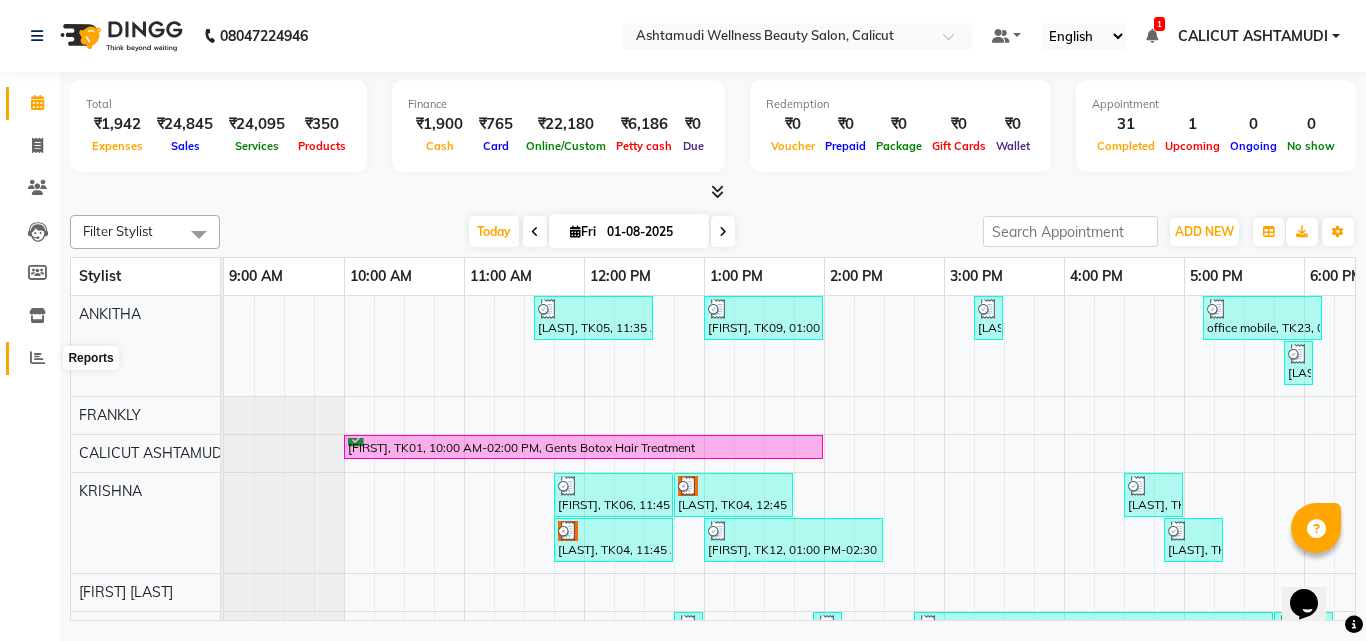 click 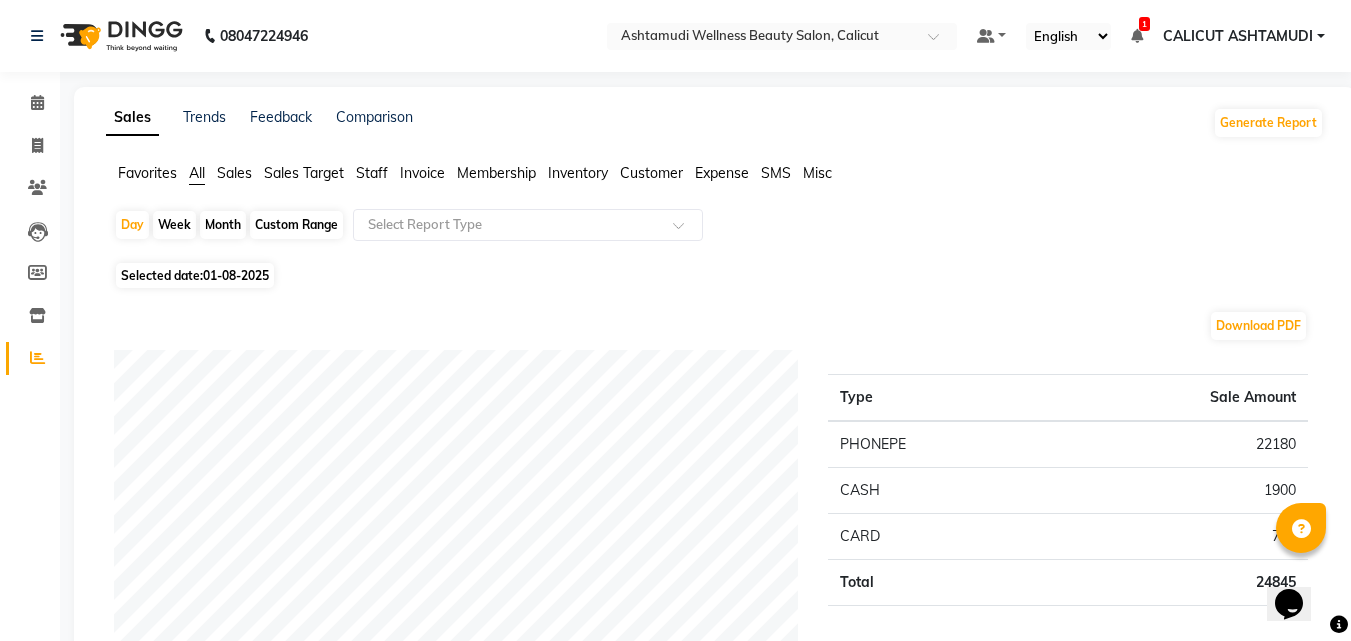 click on "Expense" 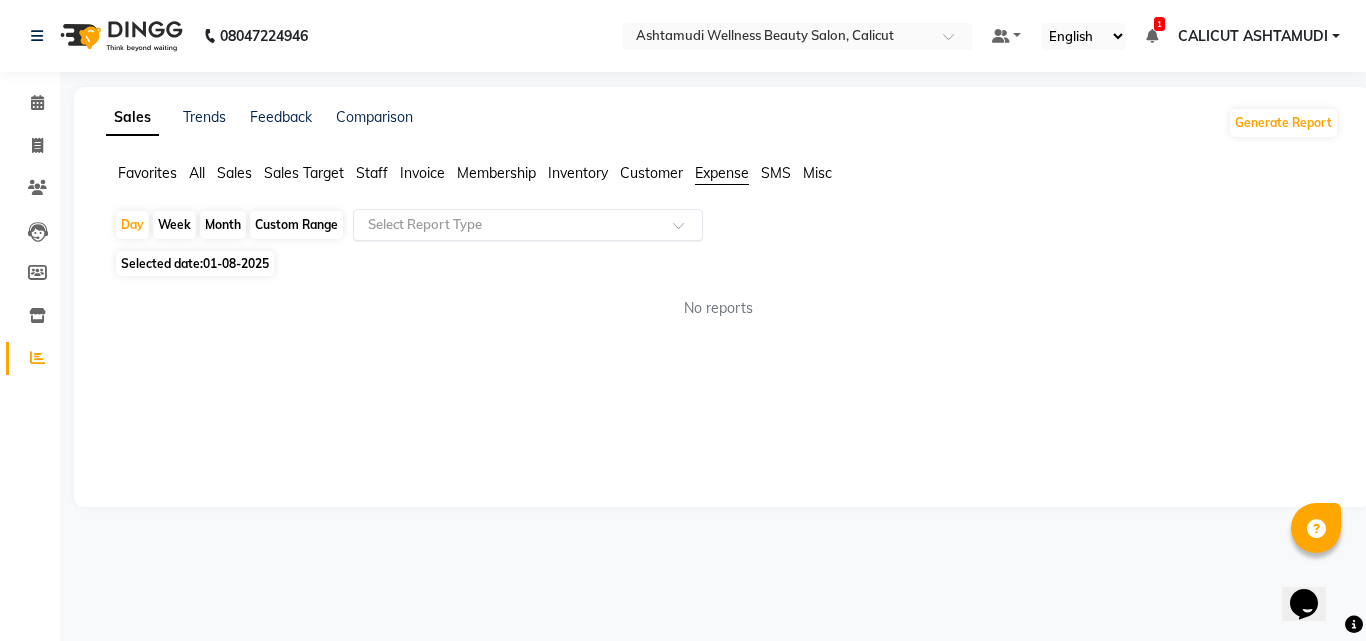 click on "Select Report Type" 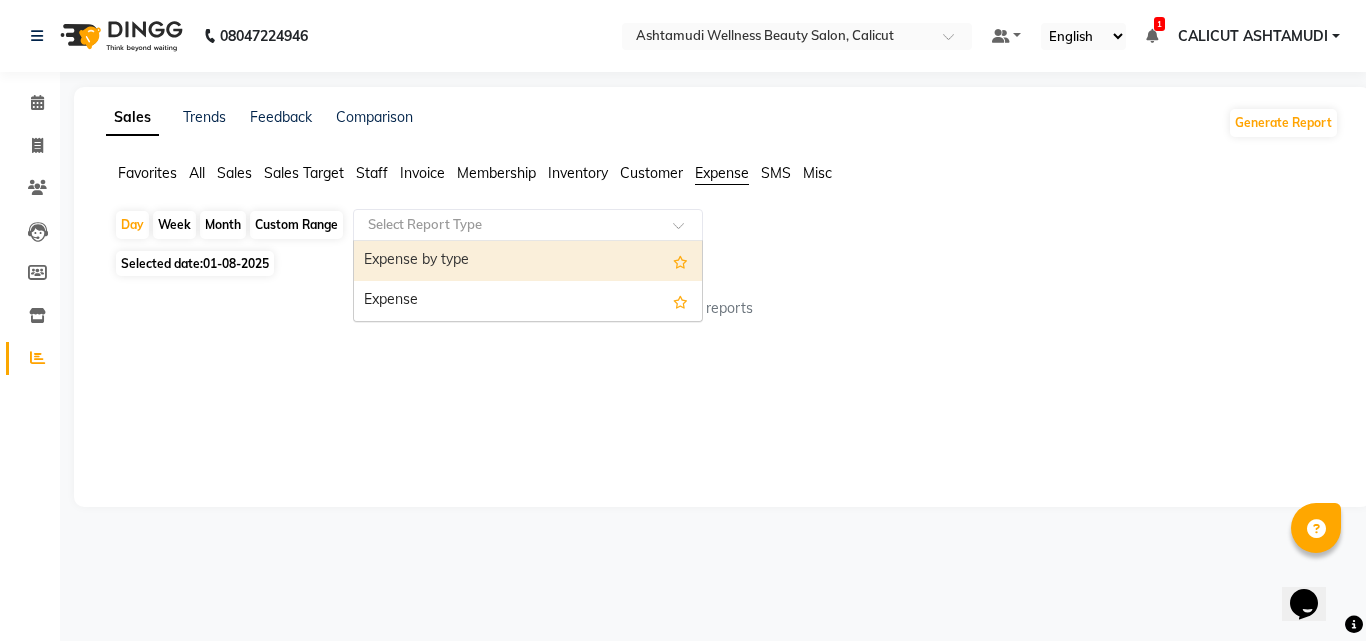 click 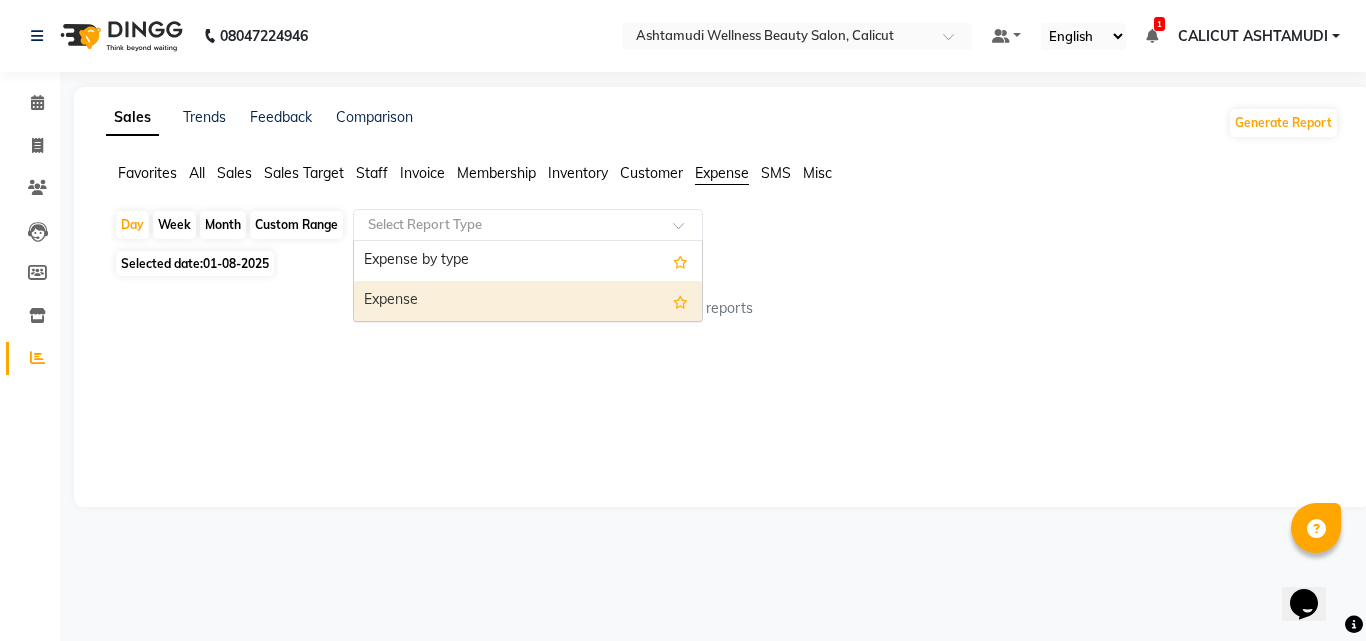 click on "Expense" at bounding box center [528, 301] 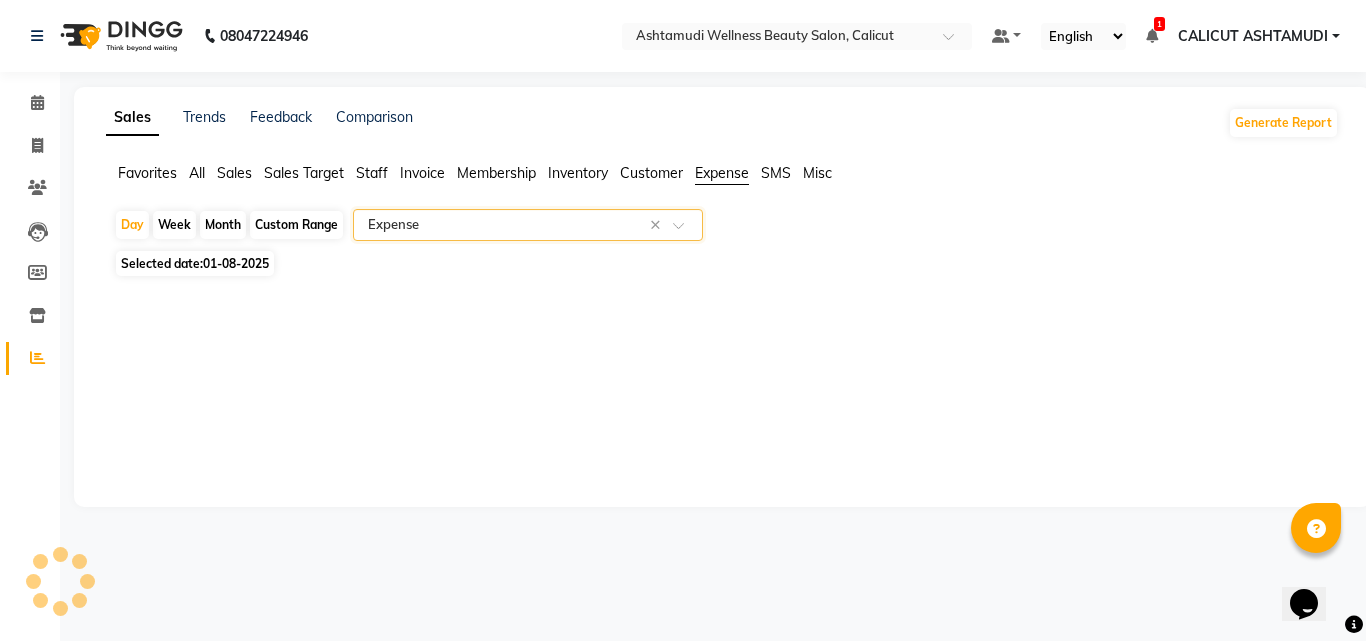 select on "full_report" 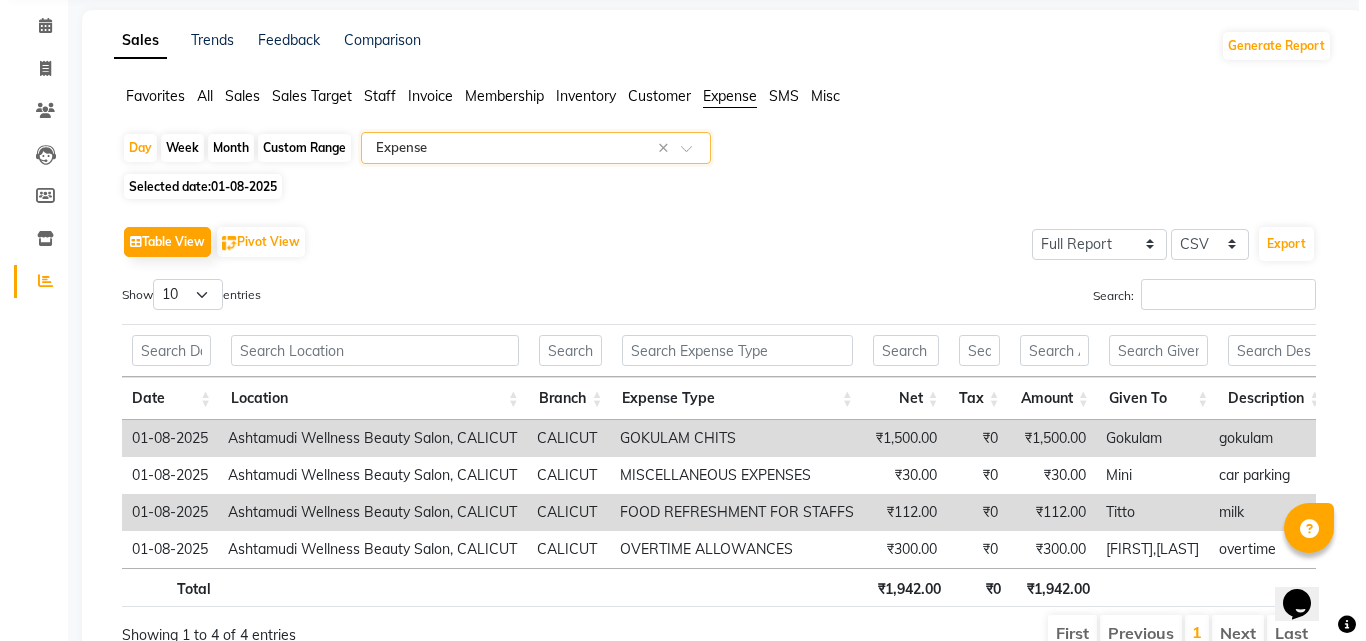 scroll, scrollTop: 0, scrollLeft: 0, axis: both 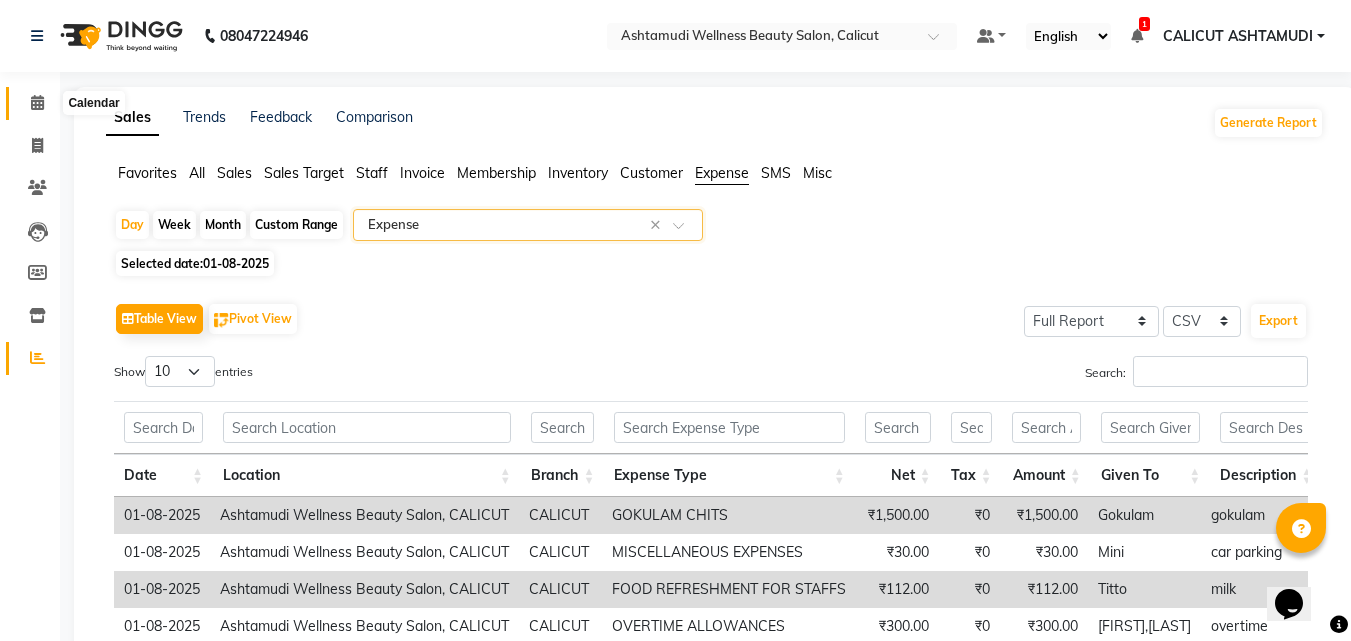 click 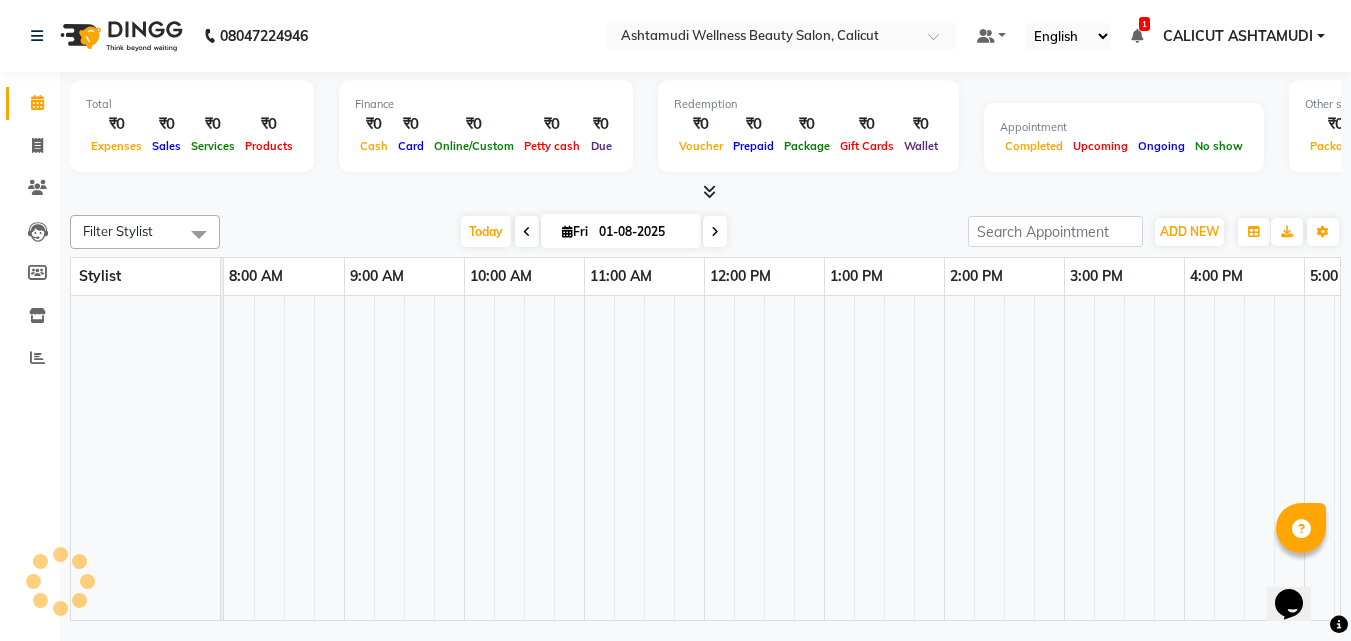 click 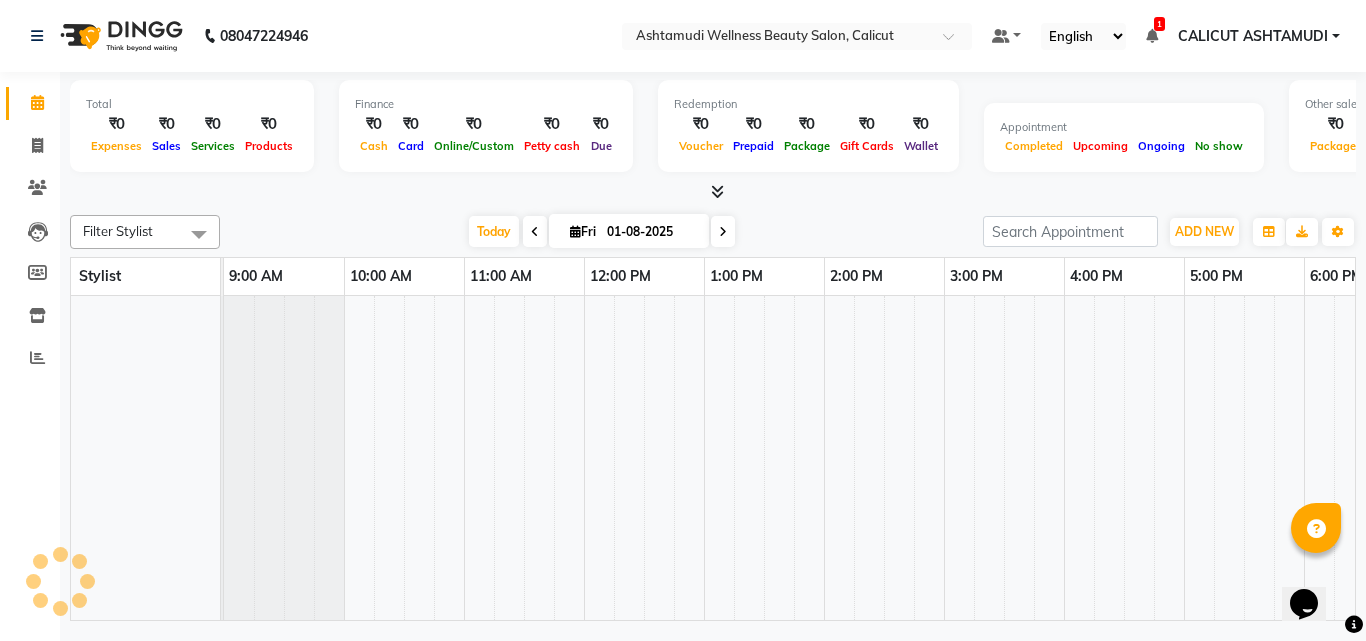 scroll, scrollTop: 0, scrollLeft: 0, axis: both 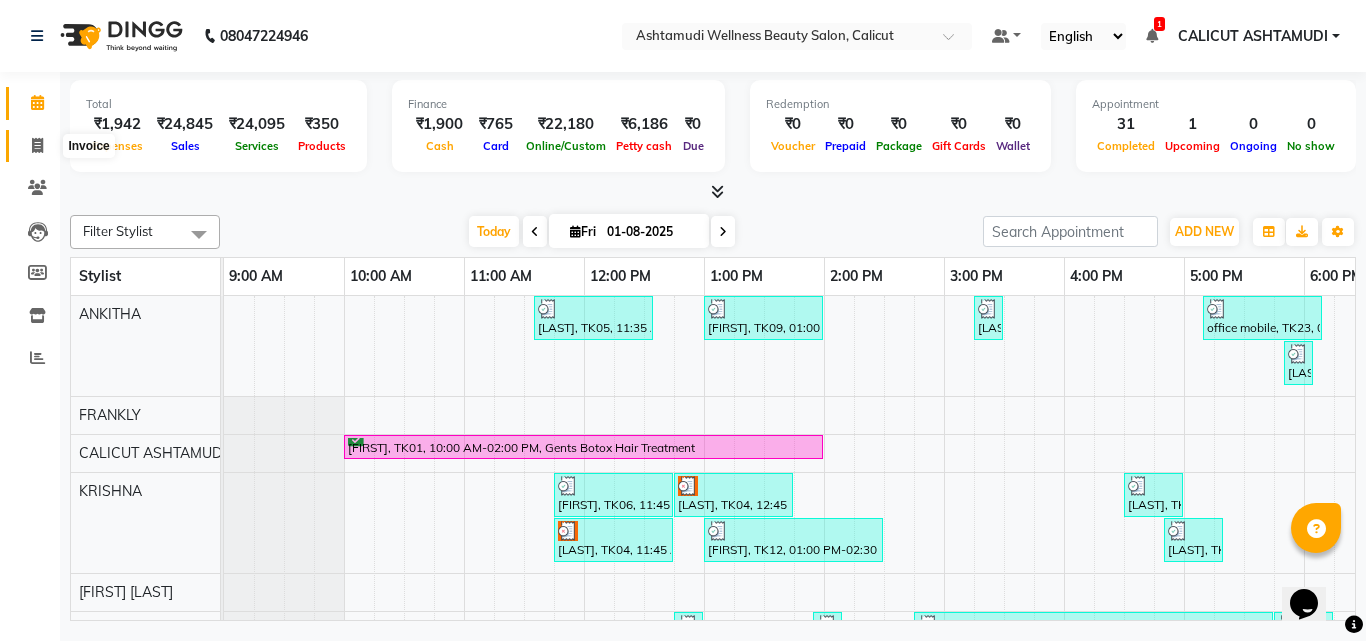 click 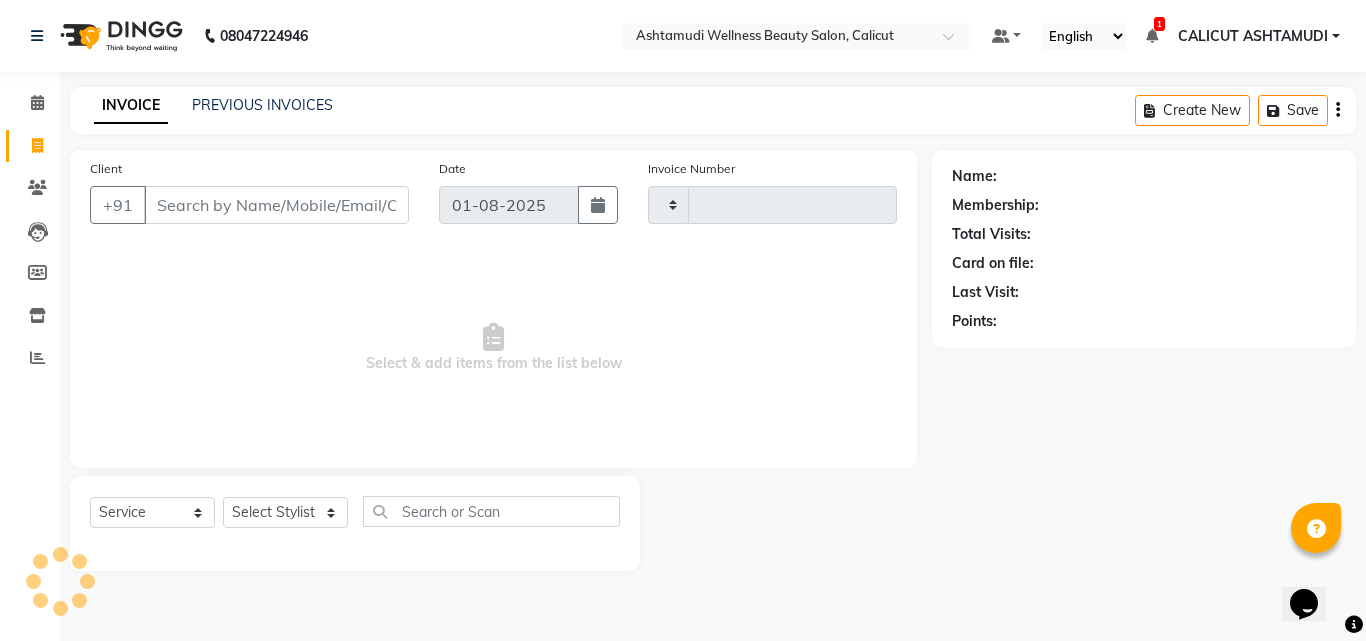 type on "3141" 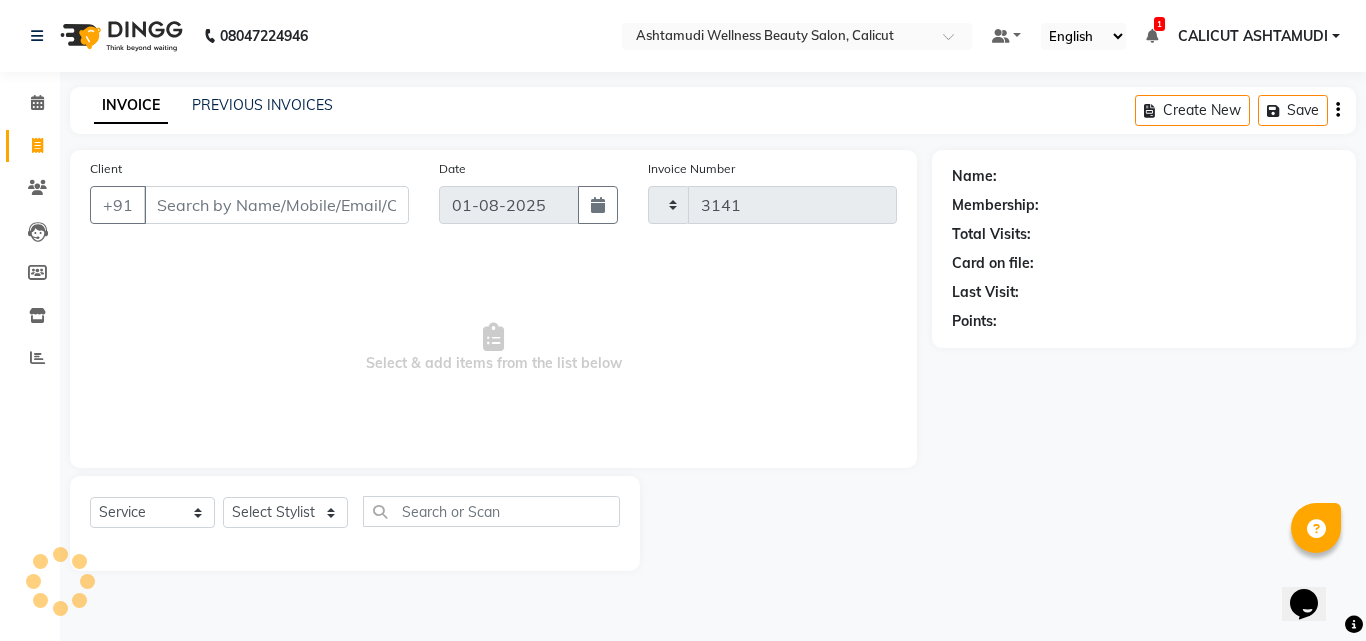 select on "4630" 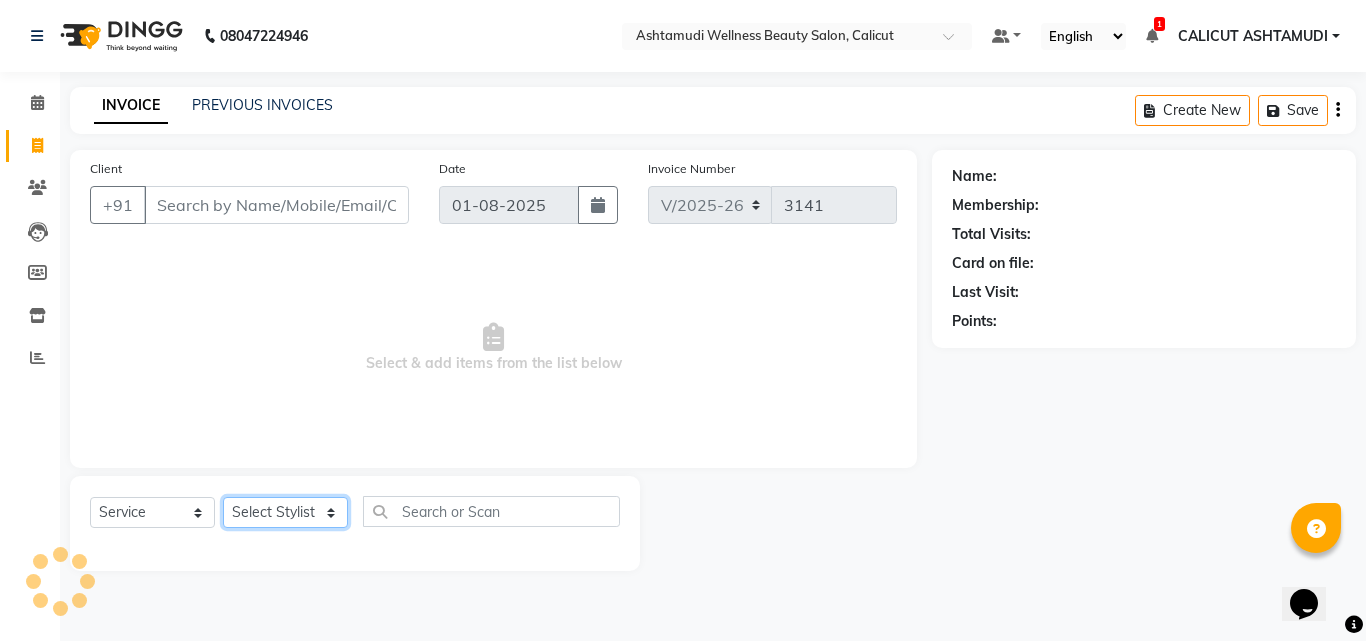 click on "Select Stylist" 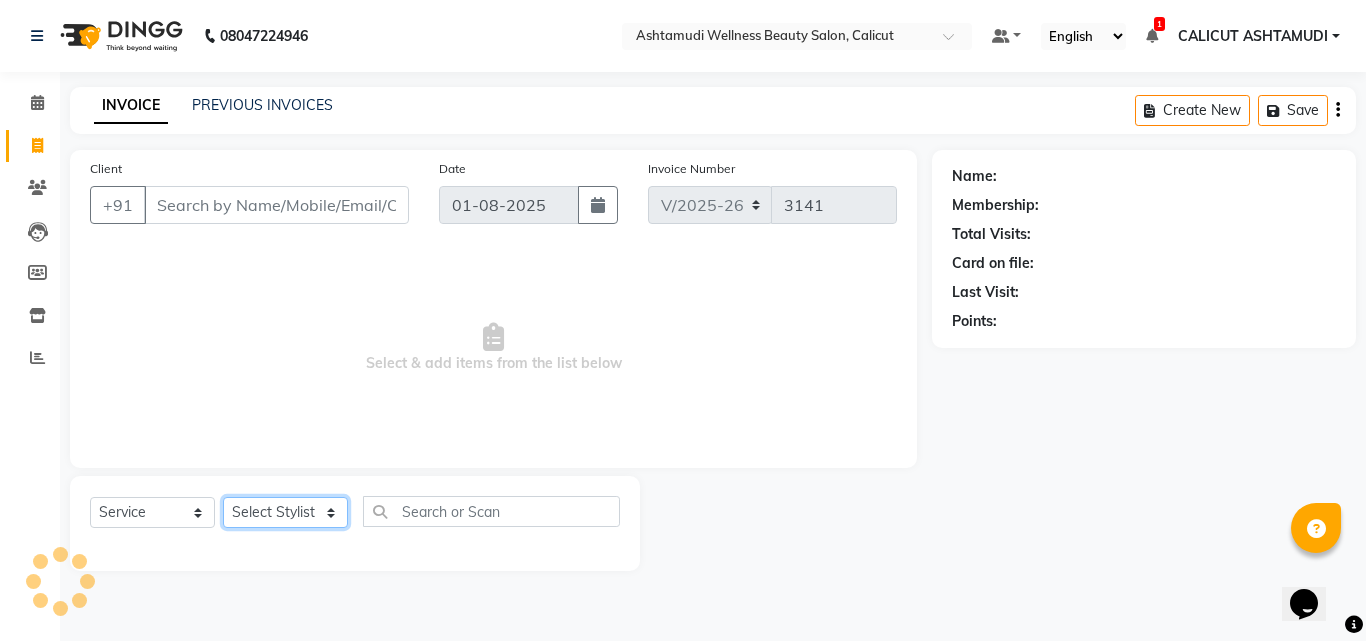 click on "Select Stylist Amala George AMBILI C ANJANA DAS ANKITHA Arya CALICUT ASHTAMUDI FRANKLY	 GRACY KRISHNA Nitesh Punam Gurung Sewan ali Sheela SUHANA  SHABU Titto" 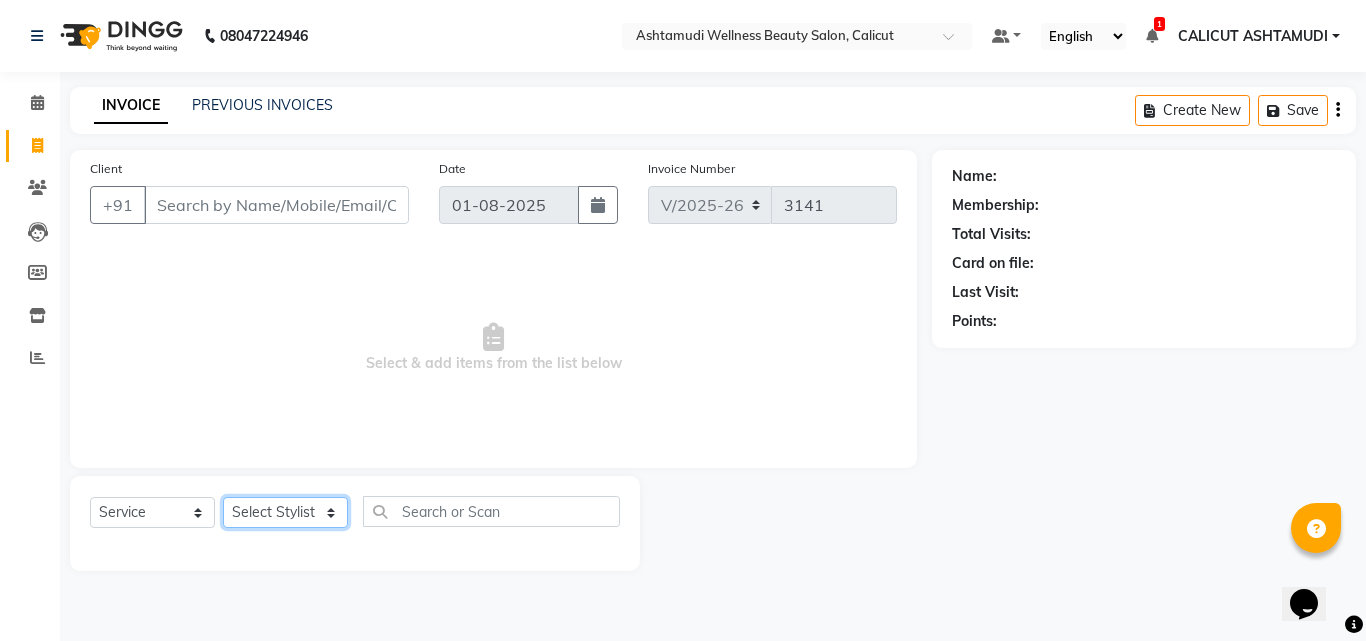 click on "Select Stylist Amala George AMBILI C ANJANA DAS ANKITHA Arya CALICUT ASHTAMUDI FRANKLY	 GRACY KRISHNA Nitesh Punam Gurung Sewan ali Sheela SUHANA  SHABU Titto" 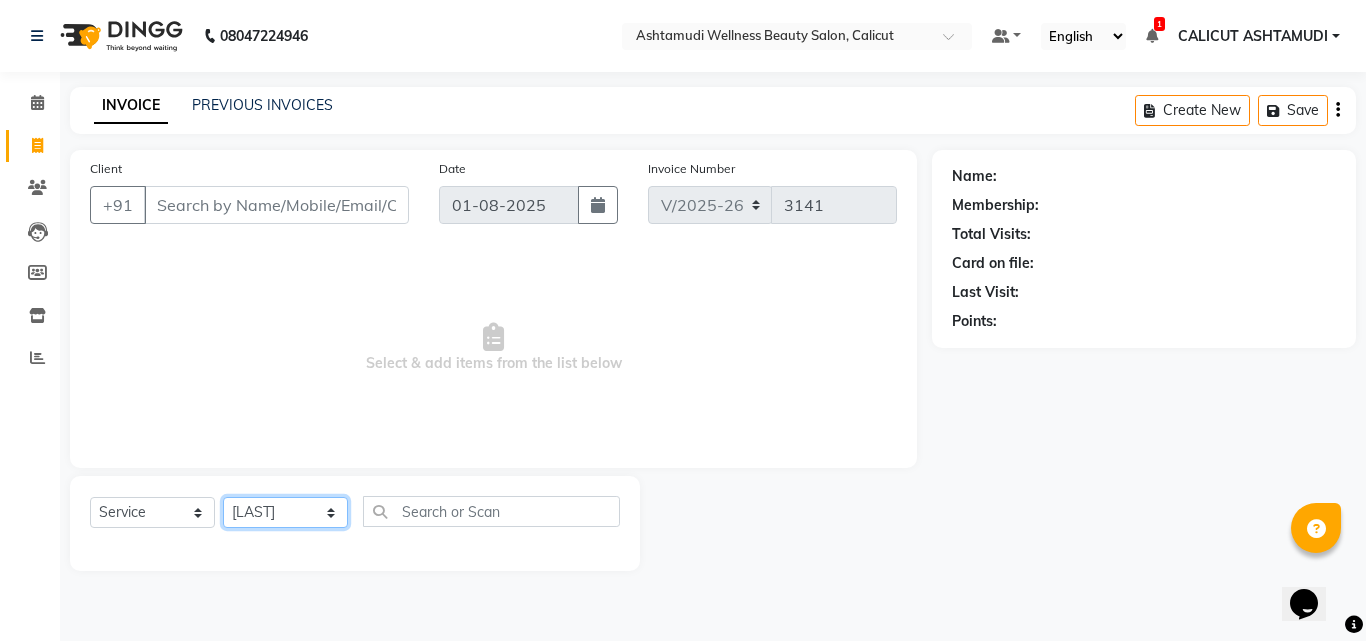 click on "Select Stylist Amala George AMBILI C ANJANA DAS ANKITHA Arya CALICUT ASHTAMUDI FRANKLY	 GRACY KRISHNA Nitesh Punam Gurung Sewan ali Sheela SUHANA  SHABU Titto" 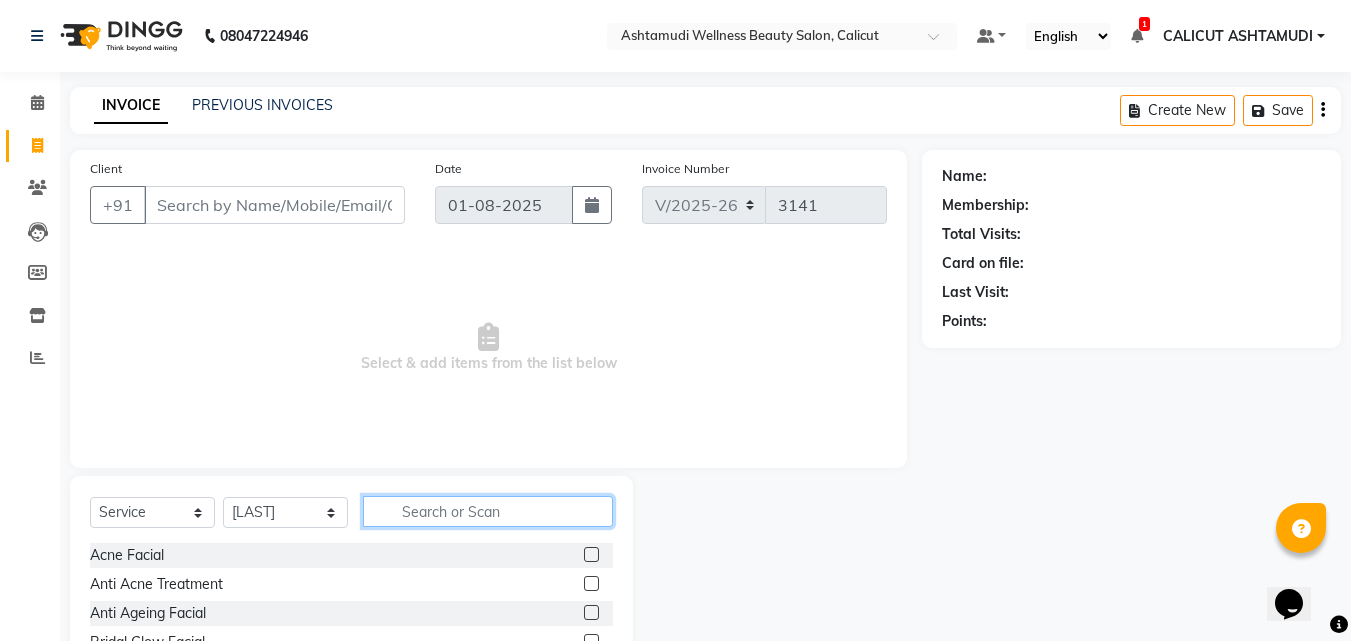 click 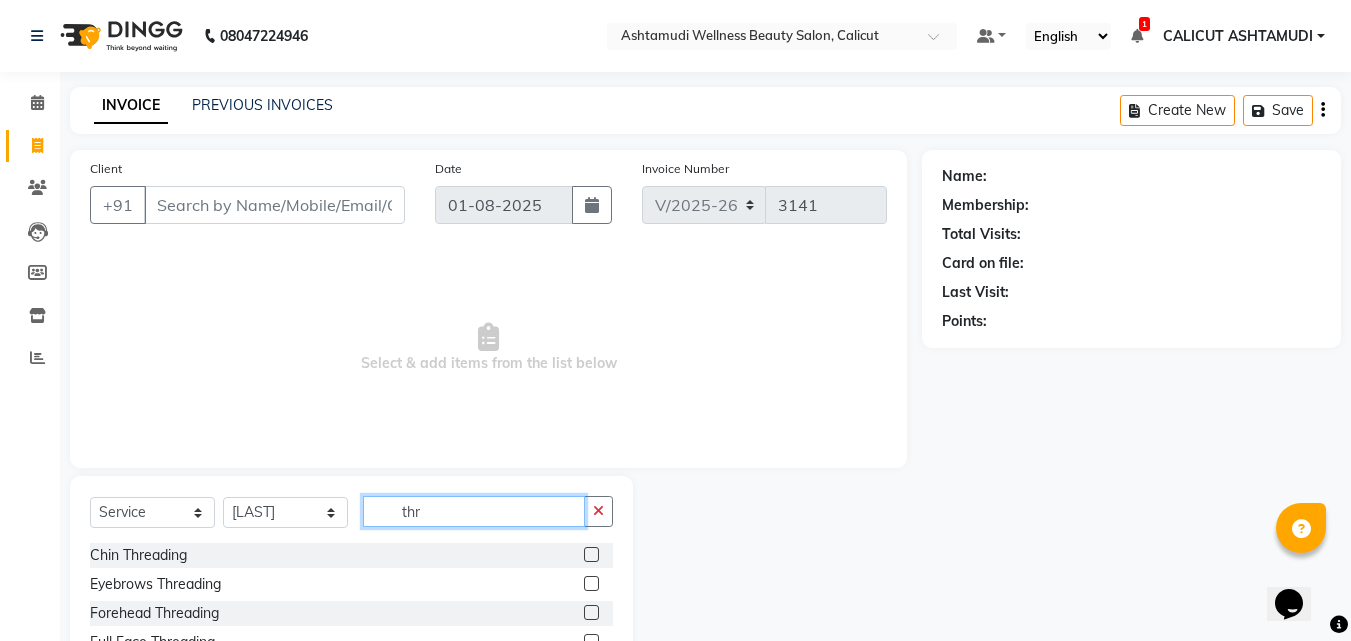 type on "thr" 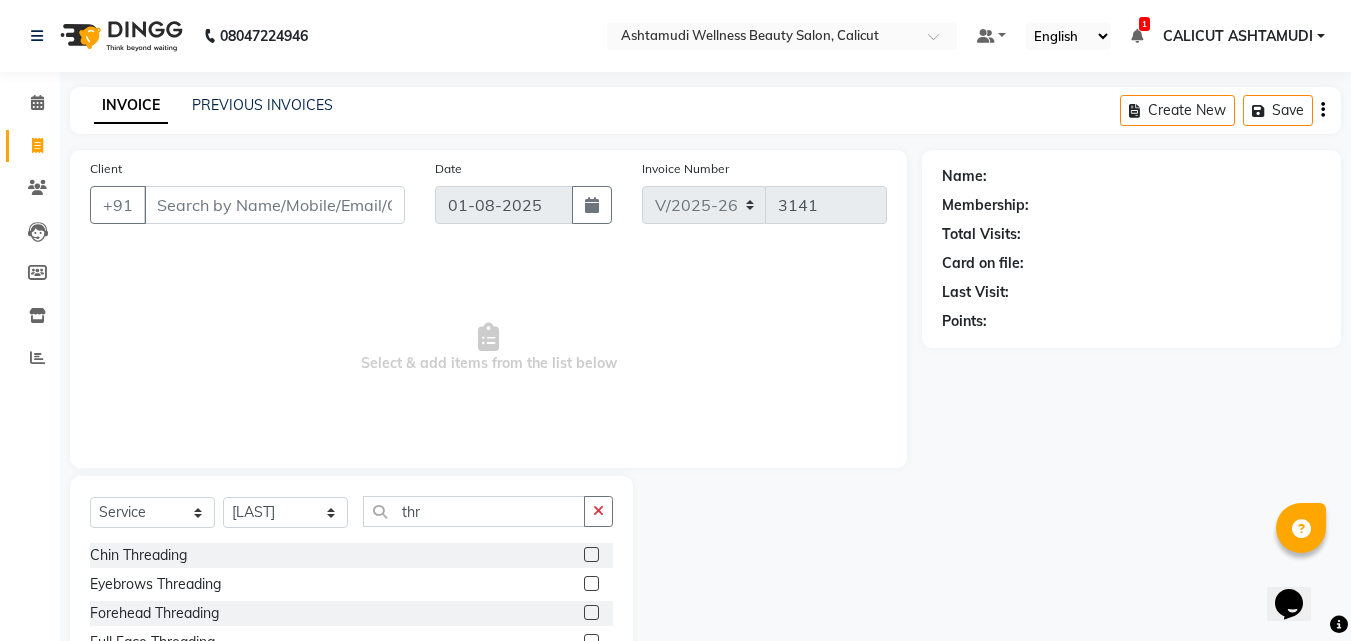 click 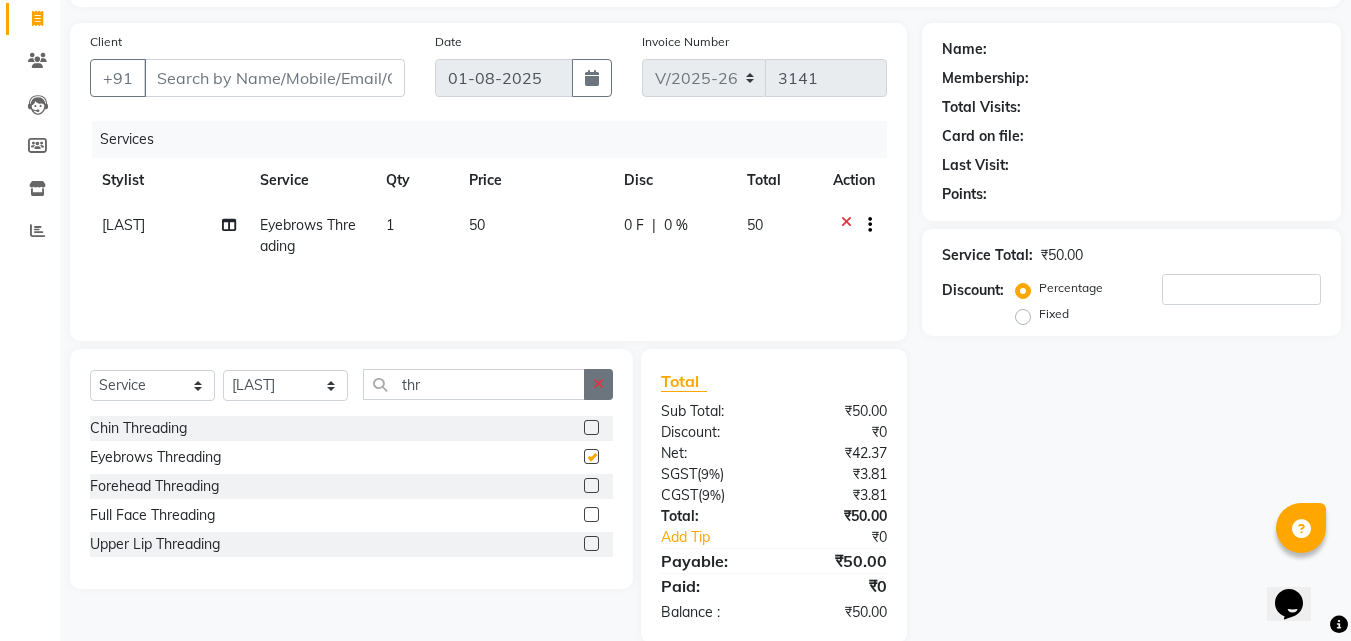 checkbox on "false" 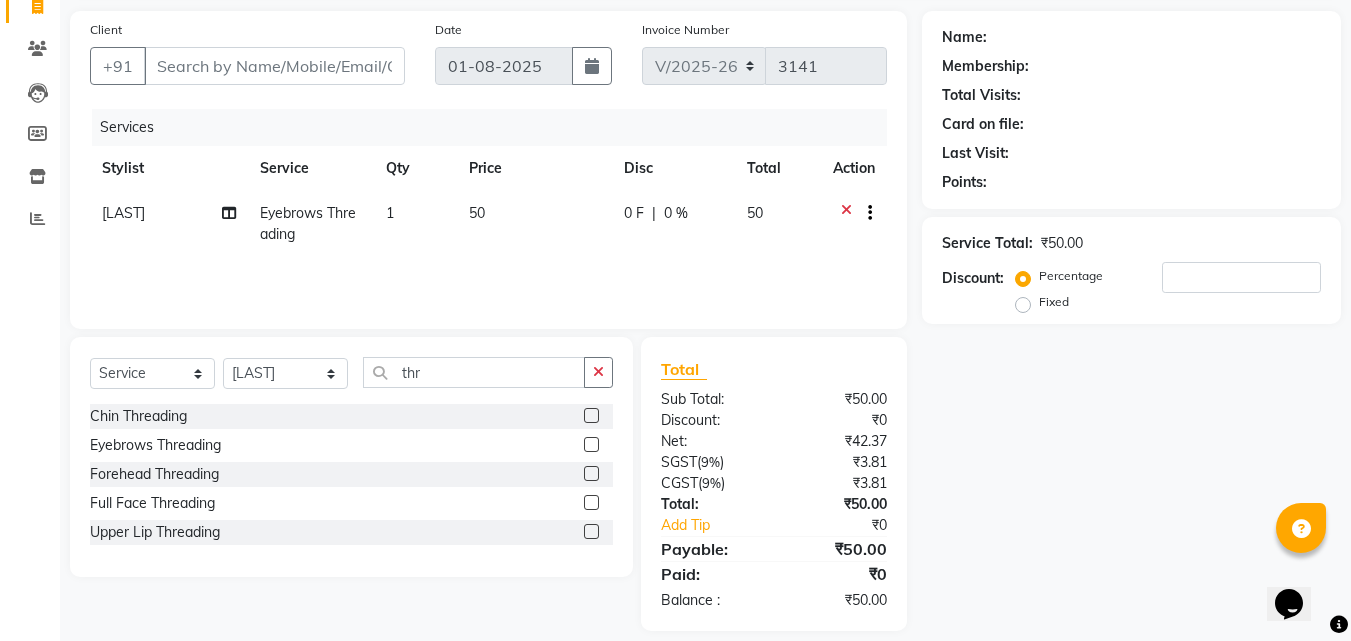 scroll, scrollTop: 159, scrollLeft: 0, axis: vertical 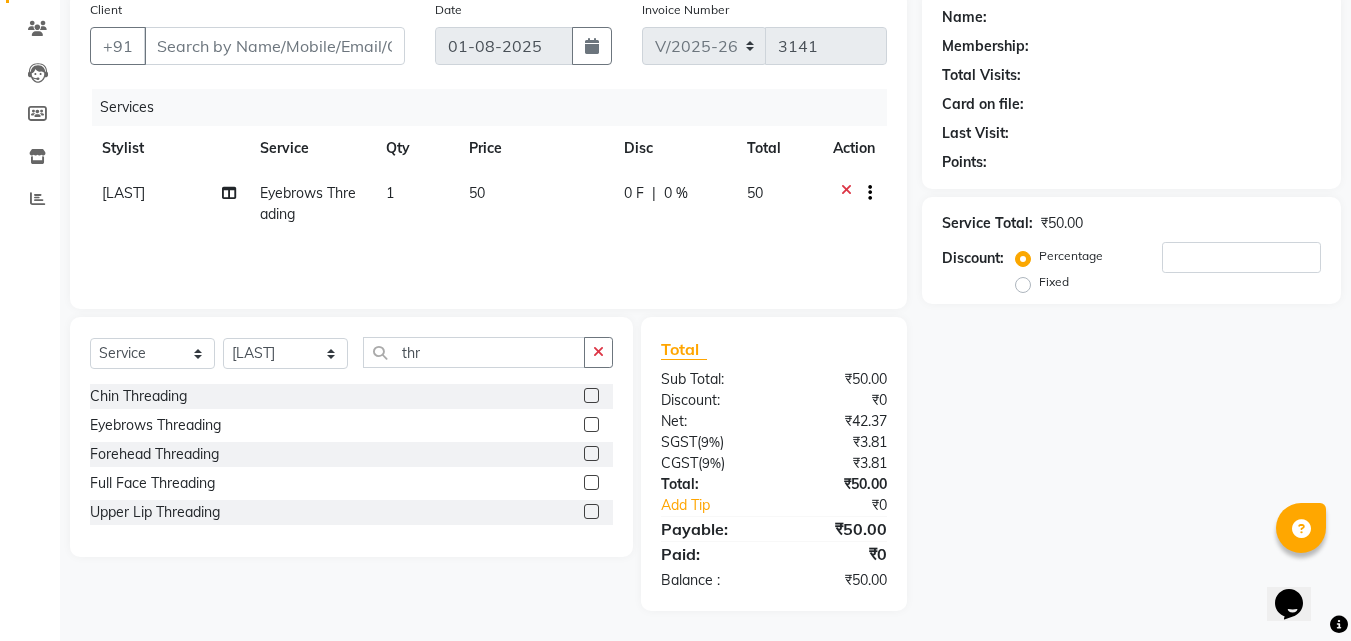 click 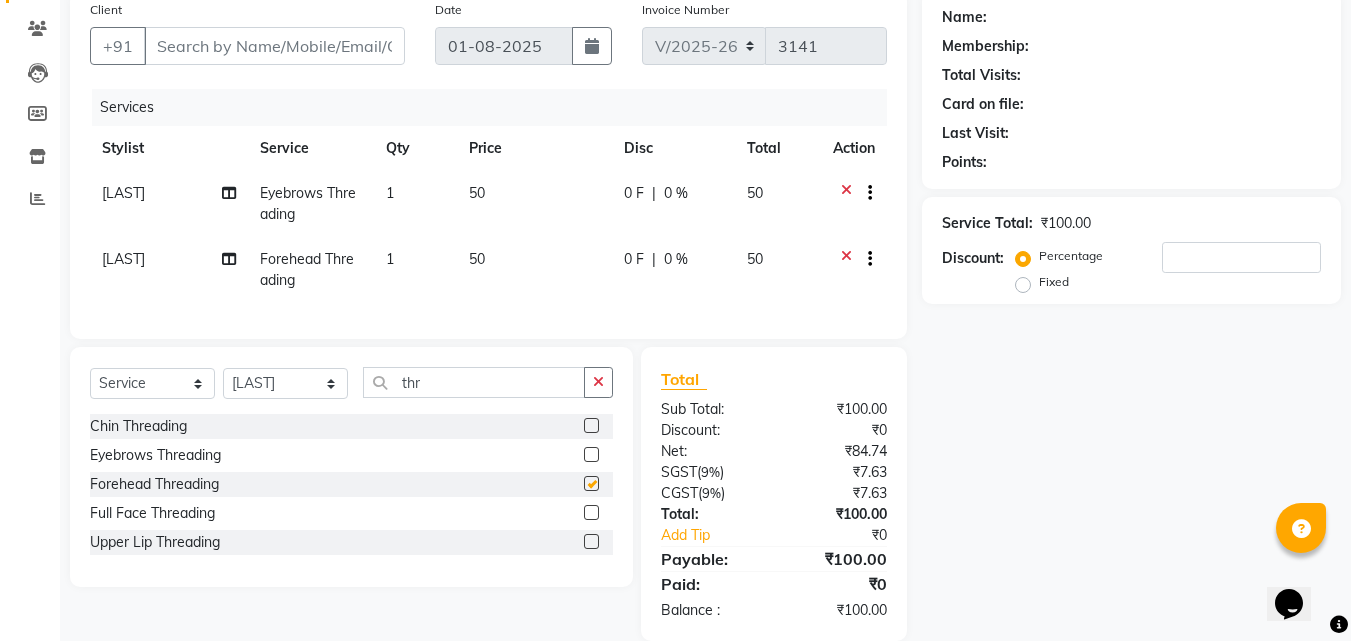 checkbox on "false" 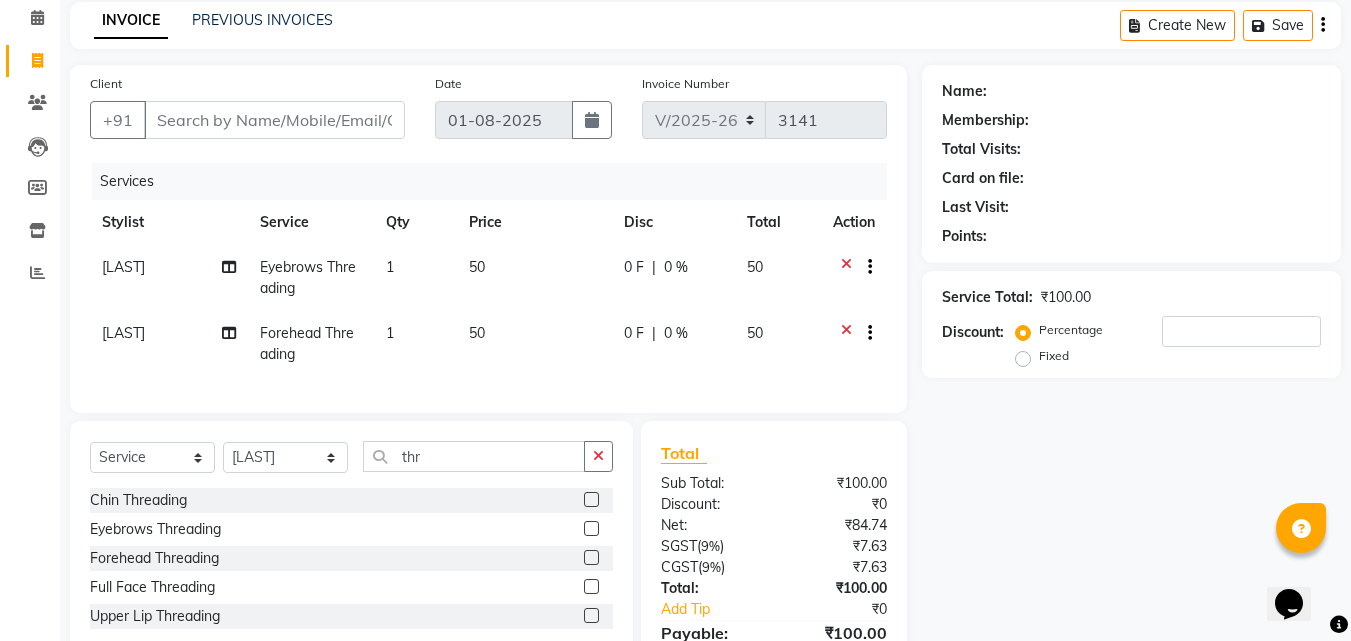 scroll, scrollTop: 0, scrollLeft: 0, axis: both 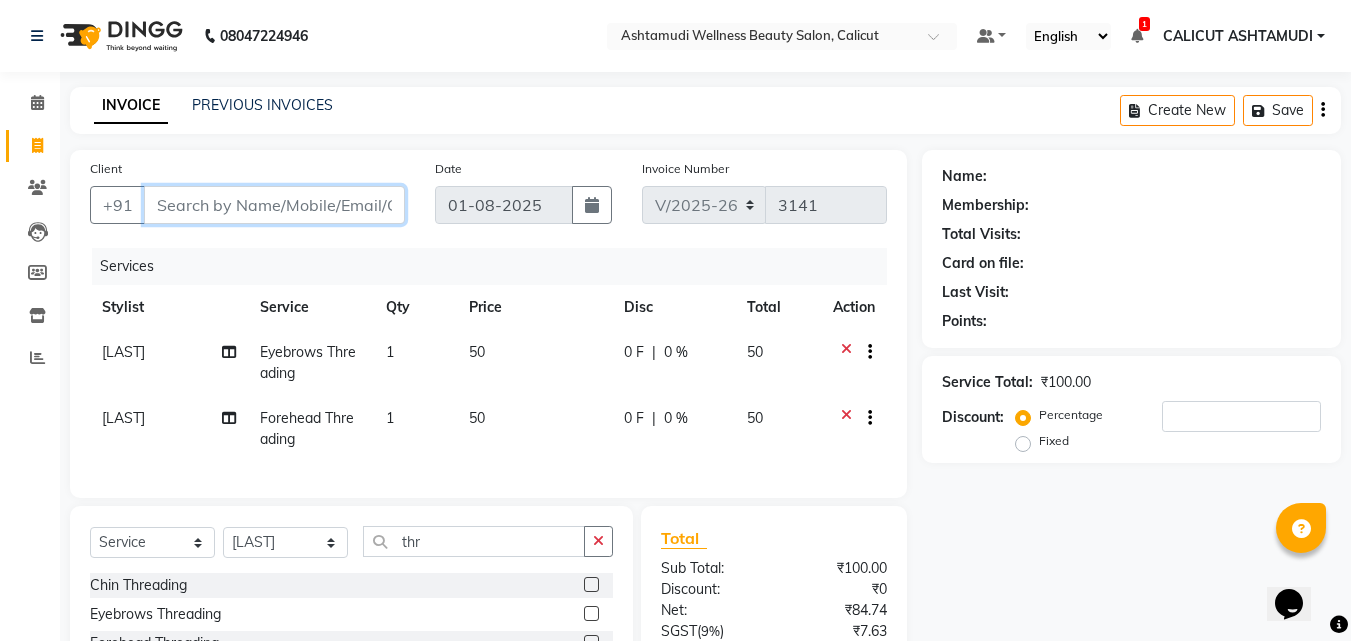 click on "Client" at bounding box center (274, 205) 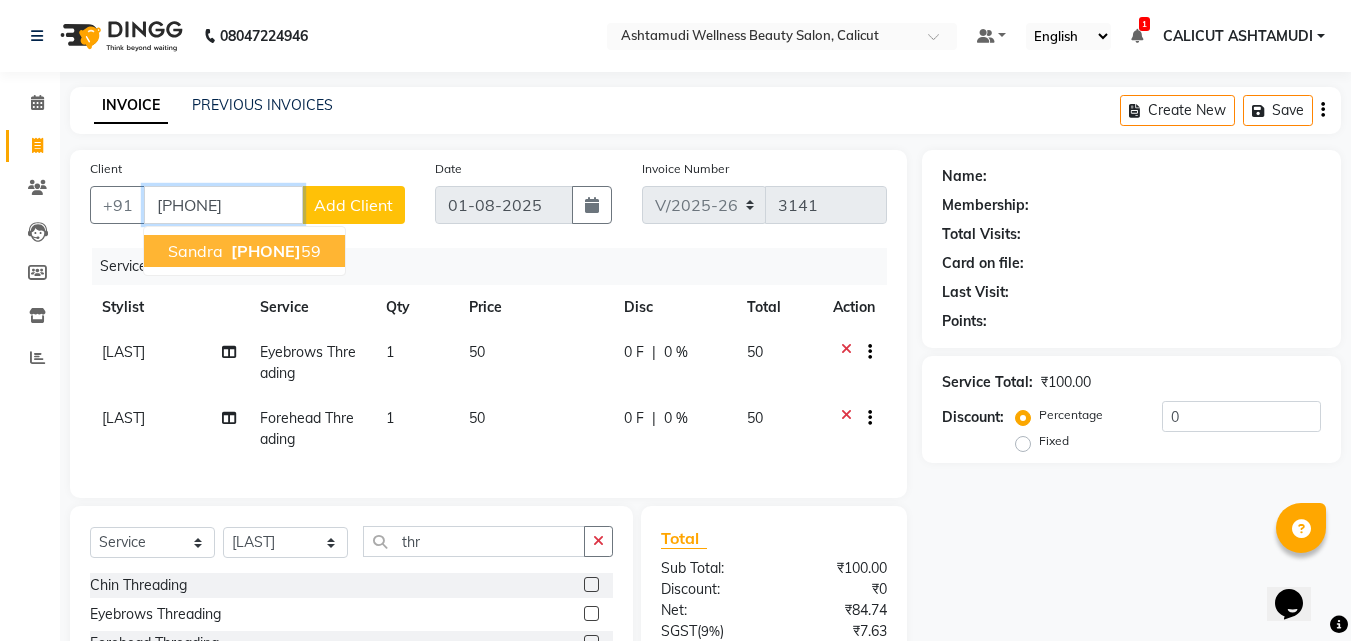 click on "[FIRST]   [PHONE]" at bounding box center [244, 251] 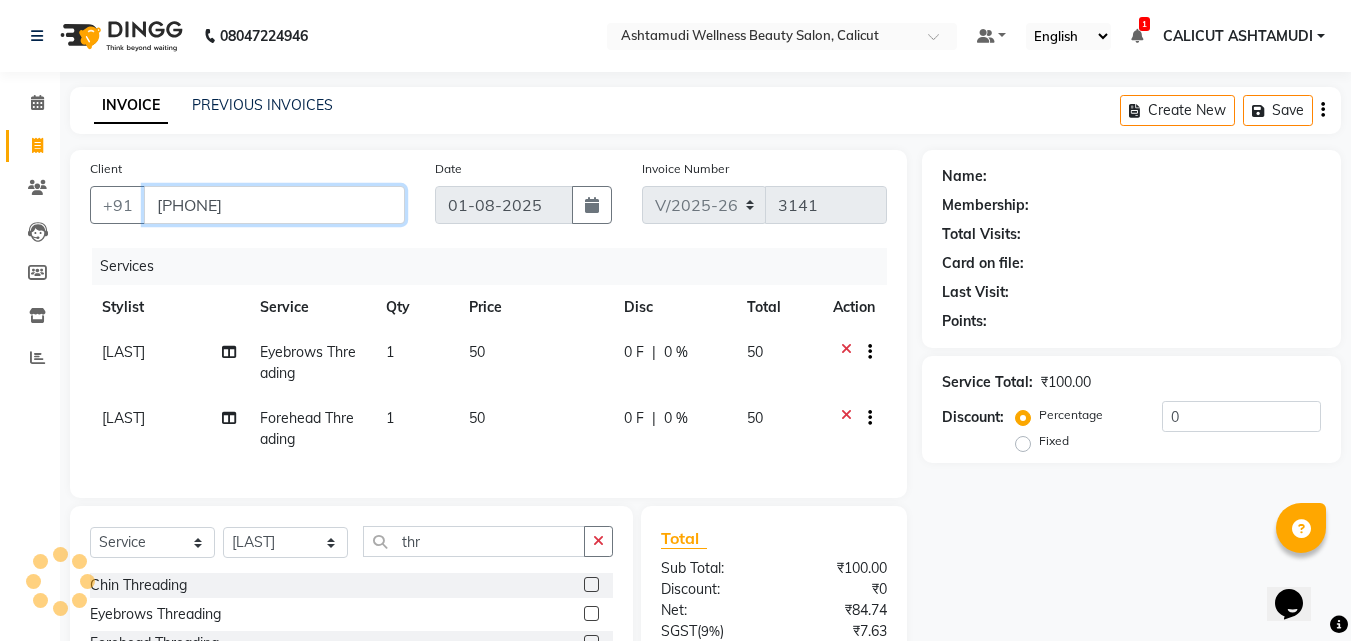 type on "[PHONE]" 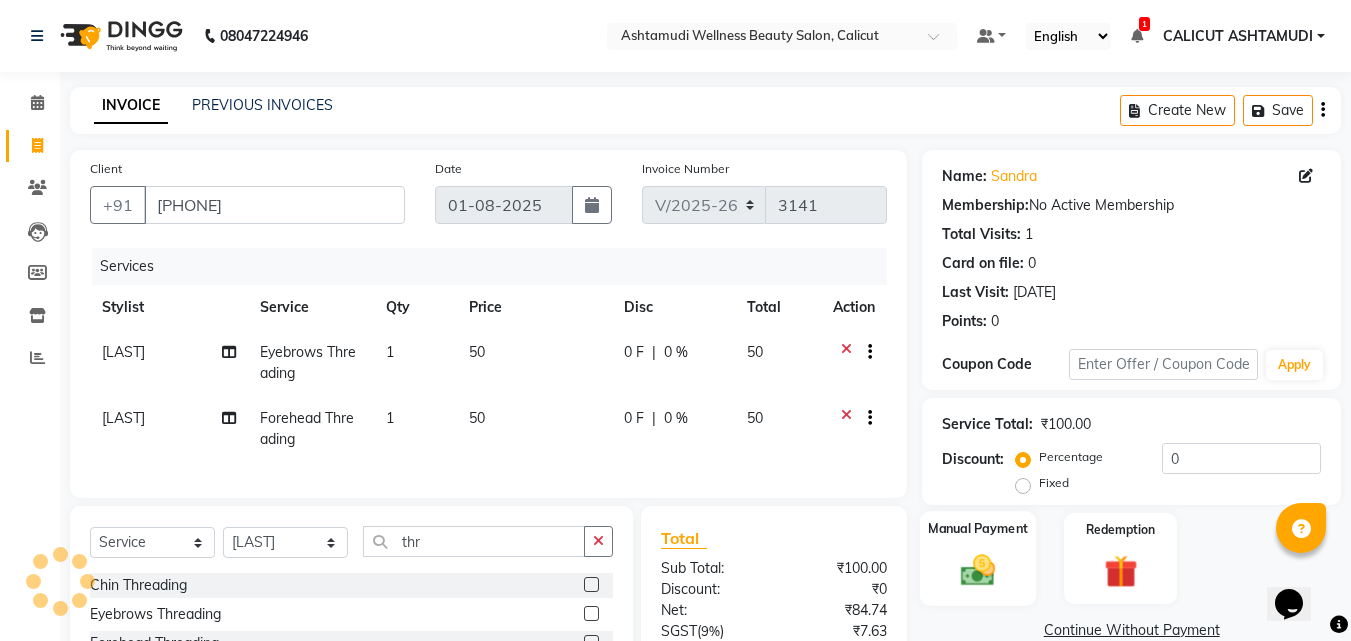 click on "Manual Payment" 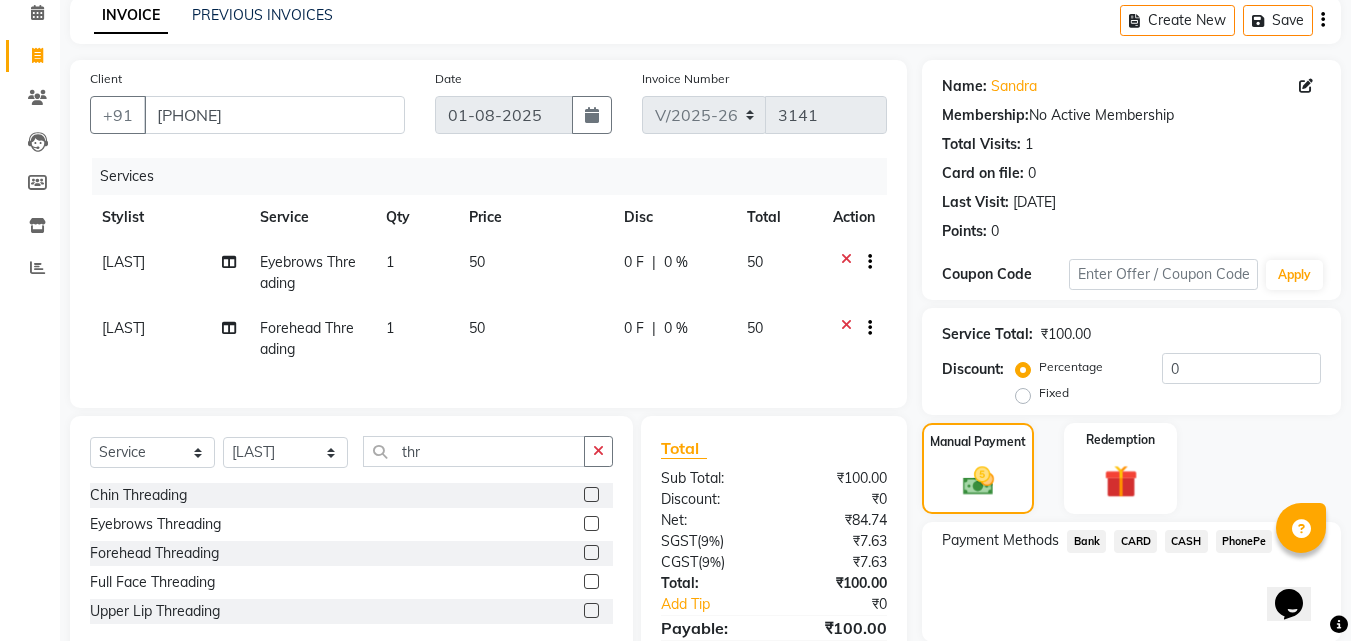 scroll, scrollTop: 204, scrollLeft: 0, axis: vertical 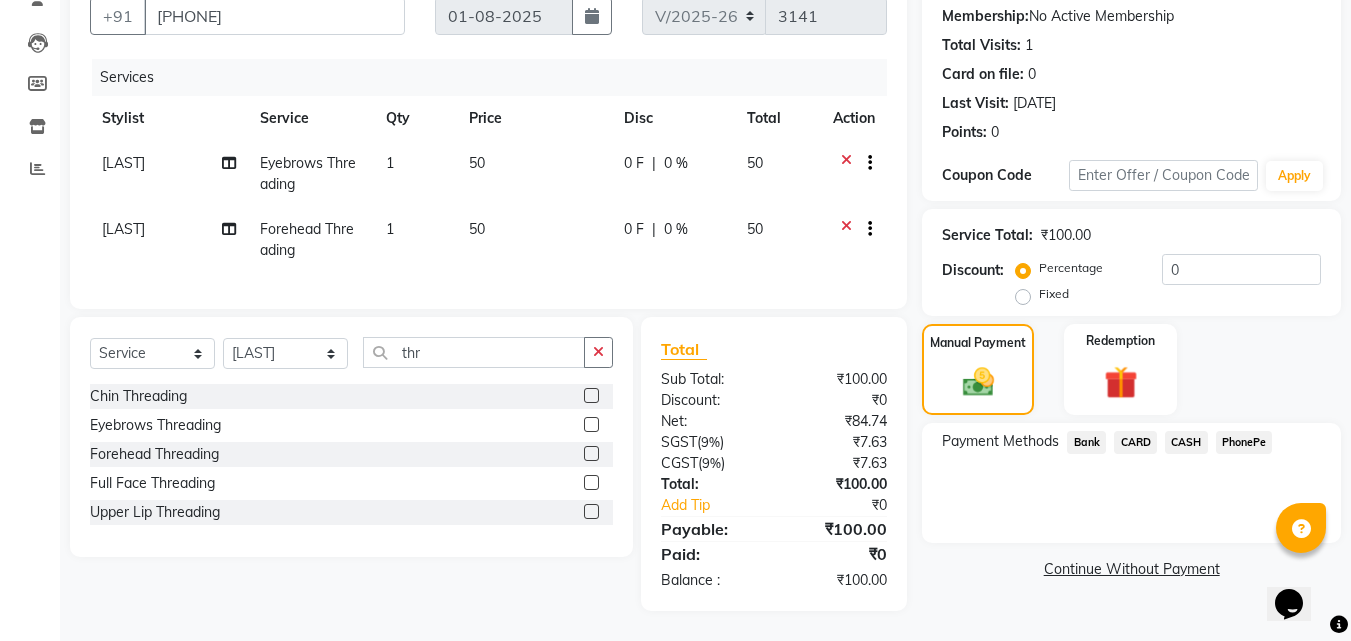 click on "CASH" 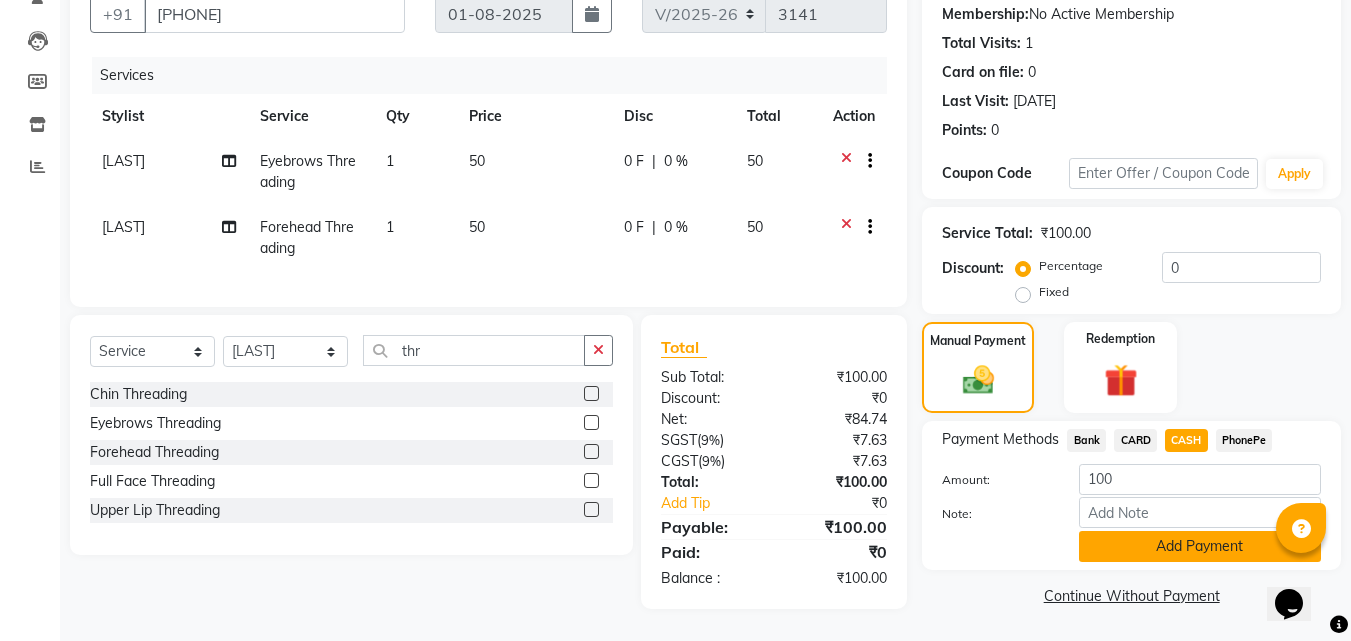 click on "Add Payment" 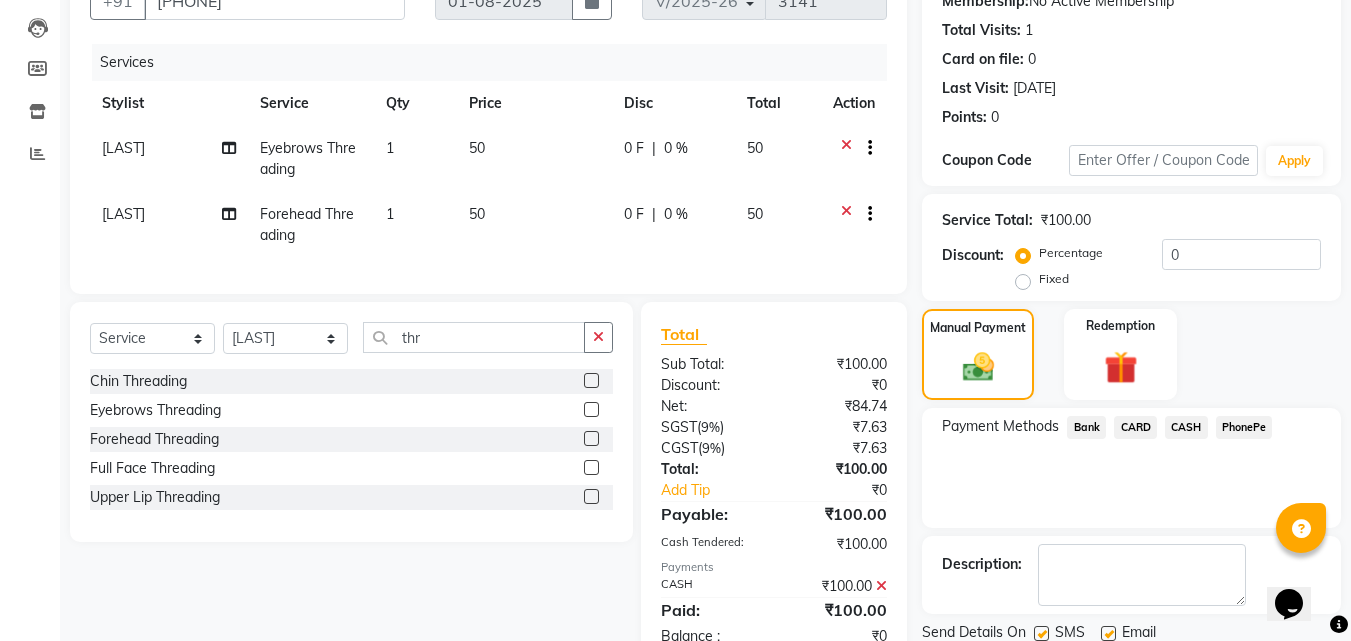 scroll, scrollTop: 275, scrollLeft: 0, axis: vertical 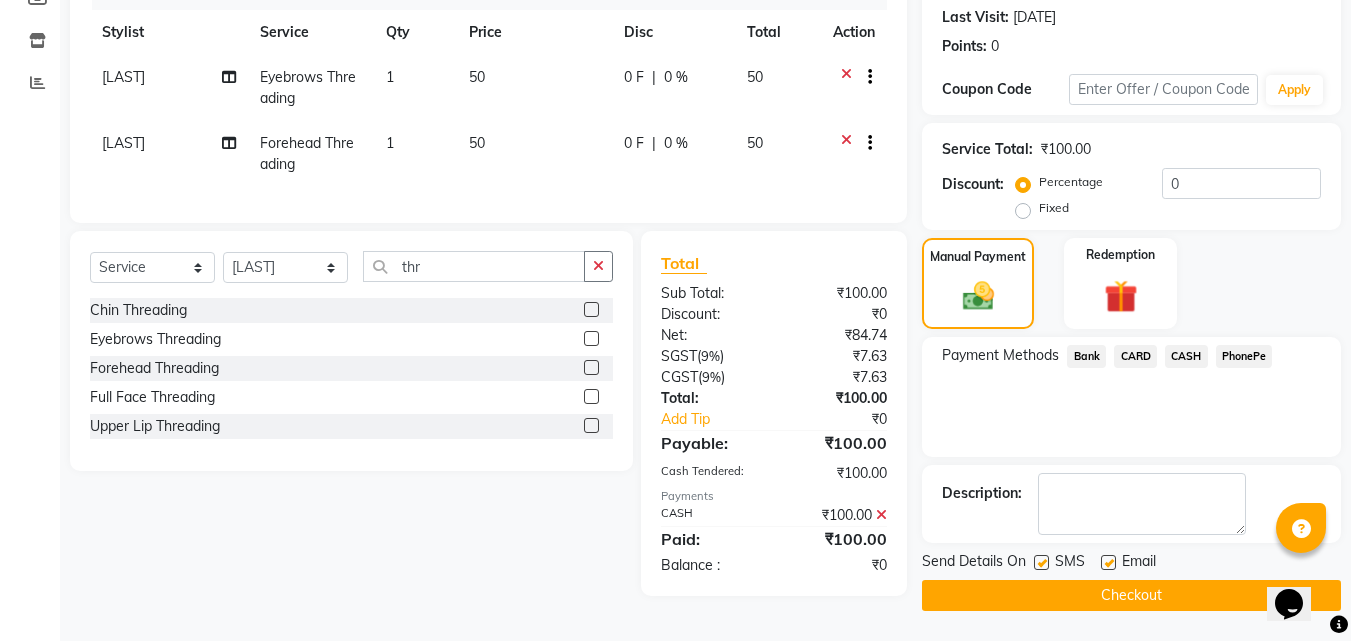 click on "Checkout" 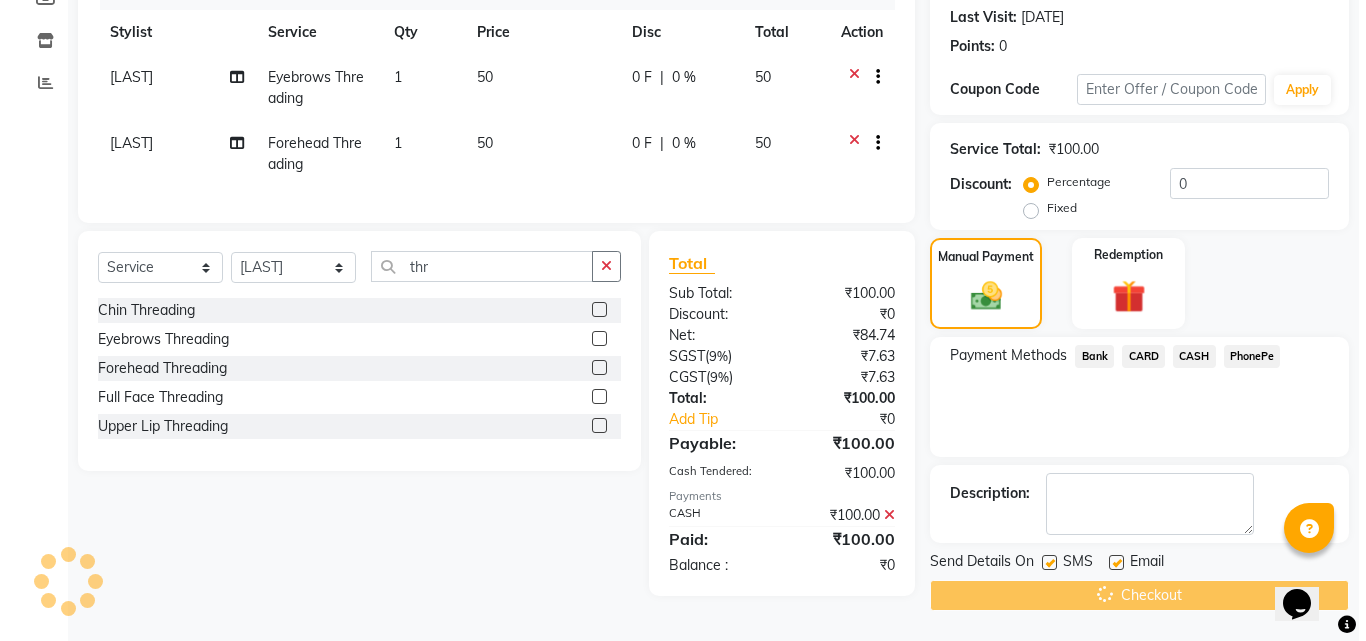 scroll, scrollTop: 0, scrollLeft: 0, axis: both 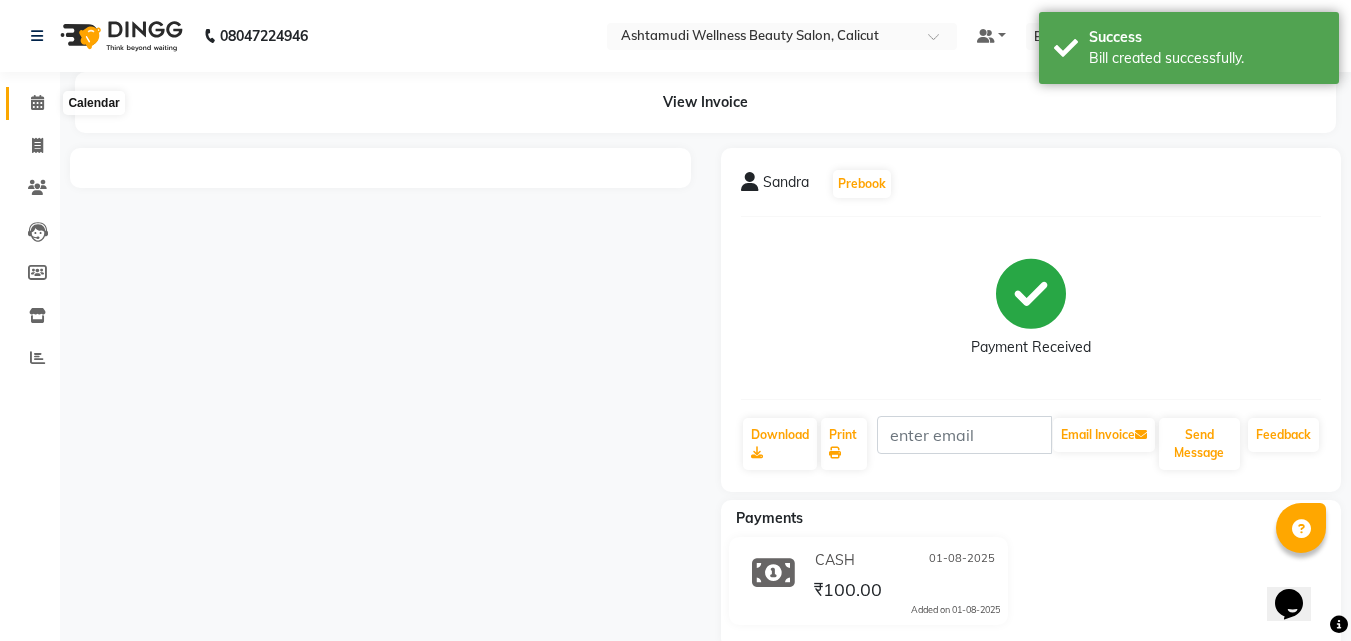 click 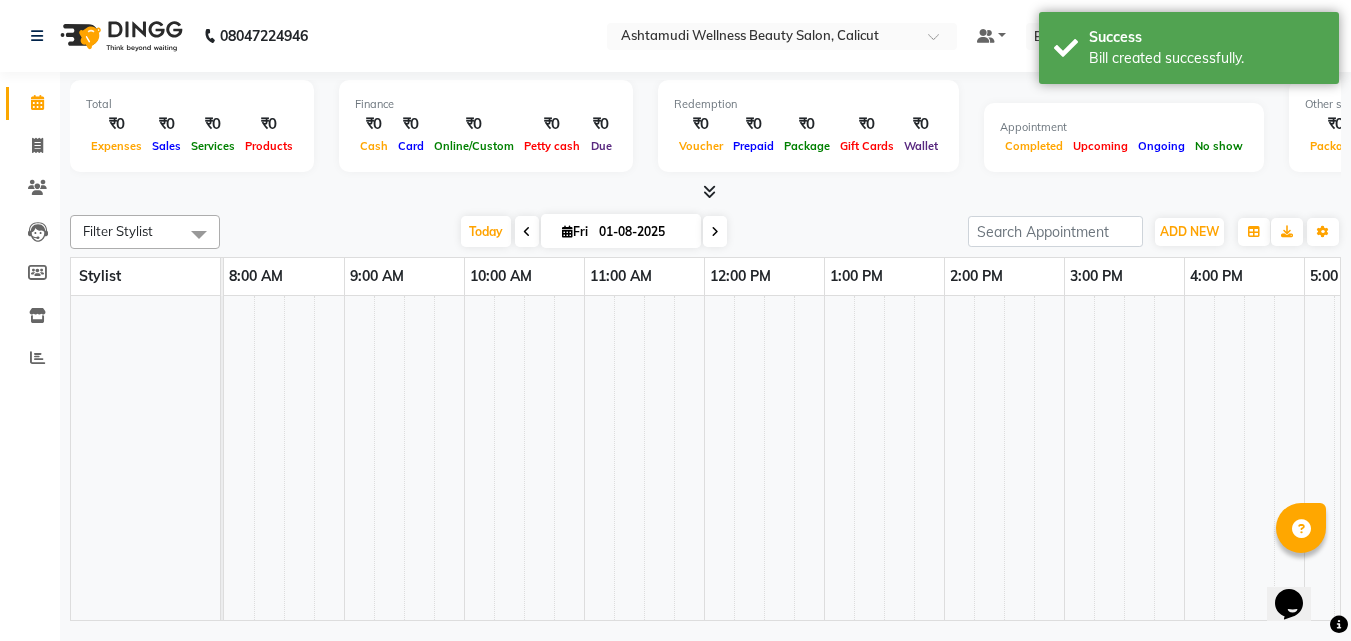 click 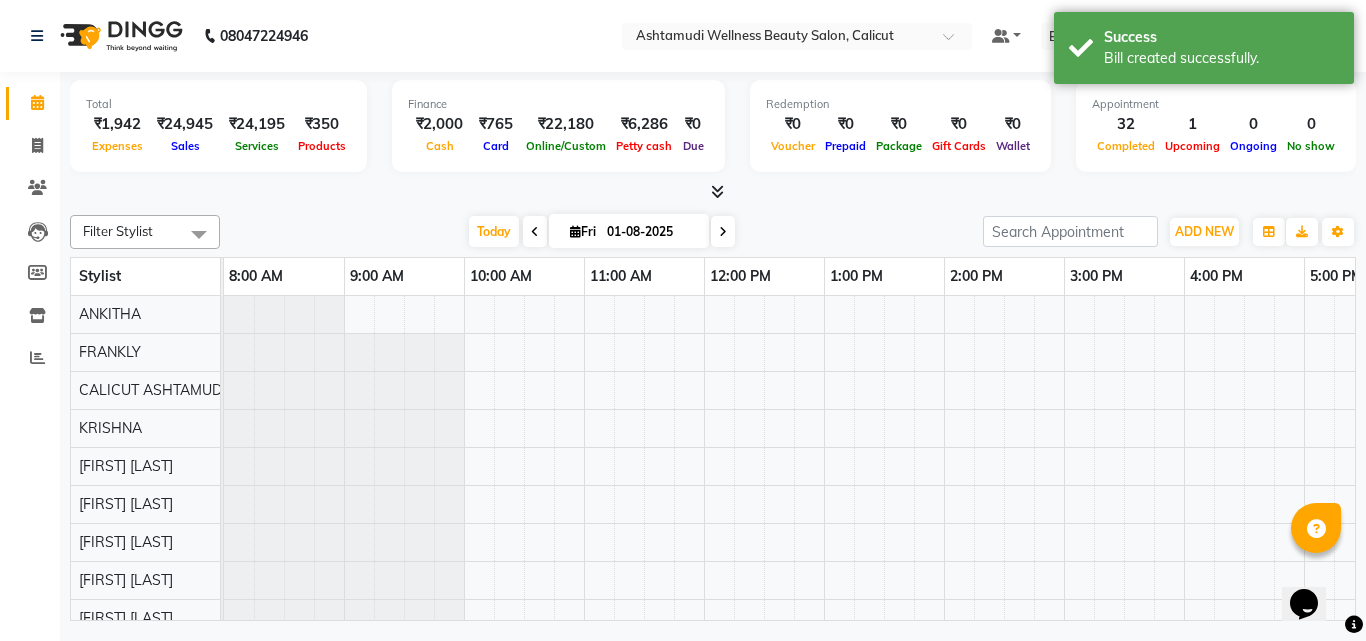 scroll, scrollTop: 0, scrollLeft: 309, axis: horizontal 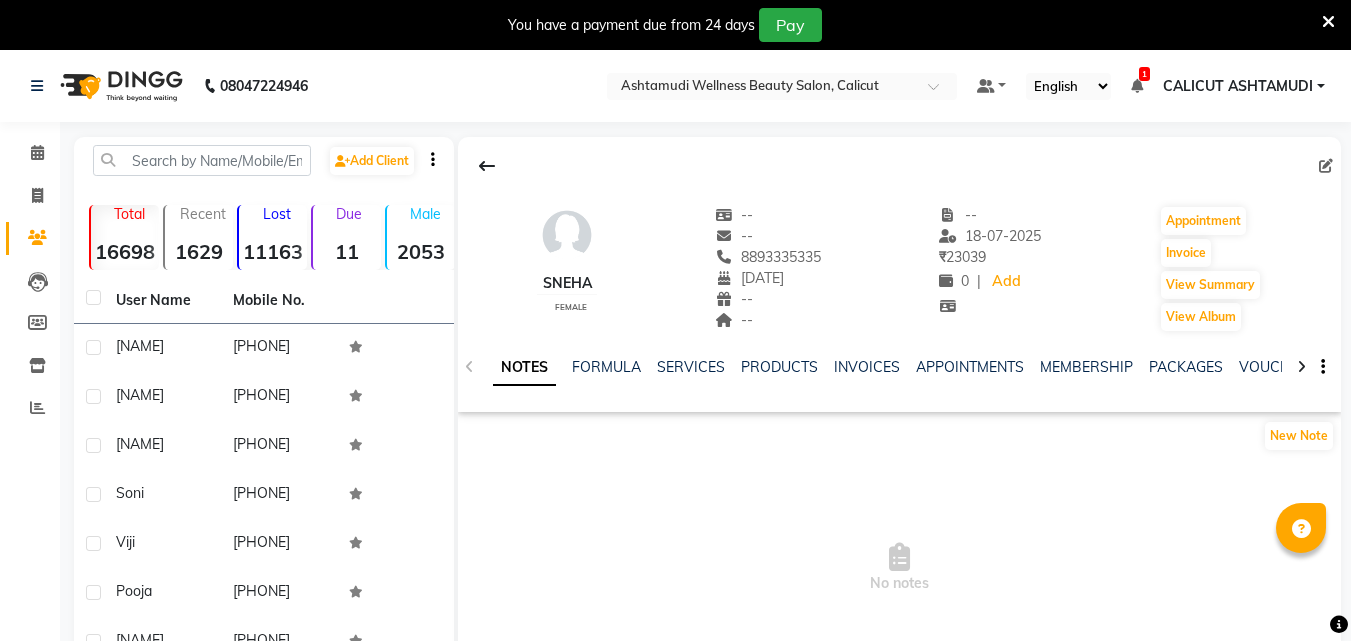 click at bounding box center (1328, 22) 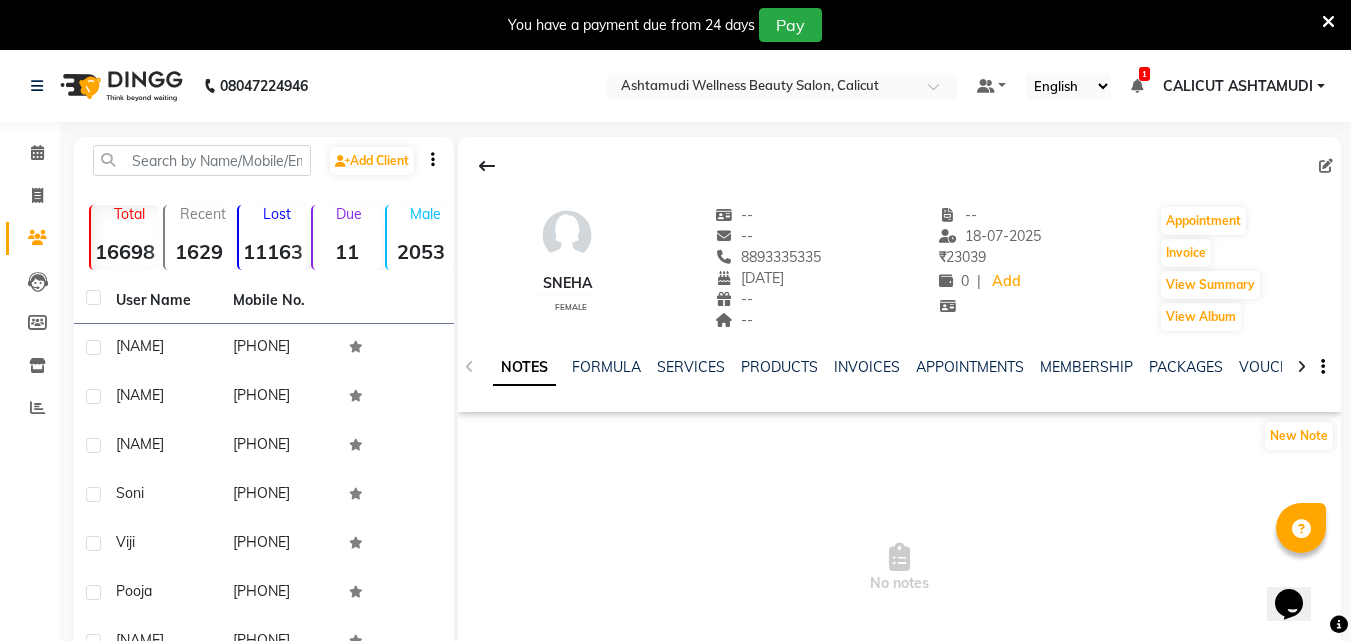 scroll, scrollTop: 0, scrollLeft: 0, axis: both 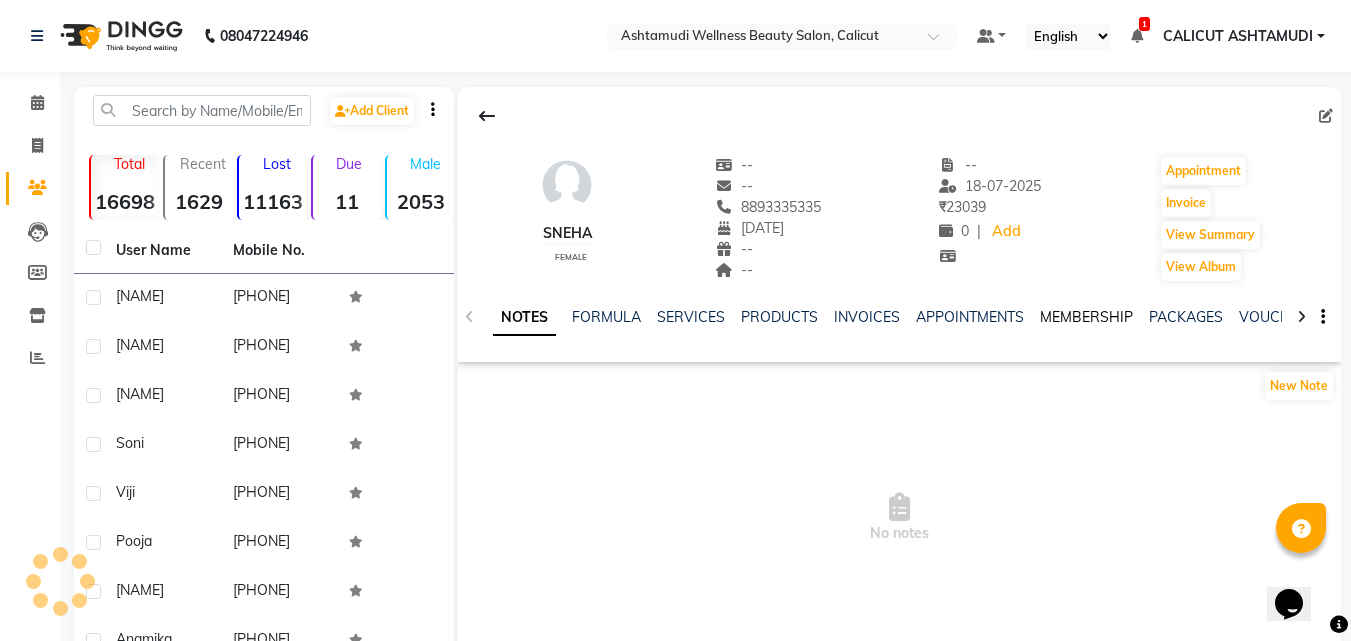 click on "MEMBERSHIP" 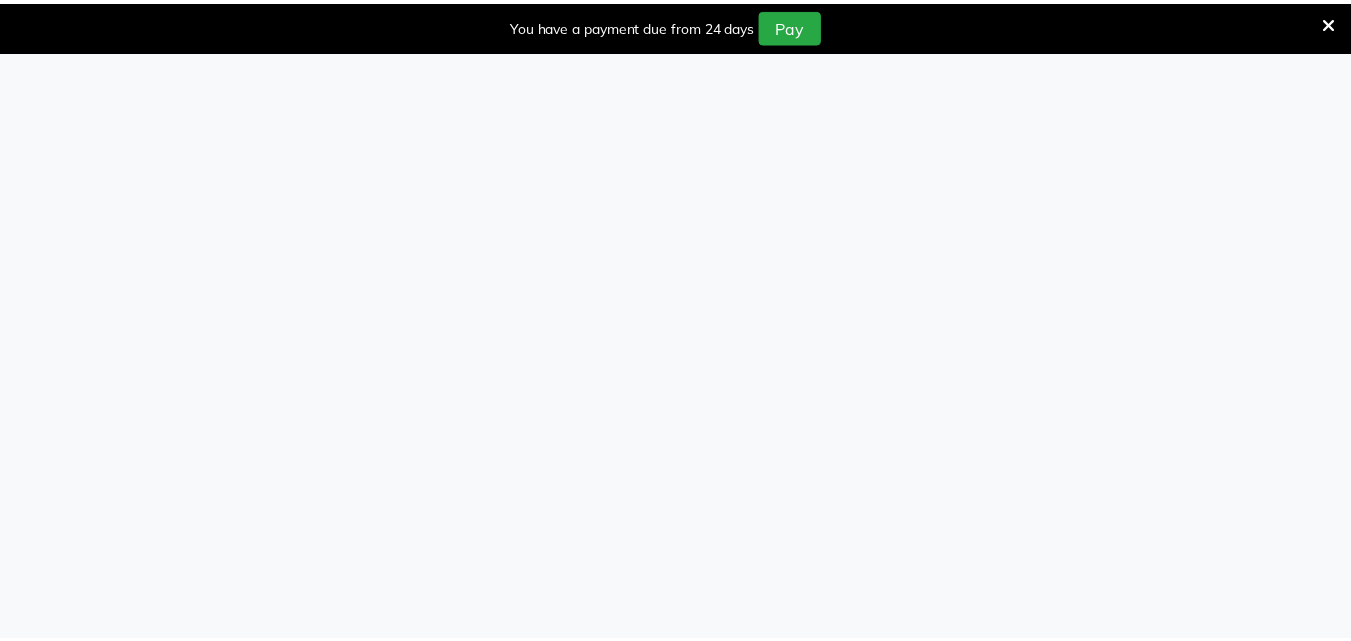 scroll, scrollTop: 0, scrollLeft: 0, axis: both 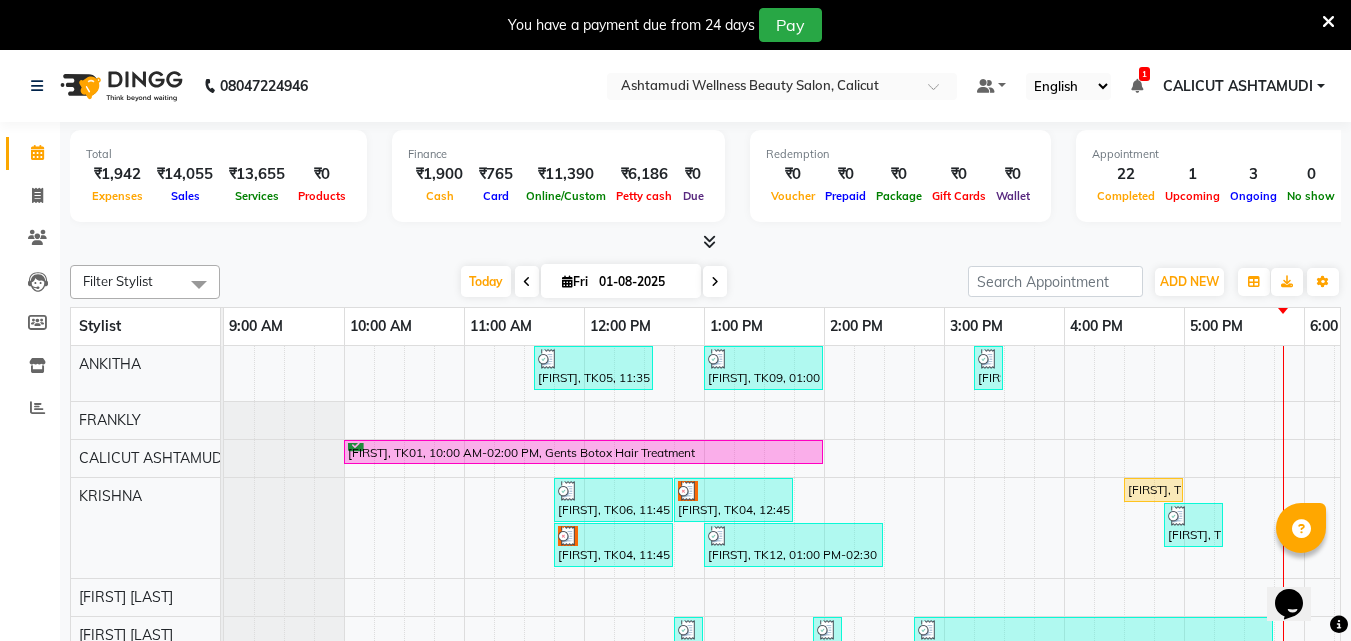 click at bounding box center [1328, 22] 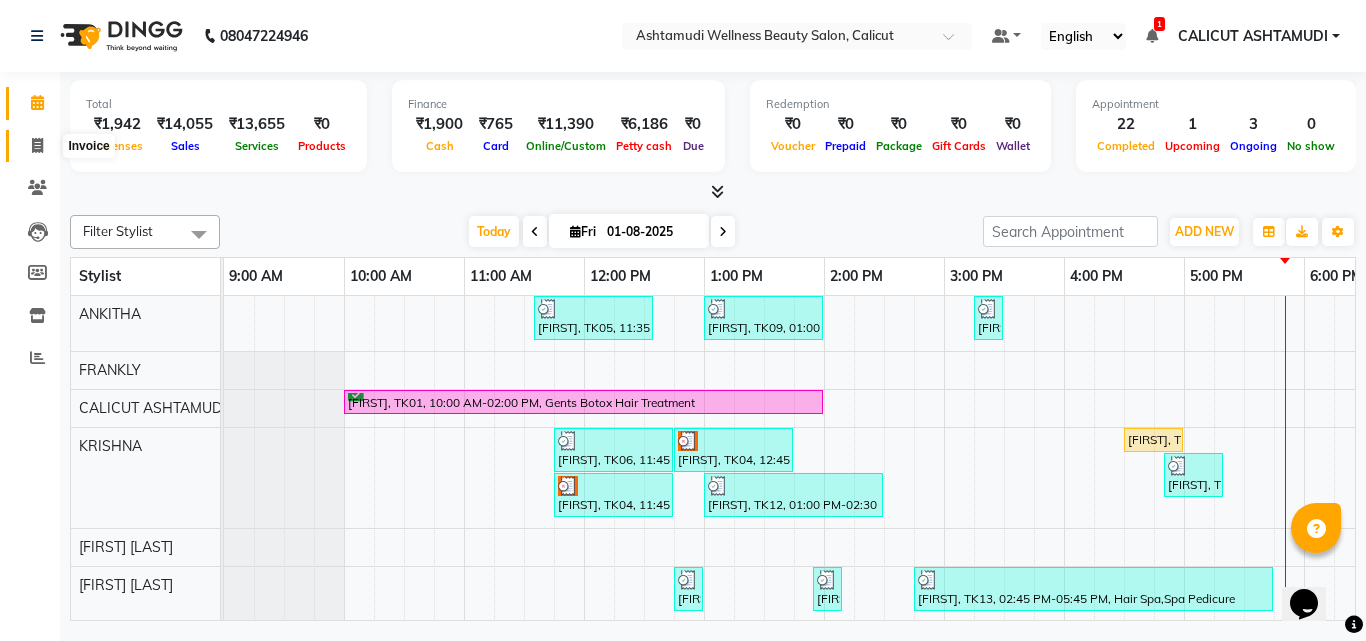 click 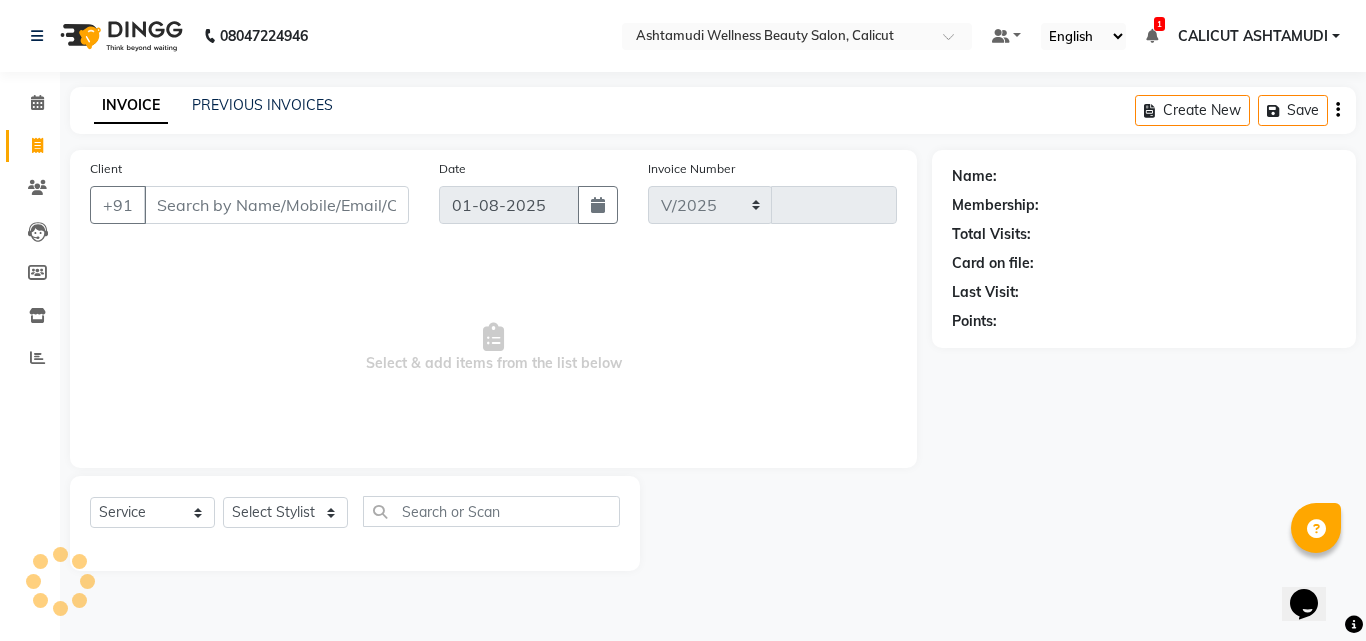 select on "4630" 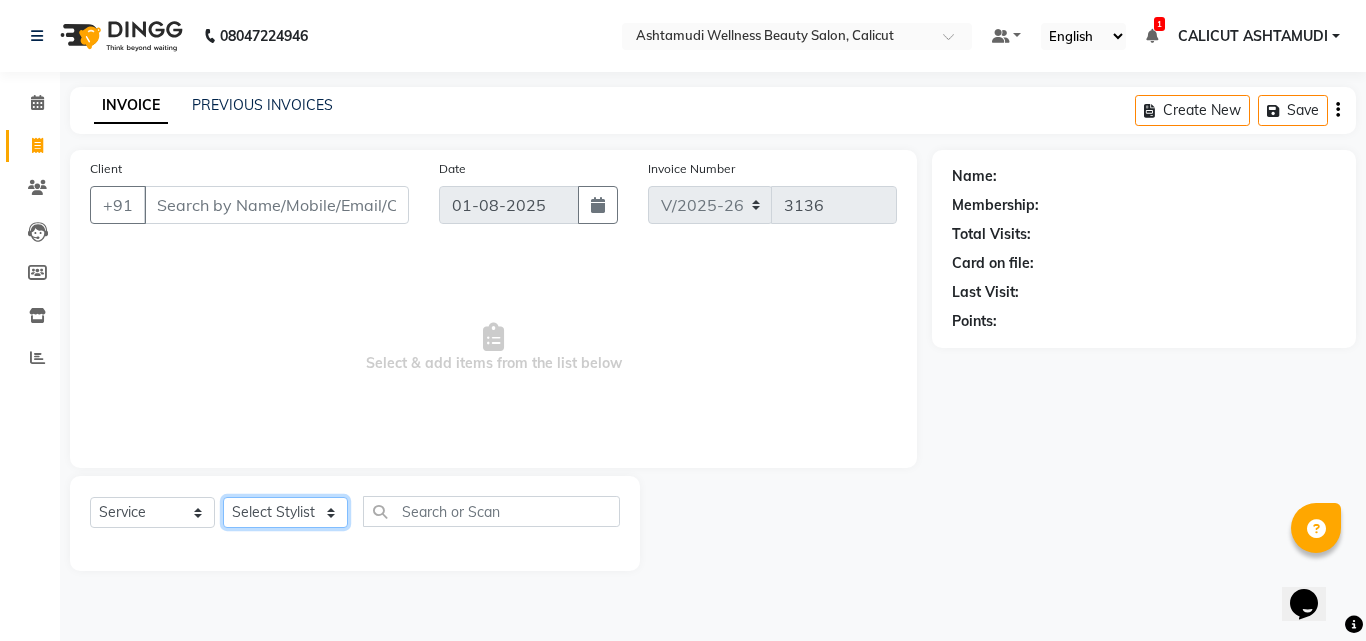 click on "Select Stylist Amala George AMBILI C ANJANA DAS ANKITHA Arya CALICUT ASHTAMUDI FRANKLY	 GRACY KRISHNA Nitesh Punam Gurung Sewan ali Sheela SUHANA  SHABU Titto" 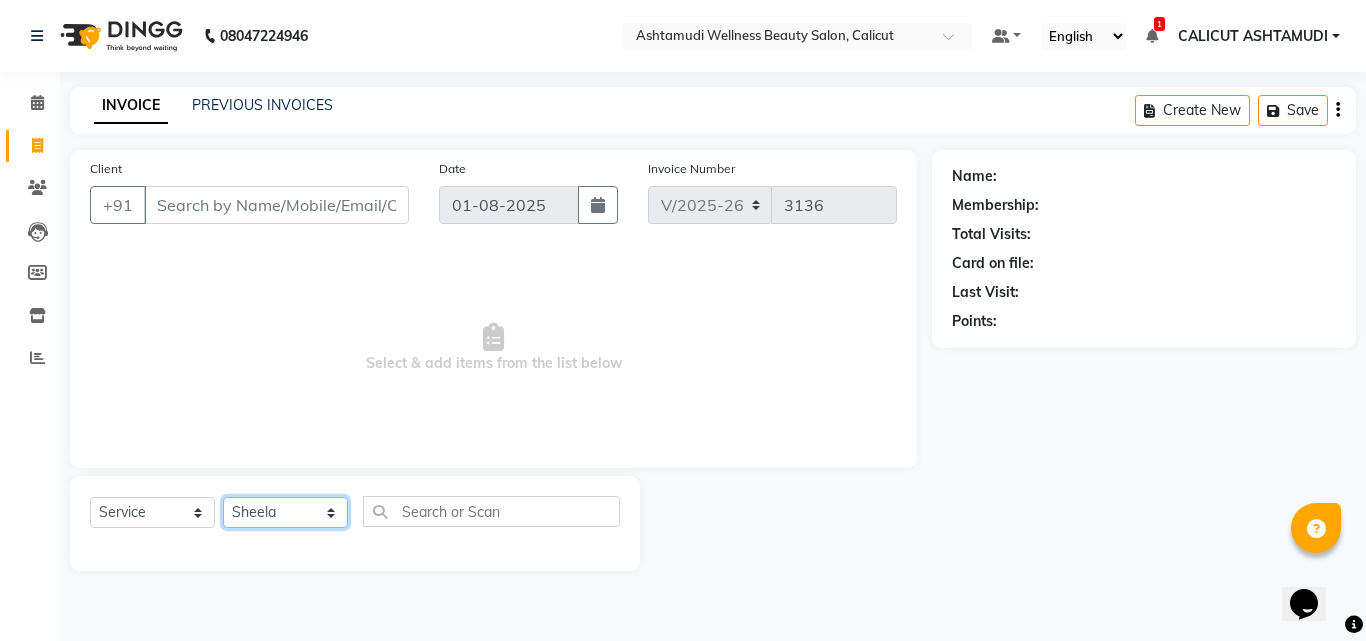 click on "Select Stylist Amala George AMBILI C ANJANA DAS ANKITHA Arya CALICUT ASHTAMUDI FRANKLY	 GRACY KRISHNA Nitesh Punam Gurung Sewan ali Sheela SUHANA  SHABU Titto" 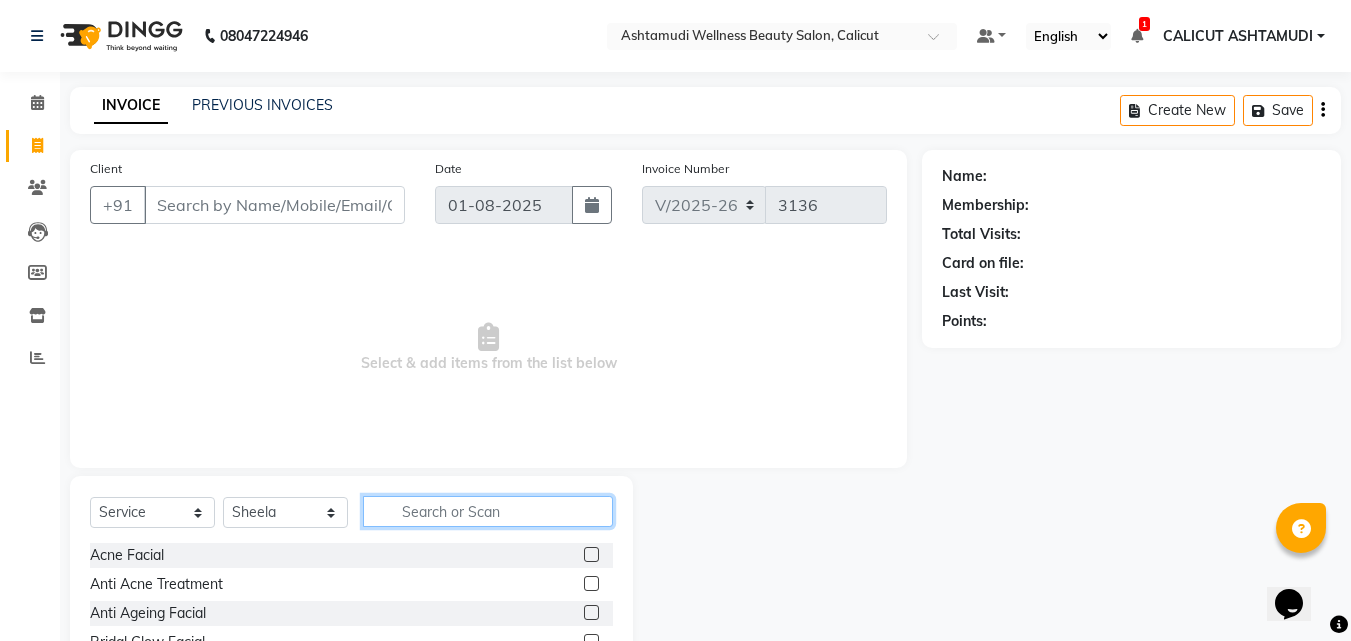 click 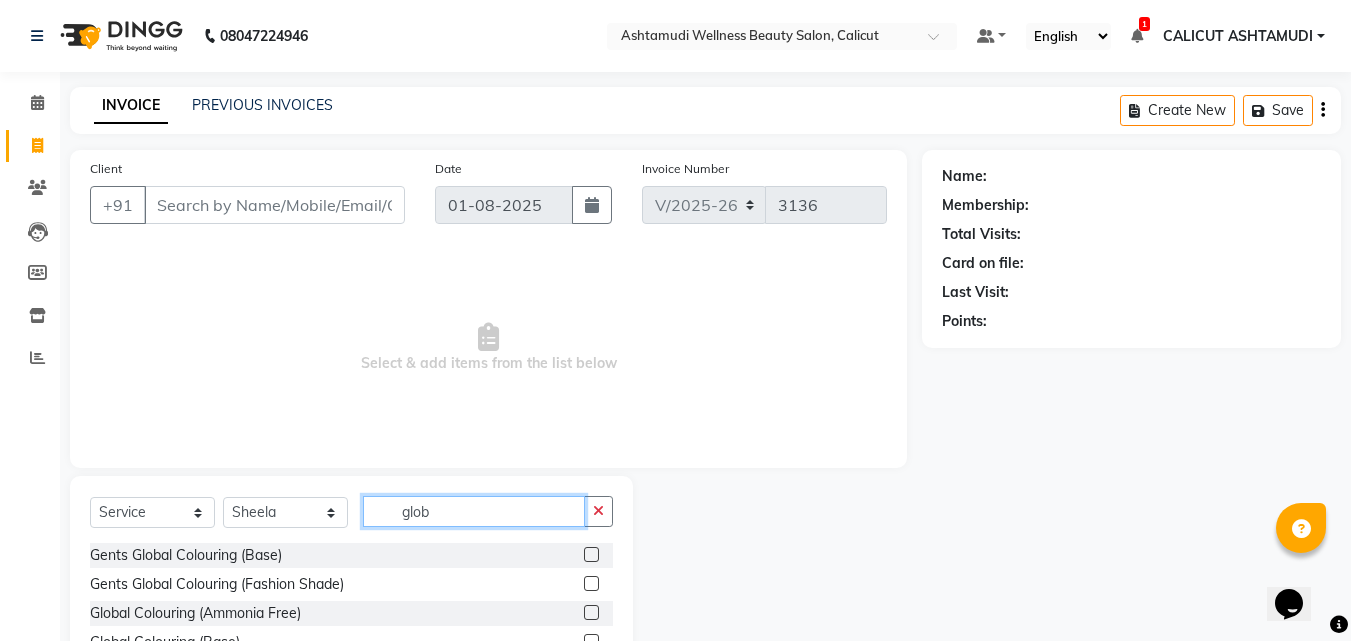 type on "glob" 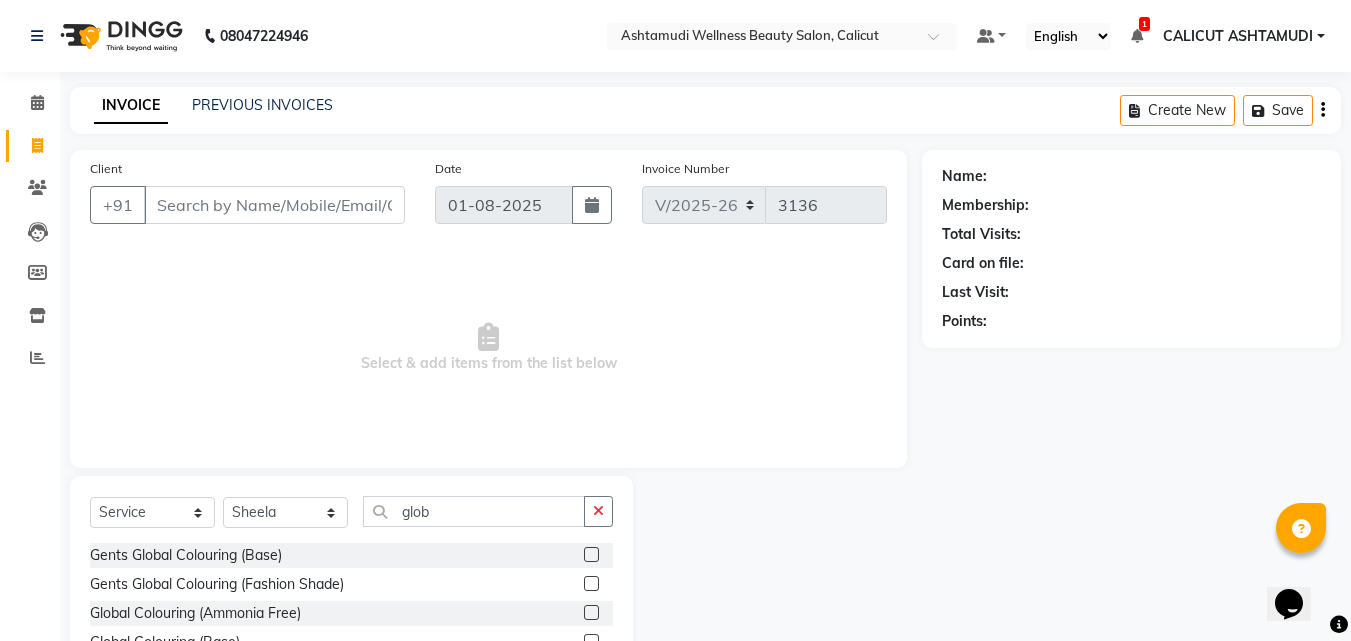 click 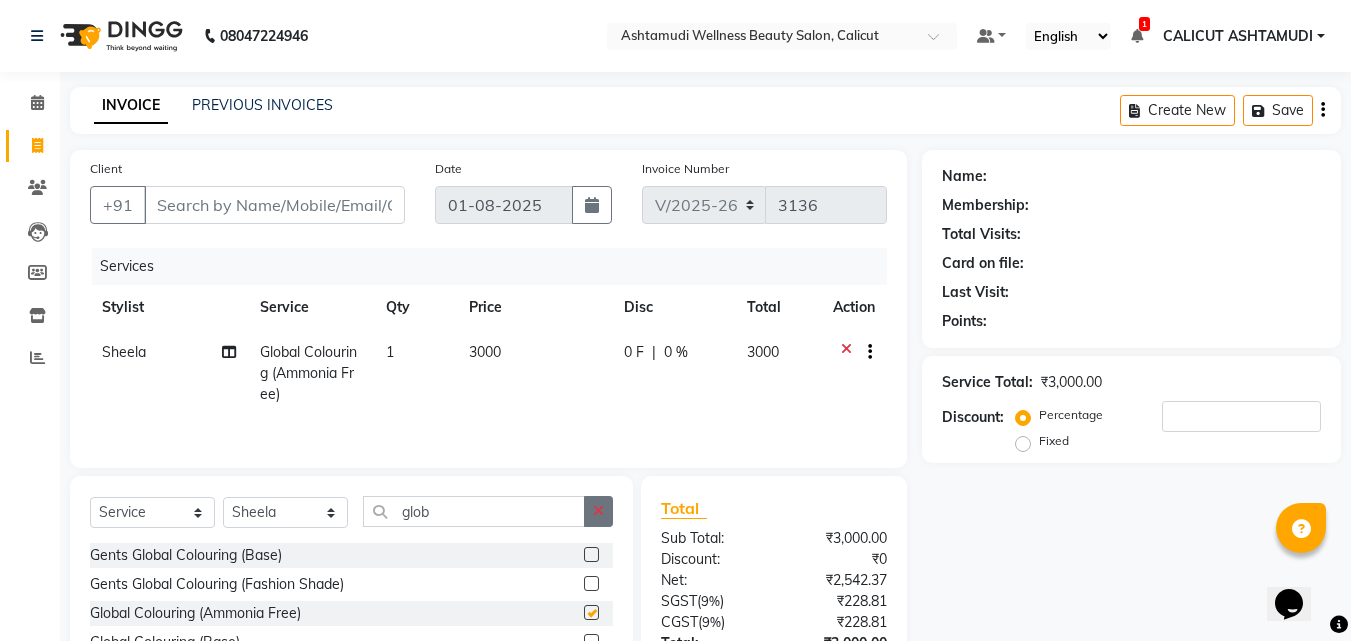 checkbox on "false" 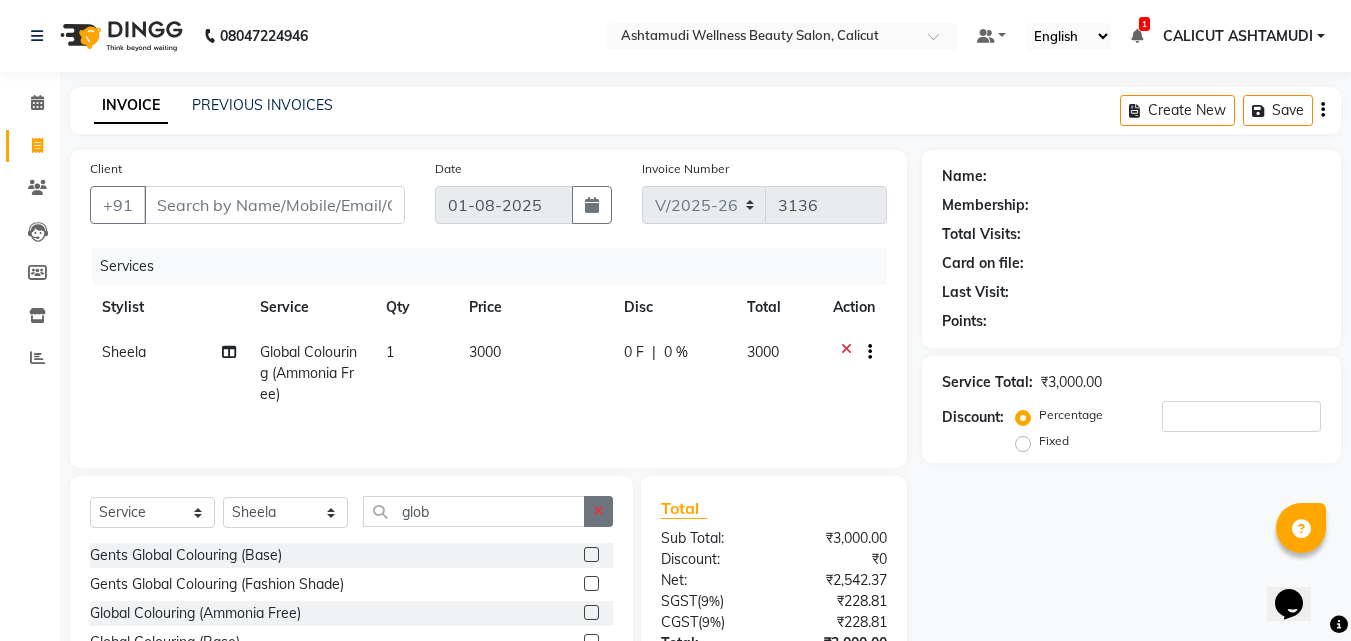 click 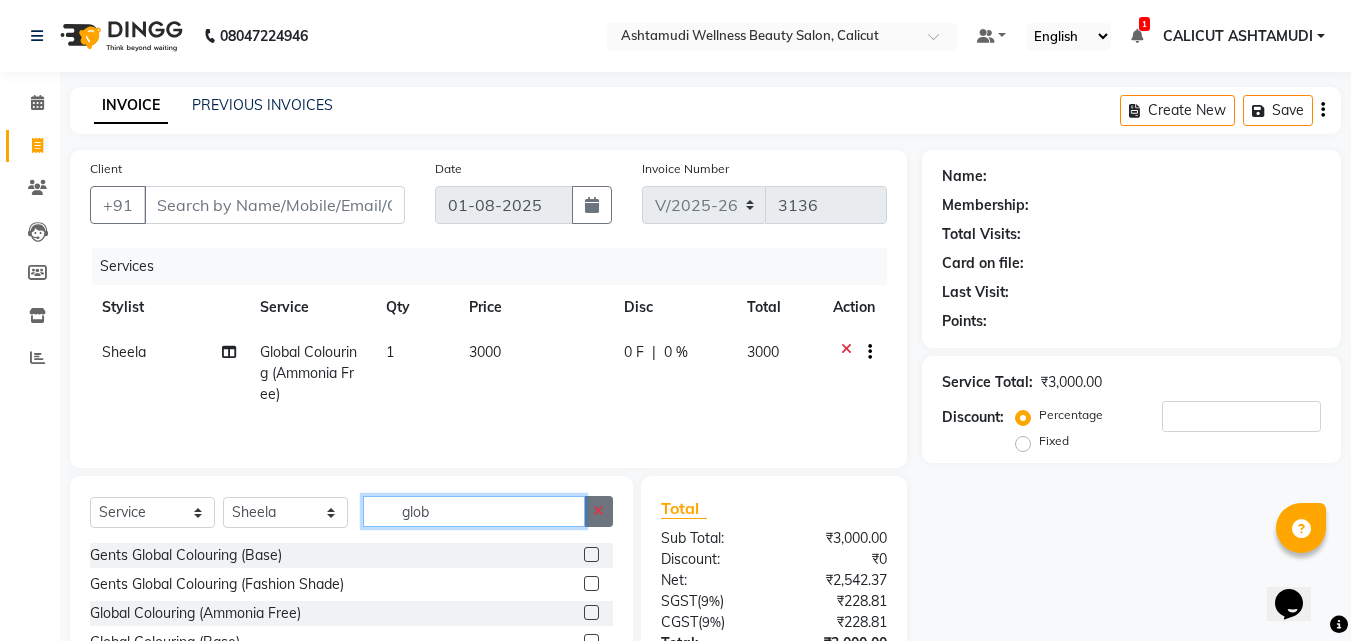 type 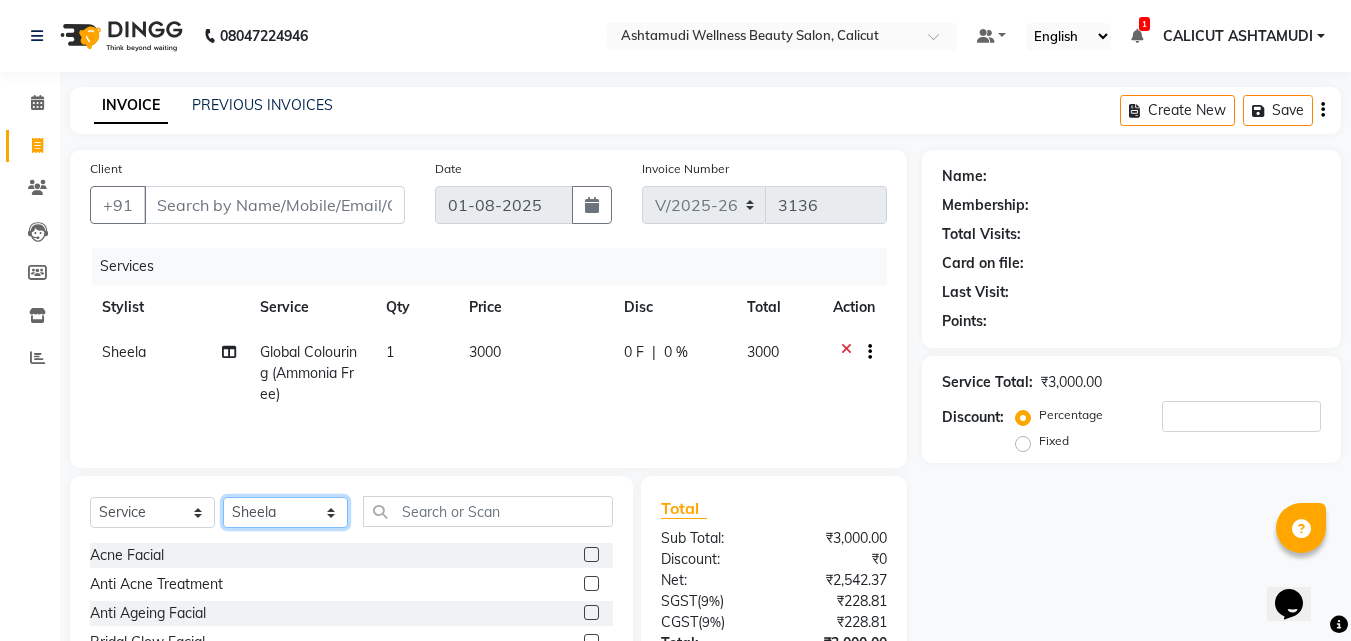 click on "Select Stylist Amala George AMBILI C ANJANA DAS ANKITHA Arya CALICUT ASHTAMUDI FRANKLY	 GRACY KRISHNA Nitesh Punam Gurung Sewan ali Sheela SUHANA  SHABU Titto" 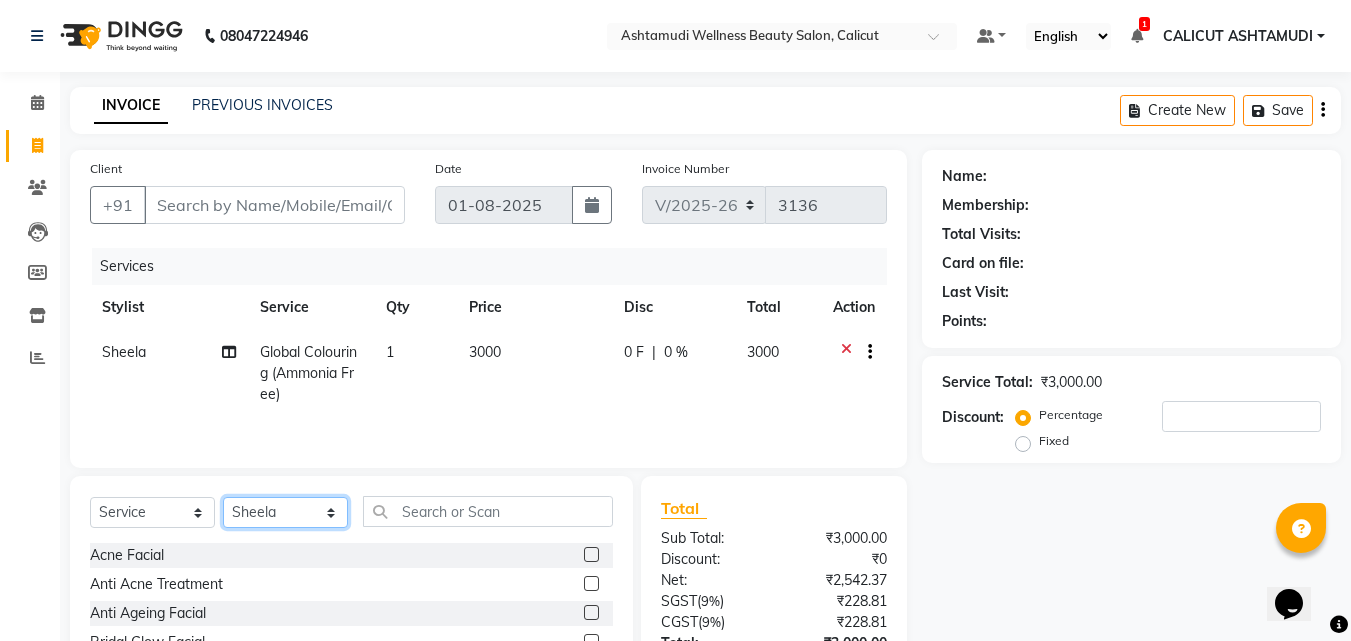 select on "54081" 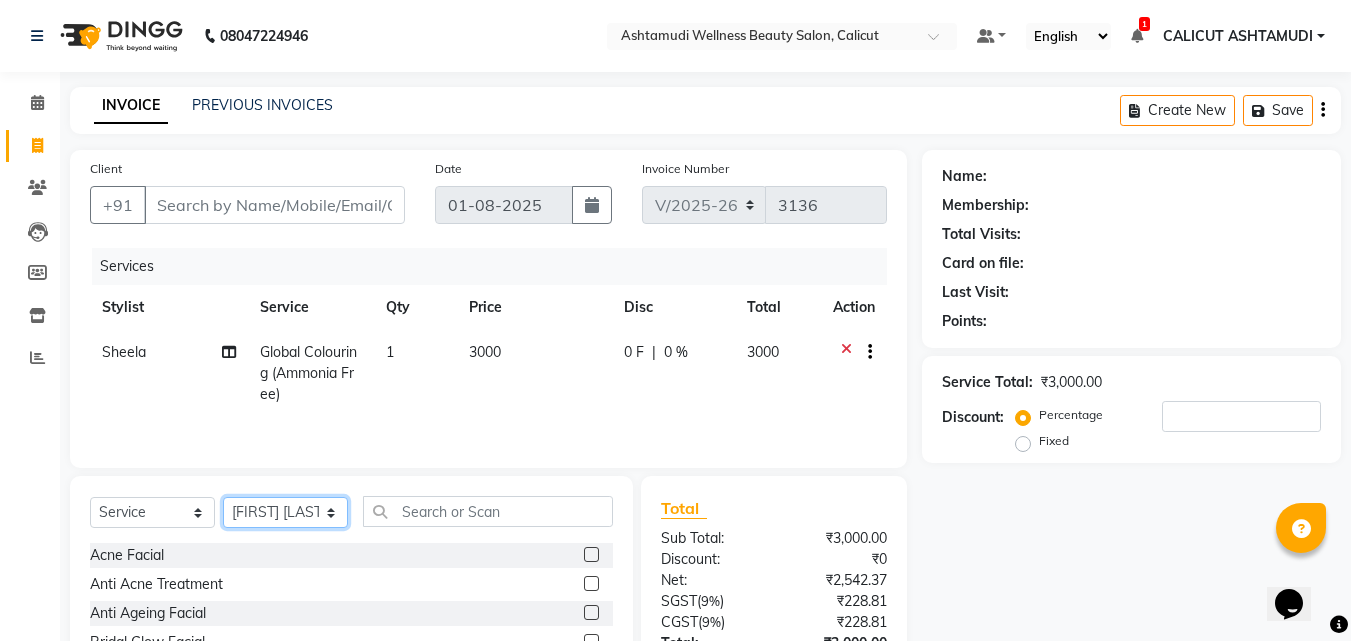 click on "Select Stylist Amala George AMBILI C ANJANA DAS ANKITHA Arya CALICUT ASHTAMUDI FRANKLY	 GRACY KRISHNA Nitesh Punam Gurung Sewan ali Sheela SUHANA  SHABU Titto" 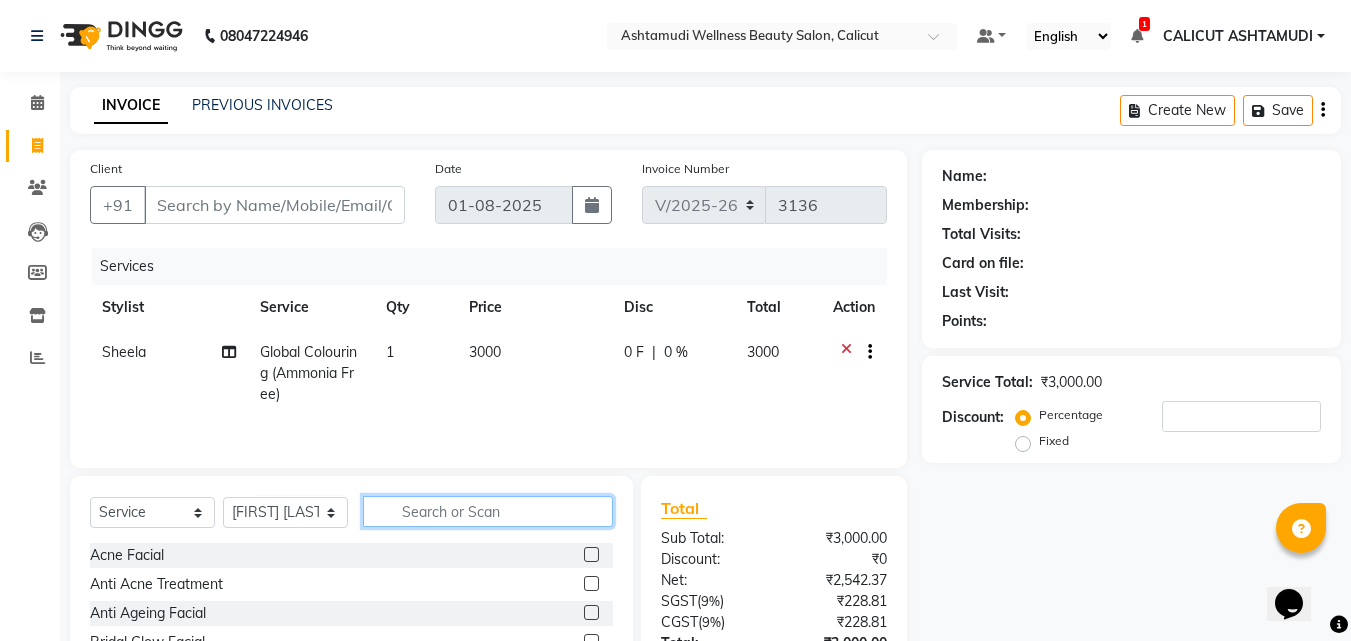 click 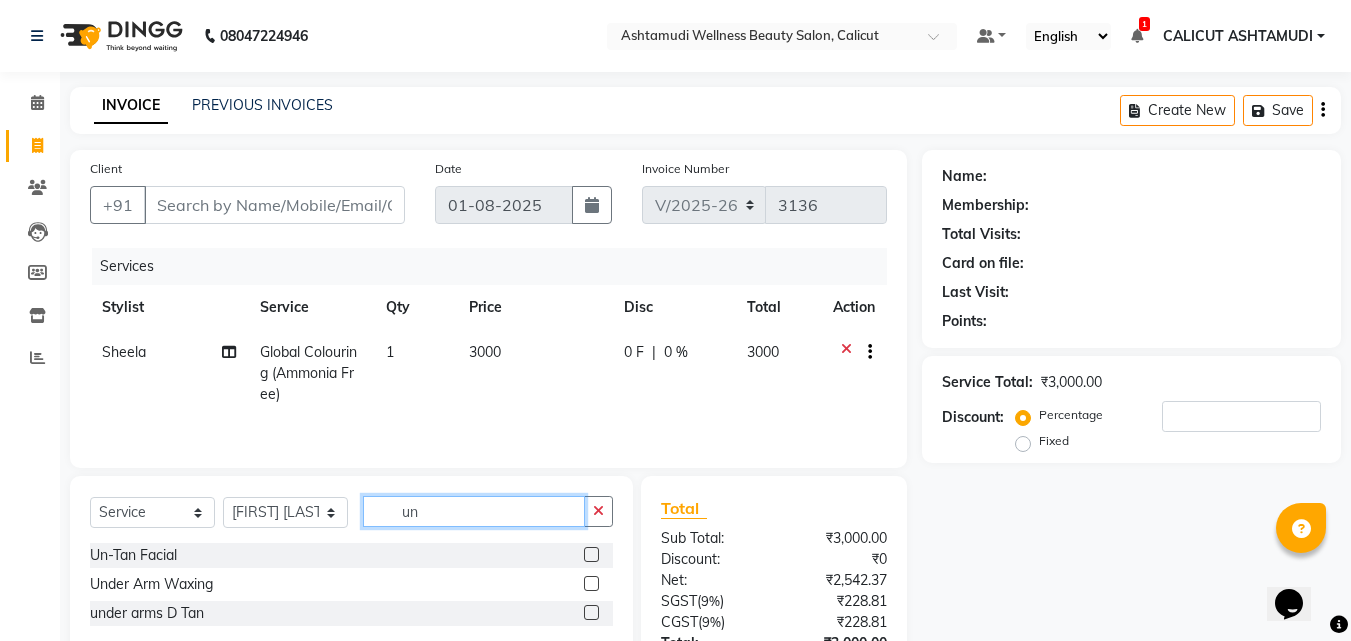 type on "un" 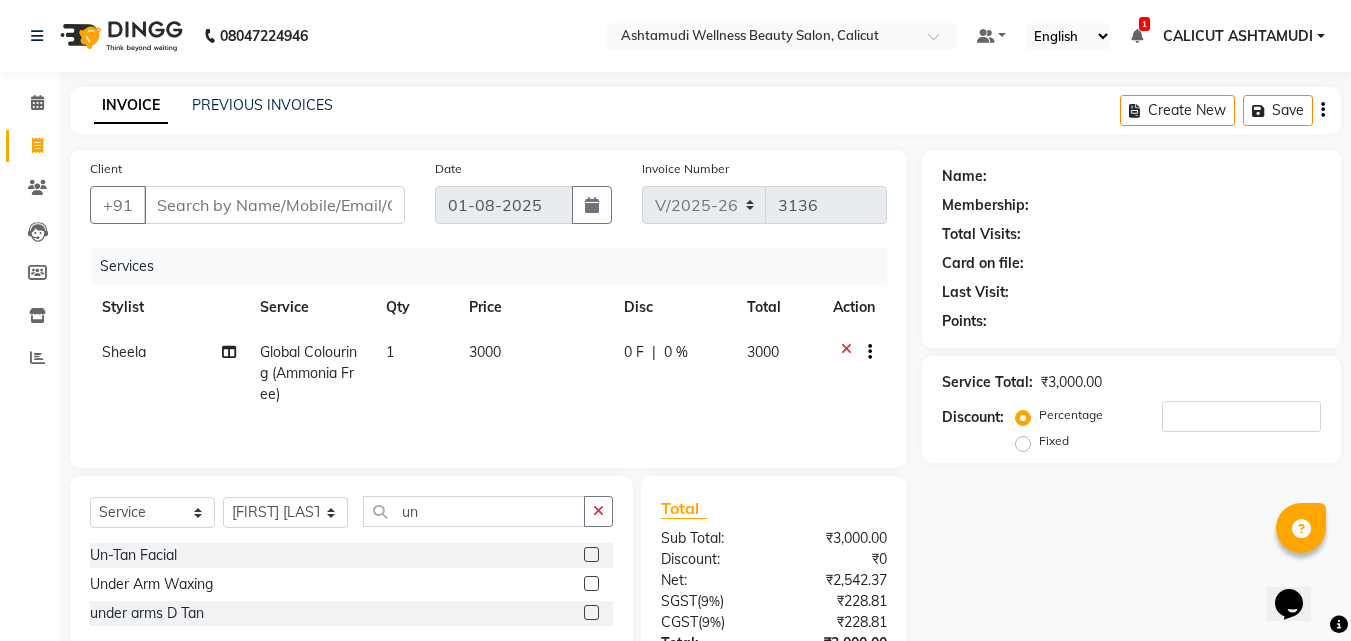 click 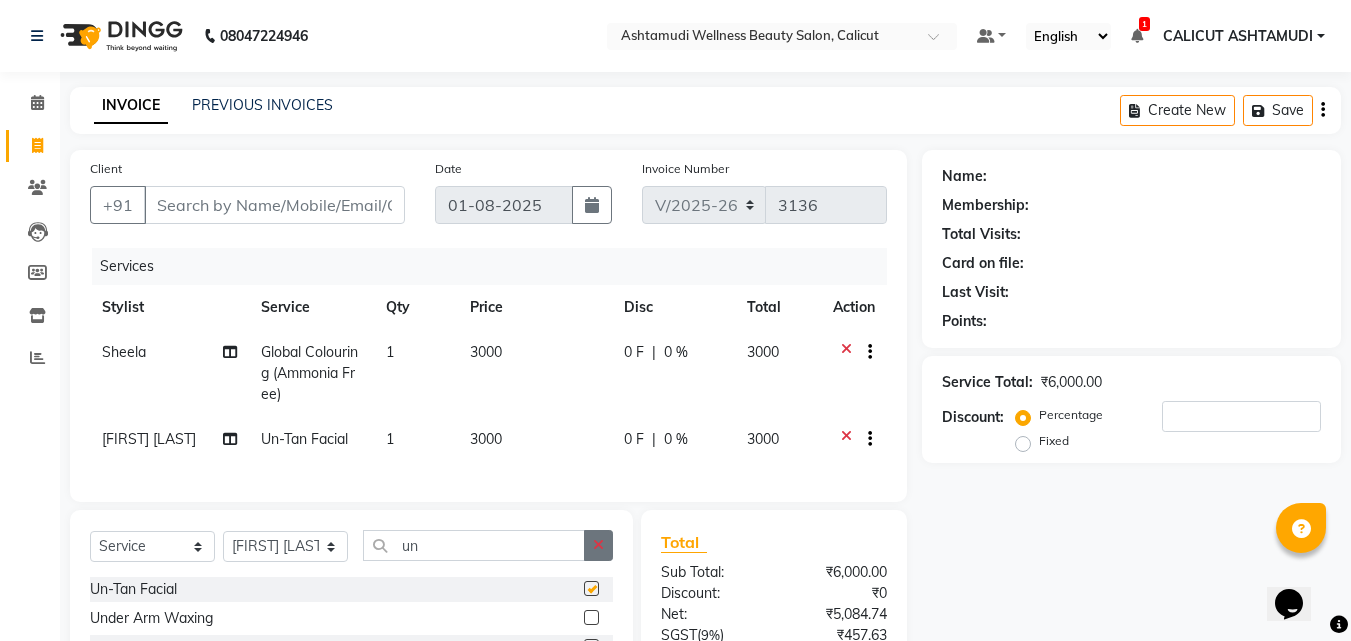 checkbox on "false" 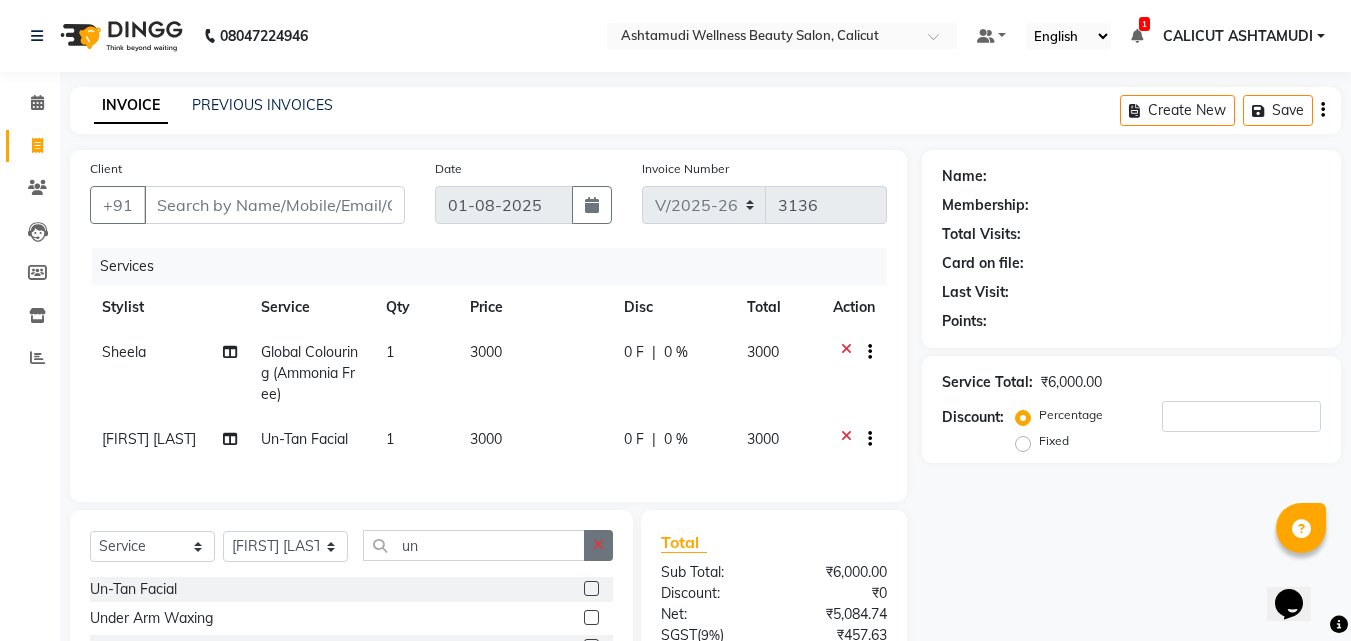 click 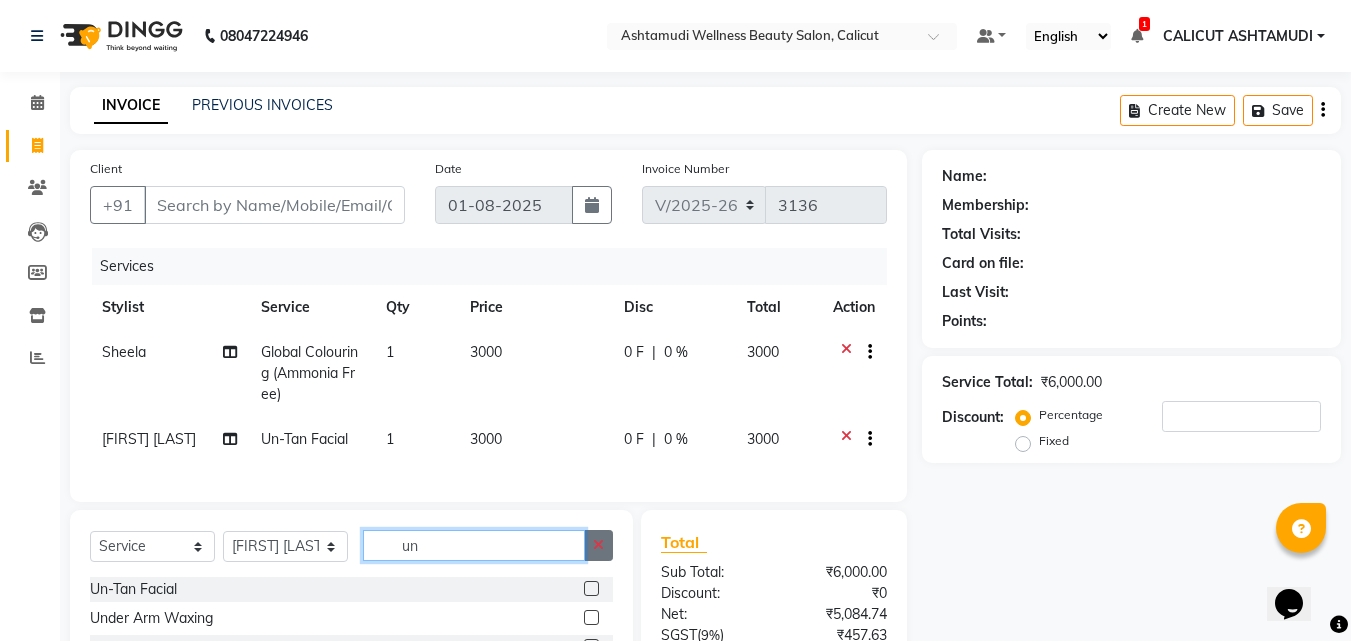 type 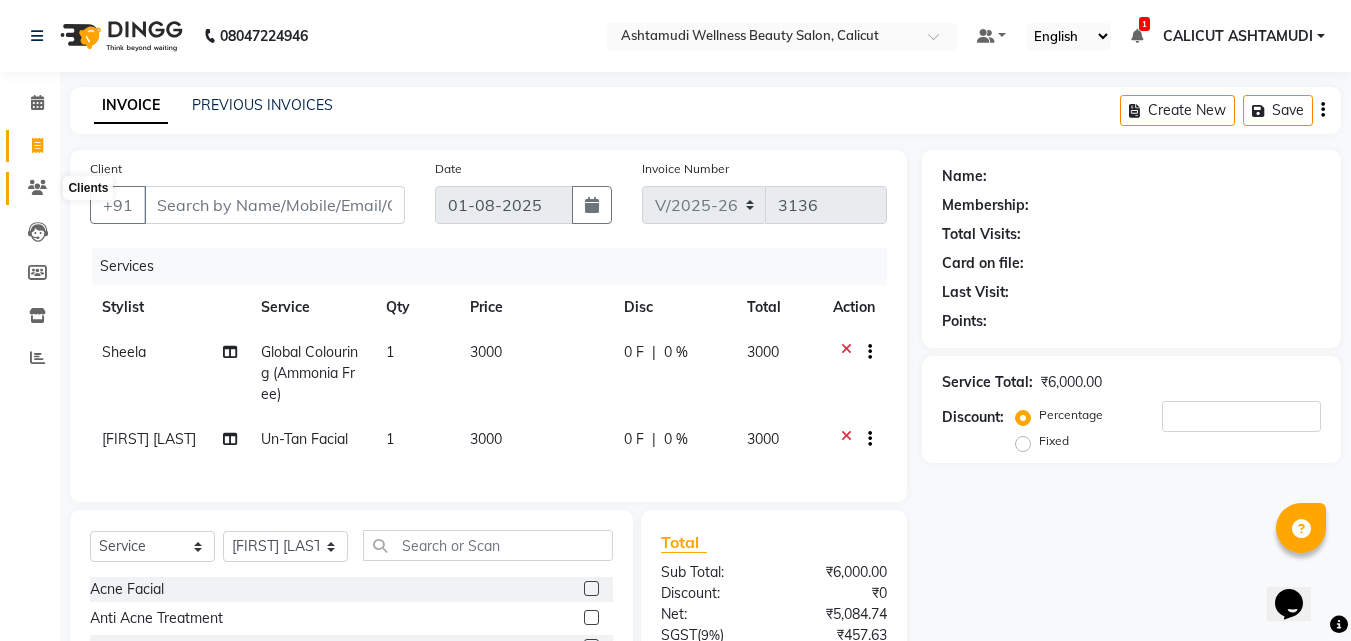 click 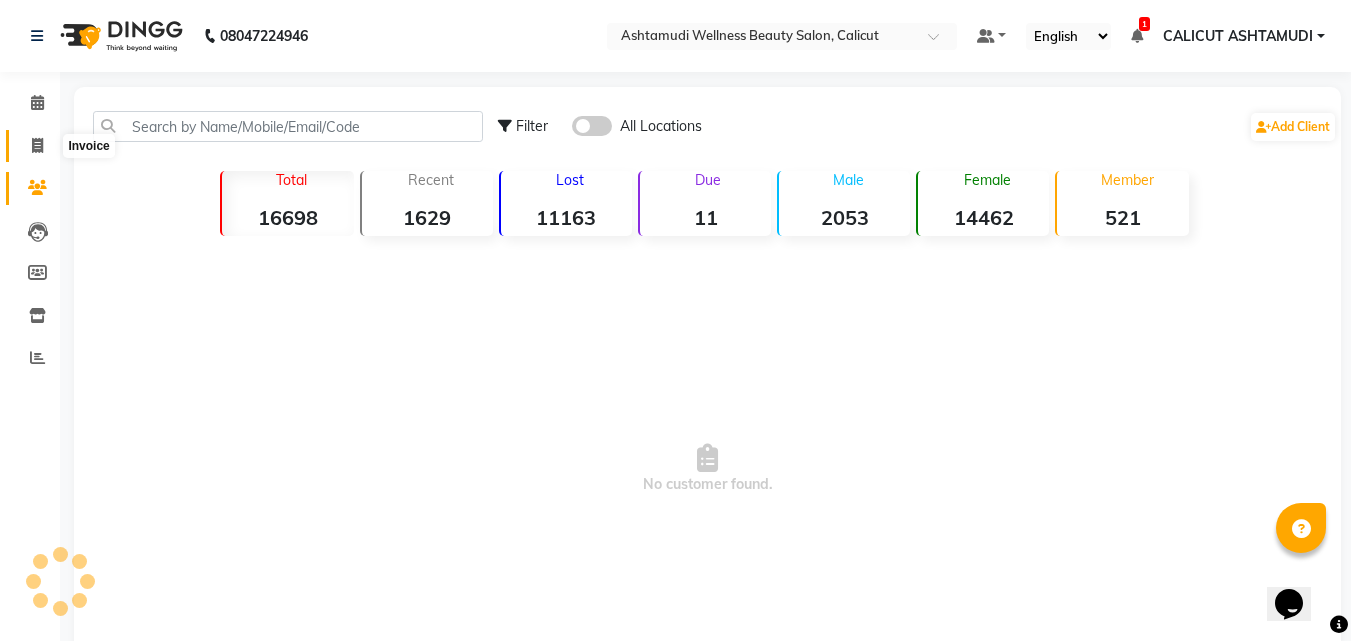 click 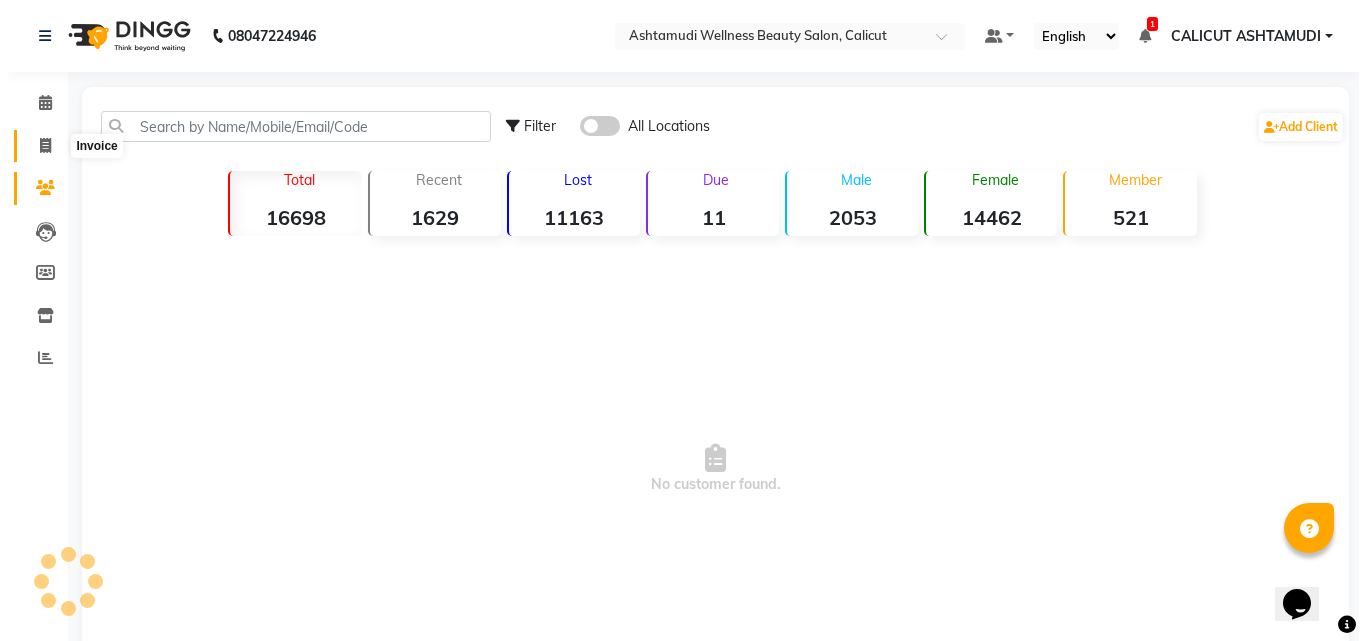select on "service" 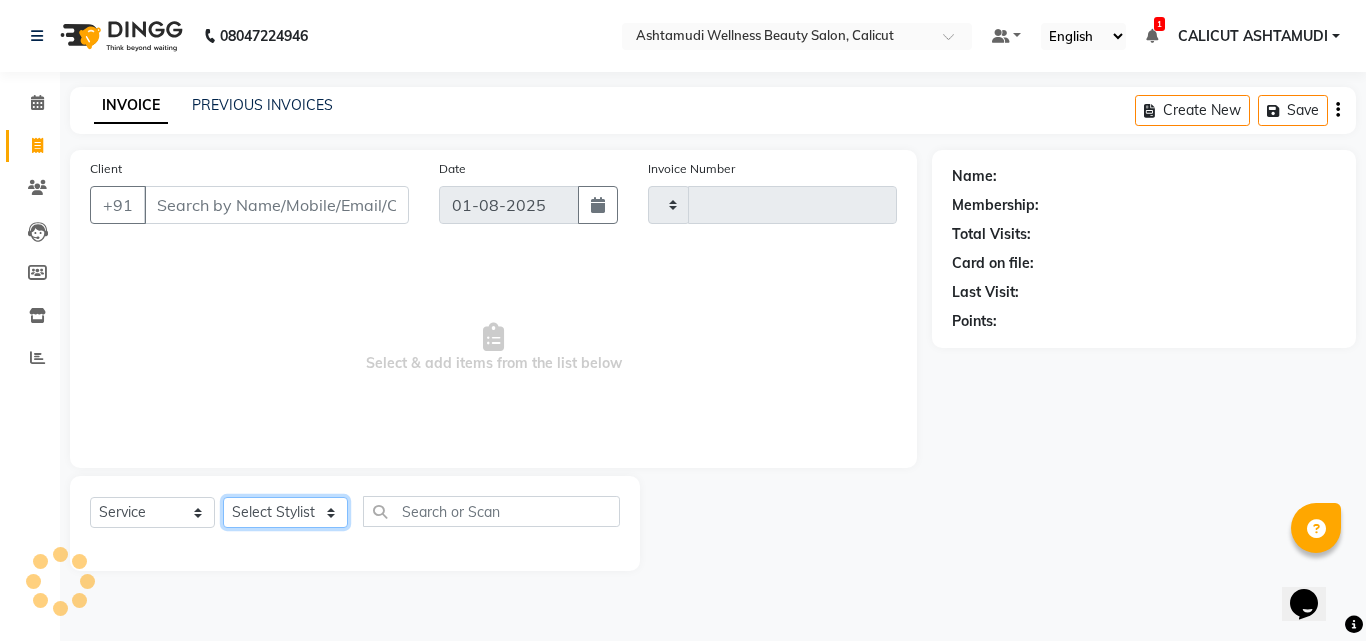 click on "Select Stylist" 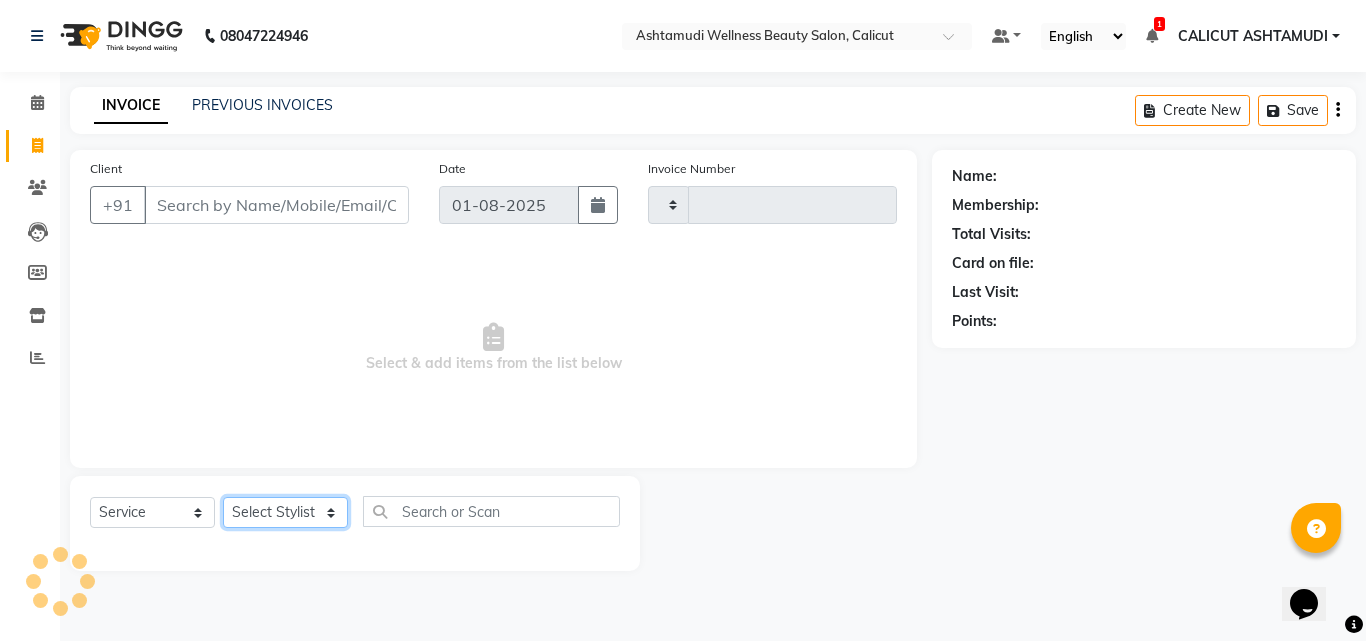 type on "3136" 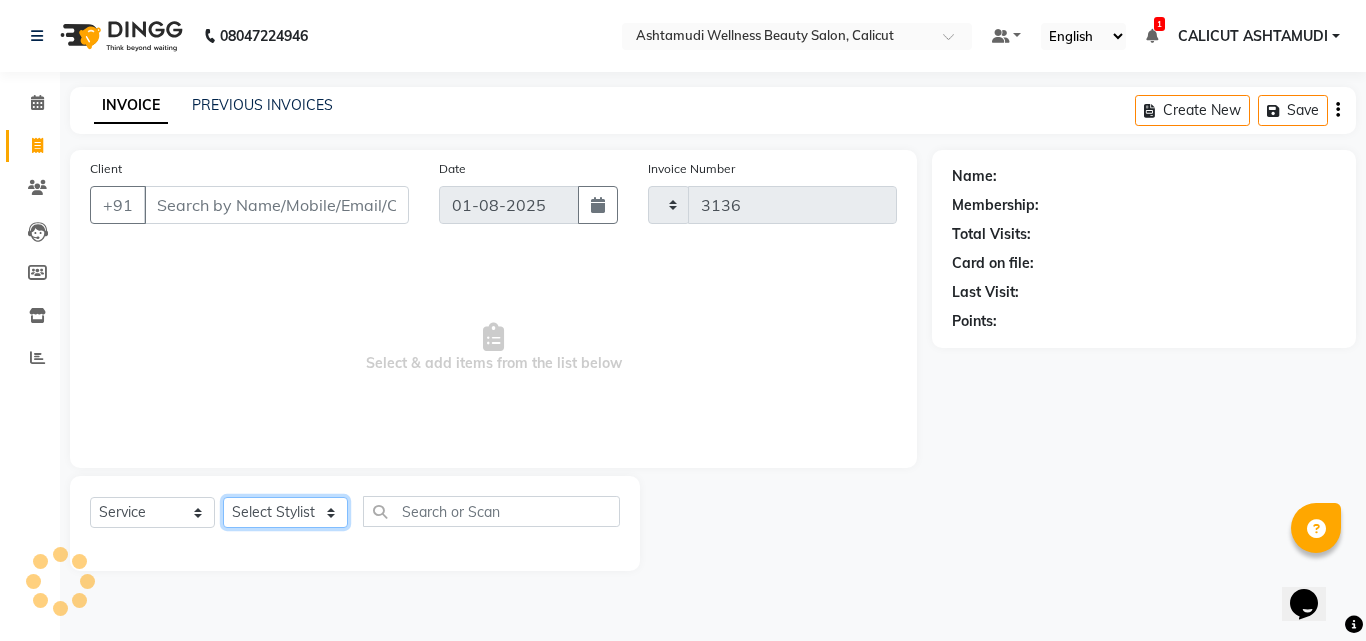 select on "4630" 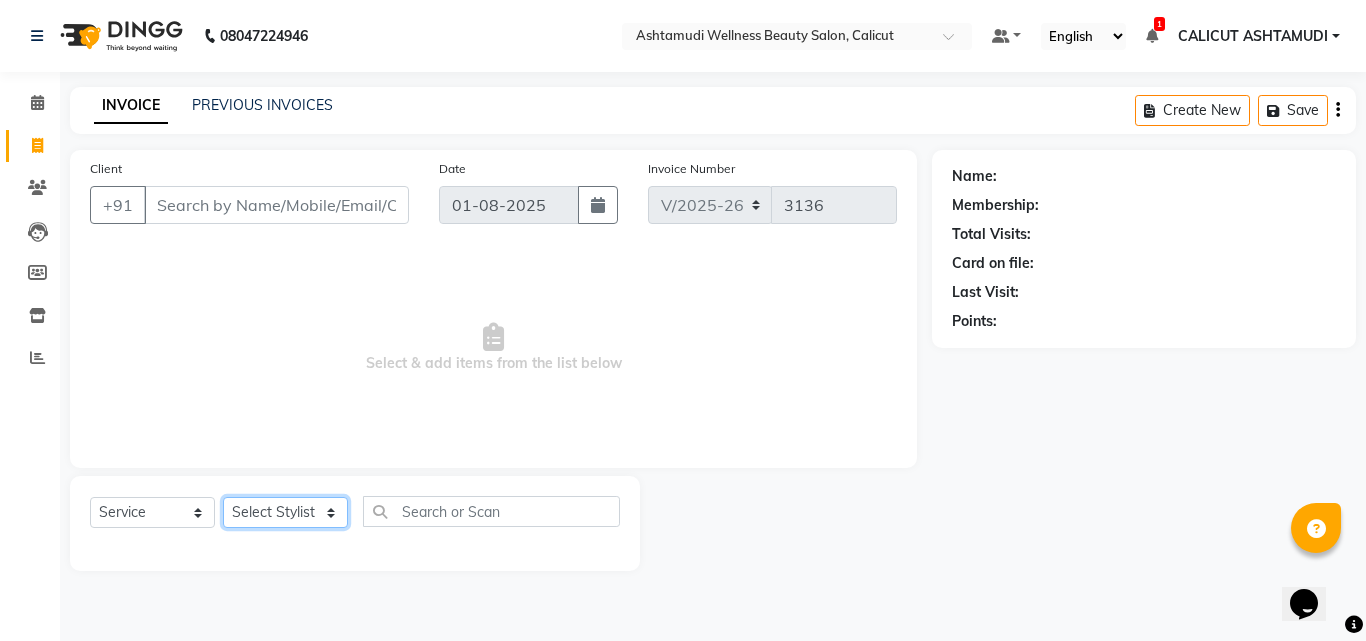 select on "26964" 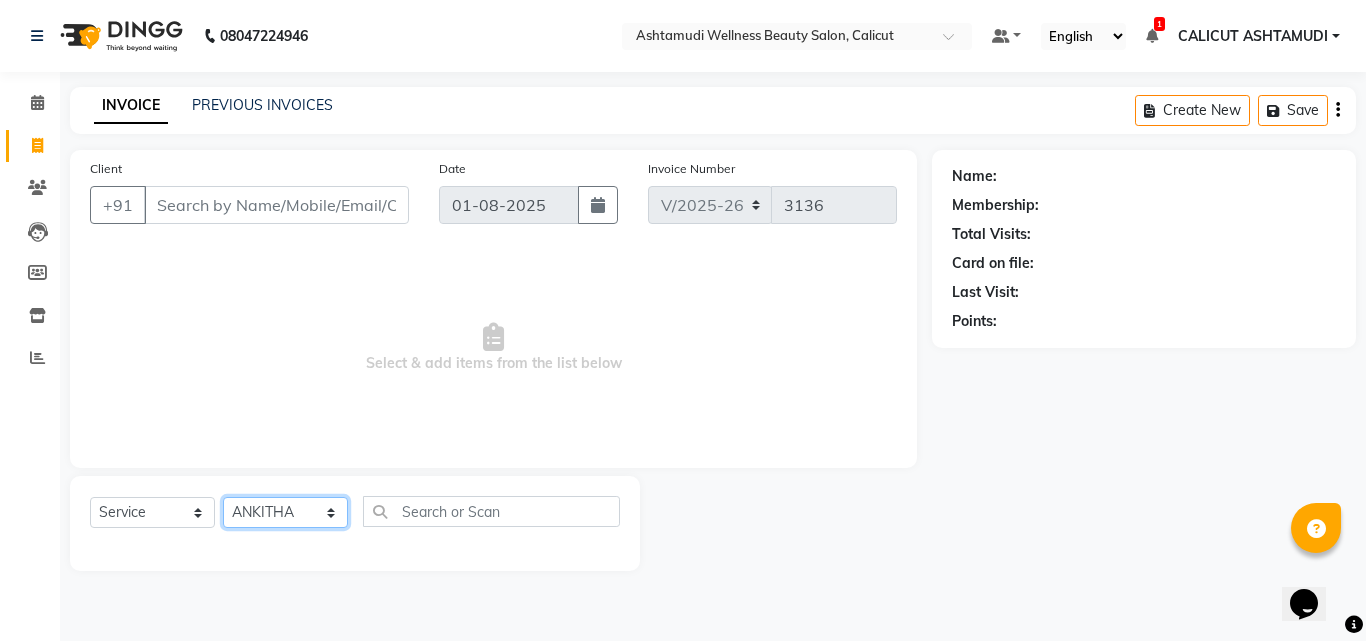 click on "Select Stylist Amala George AMBILI C ANJANA DAS ANKITHA Arya CALICUT ASHTAMUDI FRANKLY	 GRACY KRISHNA Nitesh Punam Gurung Sewan ali Sheela SUHANA  SHABU Titto" 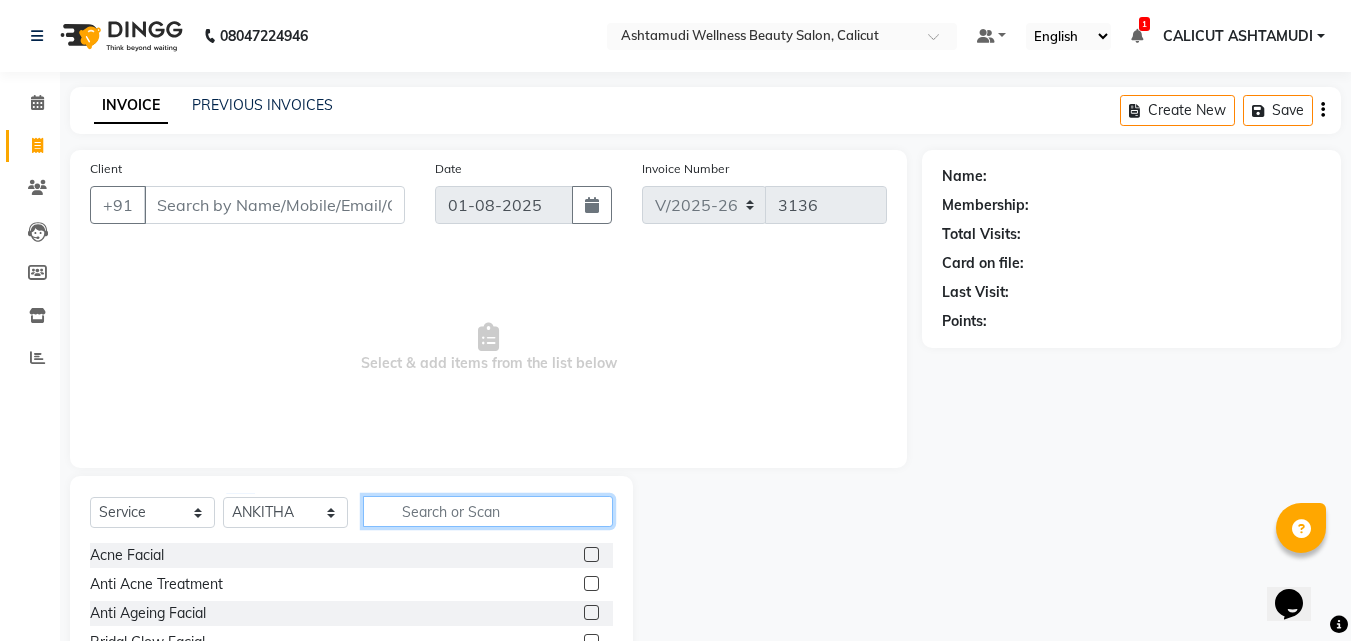 click 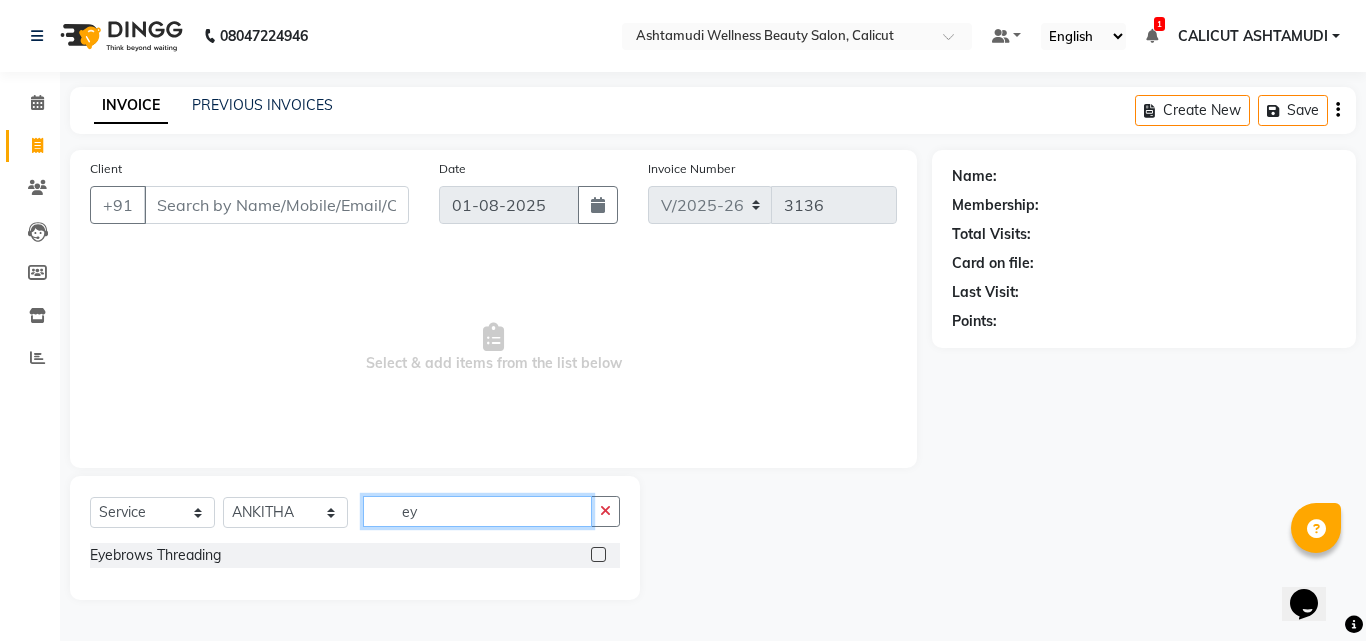 type on "ey" 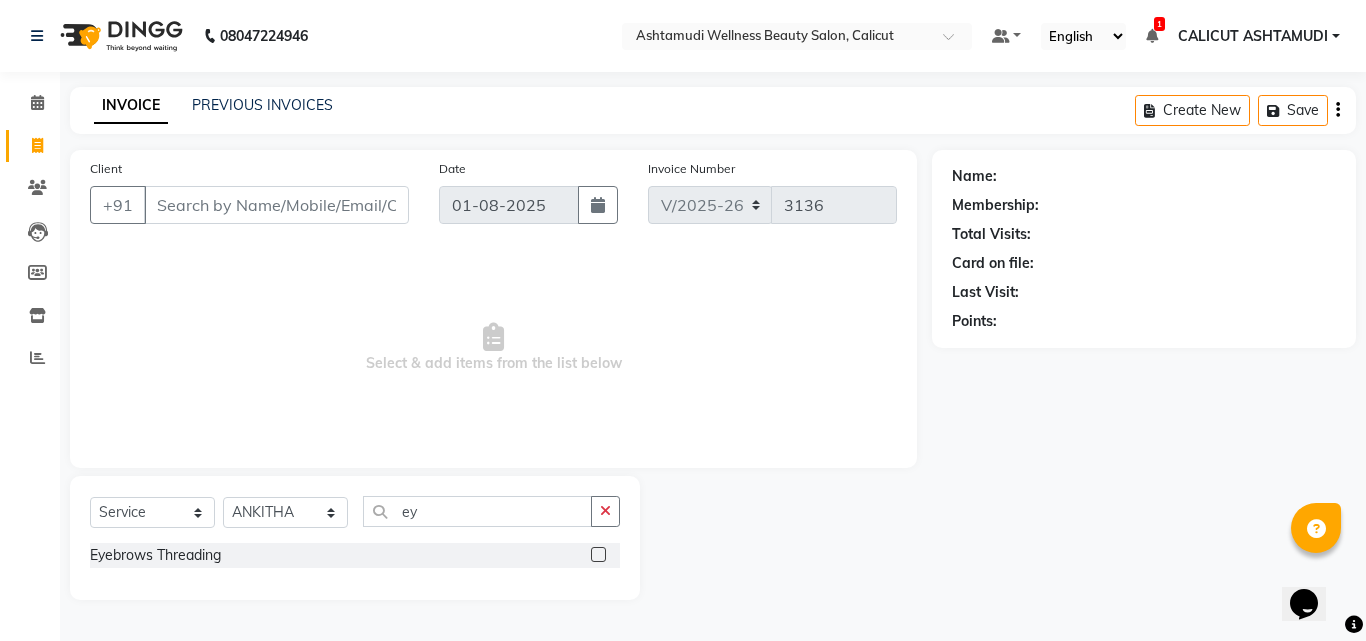 click 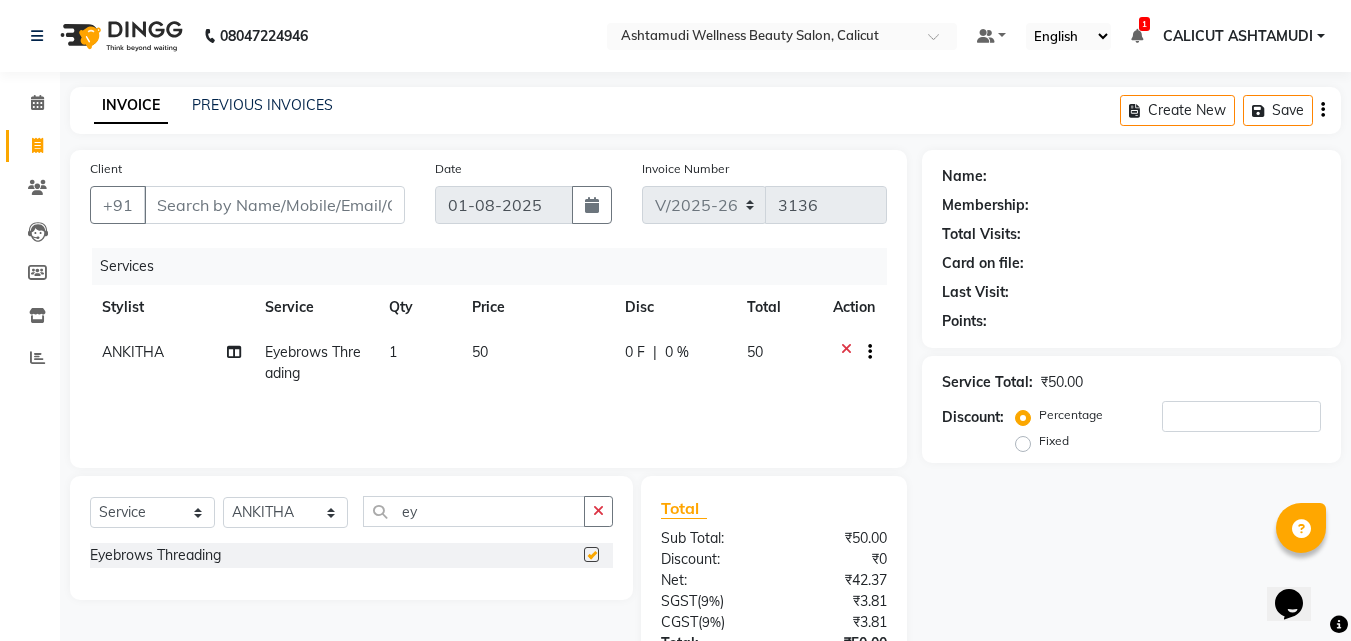 checkbox on "false" 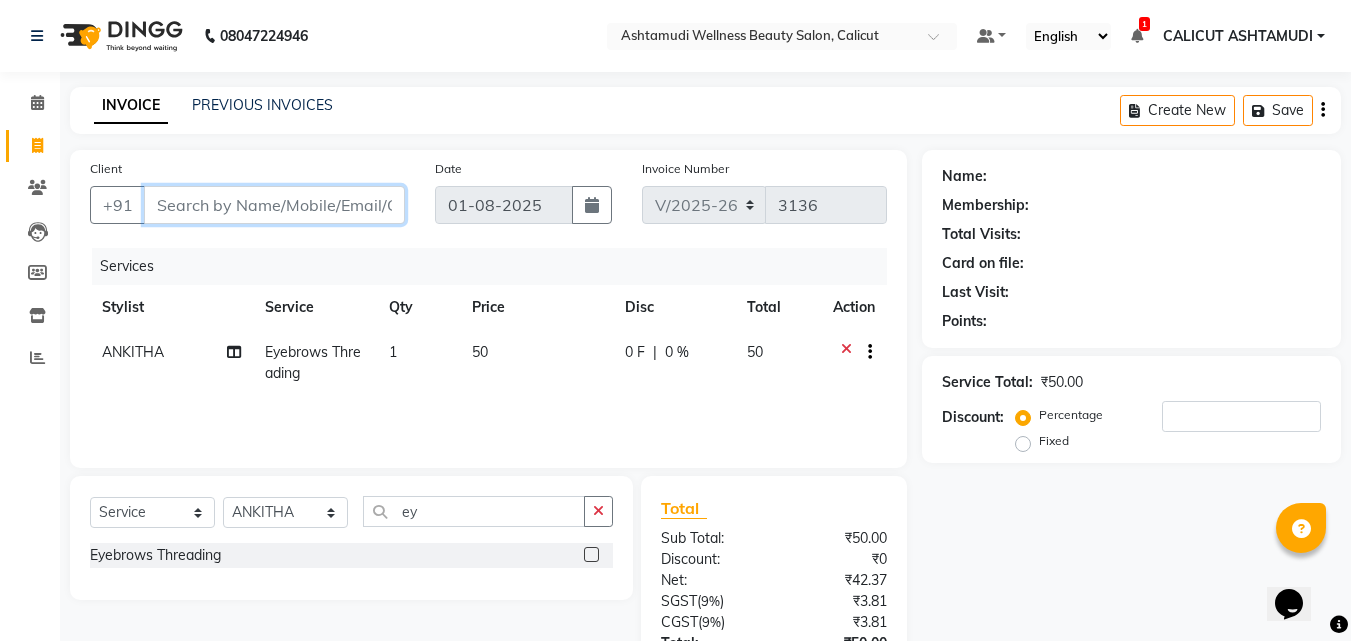 click on "Client" at bounding box center [274, 205] 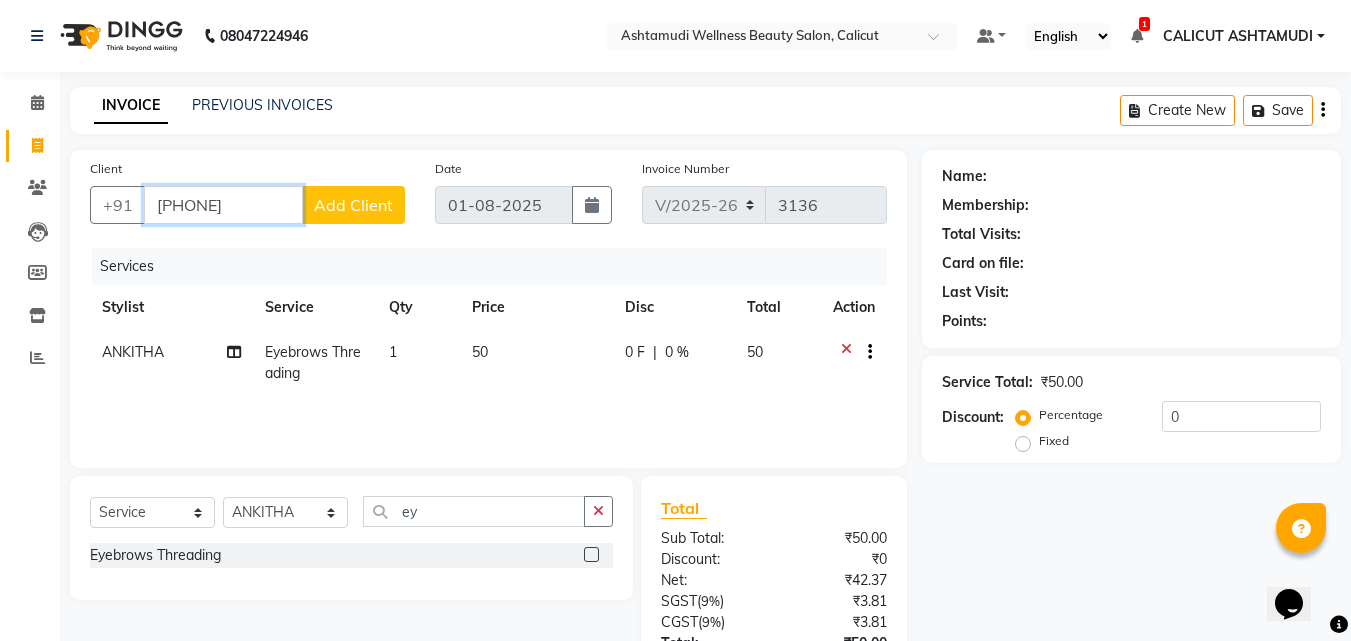 scroll, scrollTop: 100, scrollLeft: 0, axis: vertical 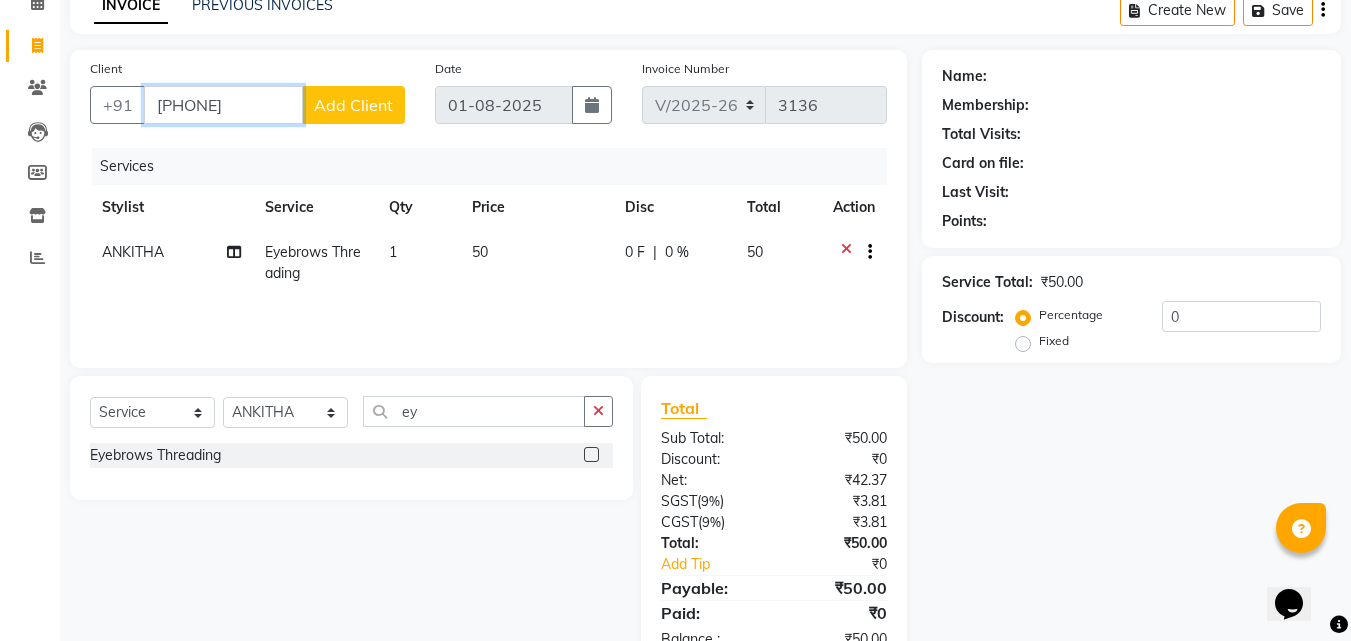 click on "90745121" at bounding box center (223, 105) 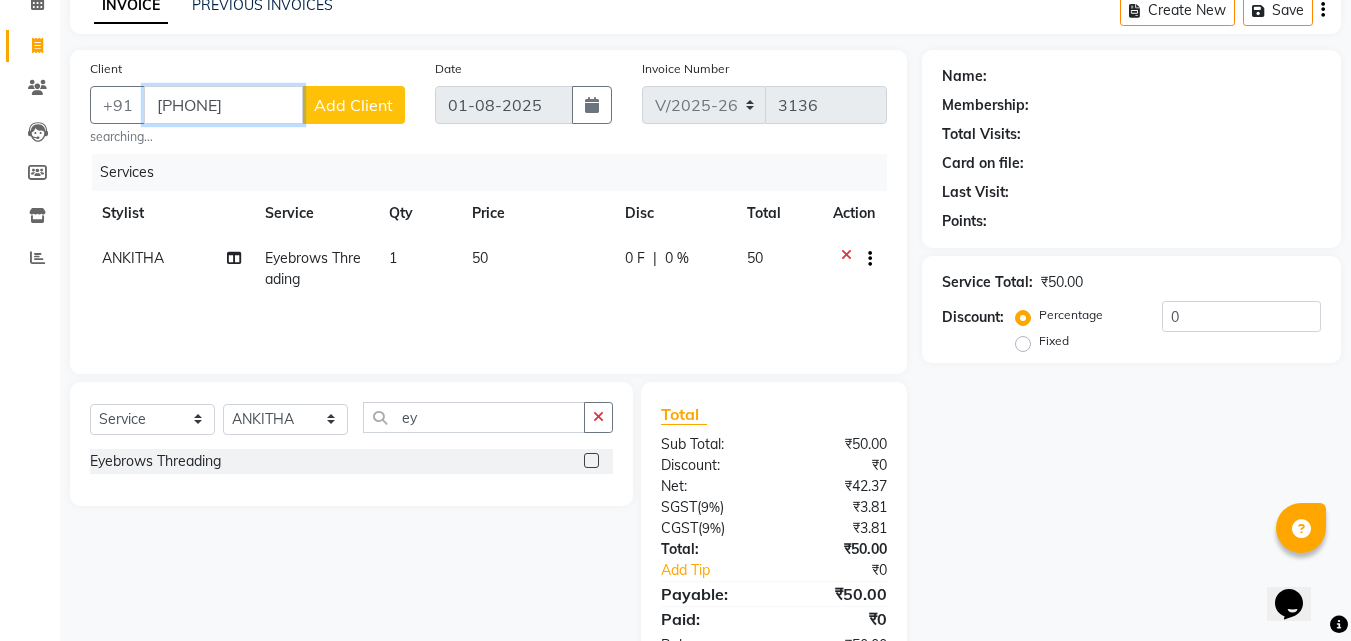 click on "90725121" at bounding box center [223, 105] 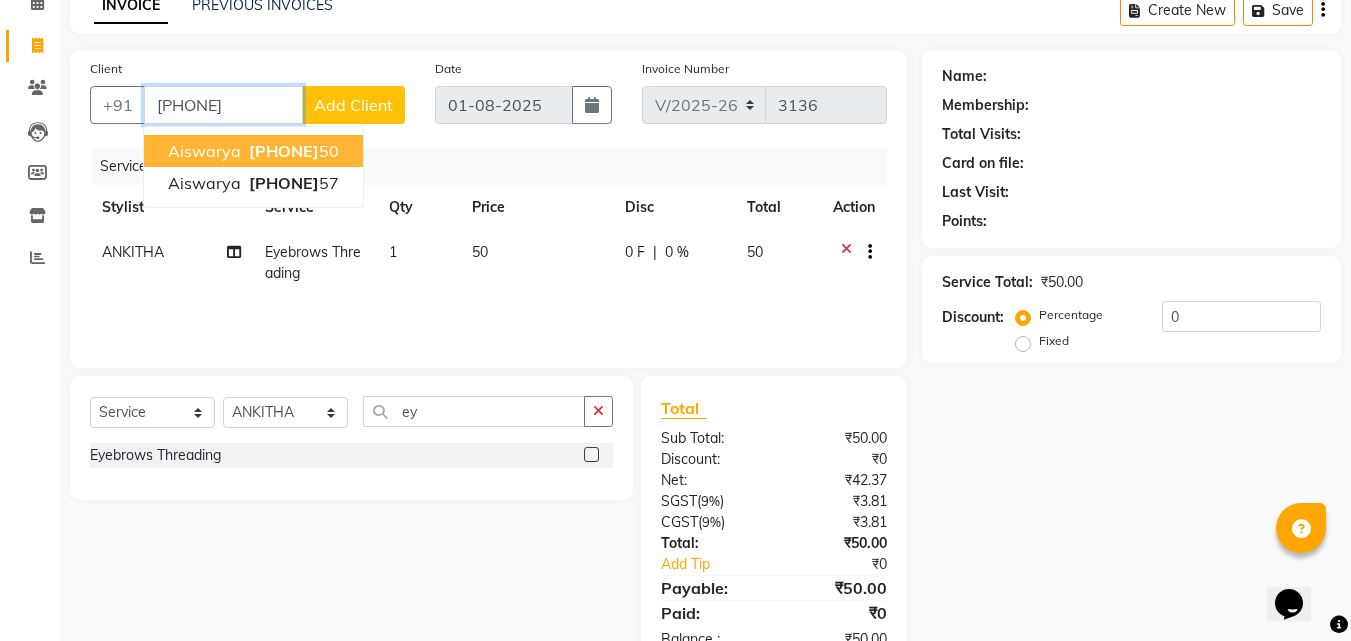click on "90725121" at bounding box center (284, 151) 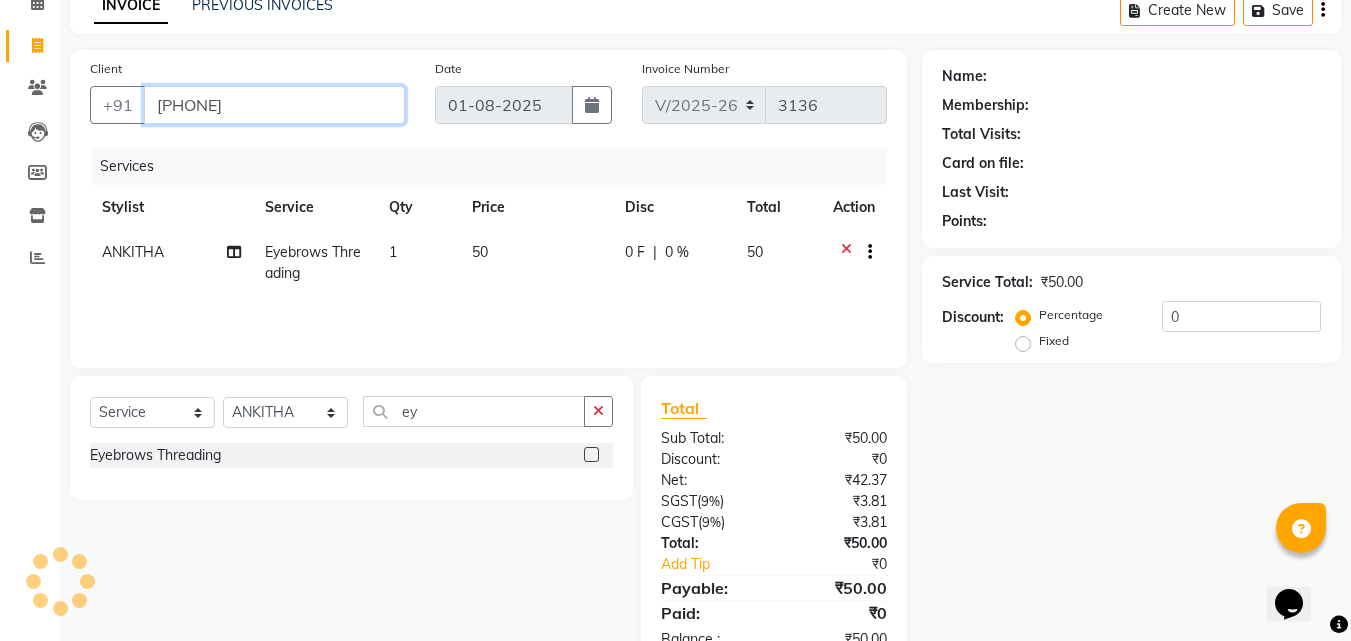 type on "9072512150" 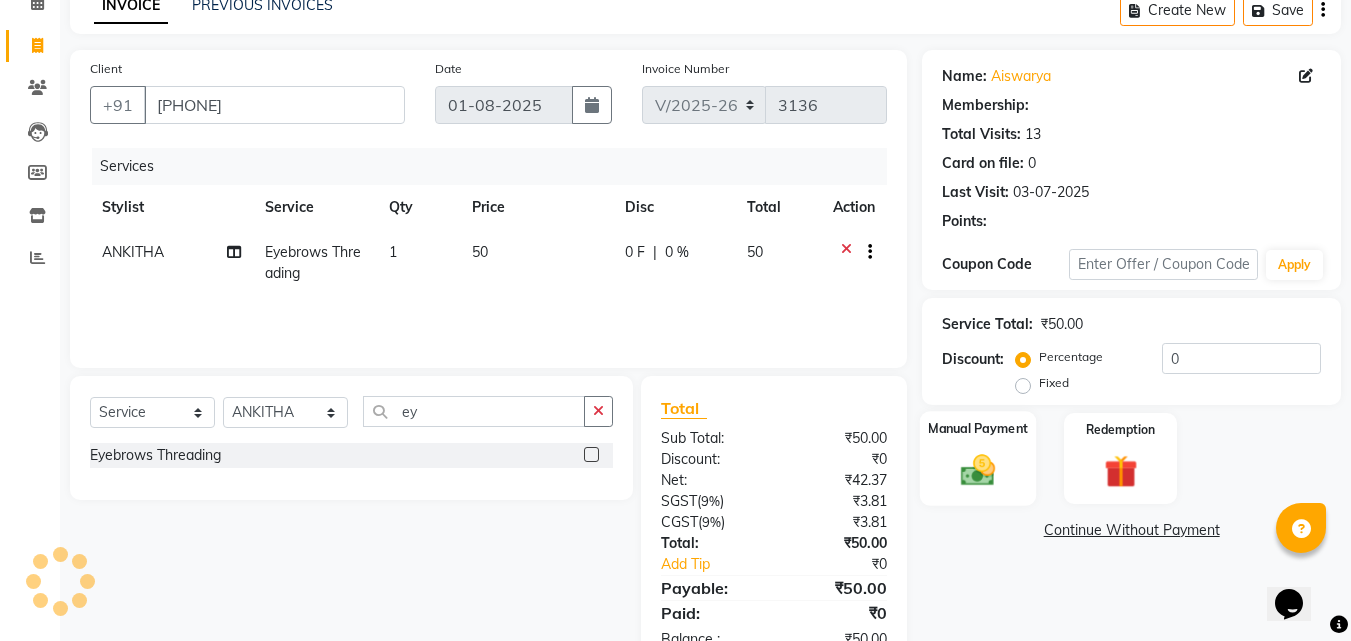 select on "1: Object" 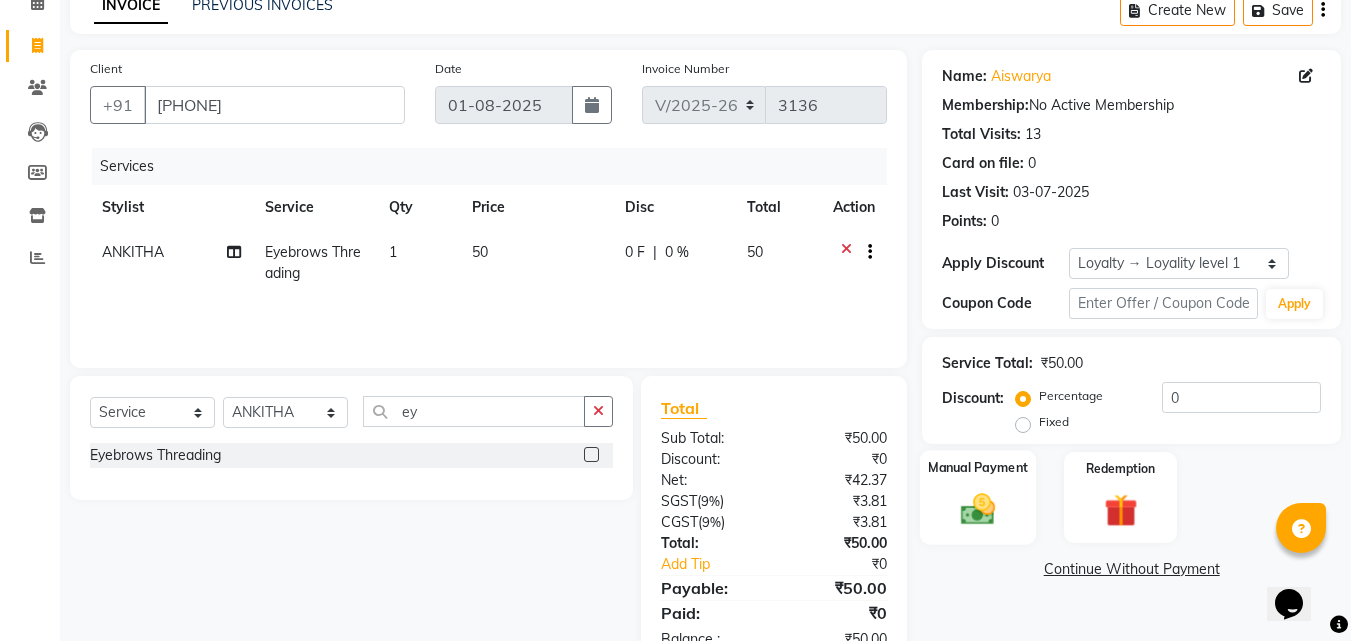 click on "Manual Payment" 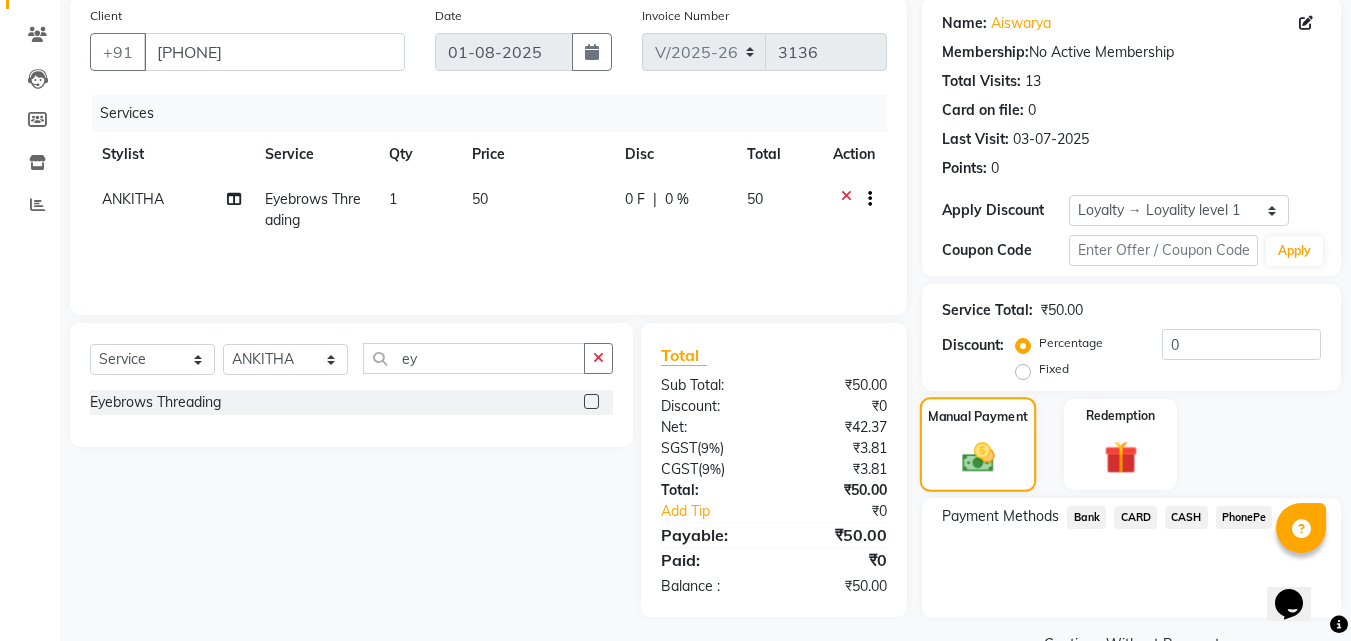scroll, scrollTop: 201, scrollLeft: 0, axis: vertical 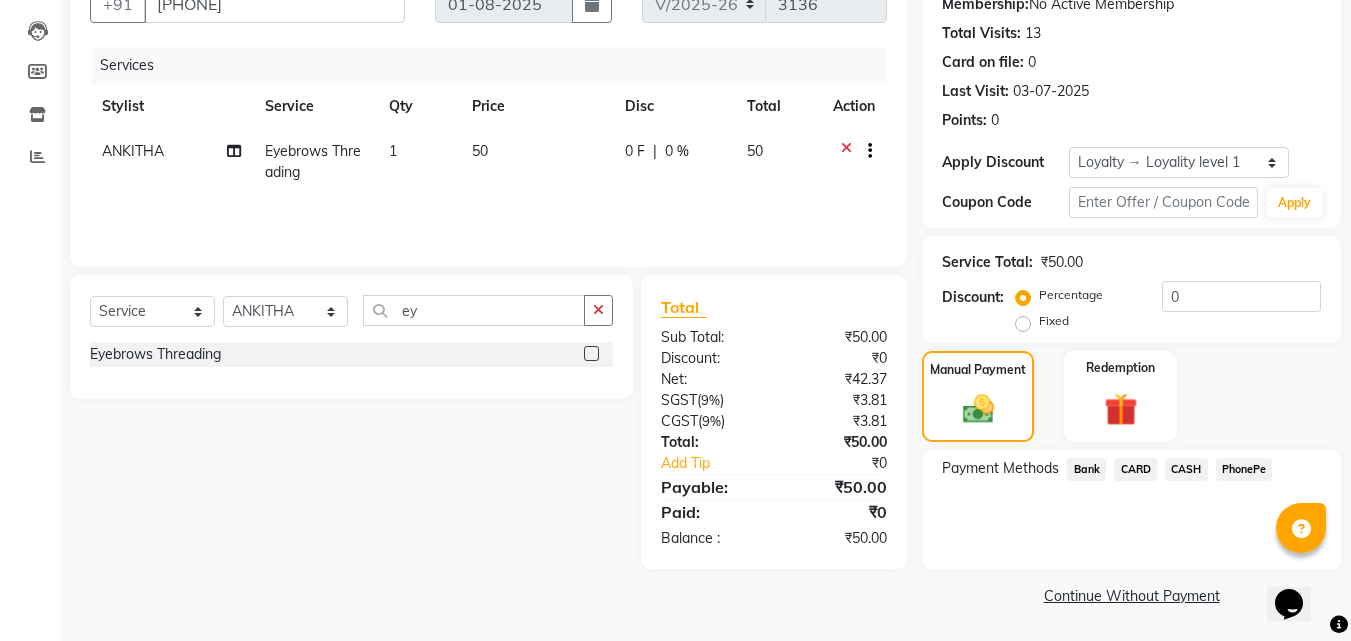 click on "PhonePe" 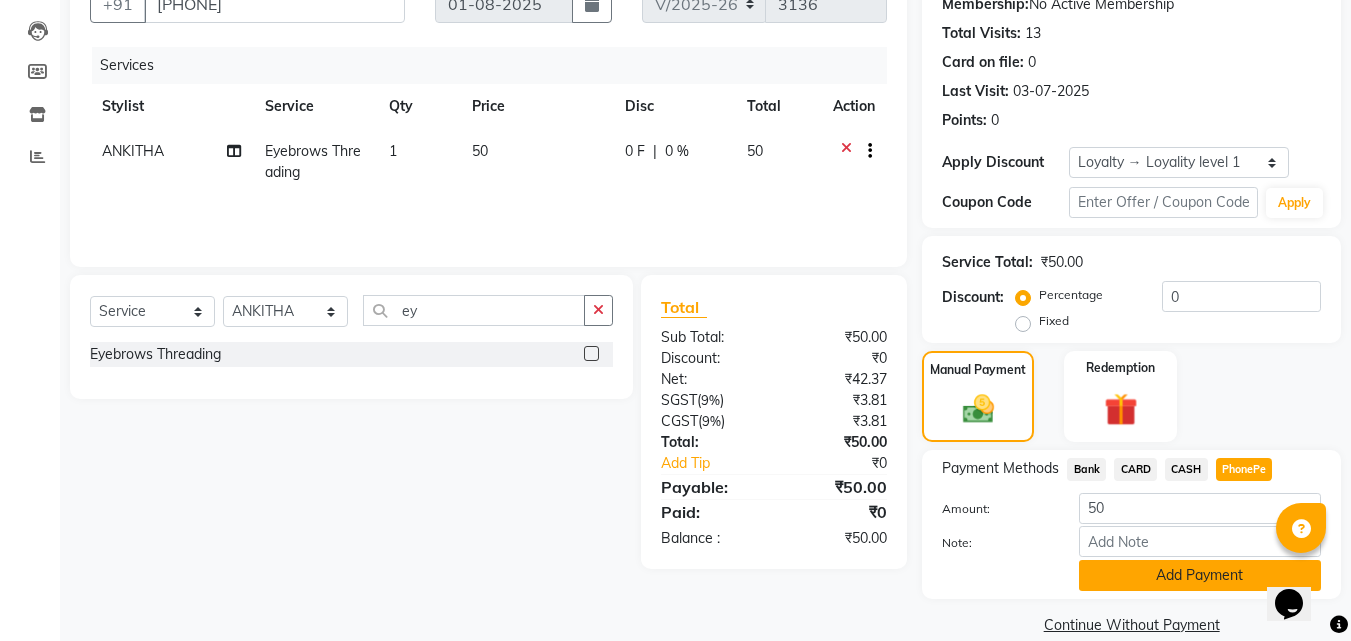 click on "Add Payment" 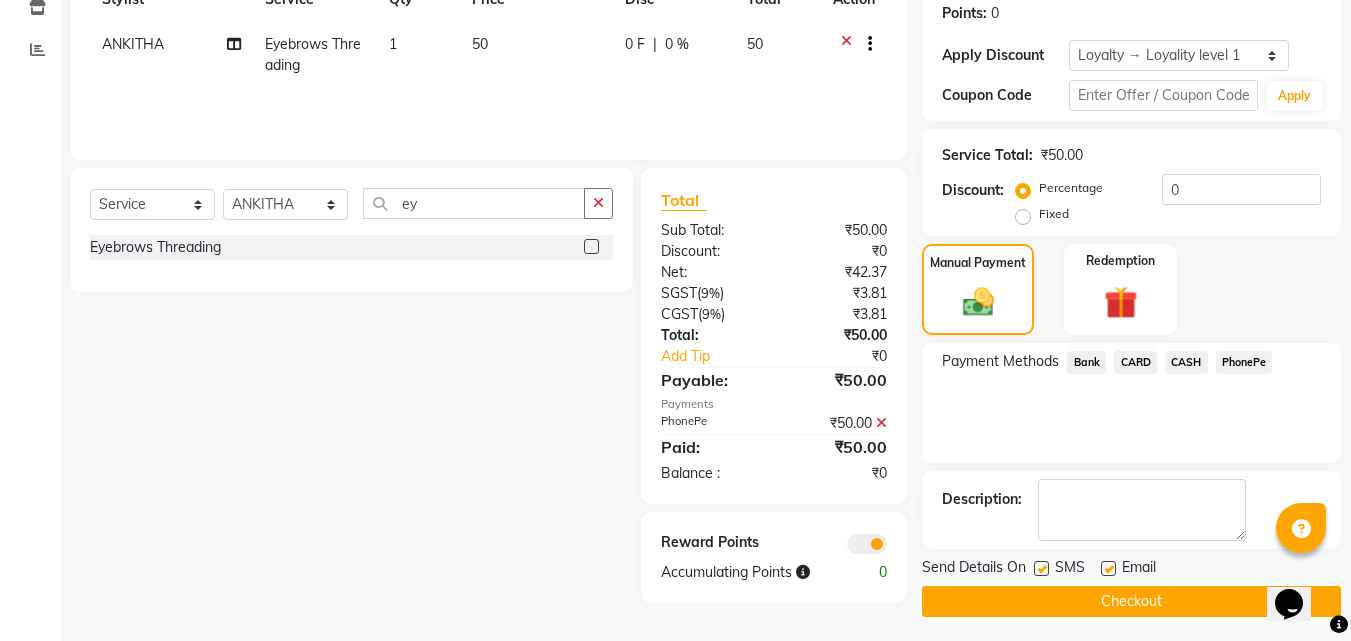 scroll, scrollTop: 314, scrollLeft: 0, axis: vertical 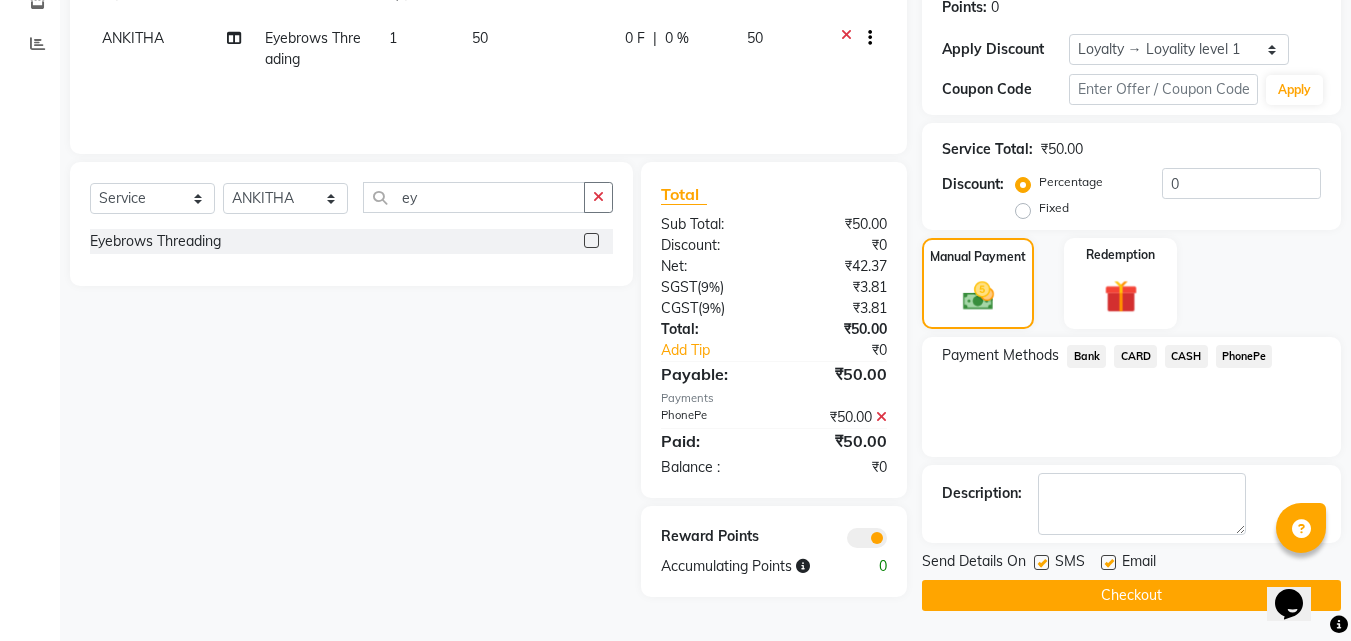 click on "Checkout" 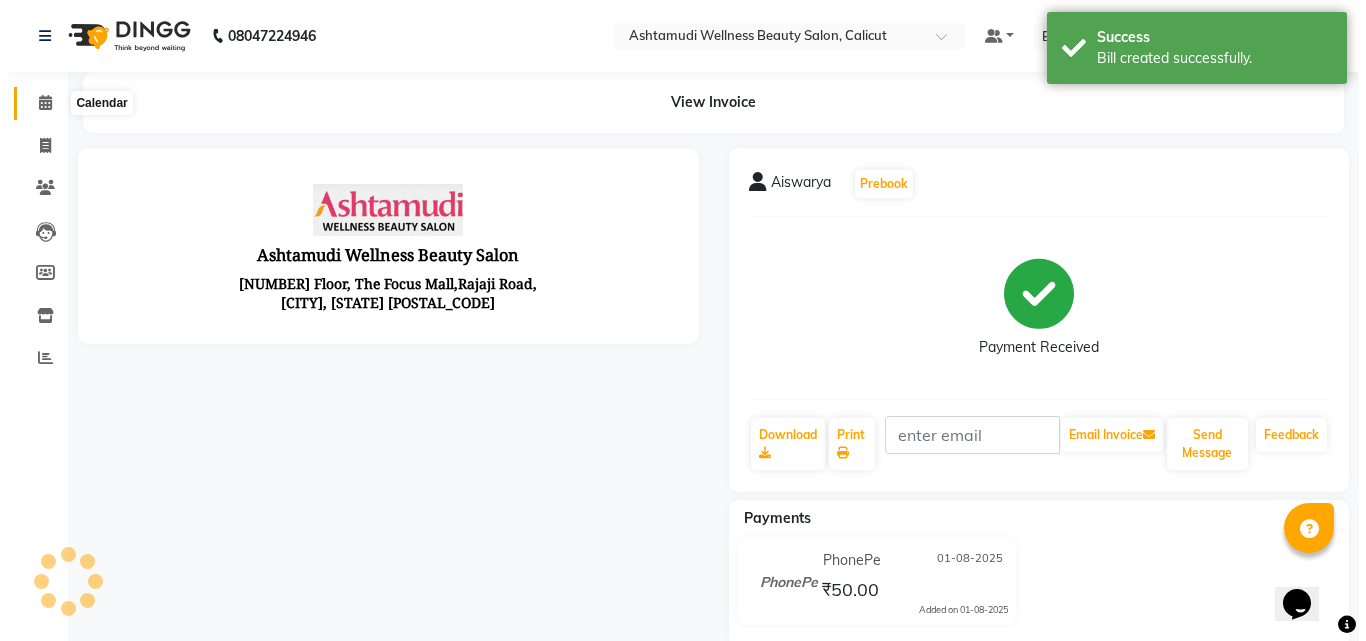 scroll, scrollTop: 0, scrollLeft: 0, axis: both 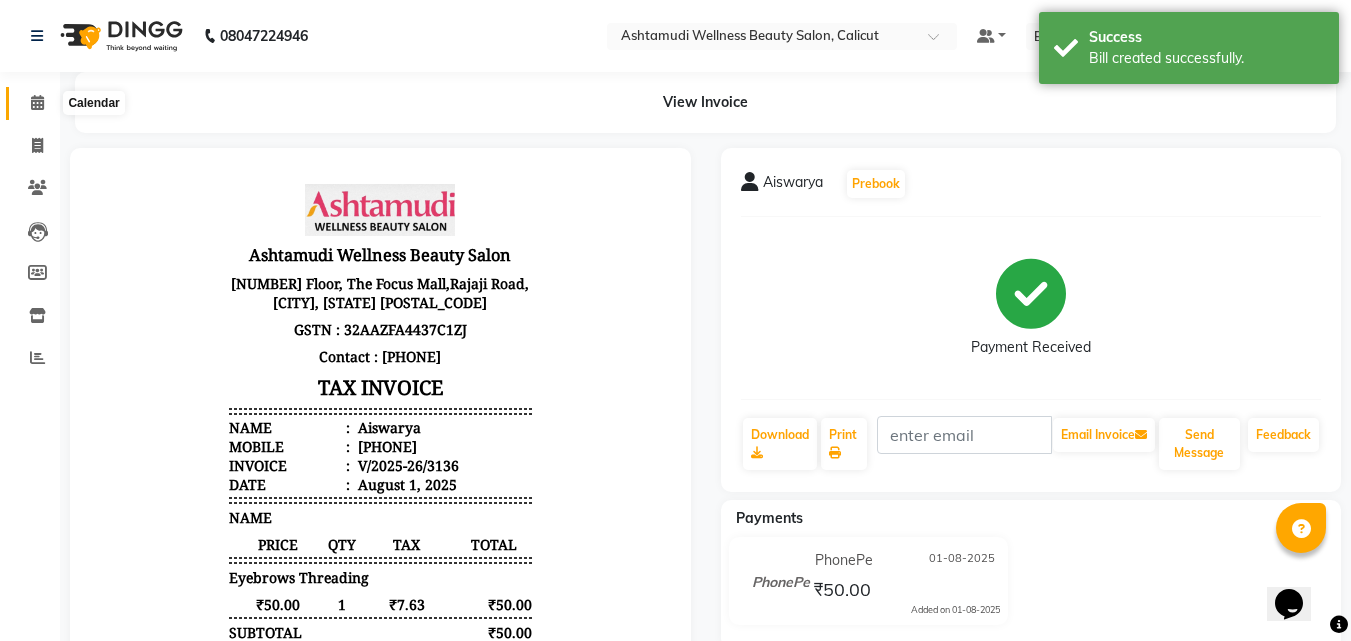 click 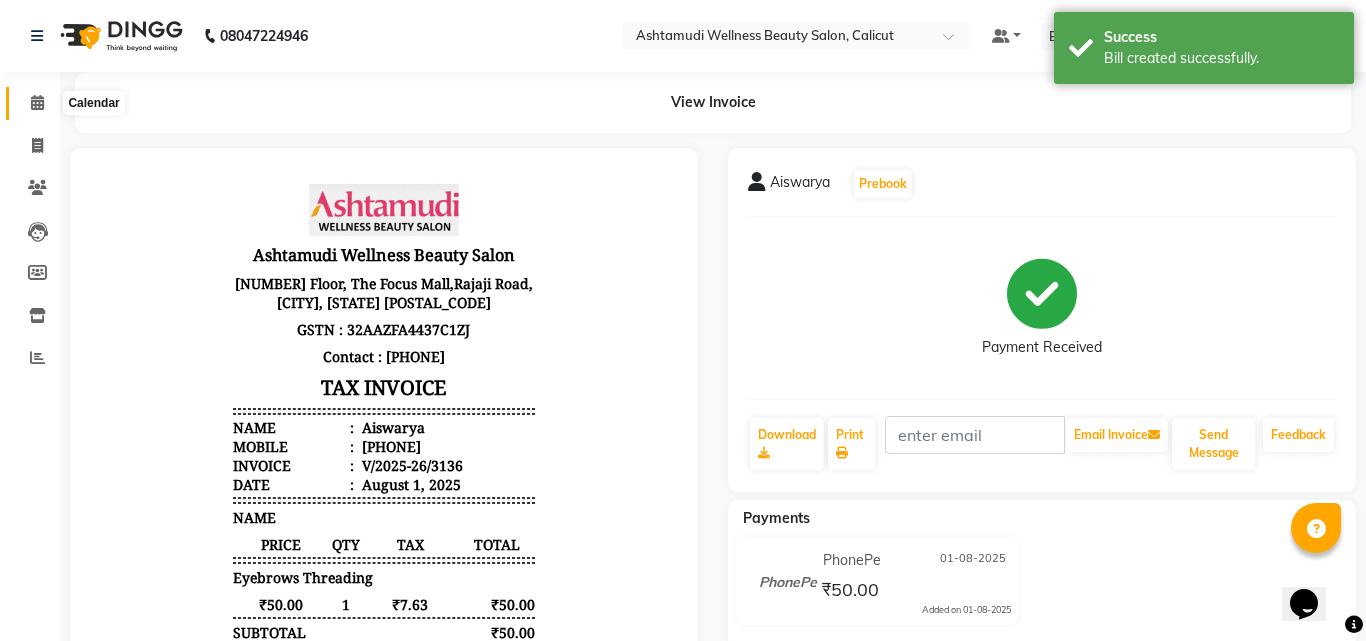 click 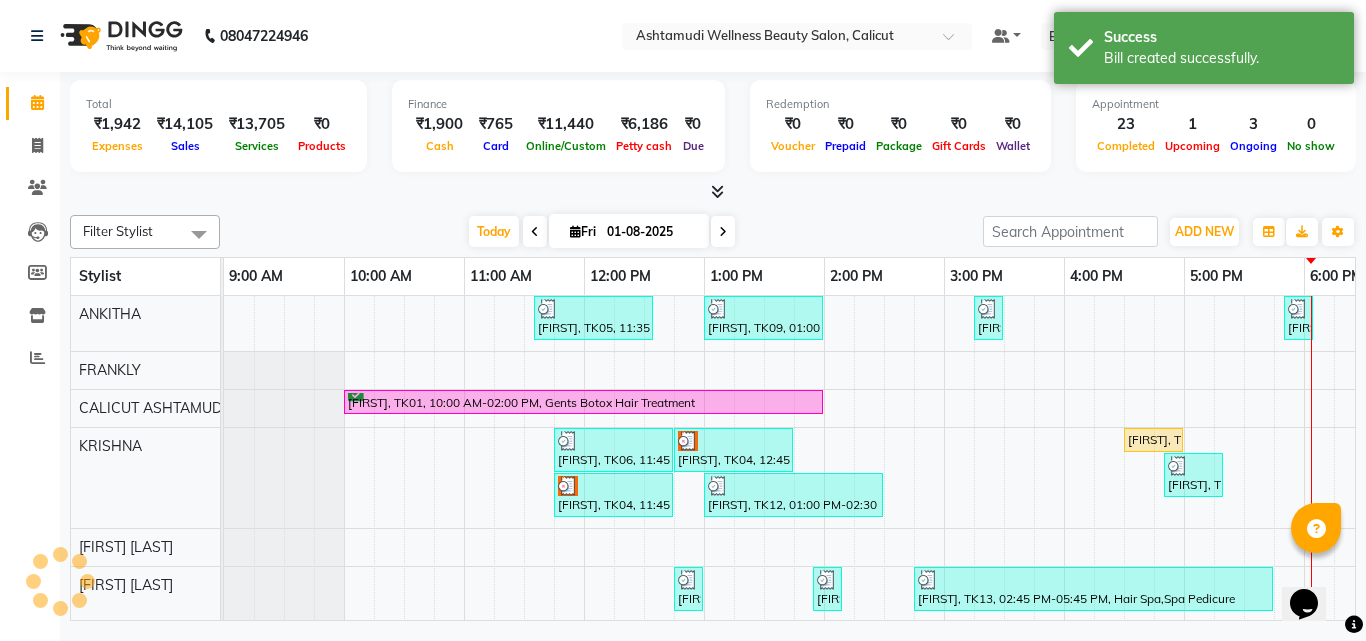 scroll, scrollTop: 0, scrollLeft: 0, axis: both 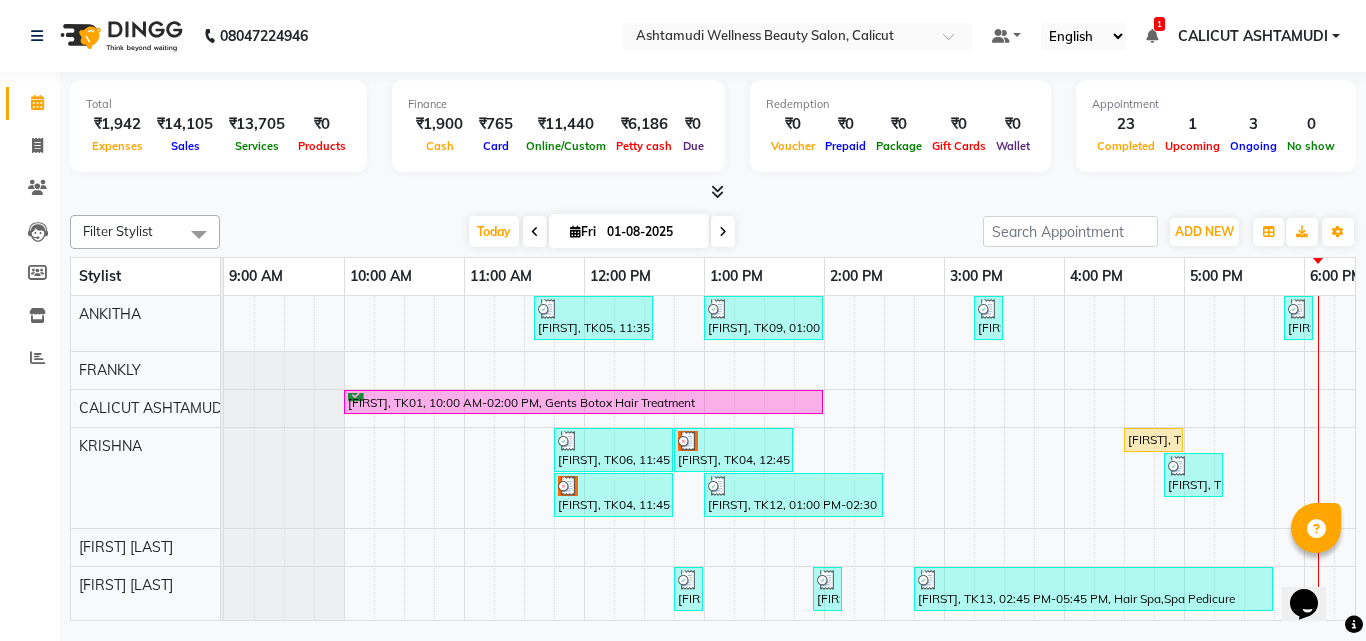 click at bounding box center (535, 232) 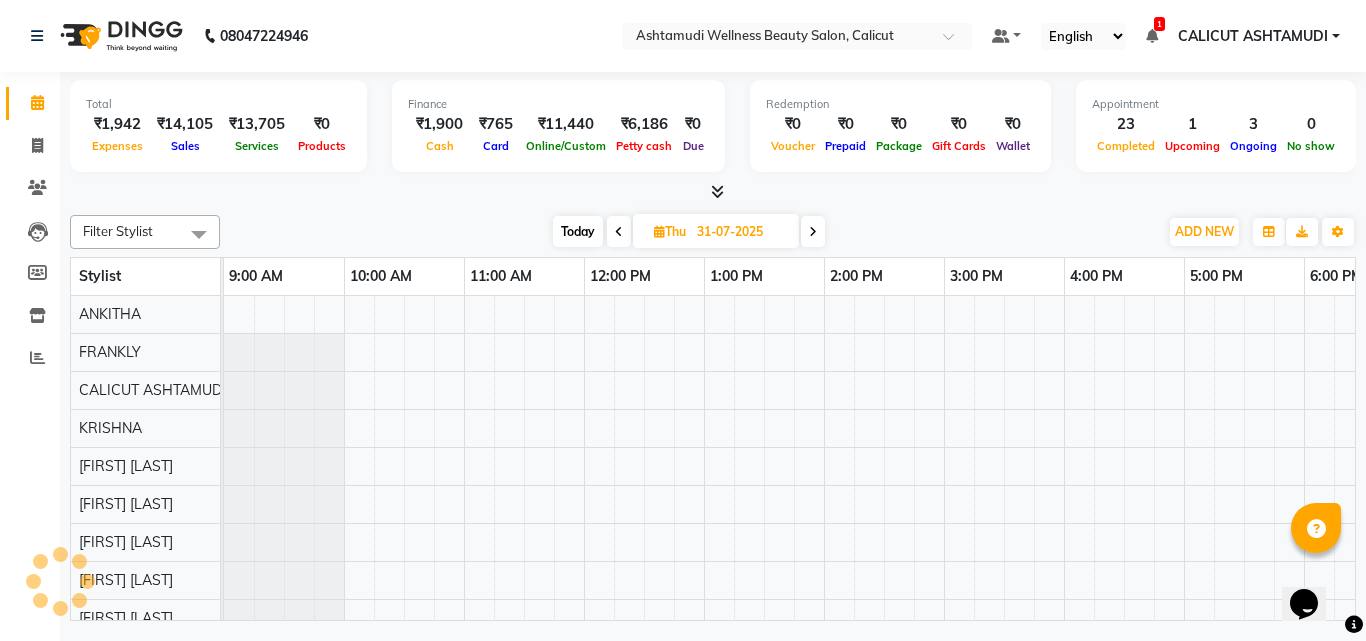 scroll, scrollTop: 0, scrollLeft: 669, axis: horizontal 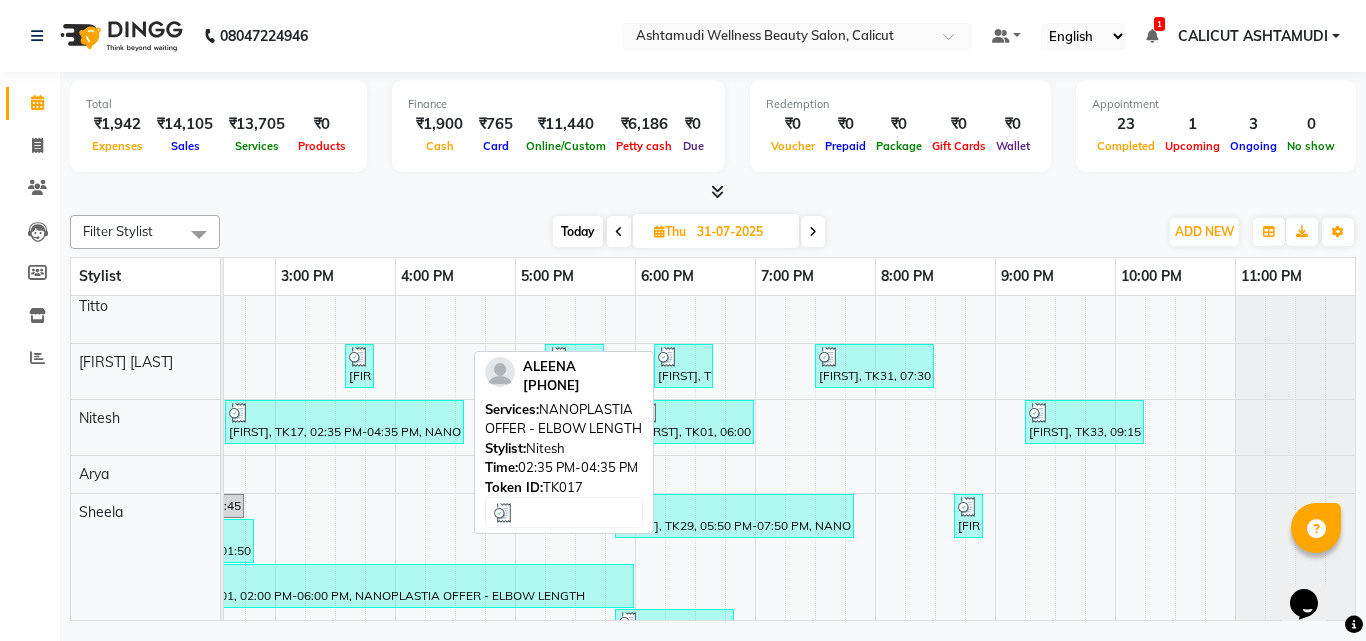 click at bounding box center (344, 413) 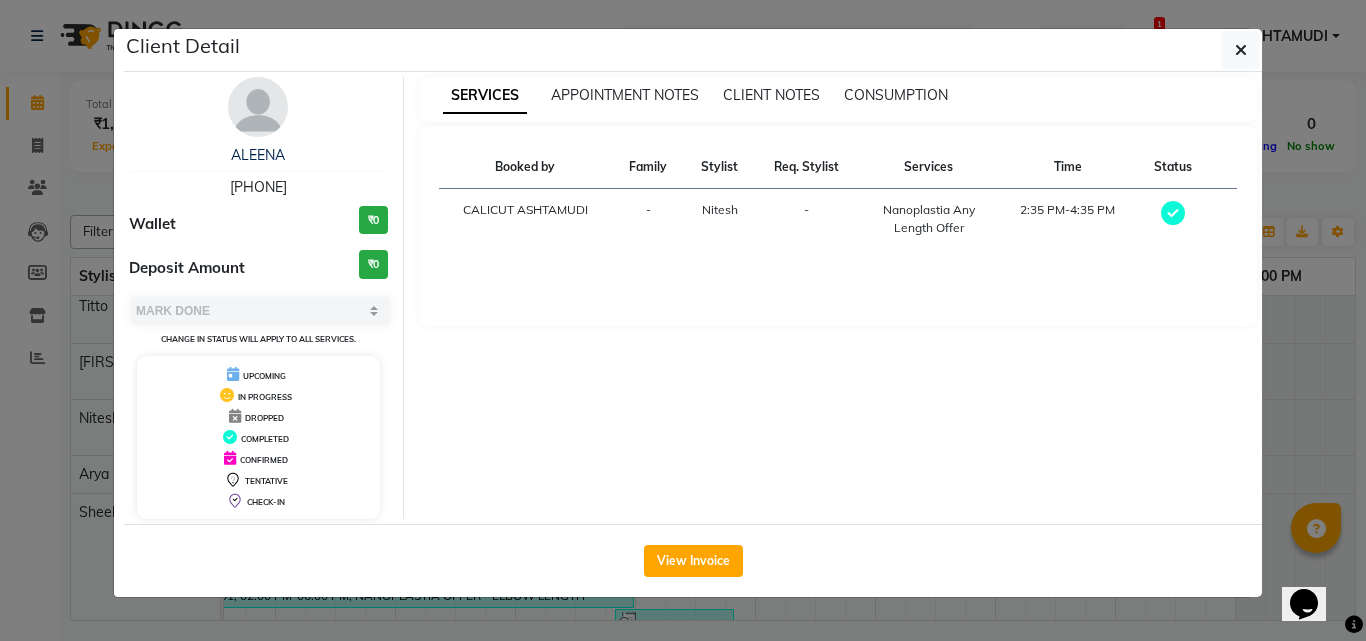 drag, startPoint x: 214, startPoint y: 184, endPoint x: 318, endPoint y: 188, distance: 104.0769 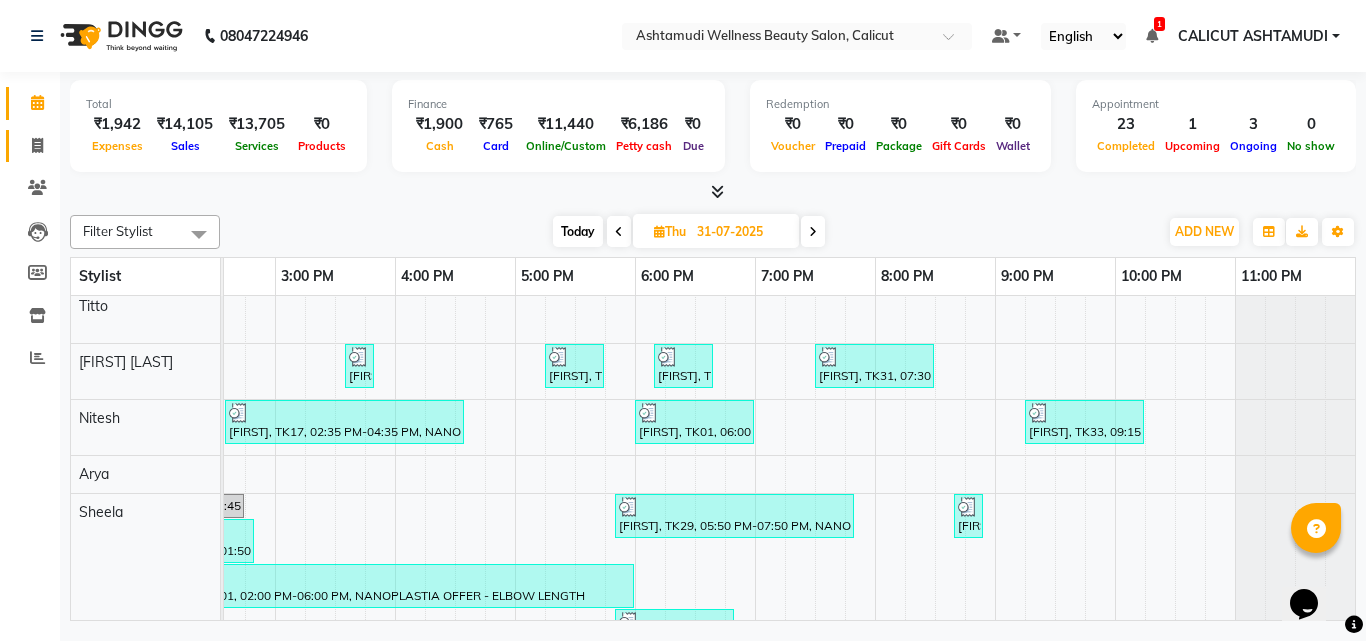 drag, startPoint x: 43, startPoint y: 128, endPoint x: 44, endPoint y: 139, distance: 11.045361 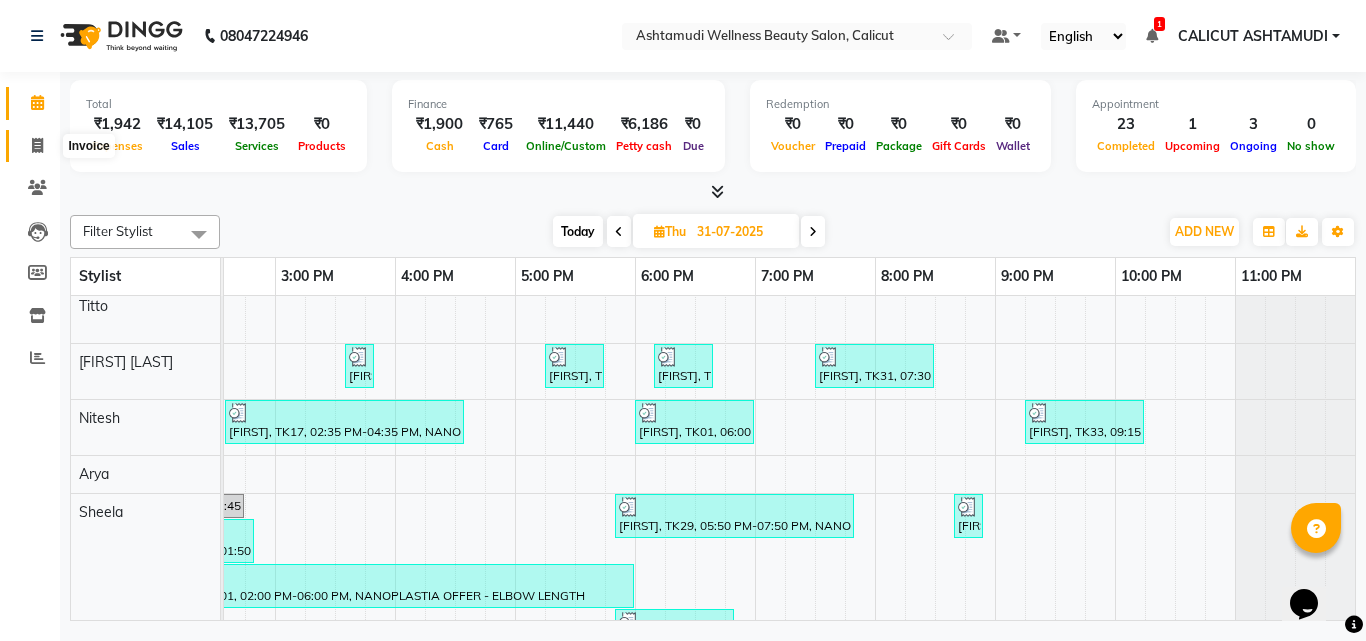 click 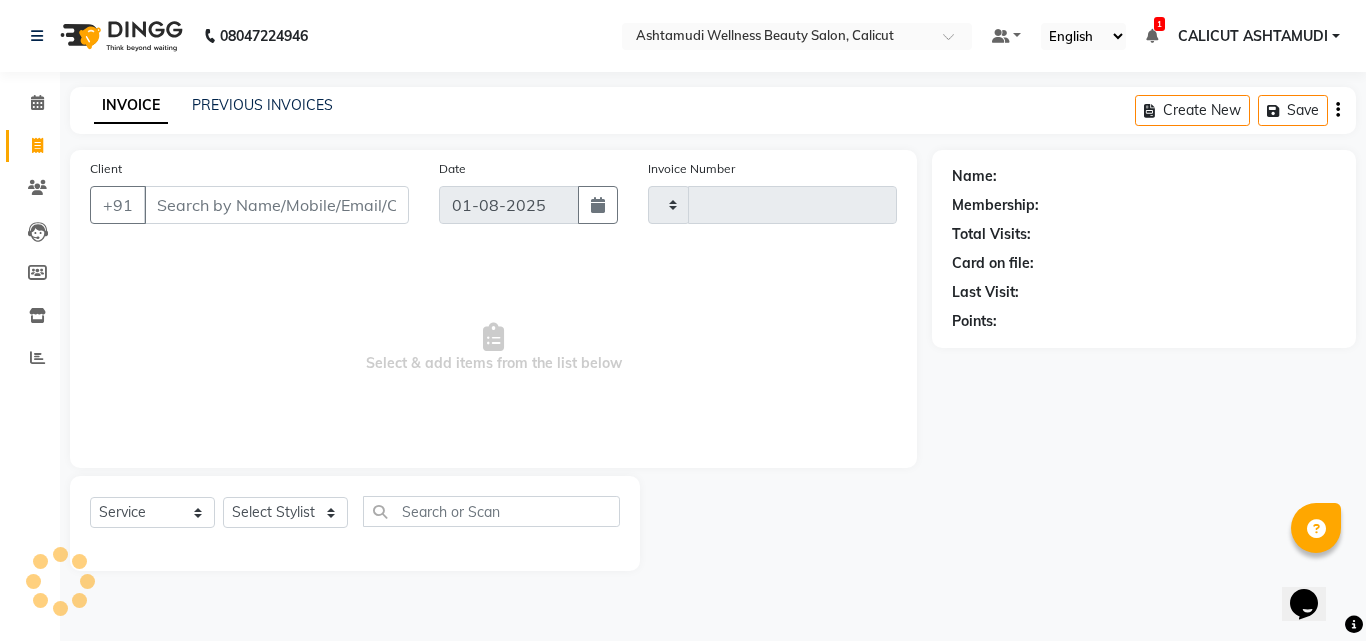 click 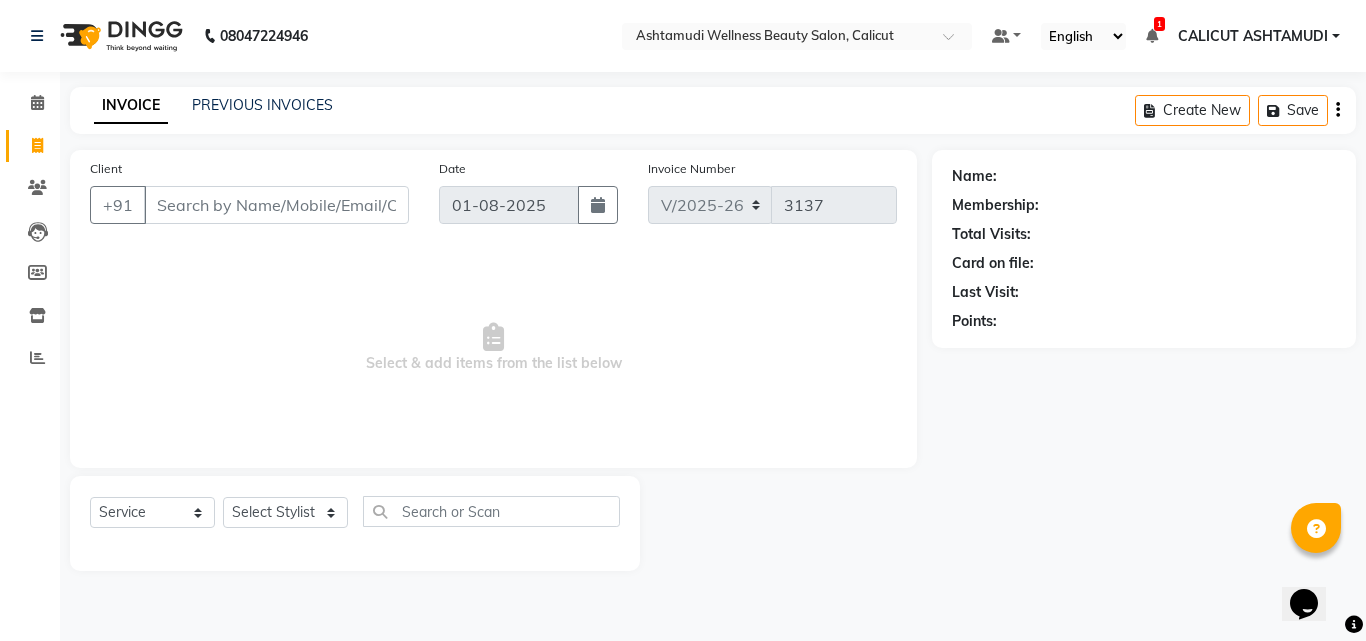 click on "Client" at bounding box center [276, 205] 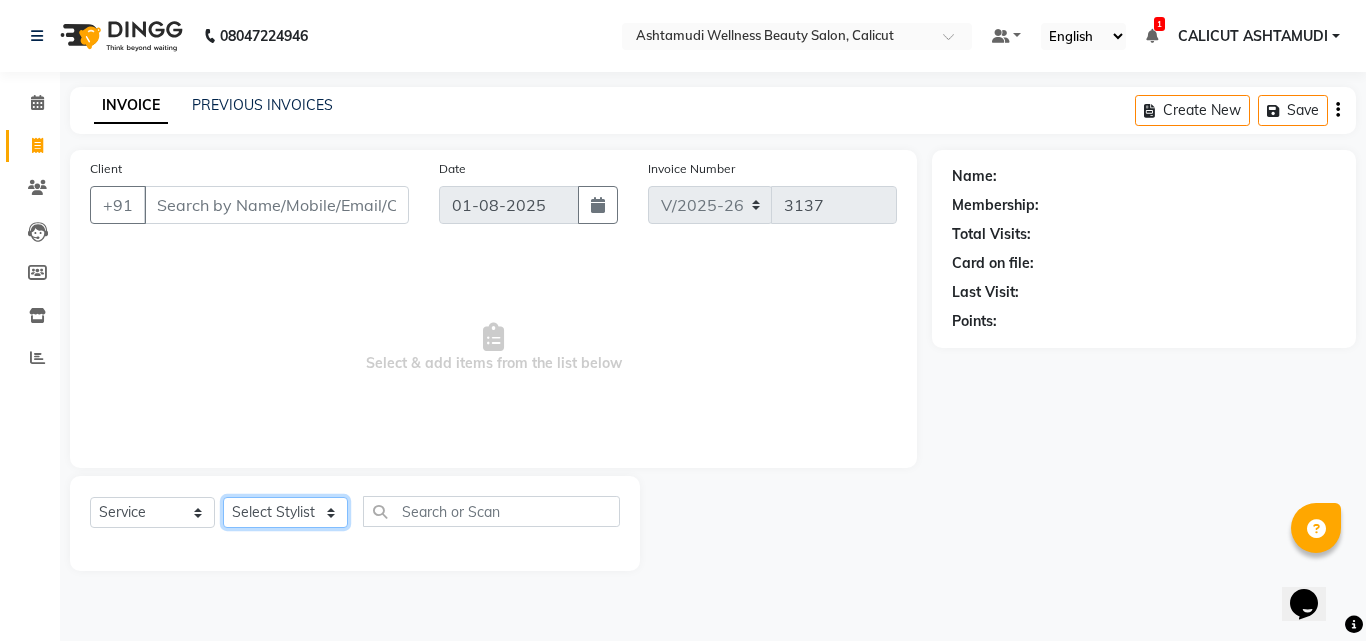 click on "Select Stylist Amala George AMBILI C ANJANA DAS ANKITHA Arya CALICUT ASHTAMUDI FRANKLY	 GRACY KRISHNA Nitesh Punam Gurung Sewan ali Sheela SUHANA  SHABU Titto" 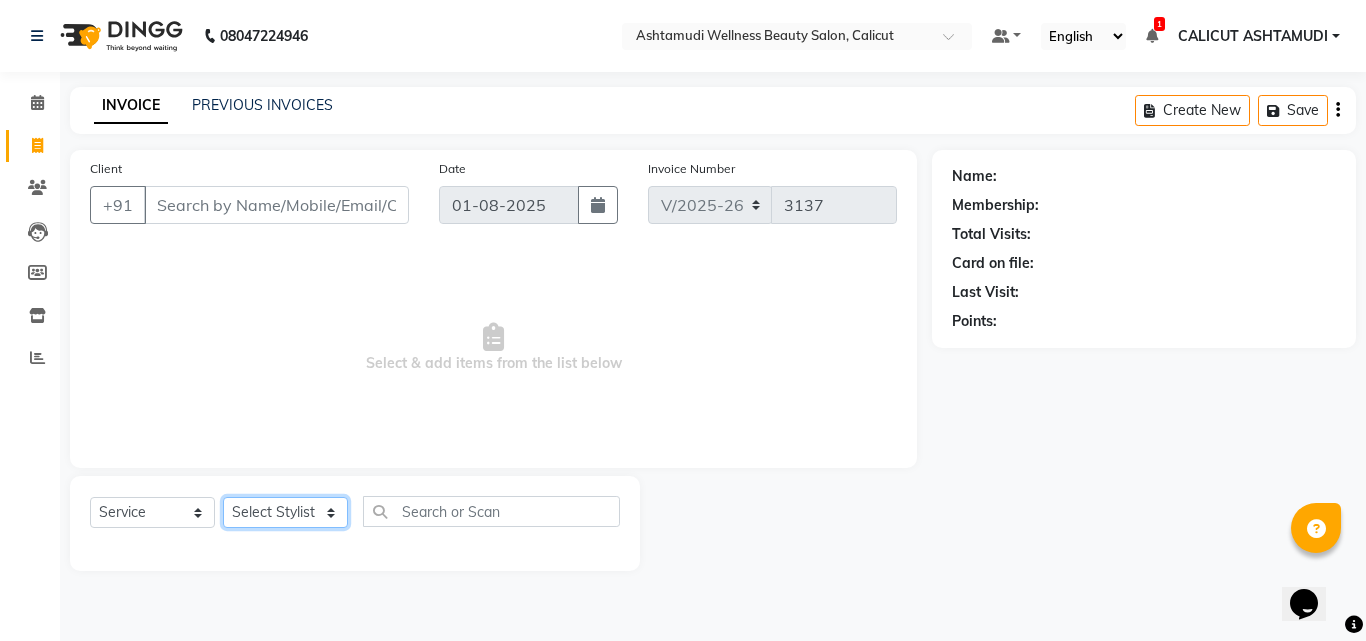 select on "26964" 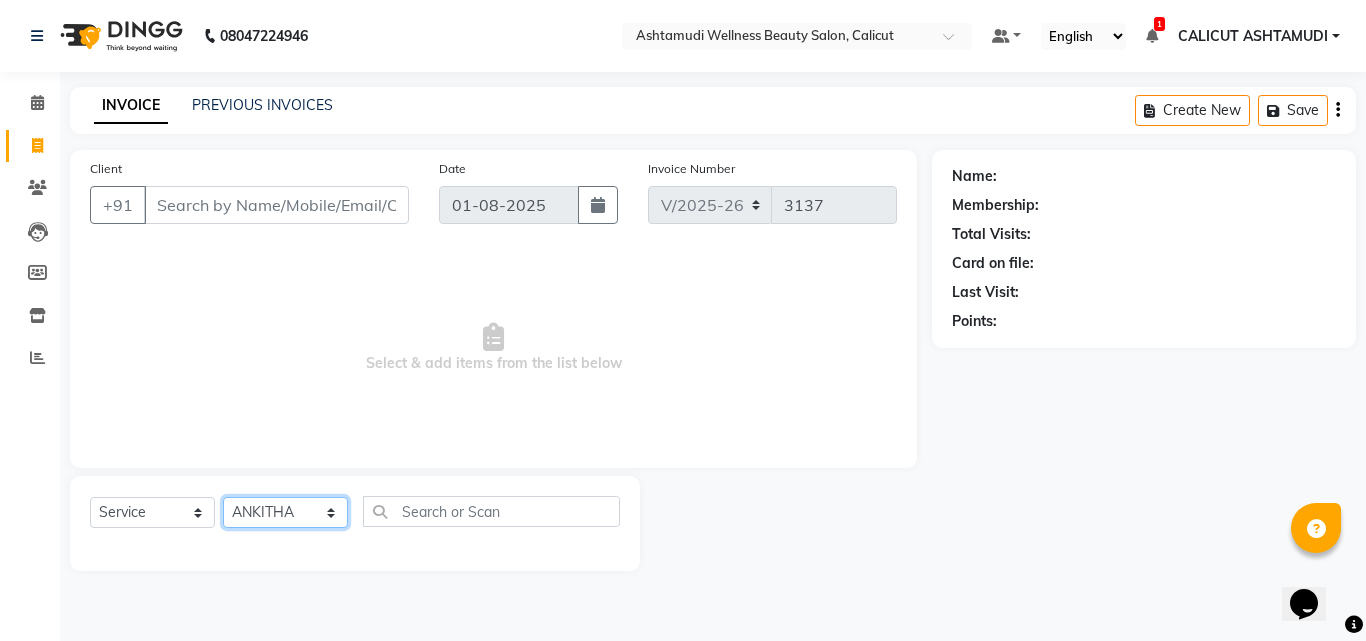 click on "Select Stylist Amala George AMBILI C ANJANA DAS ANKITHA Arya CALICUT ASHTAMUDI FRANKLY	 GRACY KRISHNA Nitesh Punam Gurung Sewan ali Sheela SUHANA  SHABU Titto" 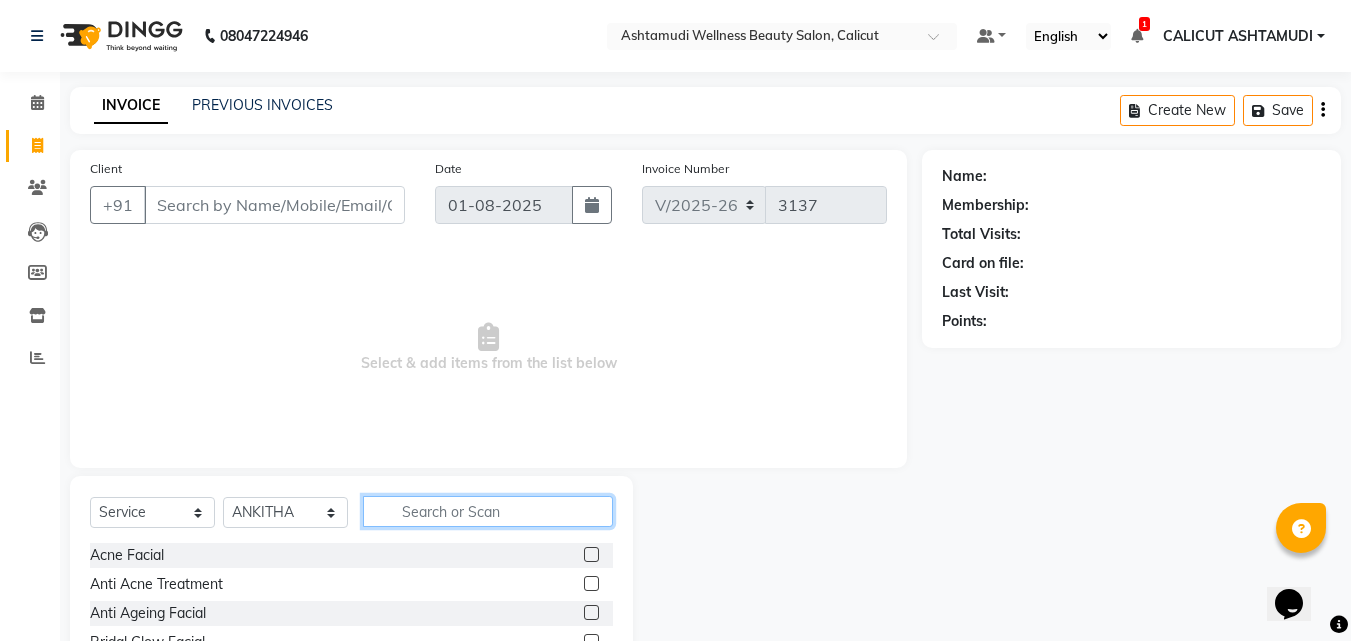 click 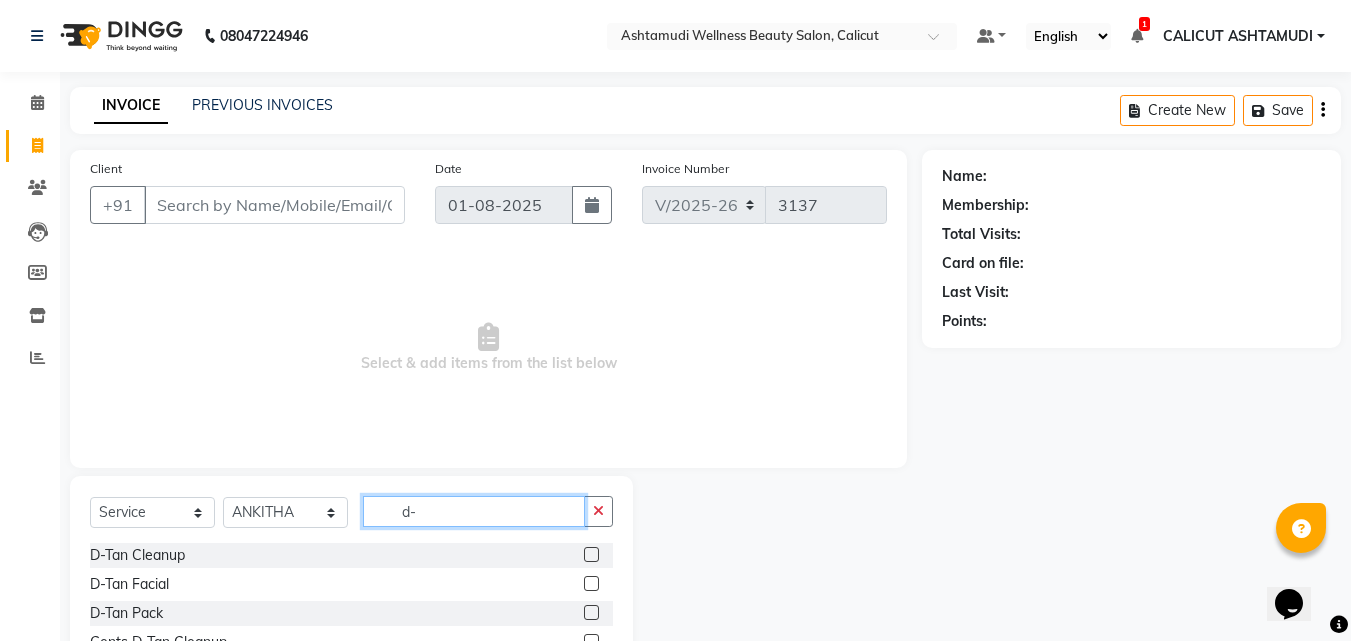 type on "d-" 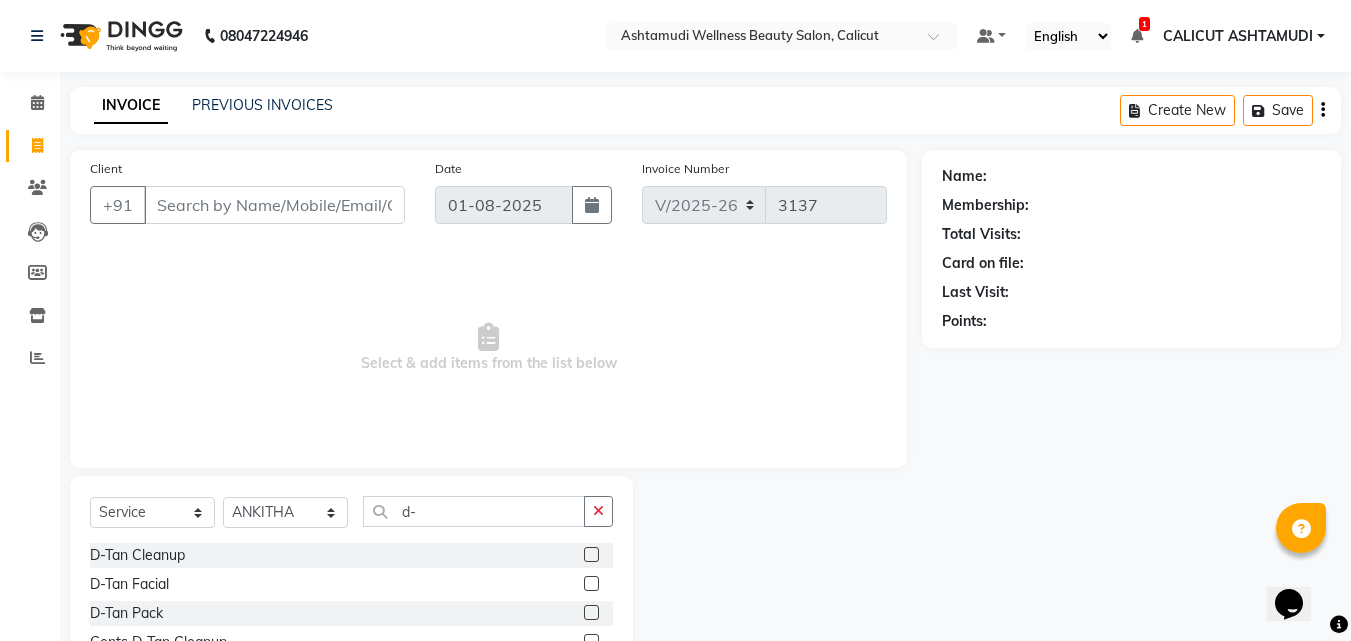 click 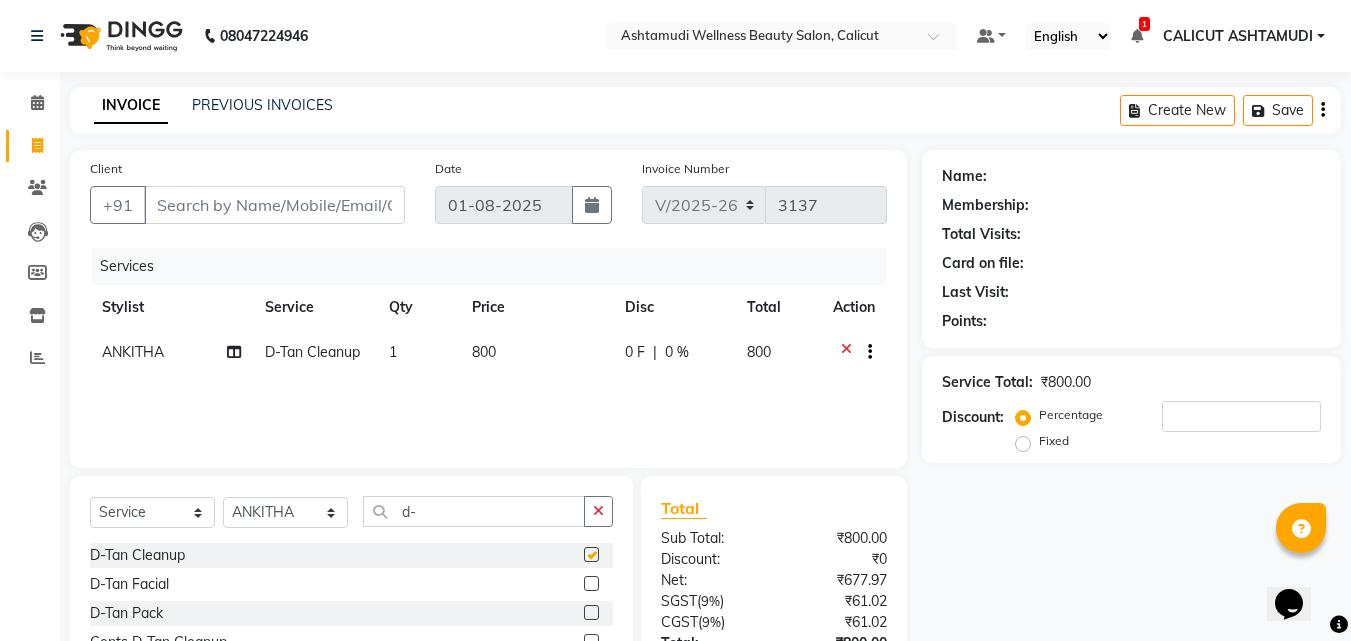 checkbox on "false" 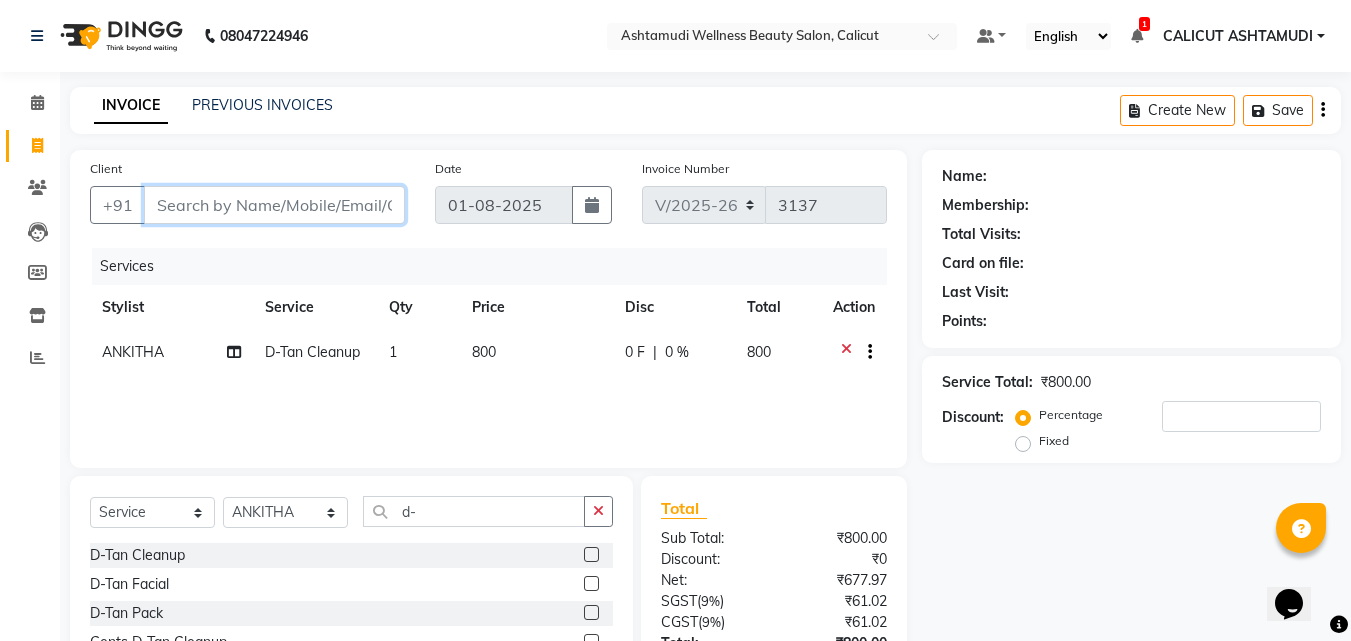 click on "Client" at bounding box center (274, 205) 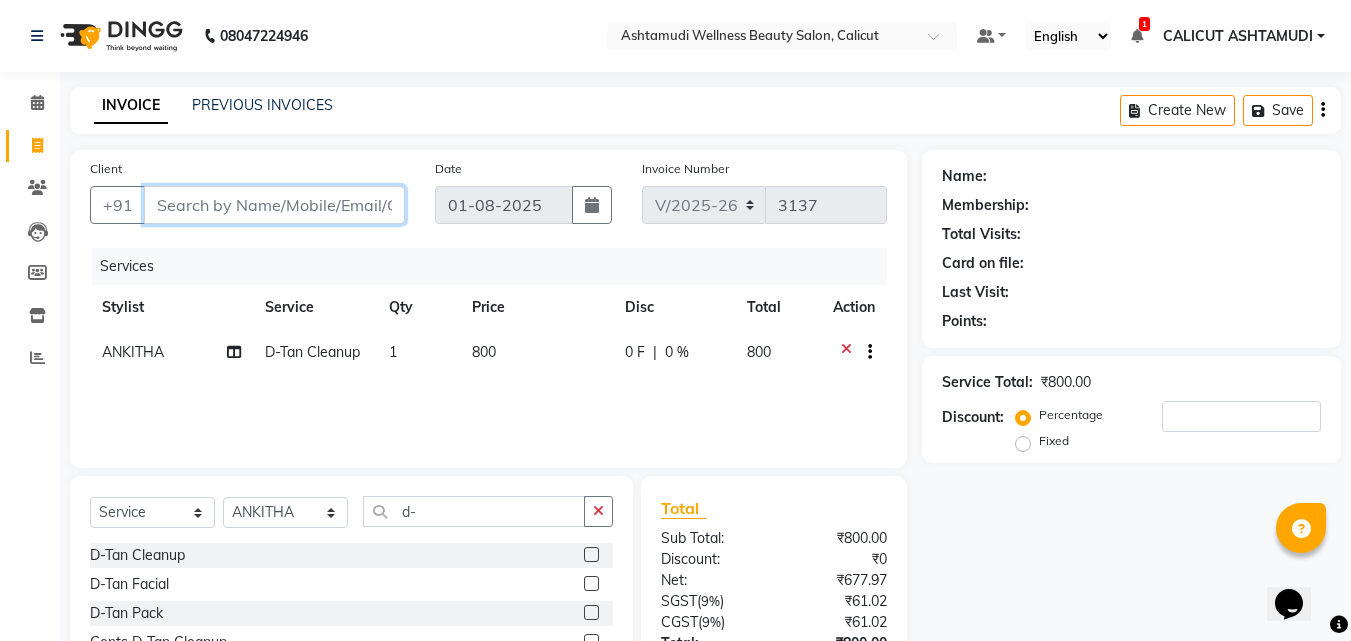 click on "Client" at bounding box center (274, 205) 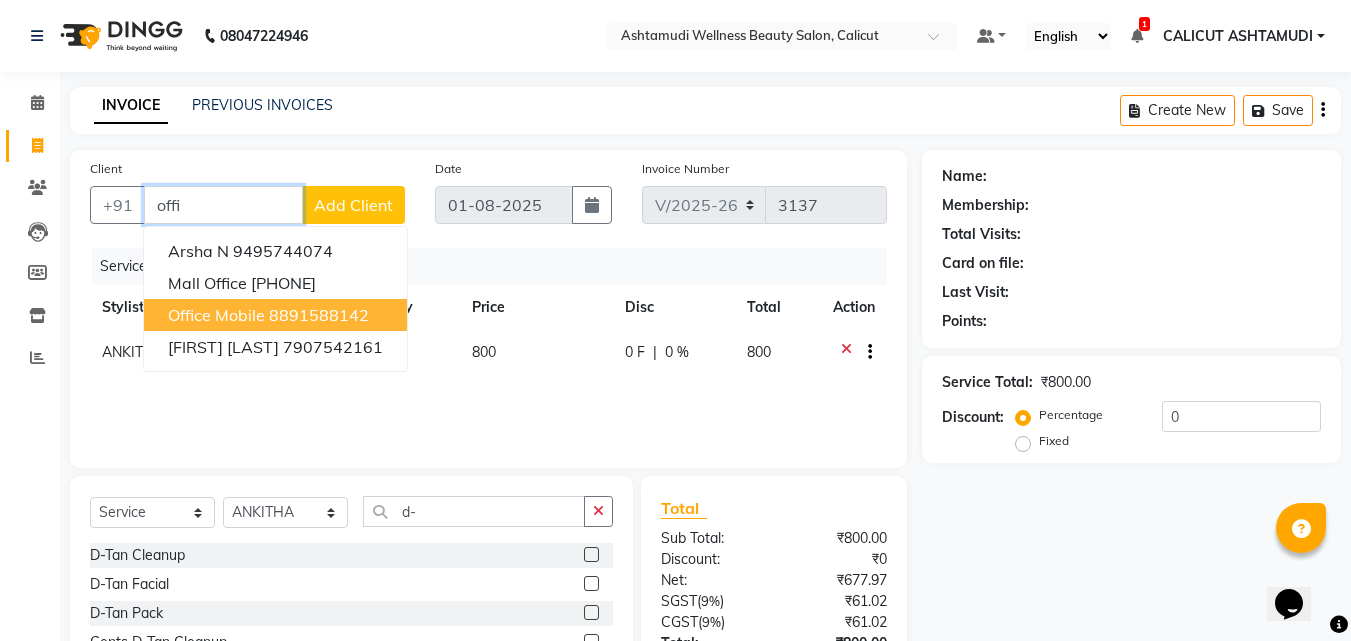 click on "office mobile" at bounding box center [216, 315] 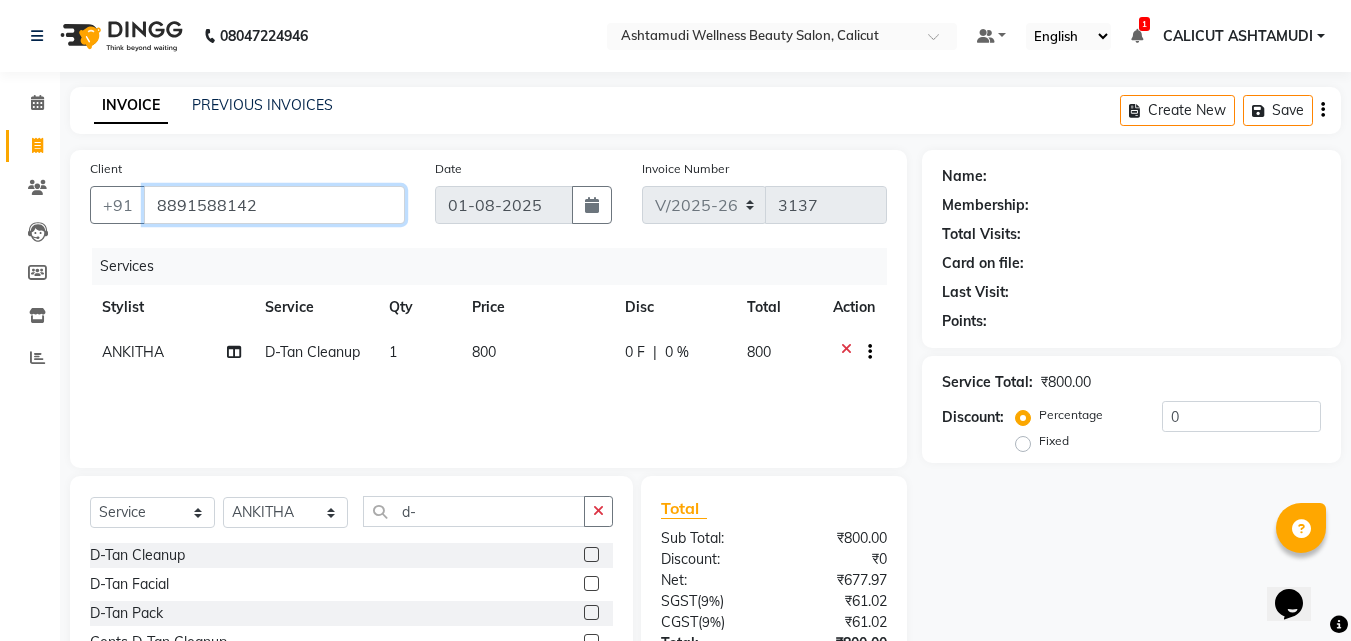 type on "8891588142" 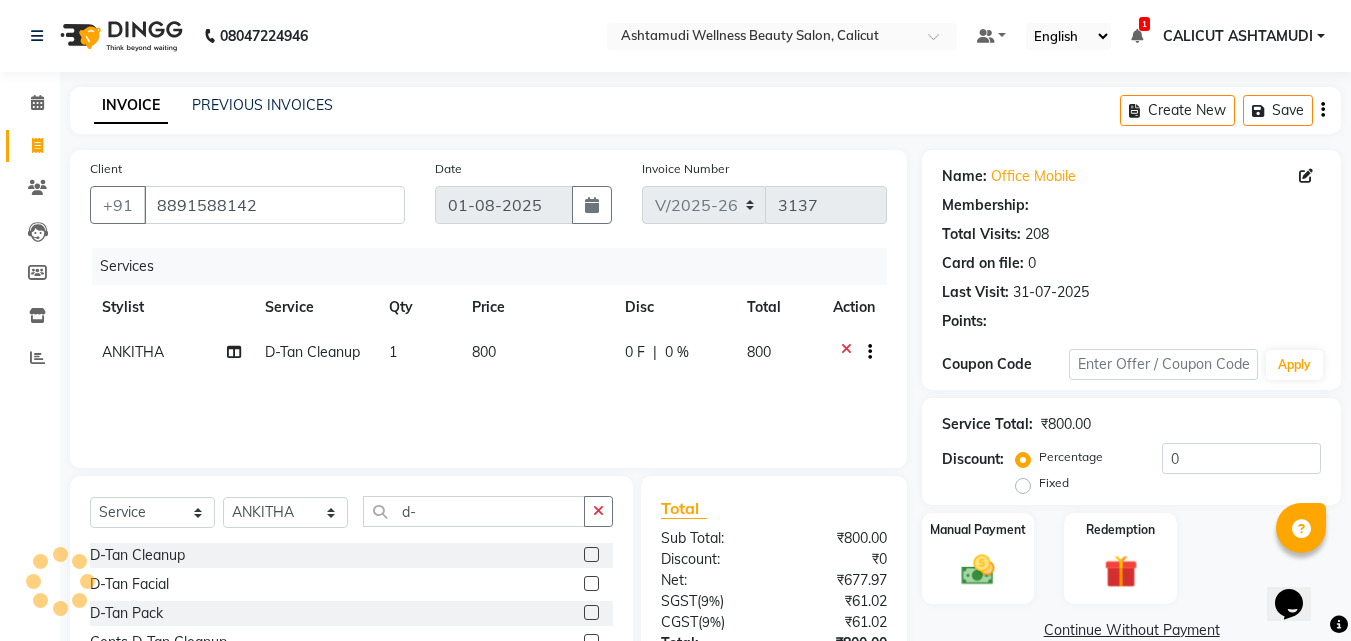 select on "2: Object" 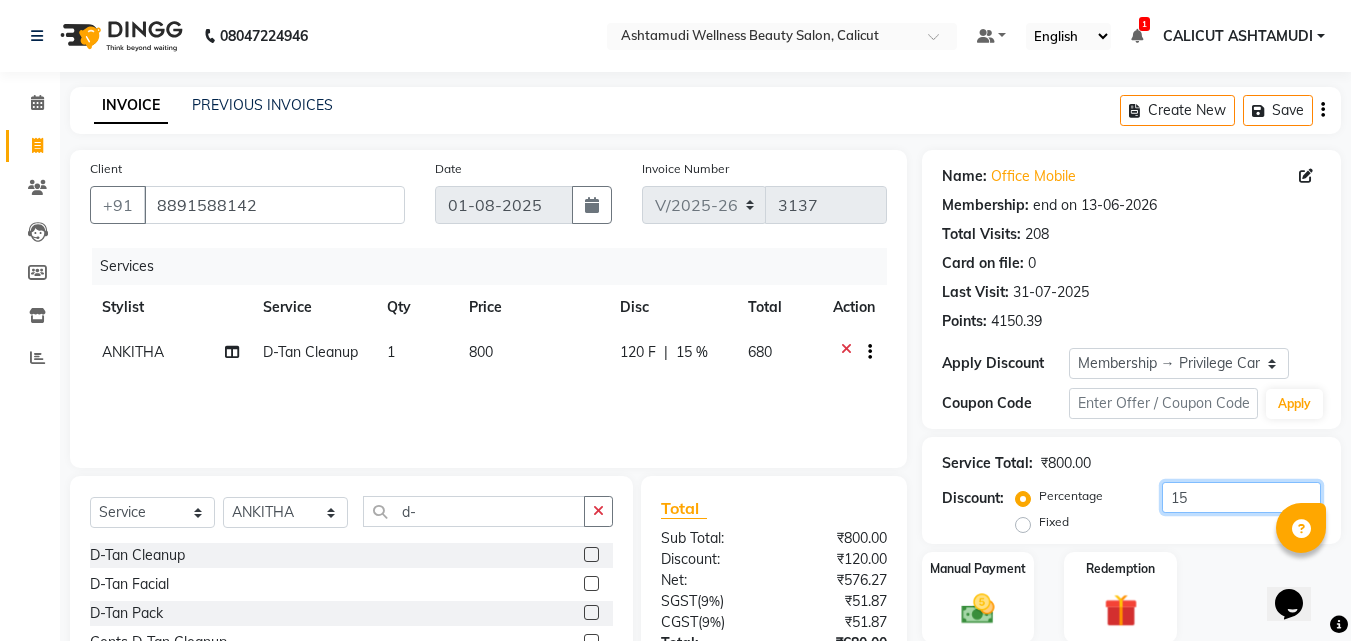 click on "15" 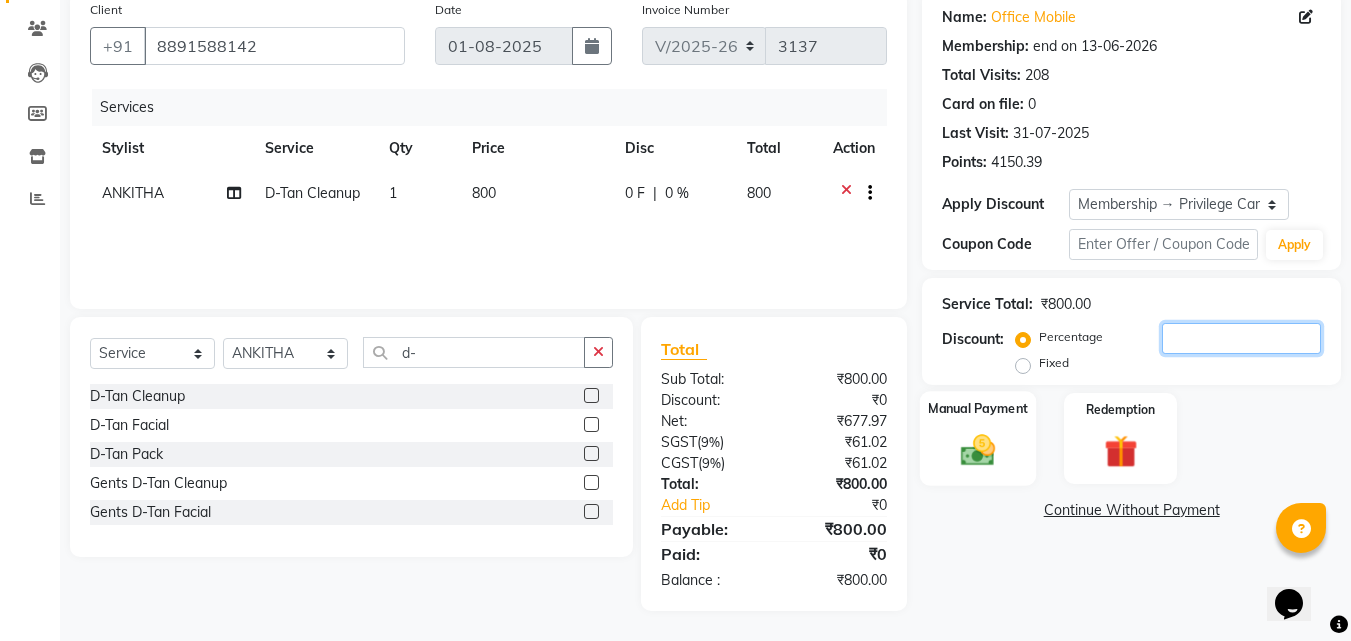 type 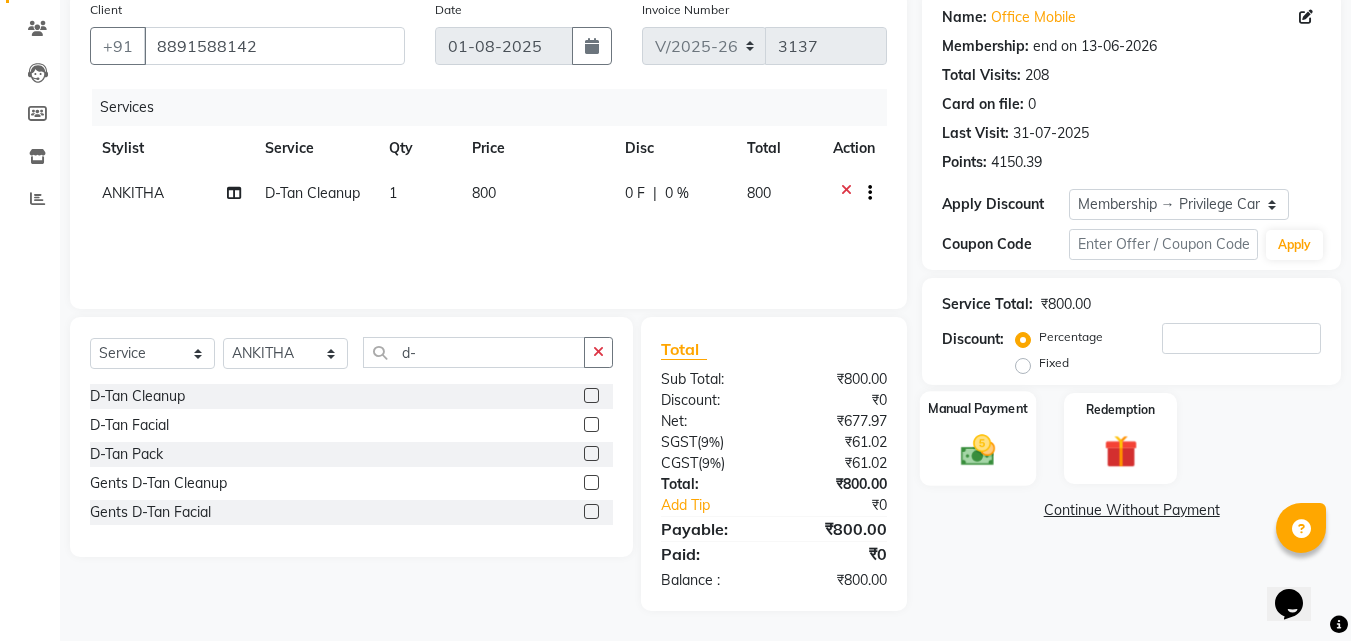 click 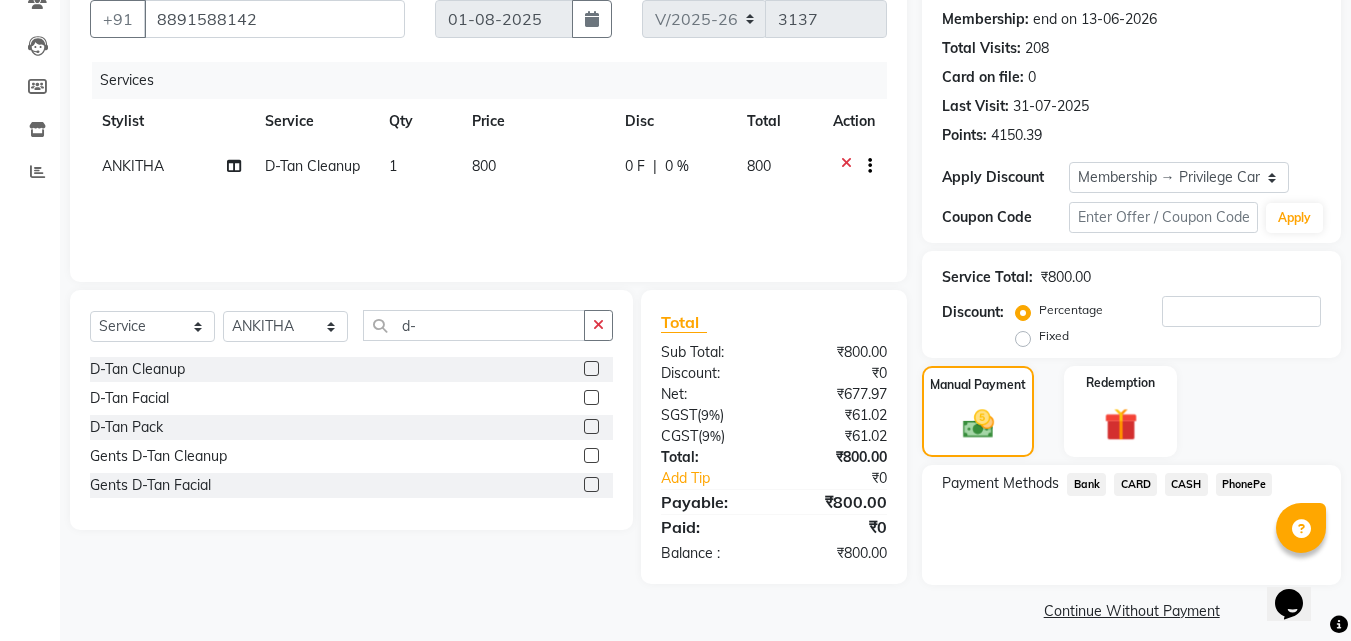 scroll, scrollTop: 201, scrollLeft: 0, axis: vertical 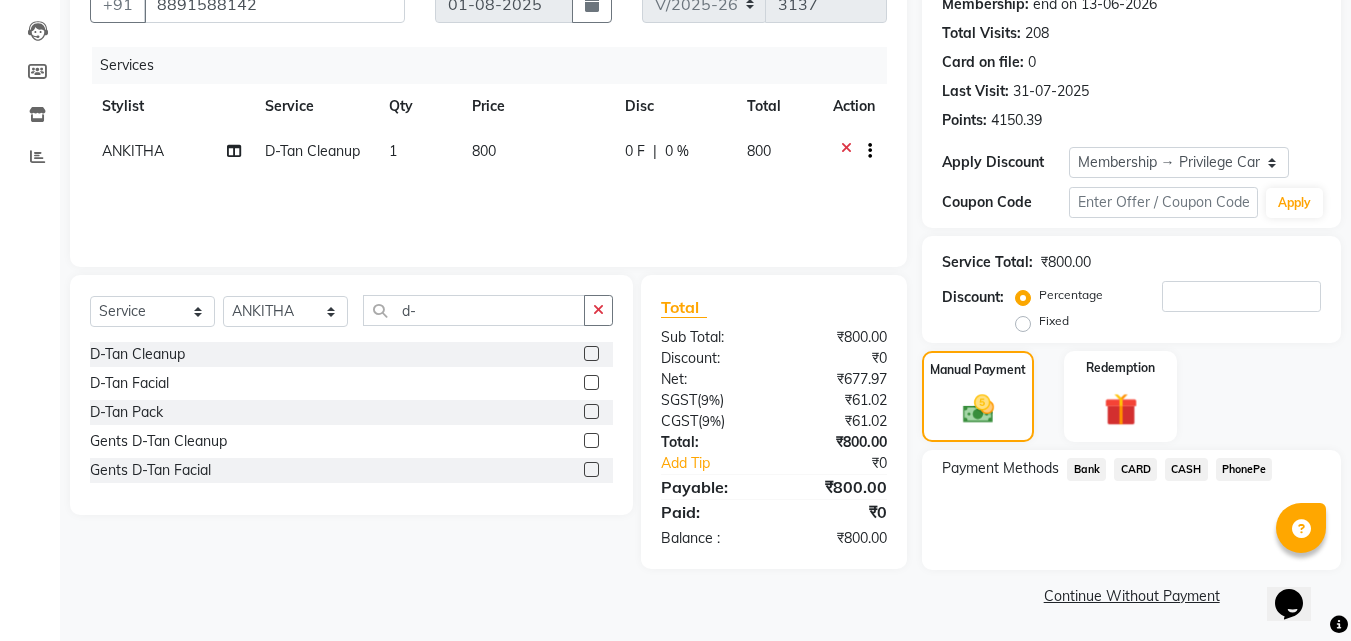 click on "PhonePe" 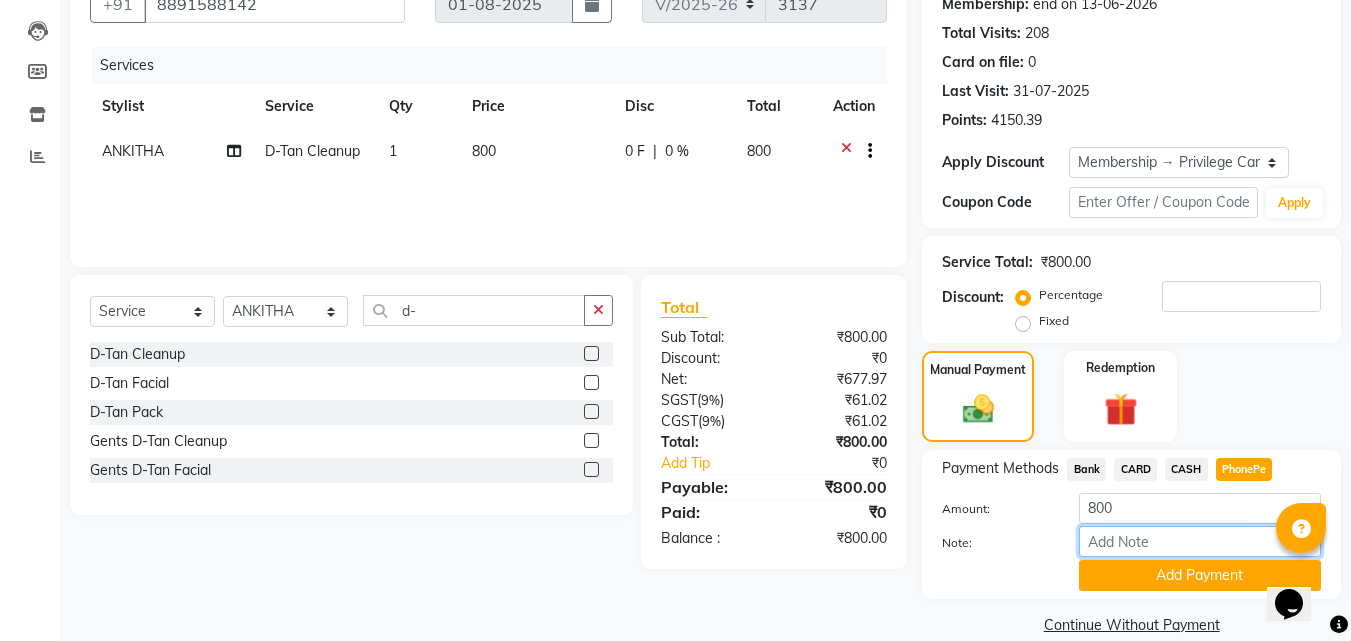 click on "Note:" at bounding box center (1200, 541) 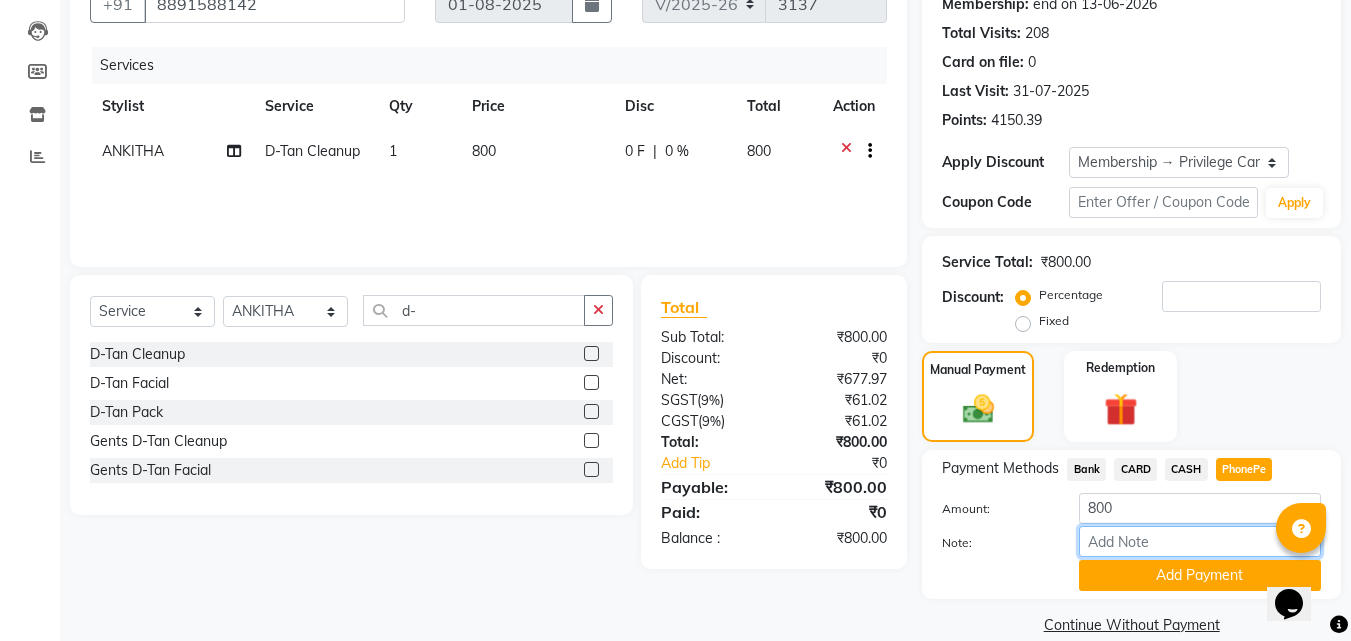 type on "frankly" 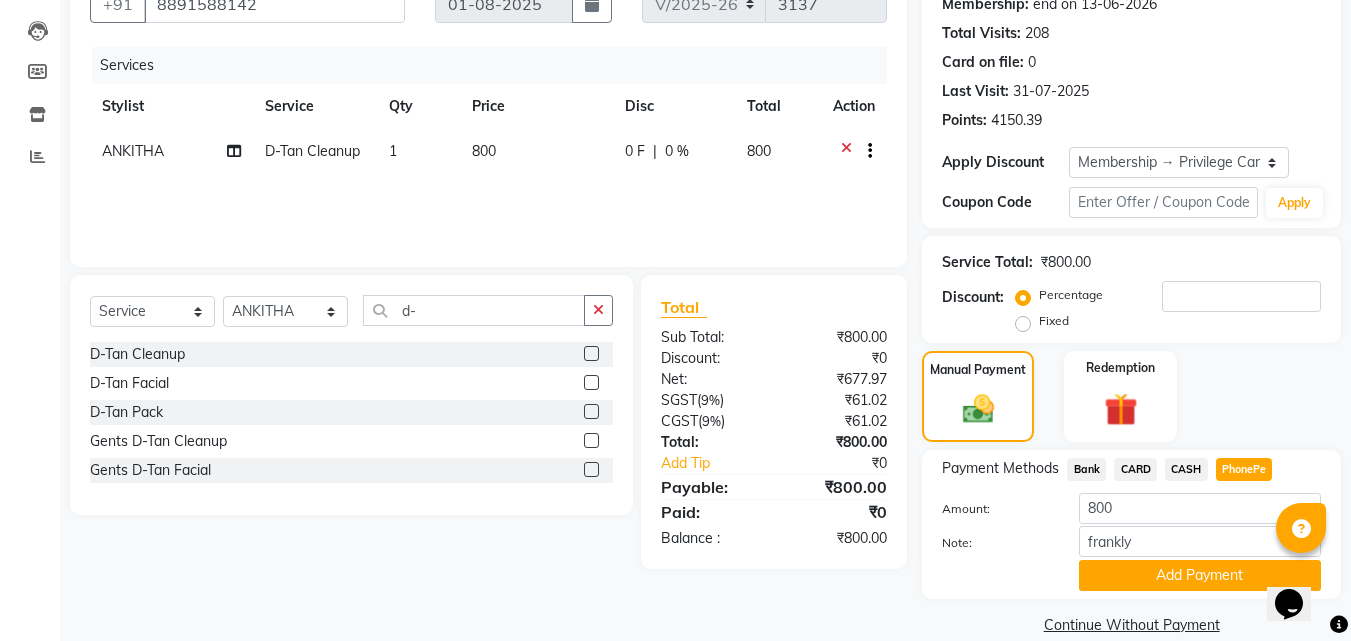 drag, startPoint x: 1182, startPoint y: 588, endPoint x: 1169, endPoint y: 571, distance: 21.400934 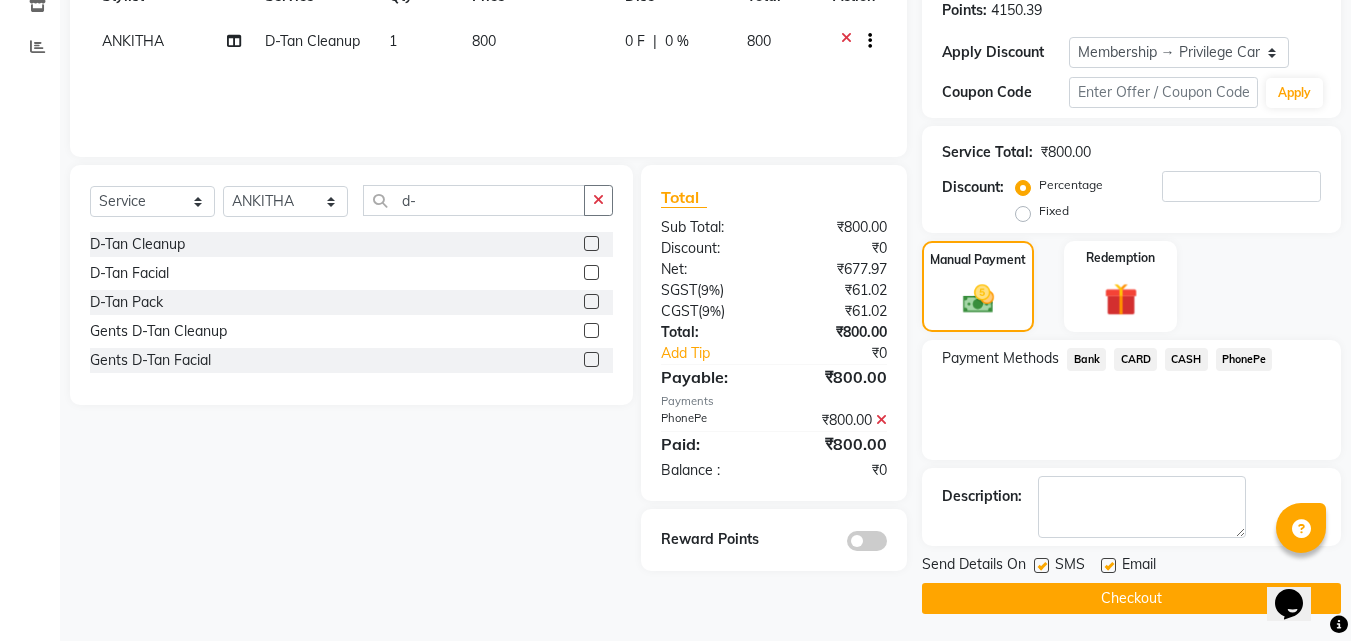 scroll, scrollTop: 314, scrollLeft: 0, axis: vertical 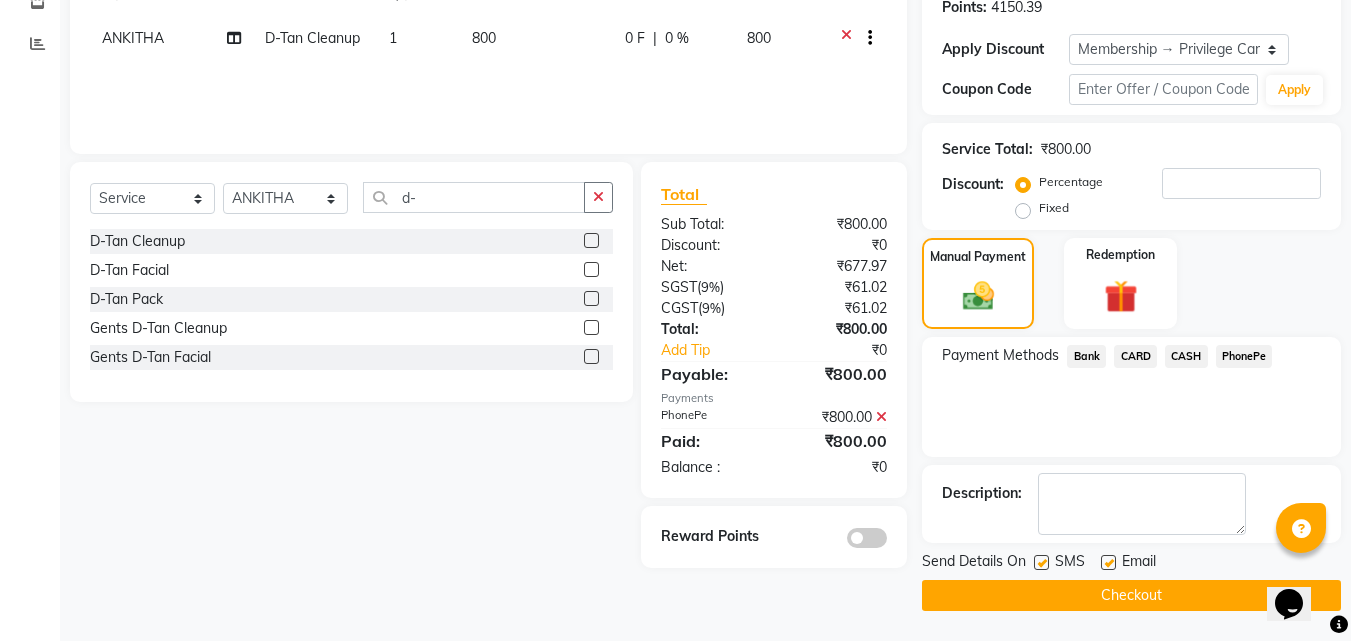 click on "Checkout" 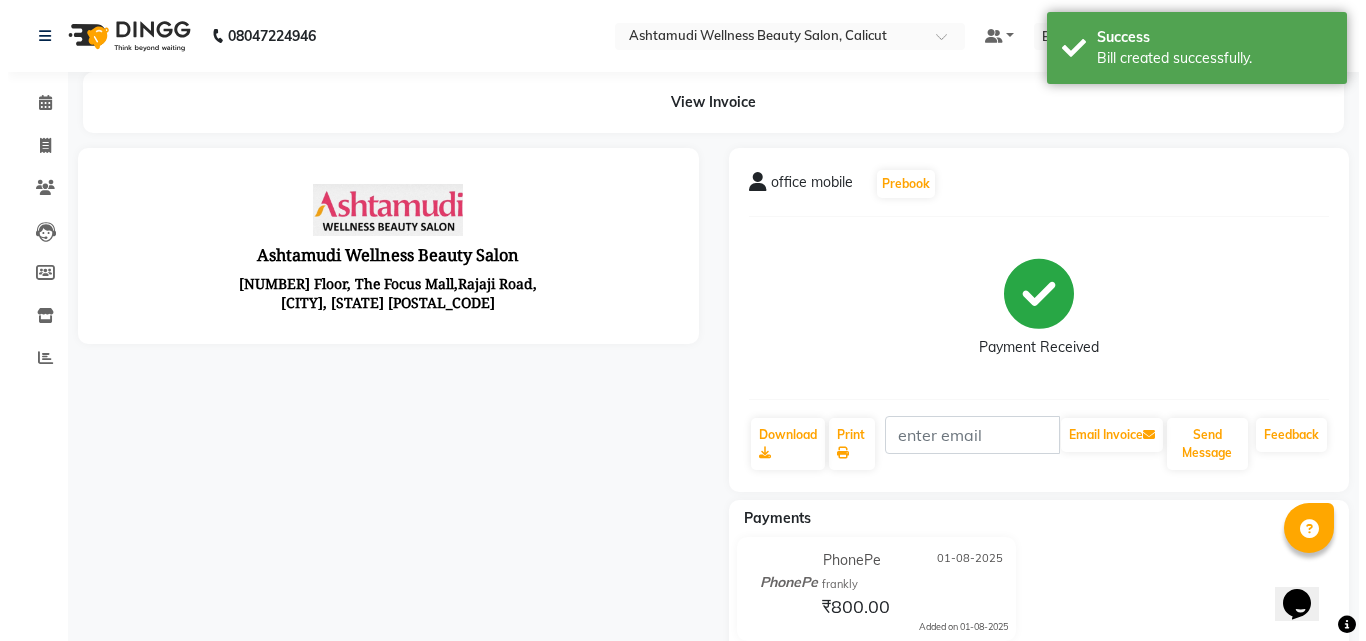 scroll, scrollTop: 0, scrollLeft: 0, axis: both 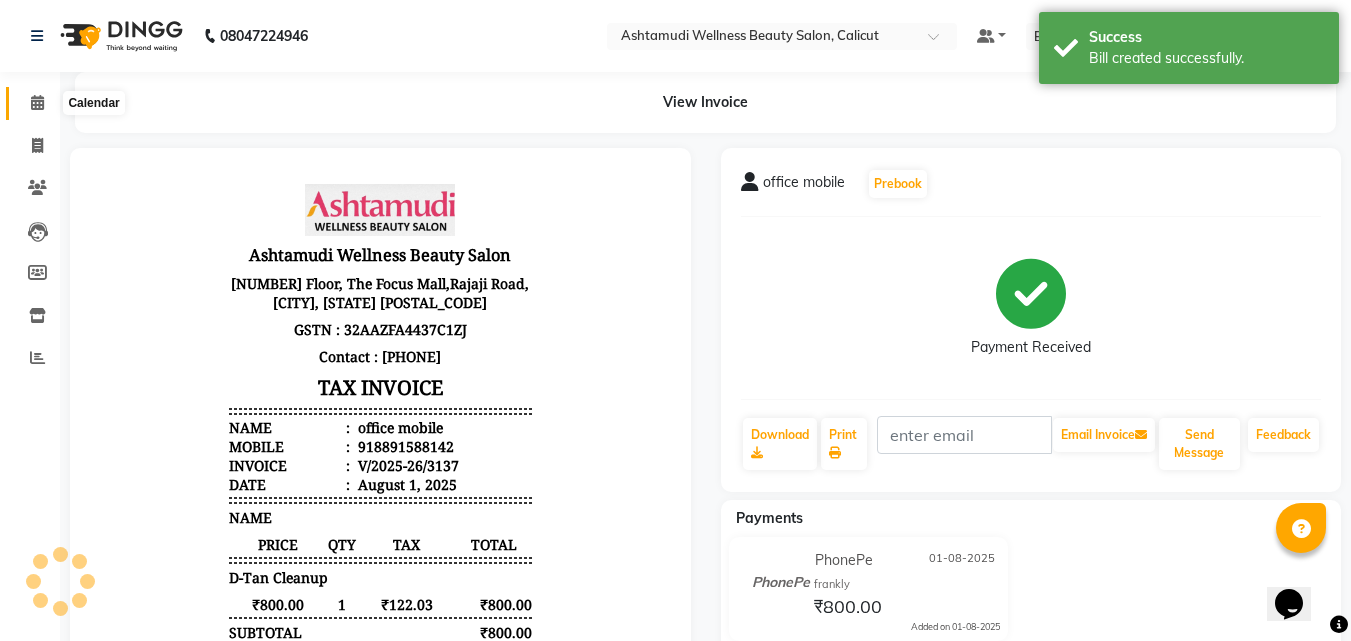 click 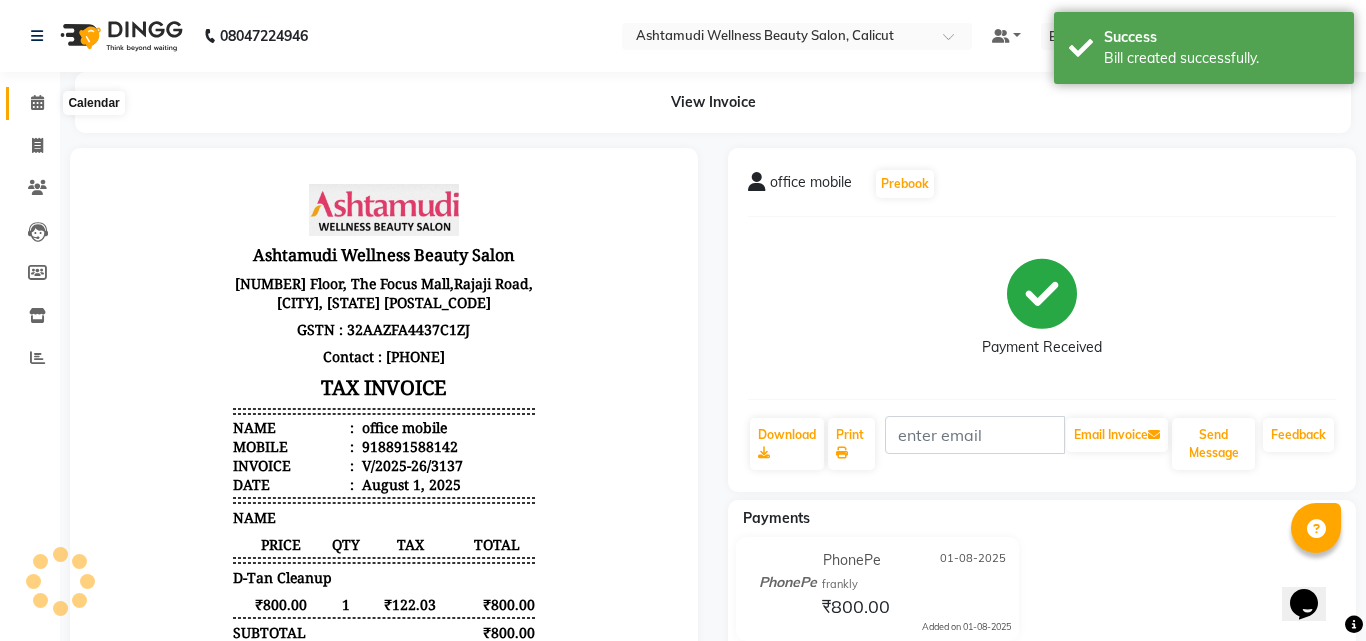 click 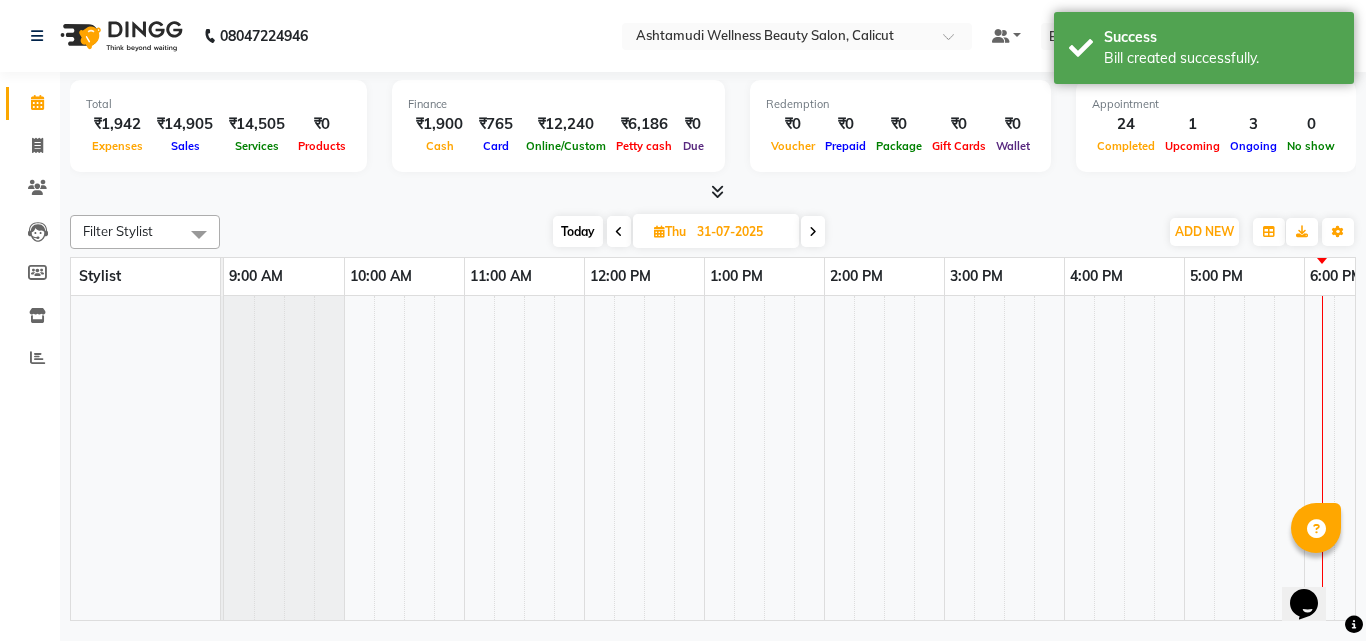 scroll, scrollTop: 0, scrollLeft: 0, axis: both 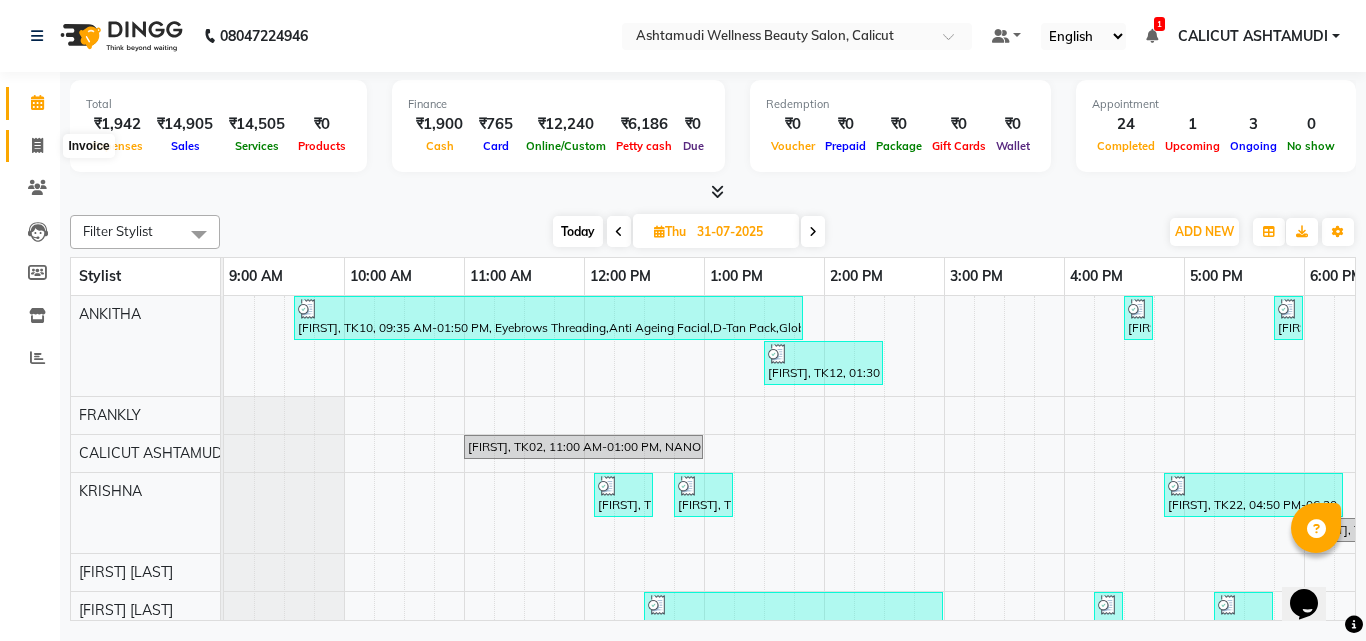 drag, startPoint x: 36, startPoint y: 141, endPoint x: 35, endPoint y: 80, distance: 61.008198 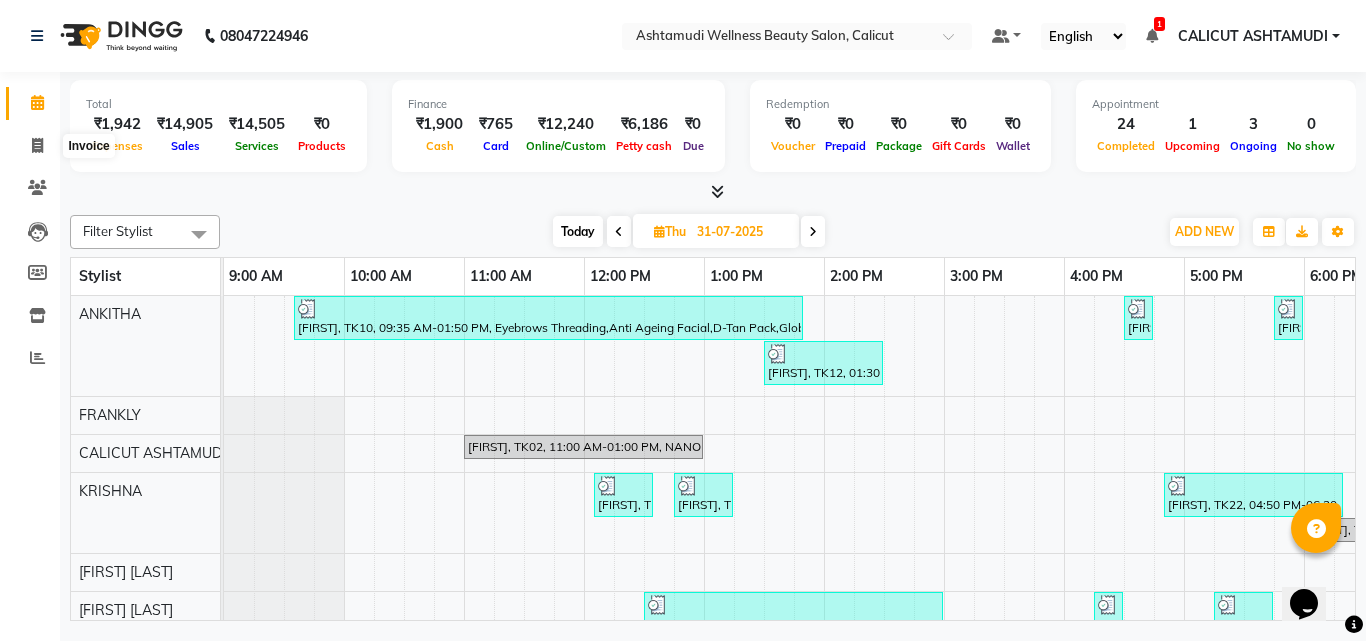 select on "service" 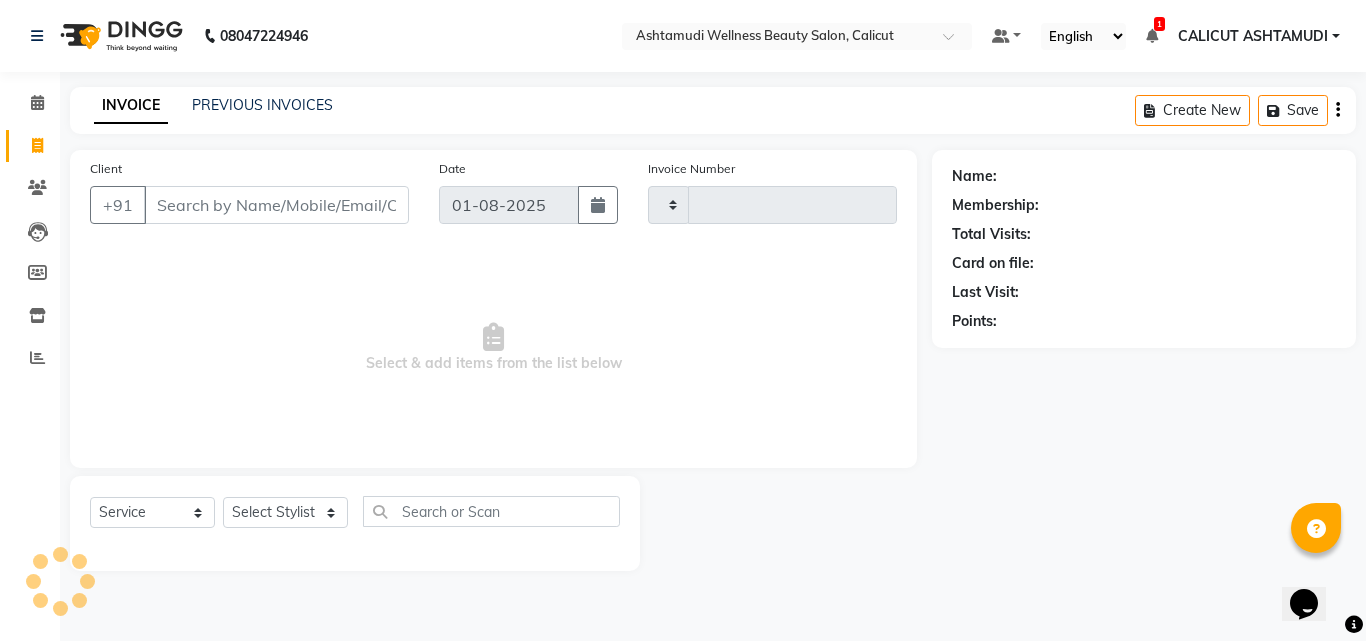 click on "Calendar  Invoice  Clients  Leads   Members  Inventory  Reports Completed InProgress Upcoming Dropped Tentative Check-In Confirm Bookings Generate Report Segments Page Builder" 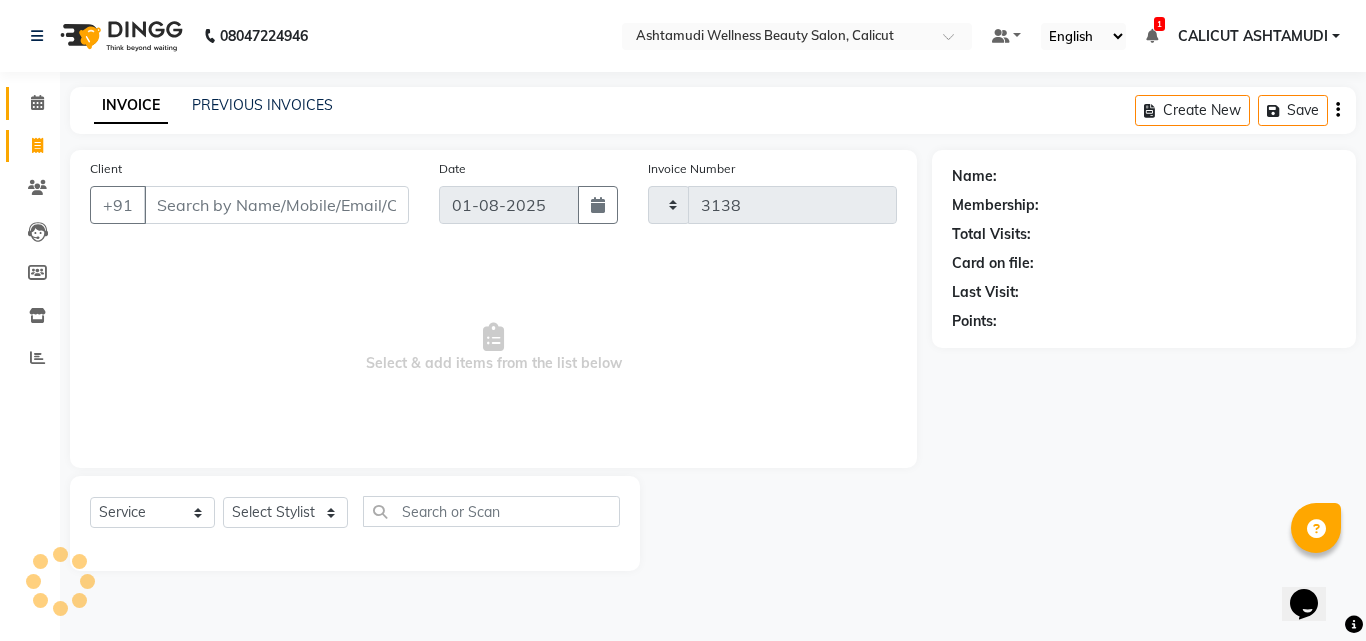 select on "4630" 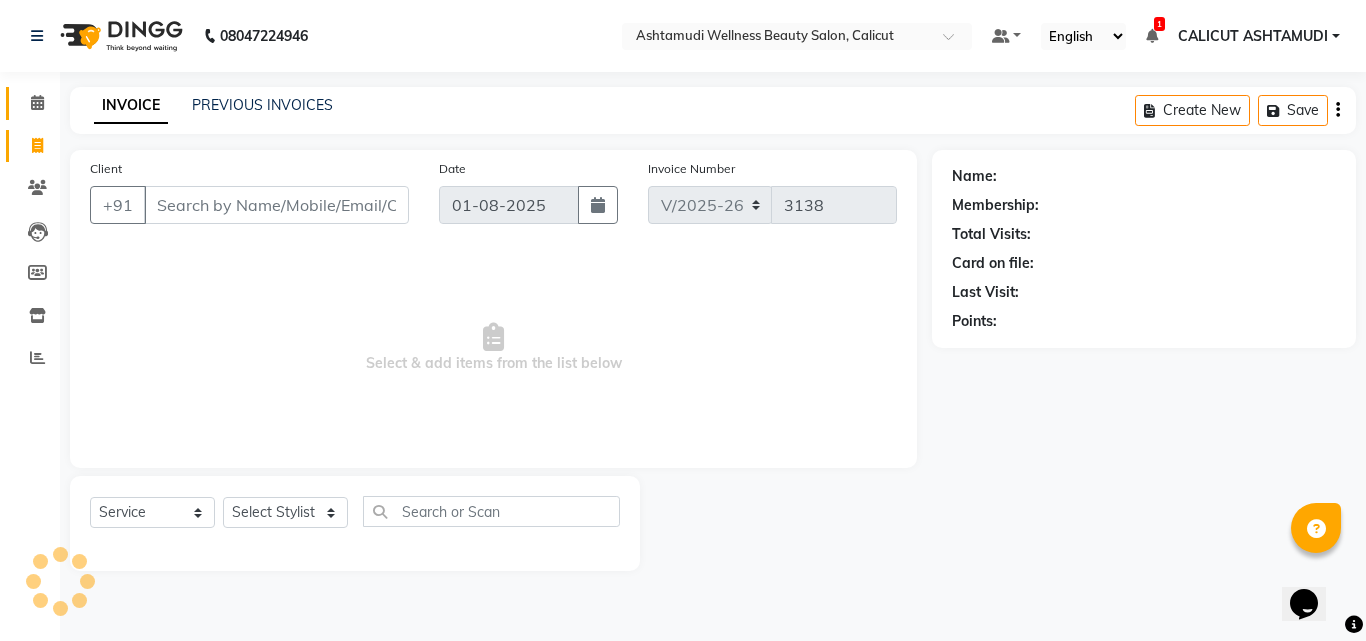 click on "Calendar" 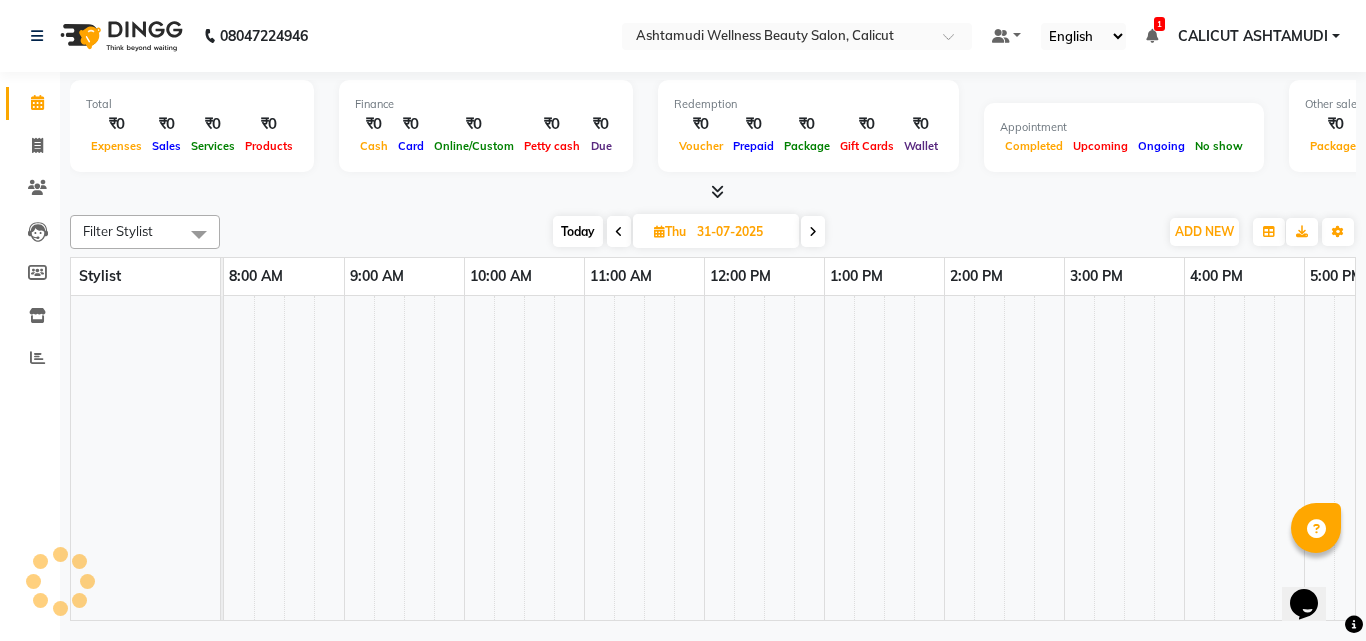 scroll, scrollTop: 0, scrollLeft: 0, axis: both 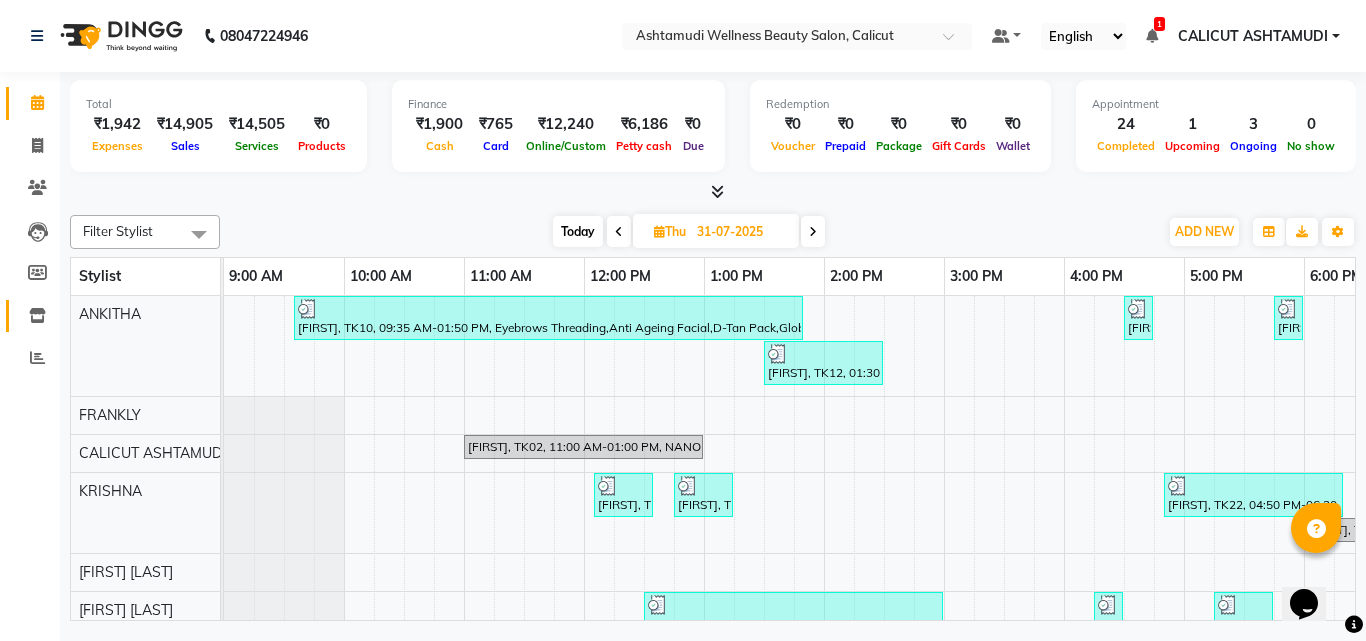 click 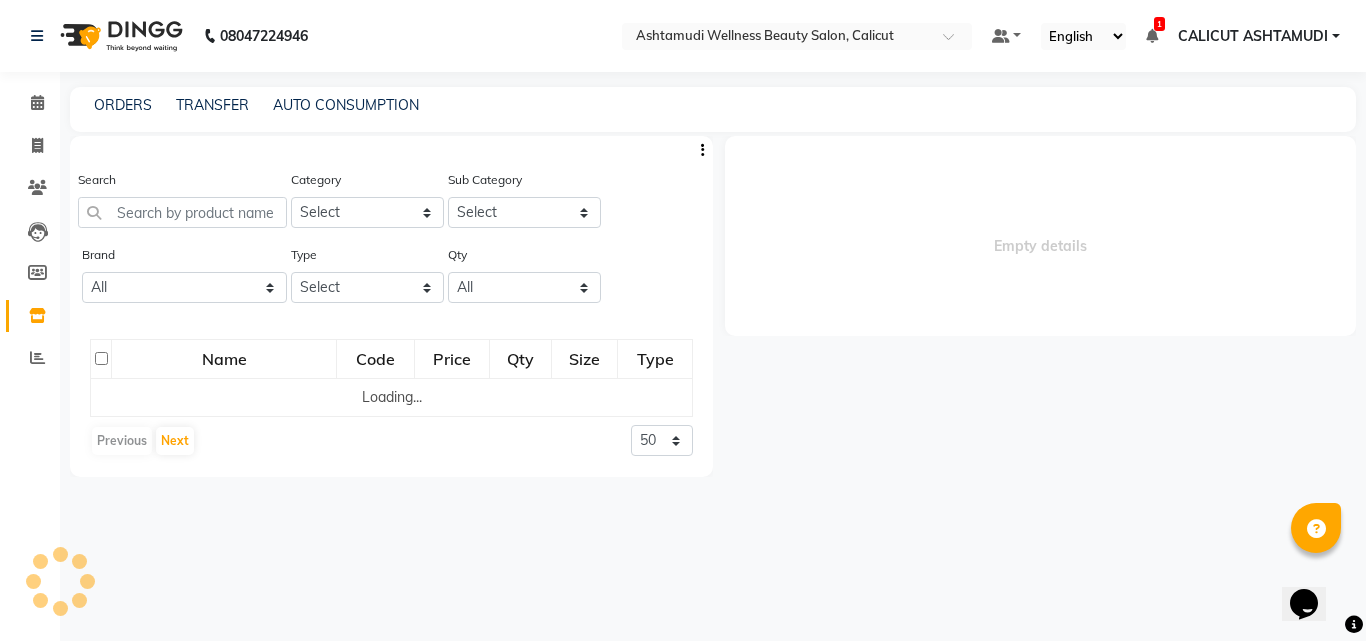 click 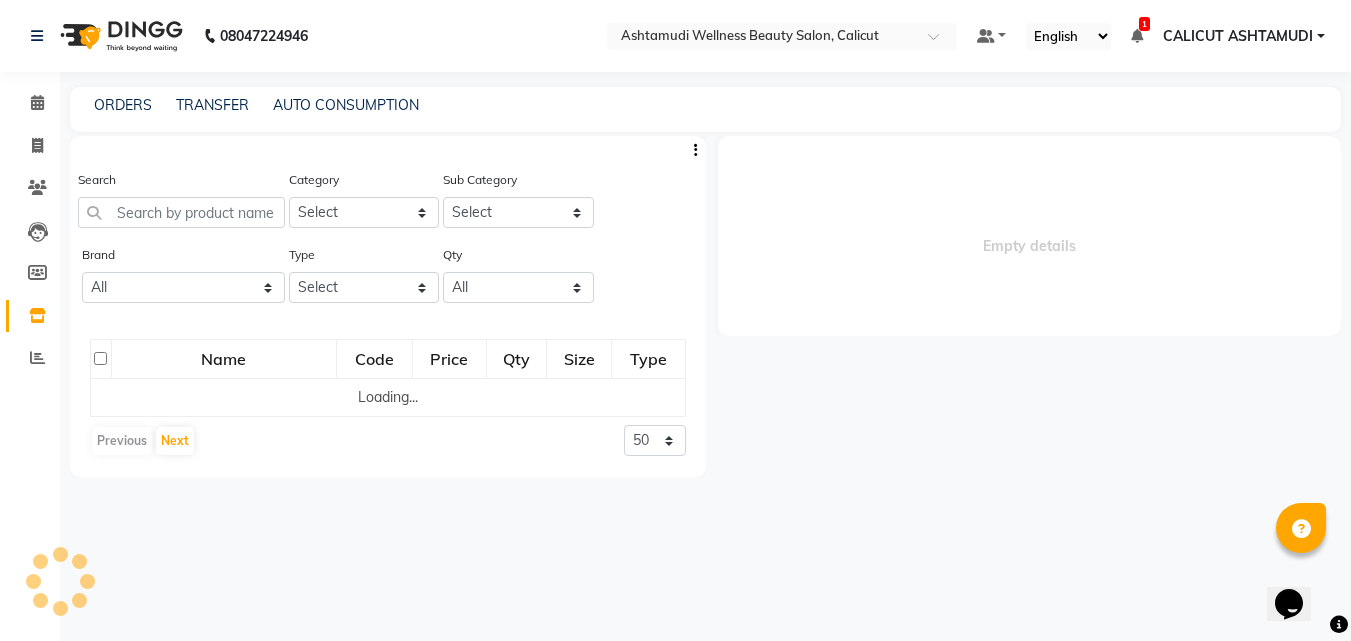 select 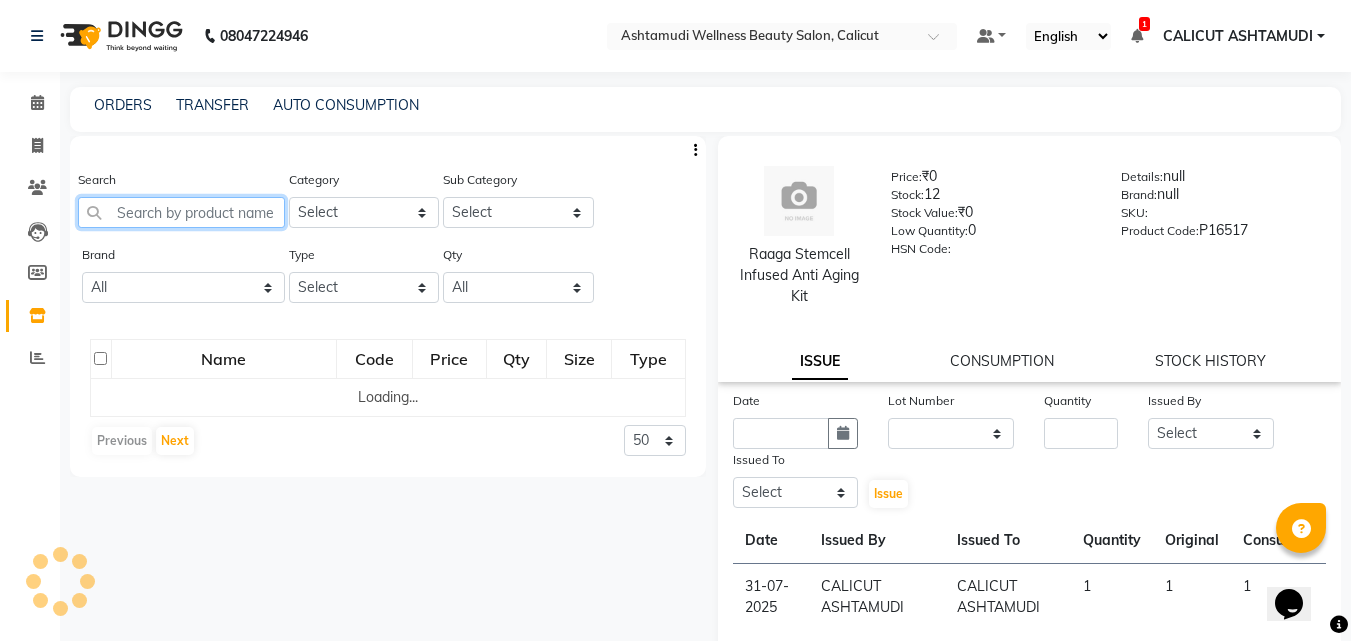 click 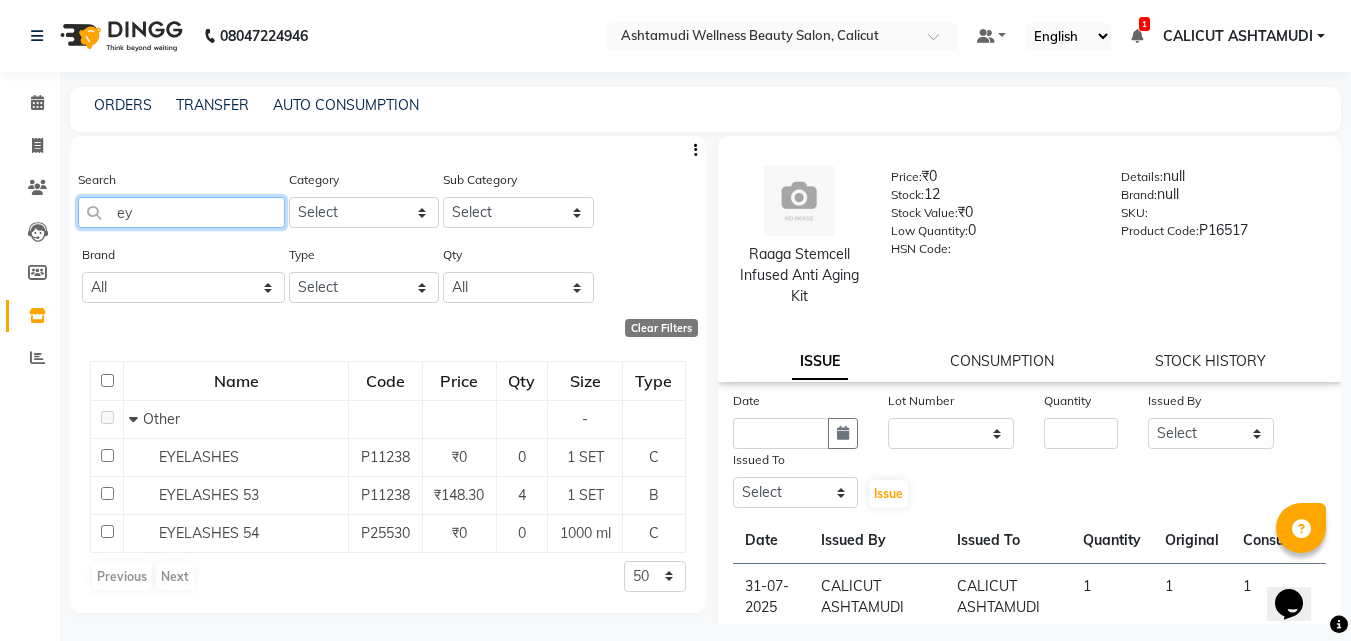 type on "e" 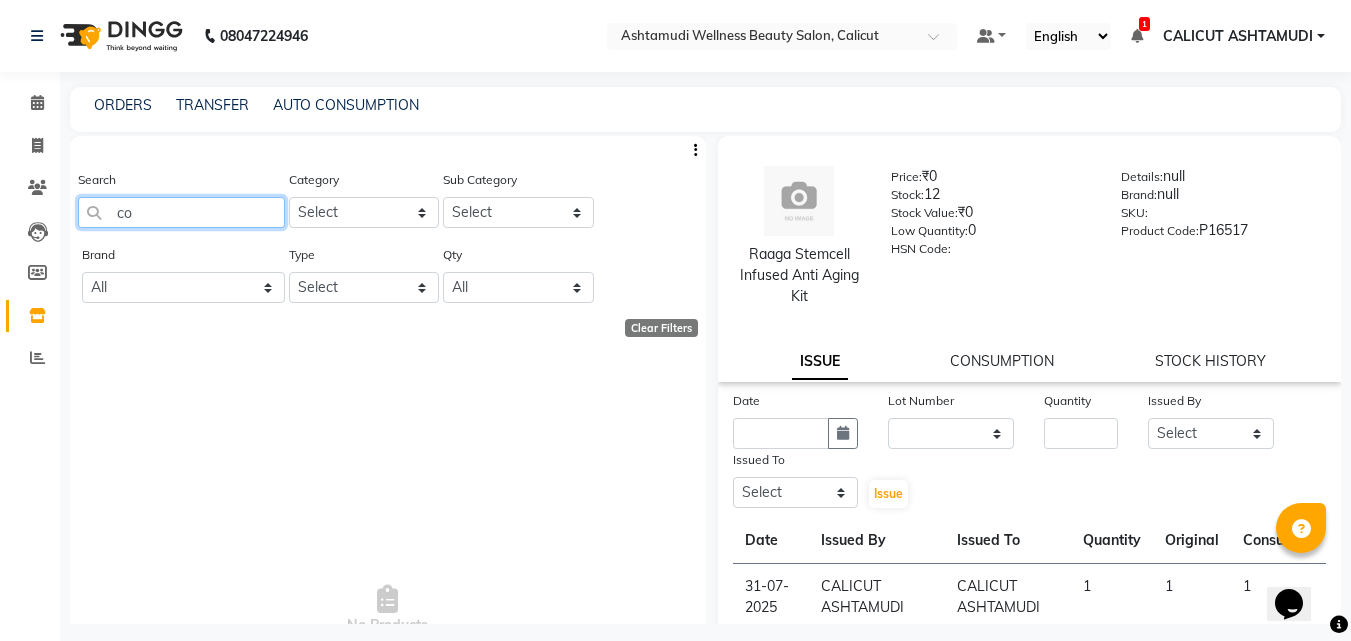 type on "c" 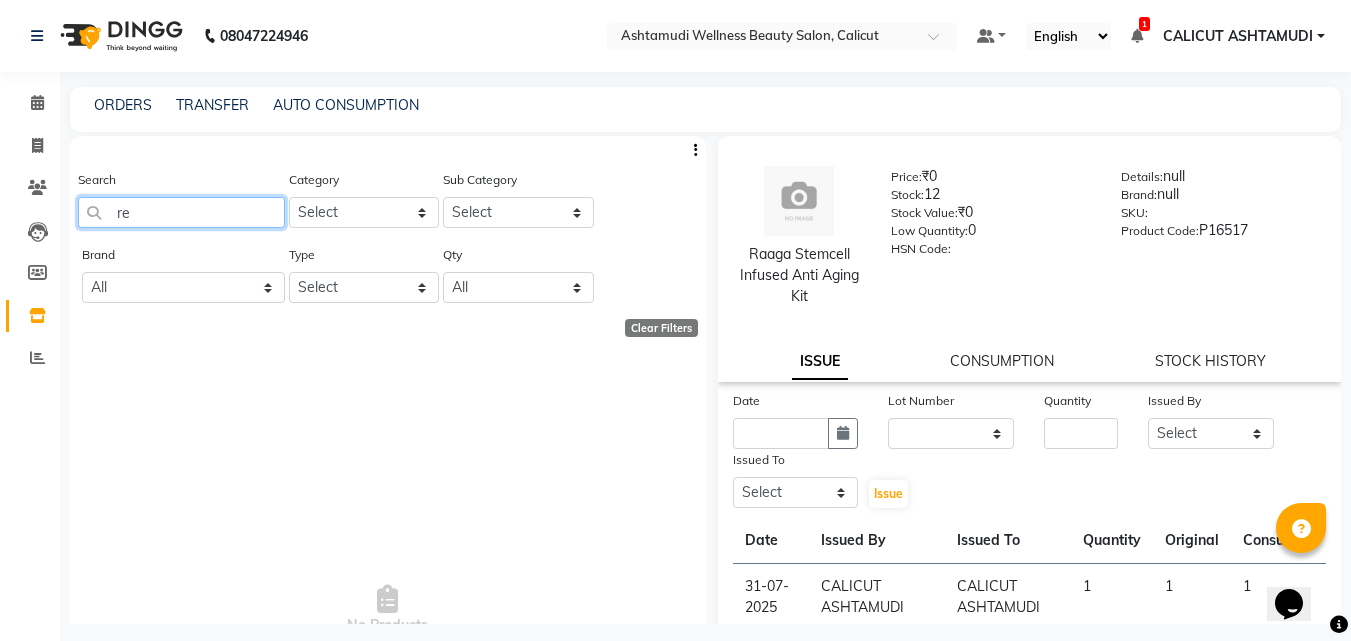 type on "red" 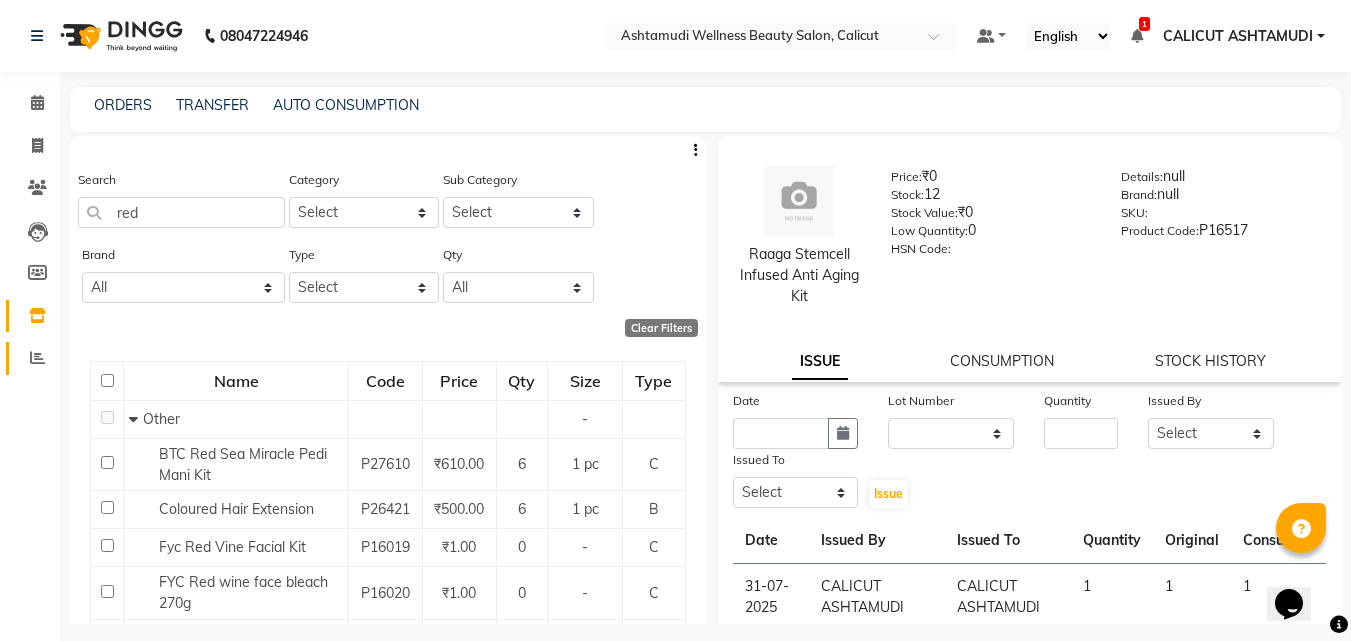 click 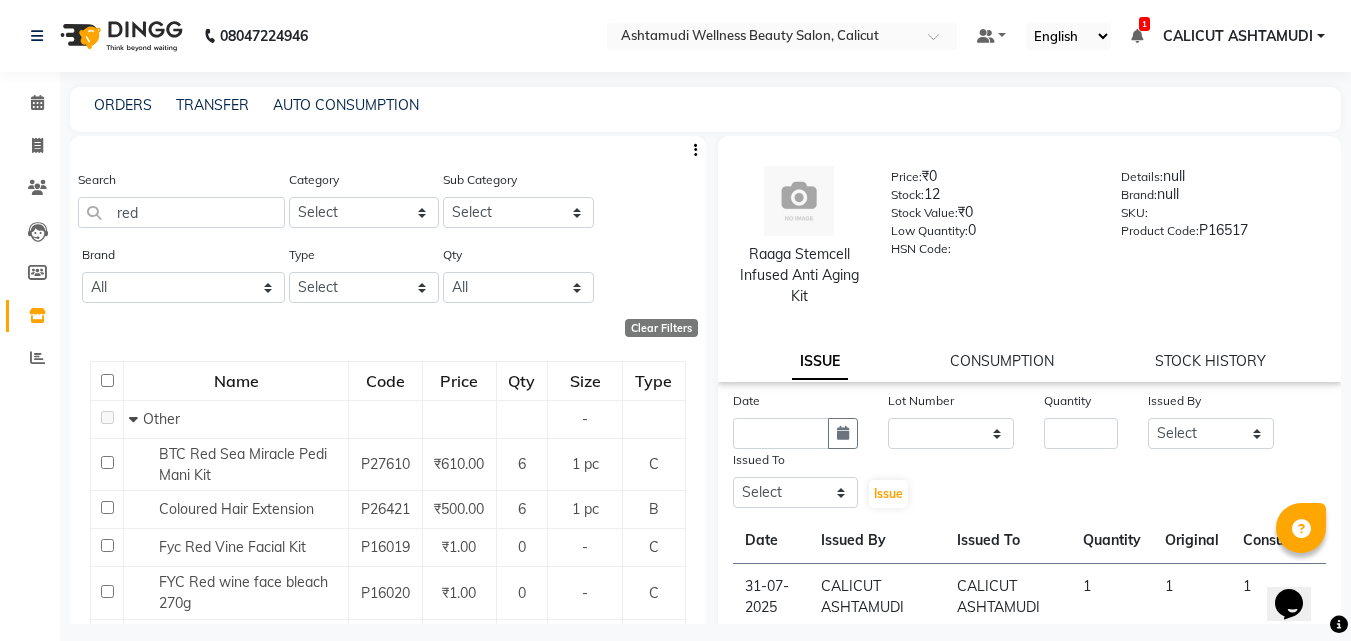 click on "Leads" 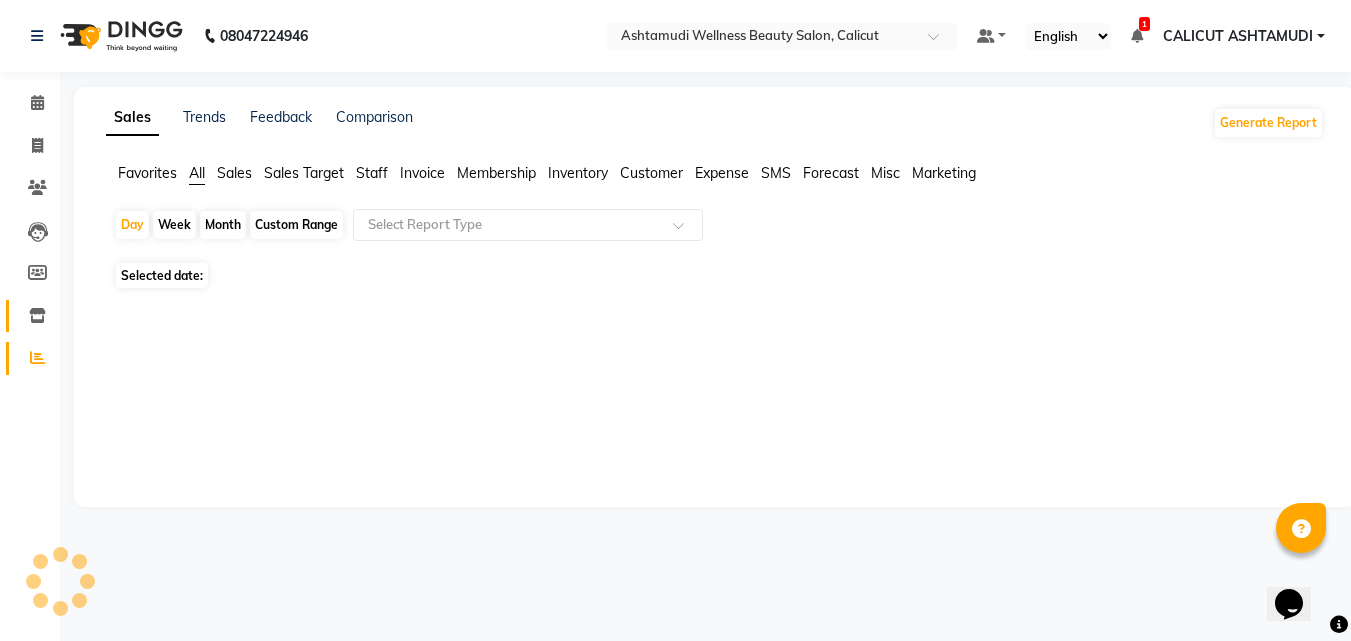 click 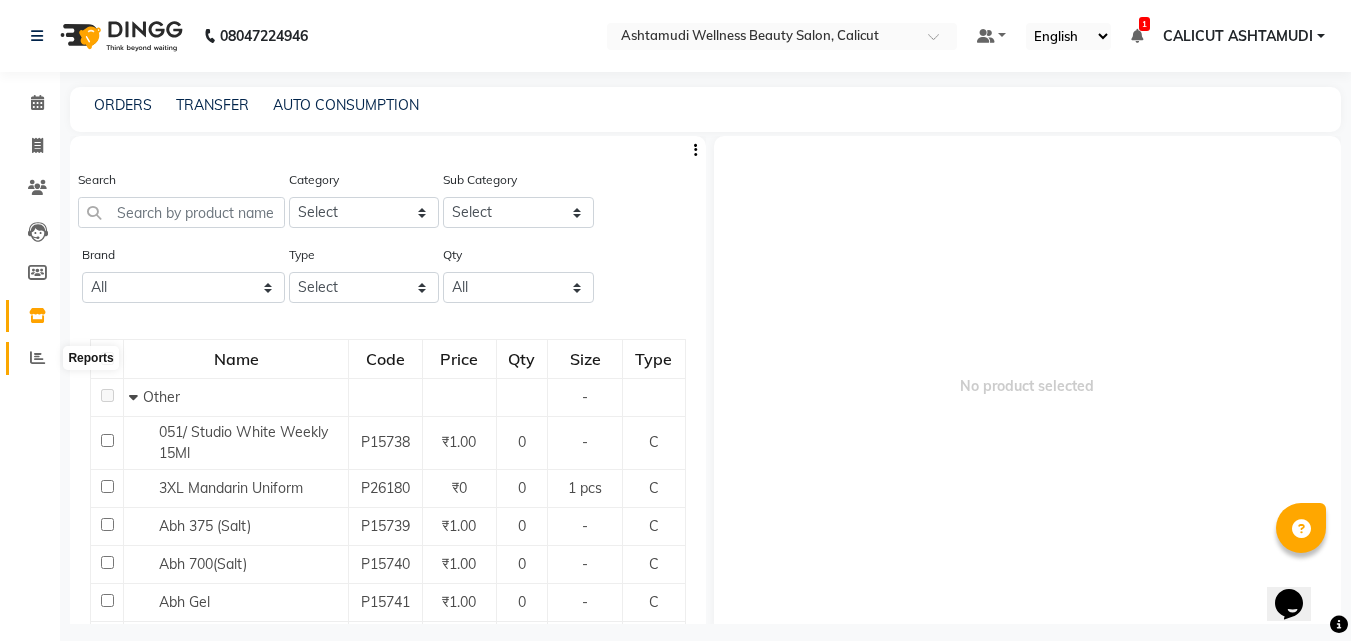 click 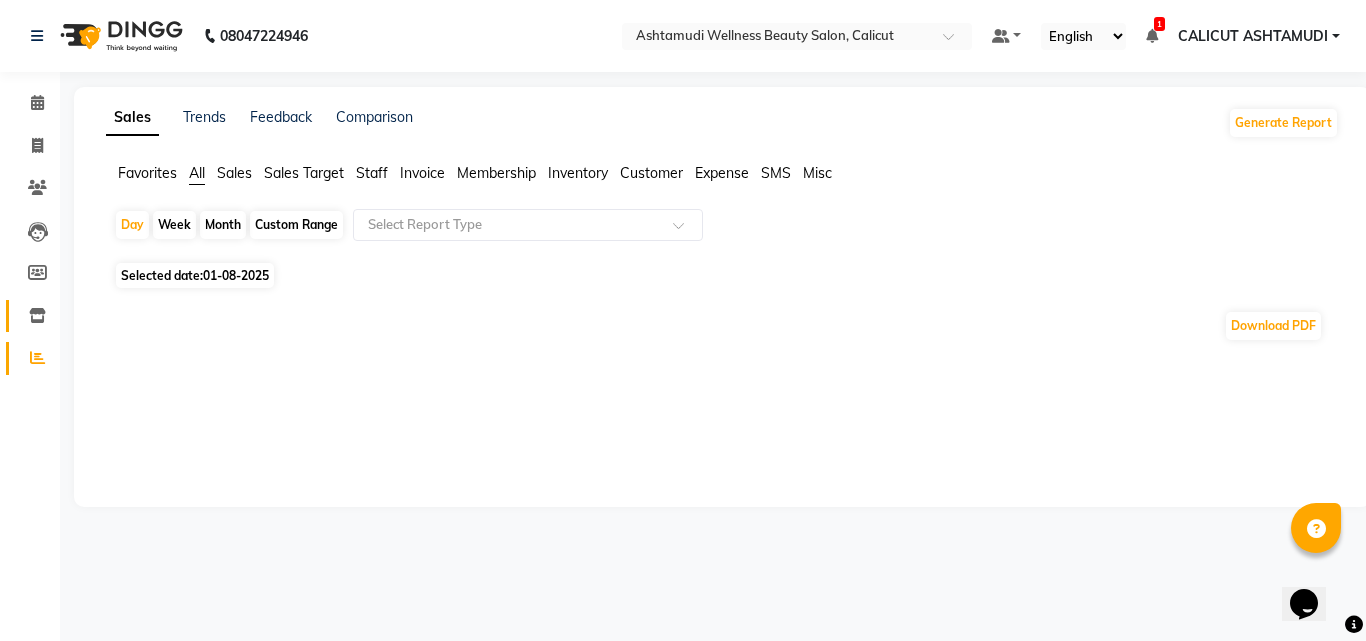 click 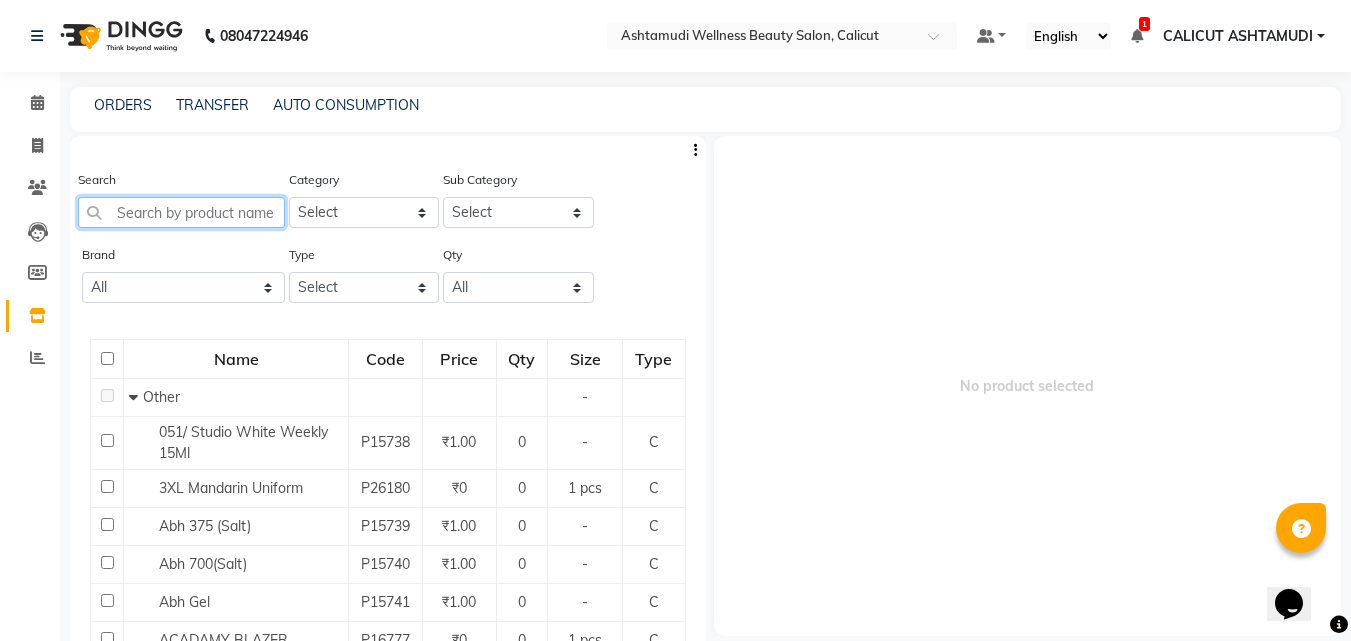 click 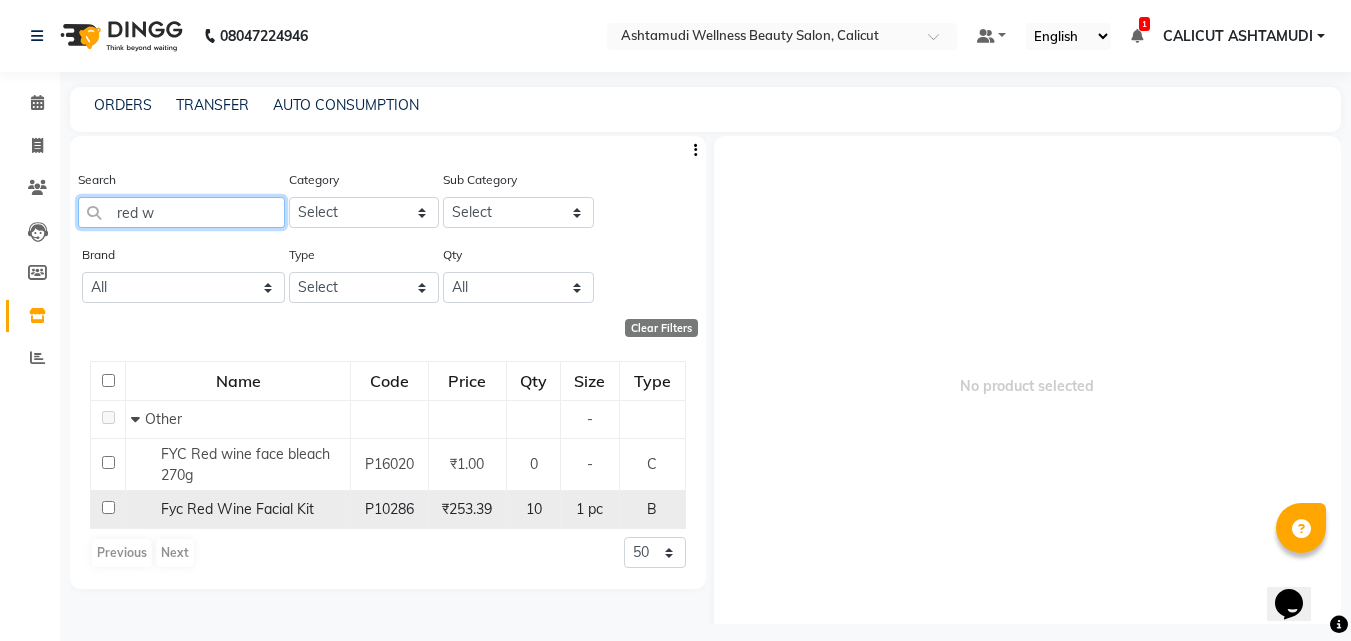 type on "red w" 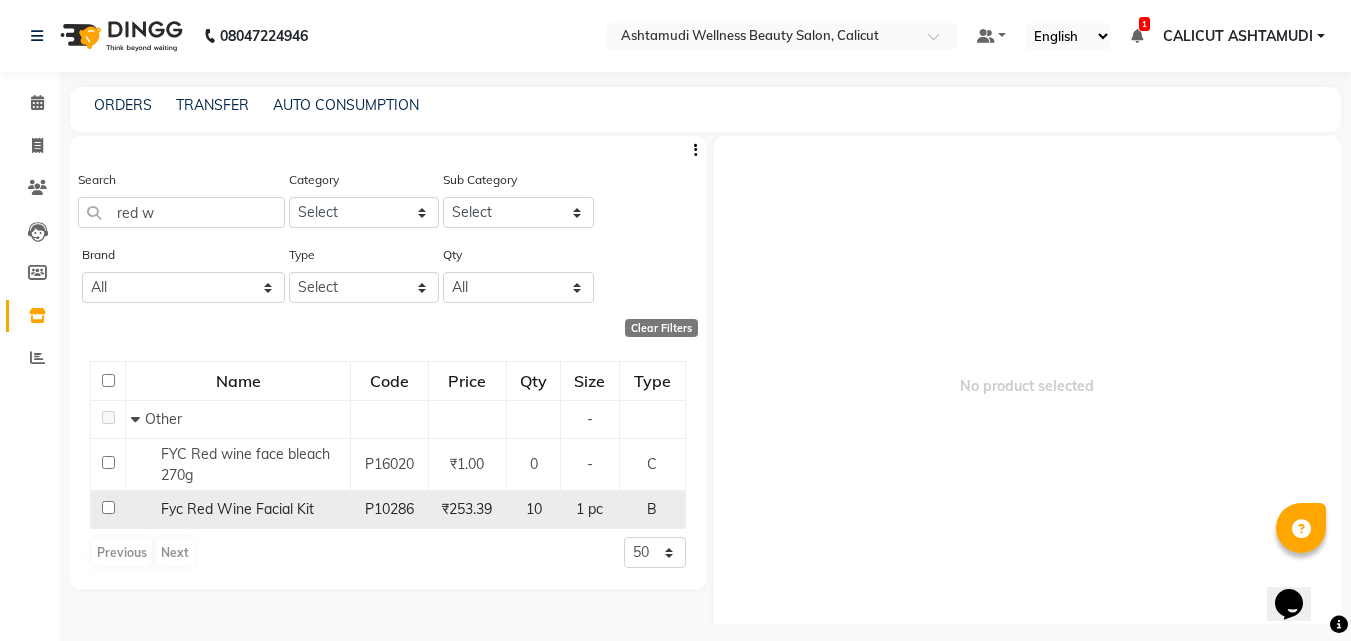 click 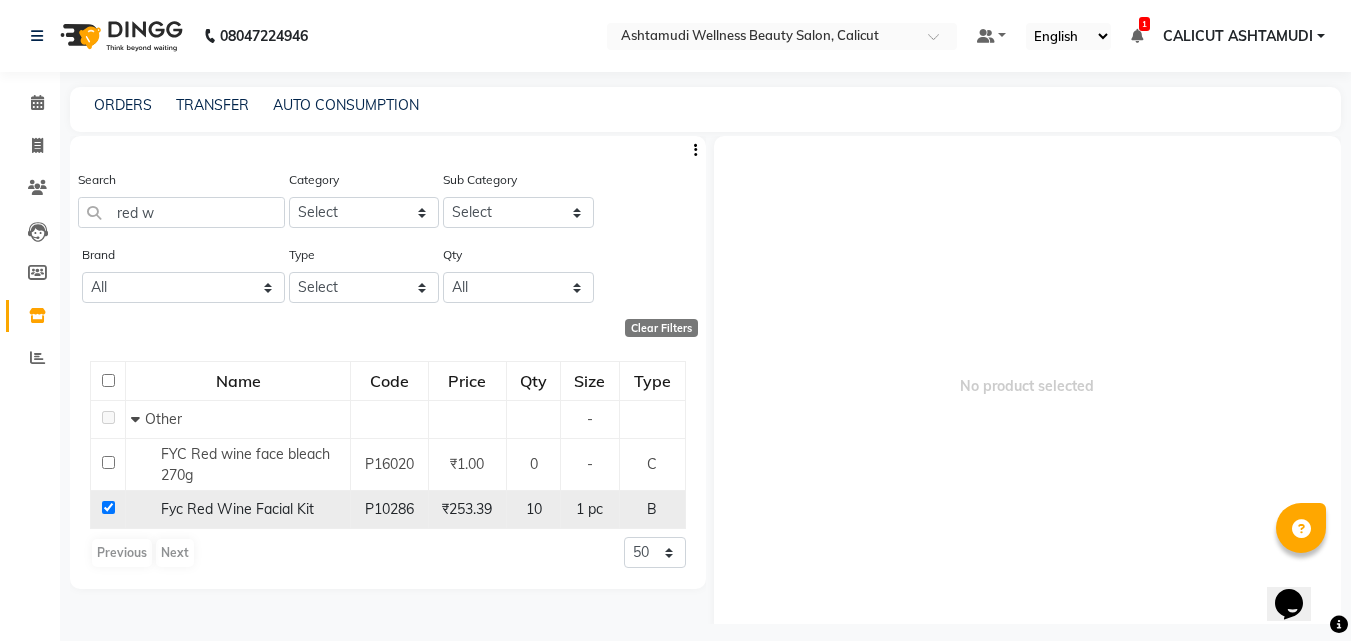 checkbox on "true" 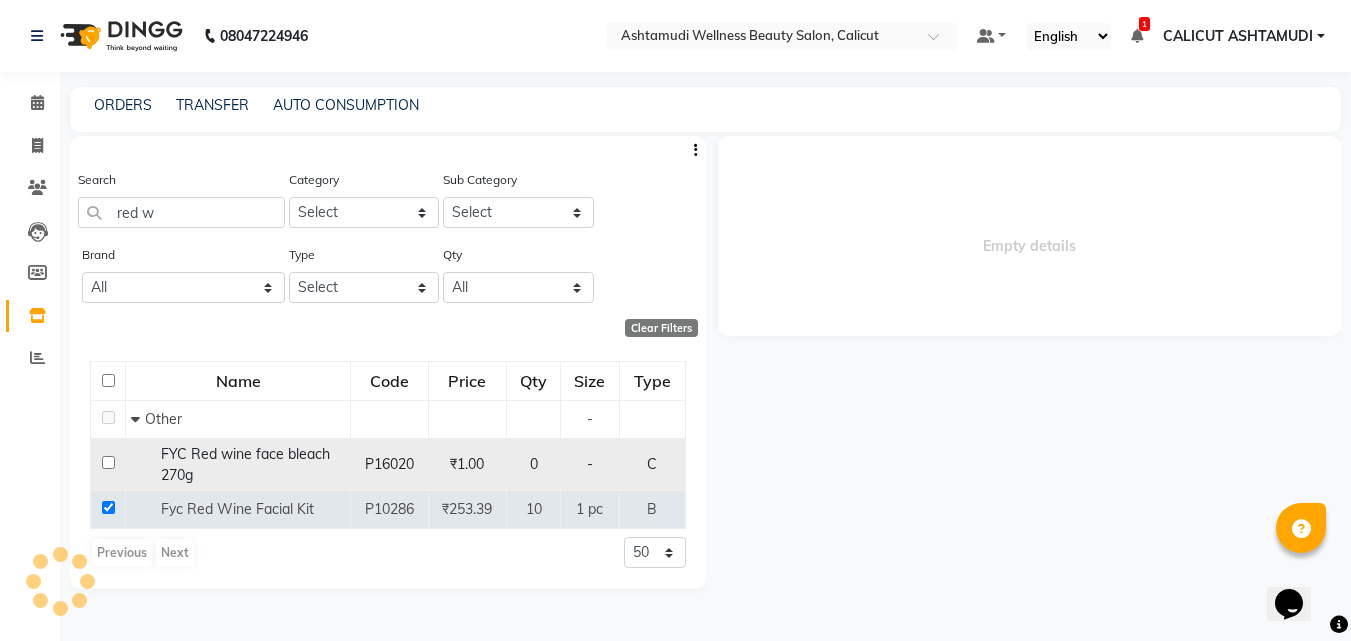 select 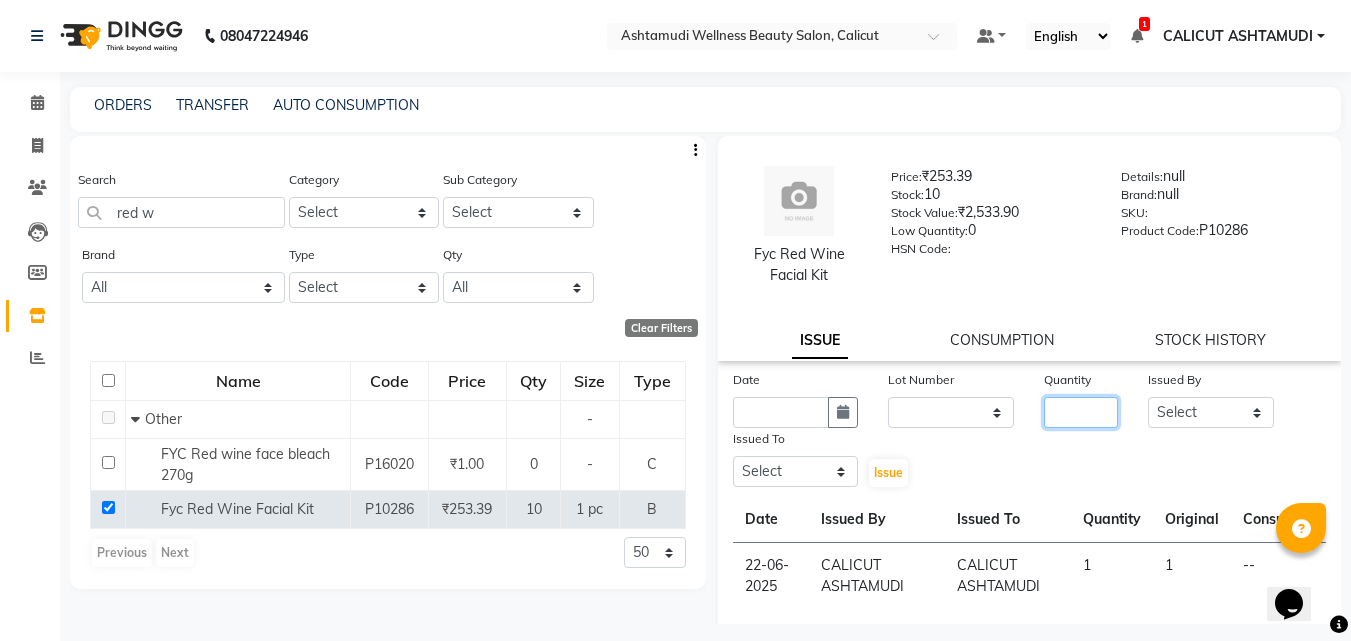 click 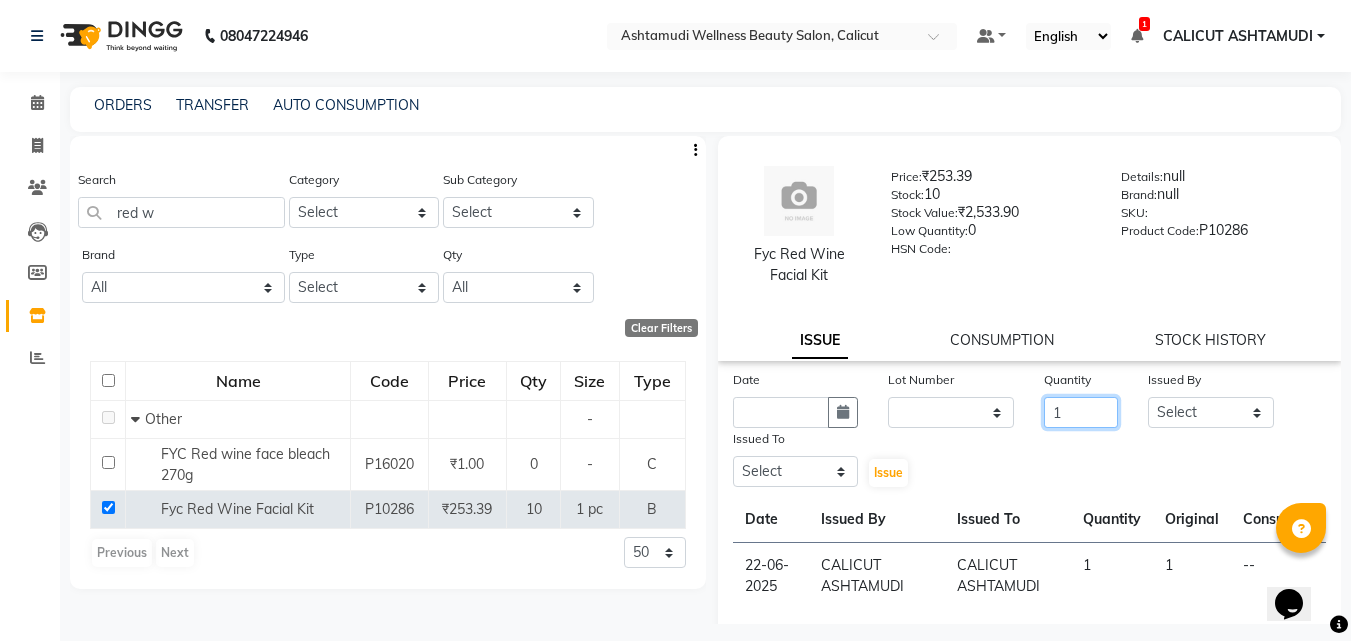 type on "1" 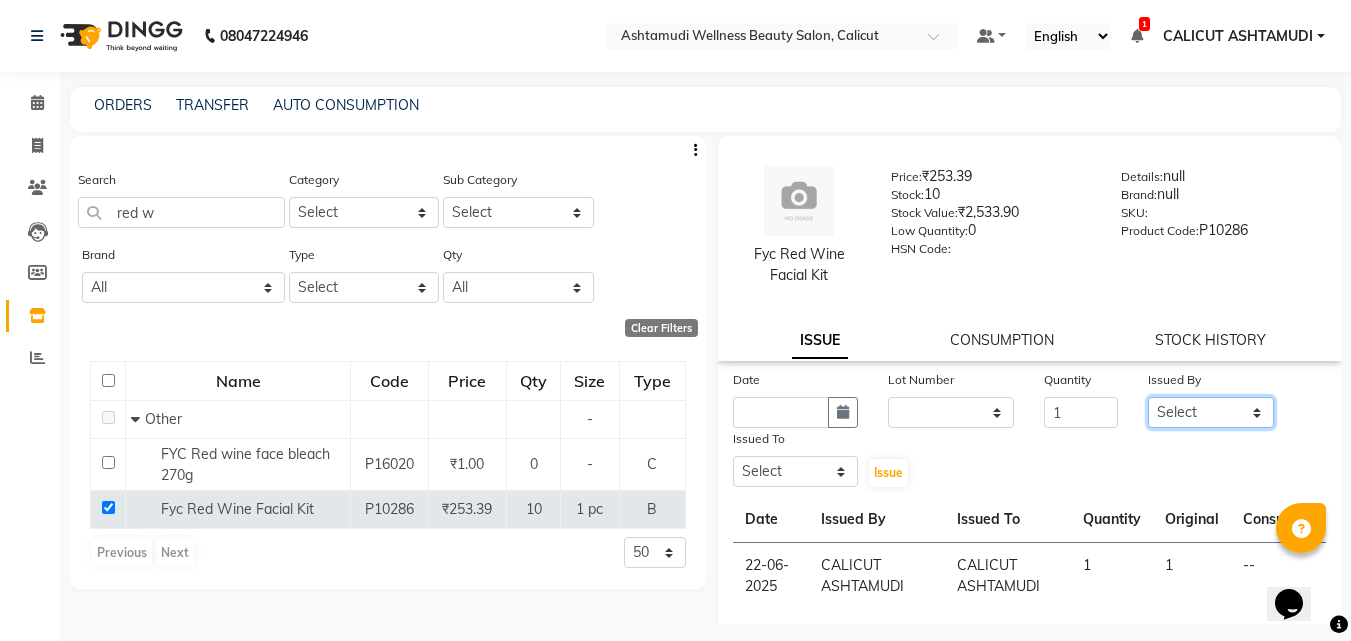 click on "Select Amala George AMBILI C ANJANA DAS ANKITHA Arya CALICUT ASHTAMUDI FRANKLY	 GRACY KRISHNA Nitesh Punam Gurung Sewan ali Sheela SUHANA  SHABU Titto" 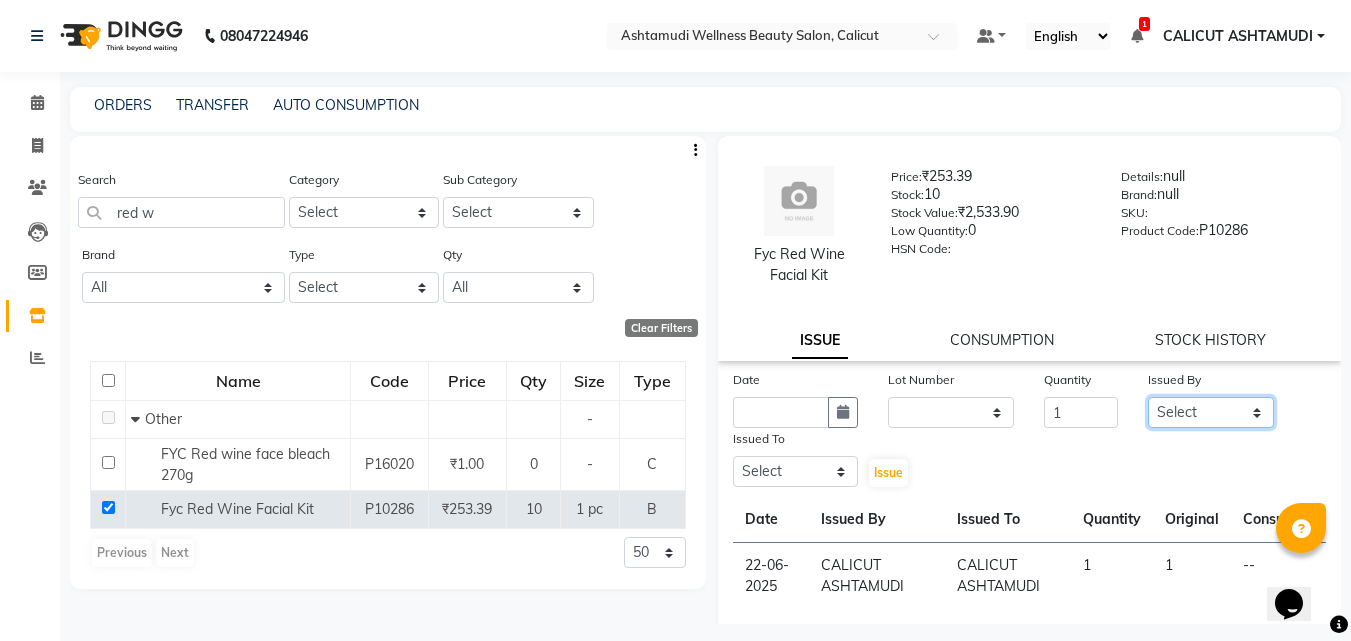 select on "27314" 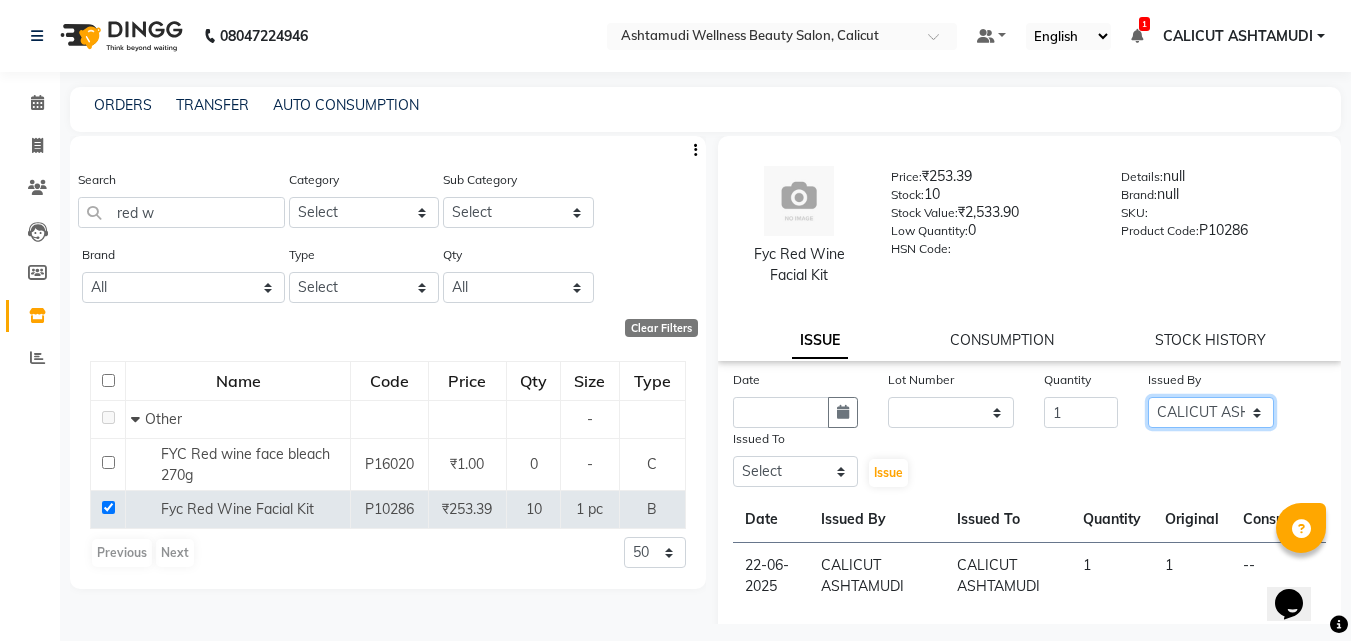 click on "Select Amala George AMBILI C ANJANA DAS ANKITHA Arya CALICUT ASHTAMUDI FRANKLY	 GRACY KRISHNA Nitesh Punam Gurung Sewan ali Sheela SUHANA  SHABU Titto" 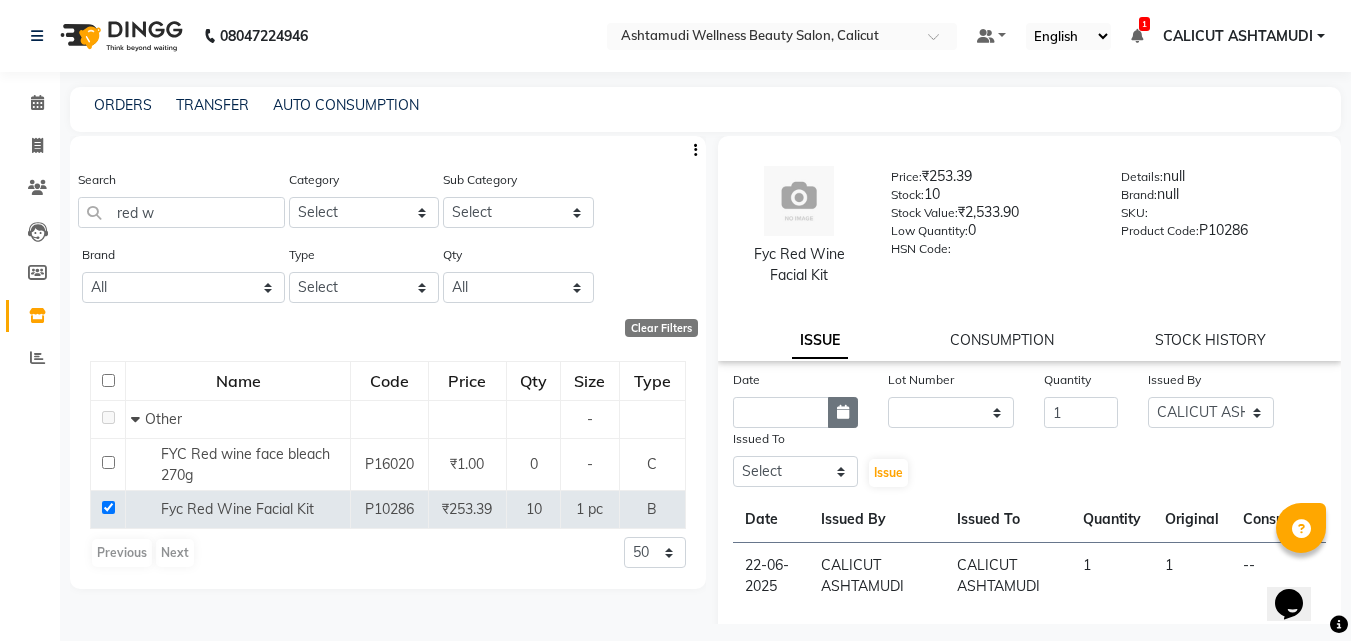 click 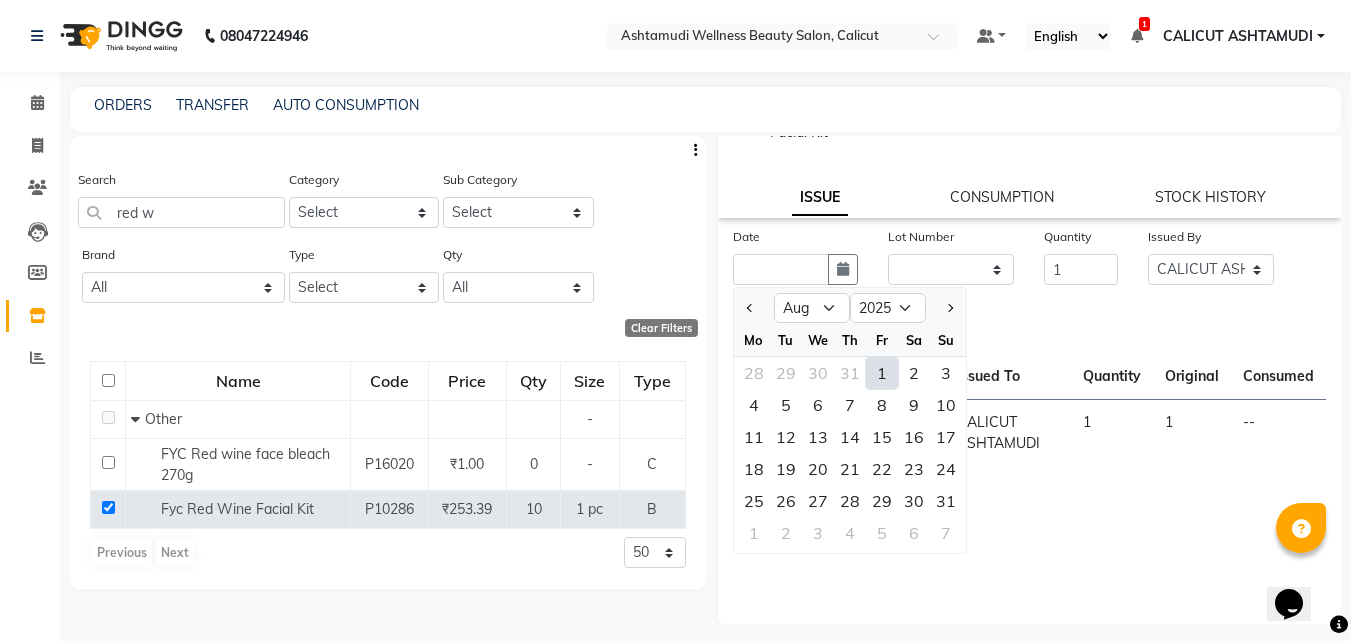 scroll, scrollTop: 145, scrollLeft: 0, axis: vertical 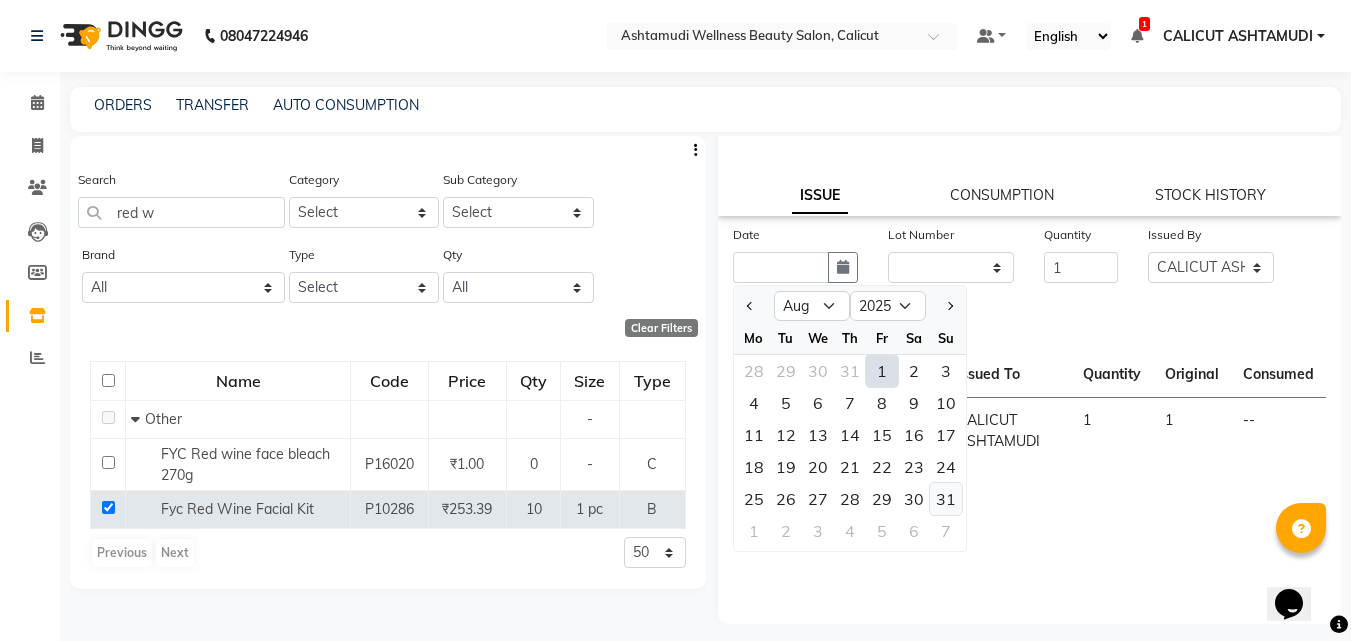click on "31" 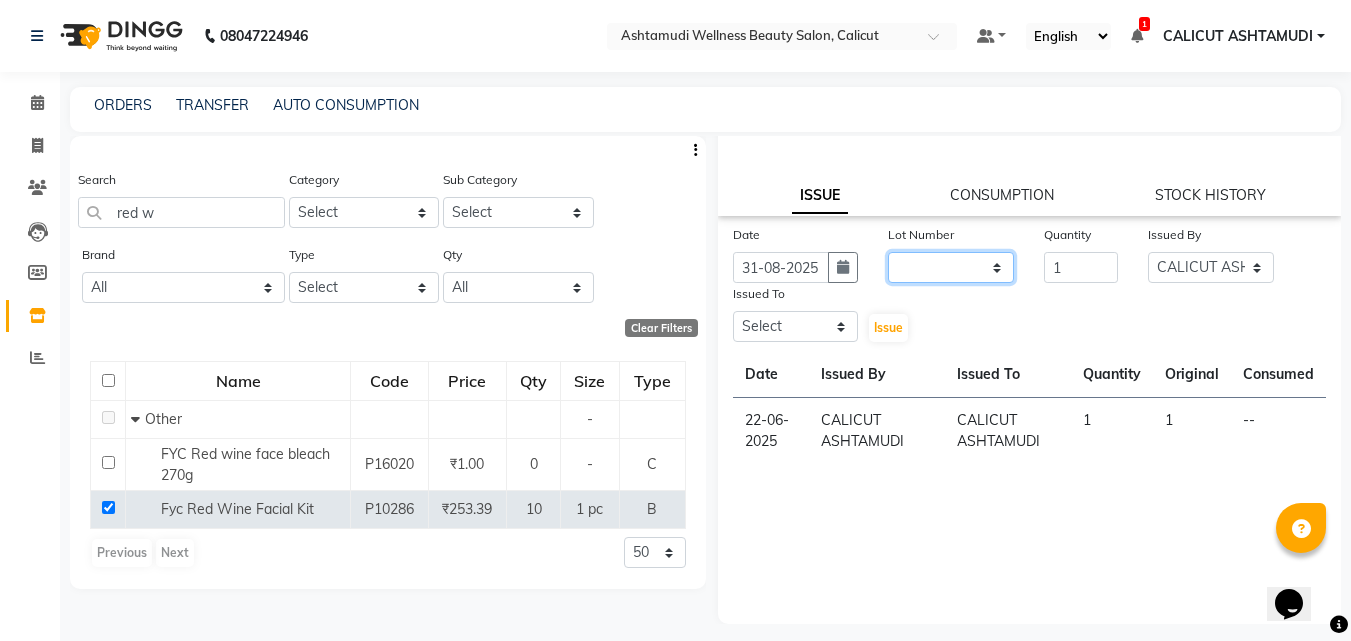 click on "None" 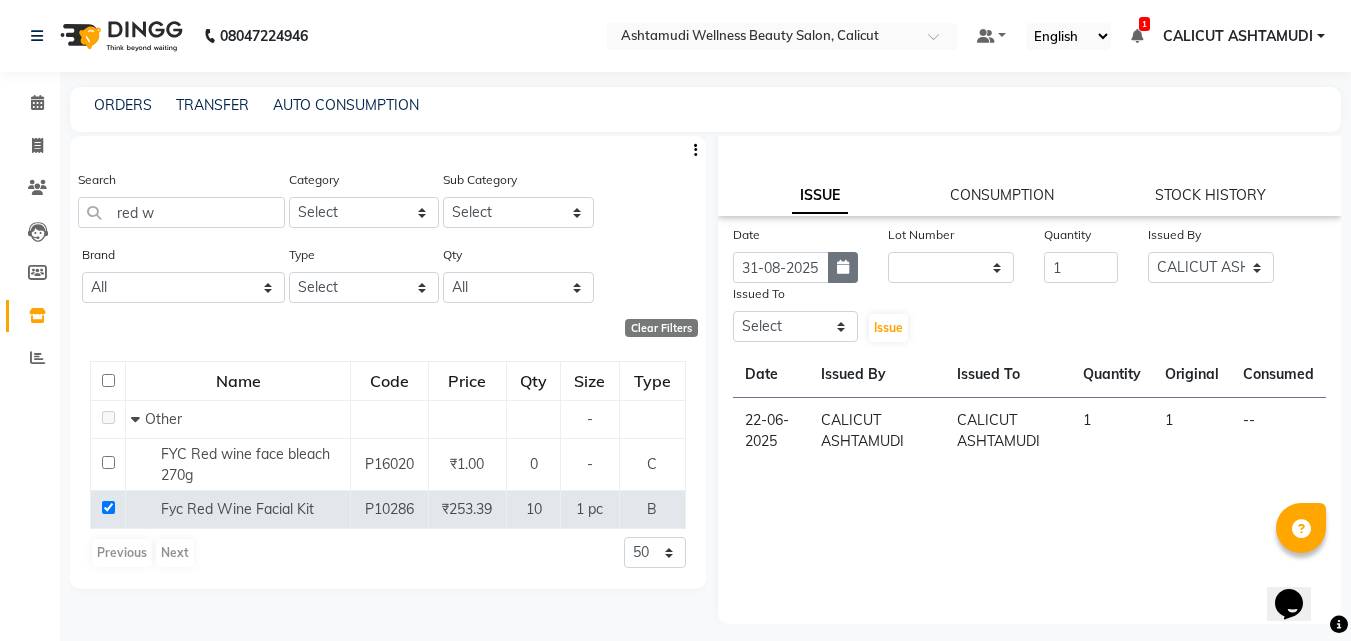 click 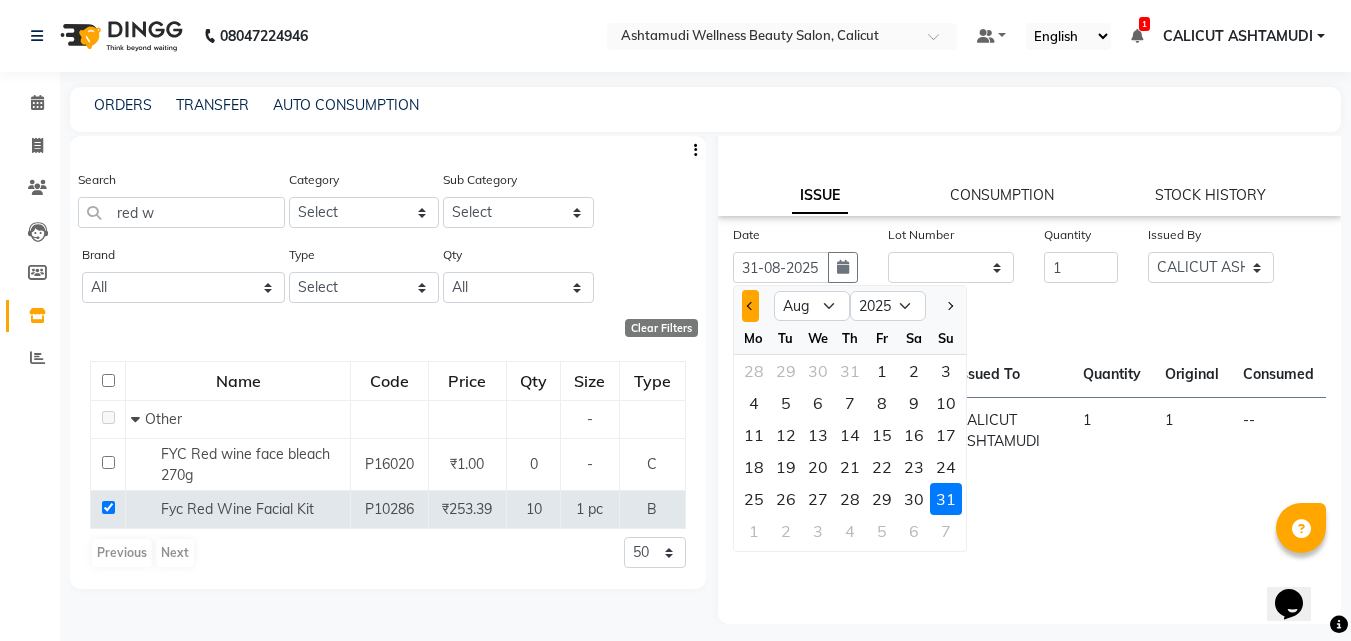 click 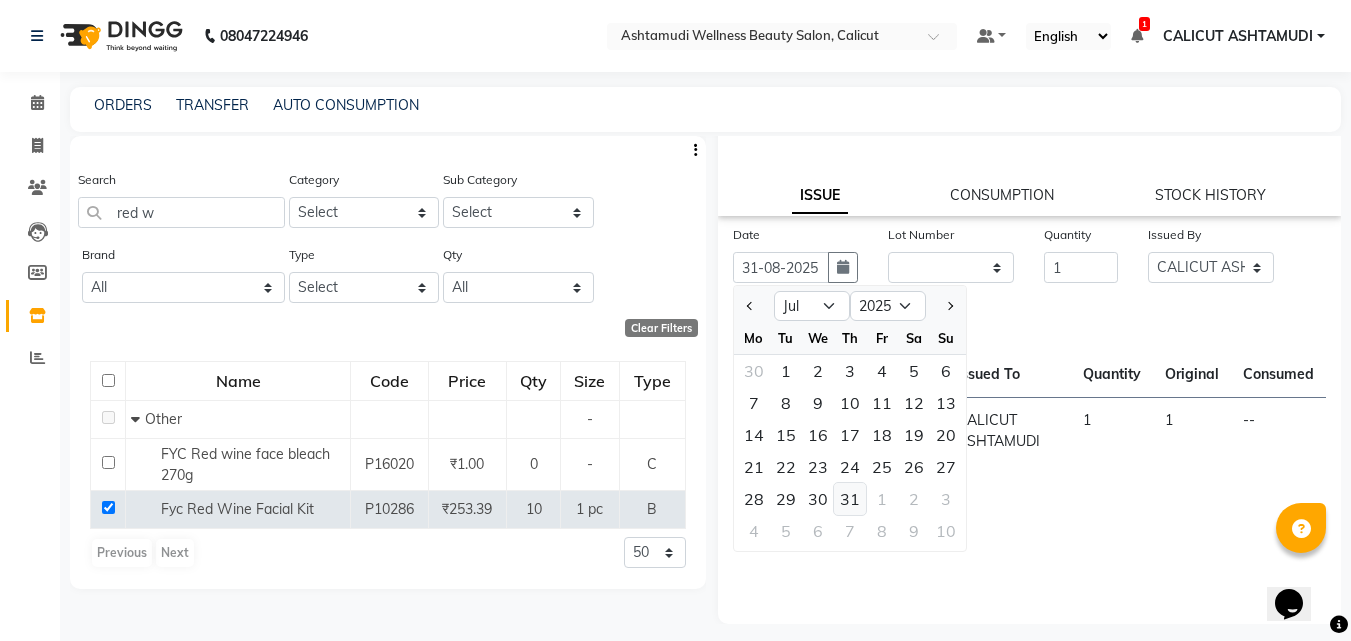 click on "31" 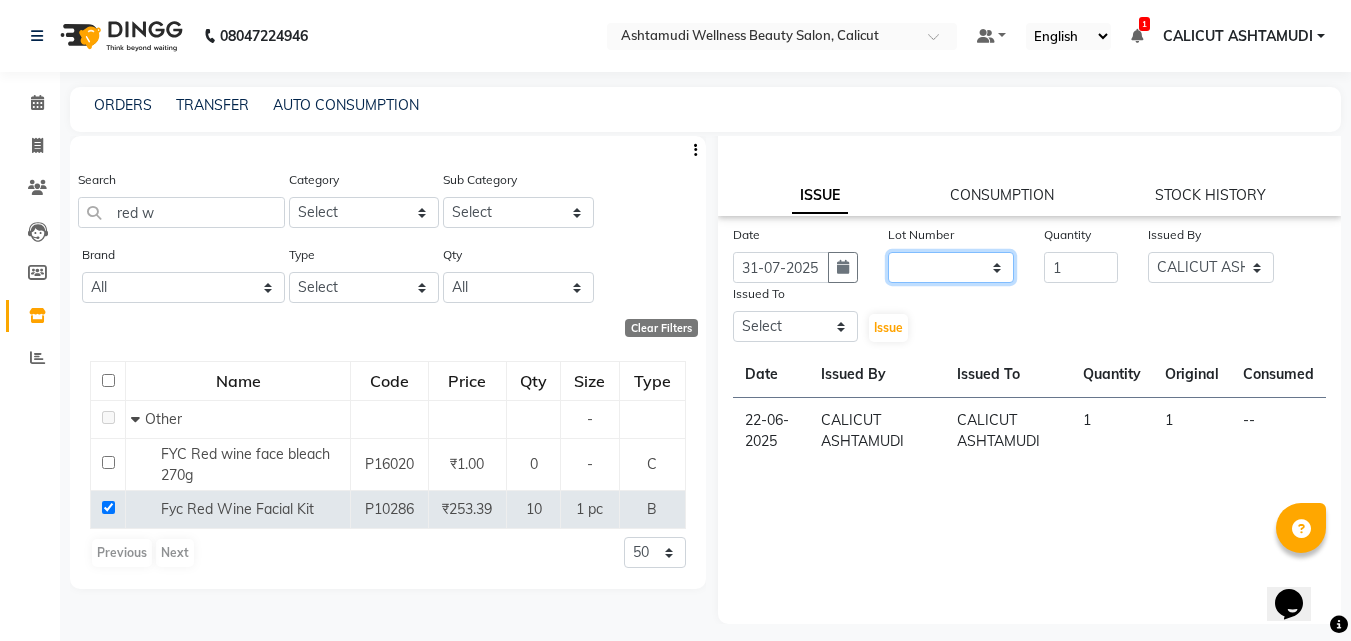 click on "None" 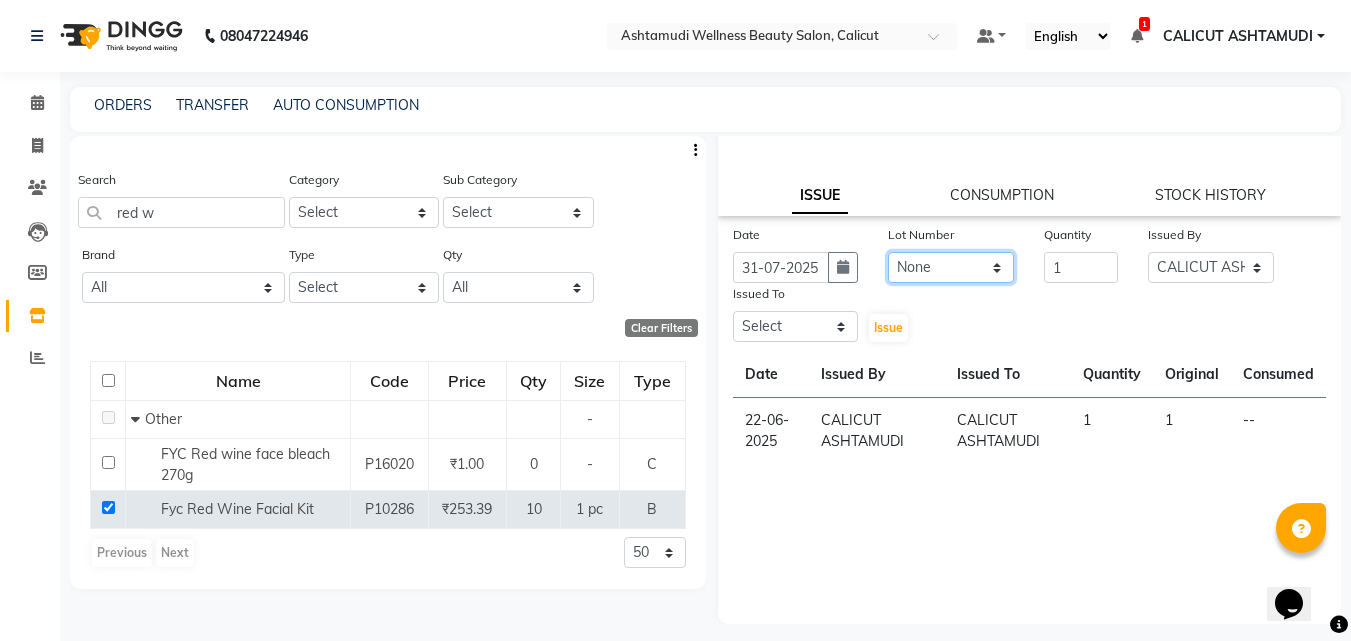 click on "None" 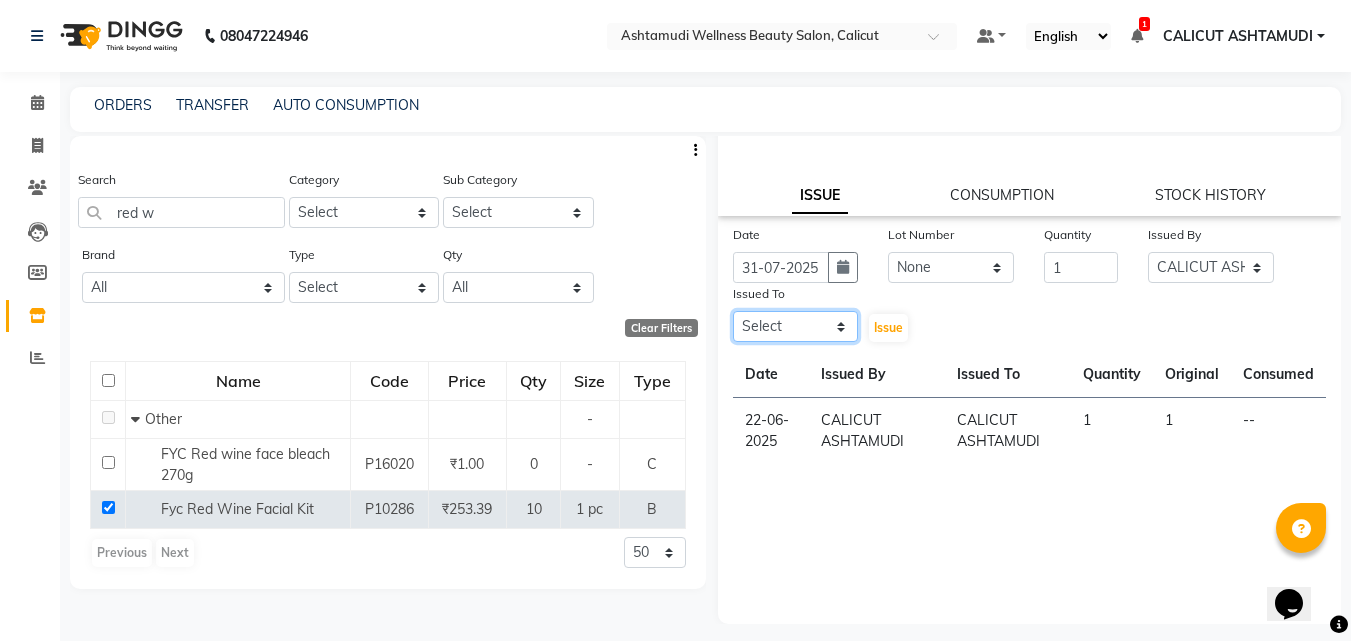 click on "Select Amala George AMBILI C ANJANA DAS ANKITHA Arya CALICUT ASHTAMUDI FRANKLY	 GRACY KRISHNA Nitesh Punam Gurung Sewan ali Sheela SUHANA  SHABU Titto" 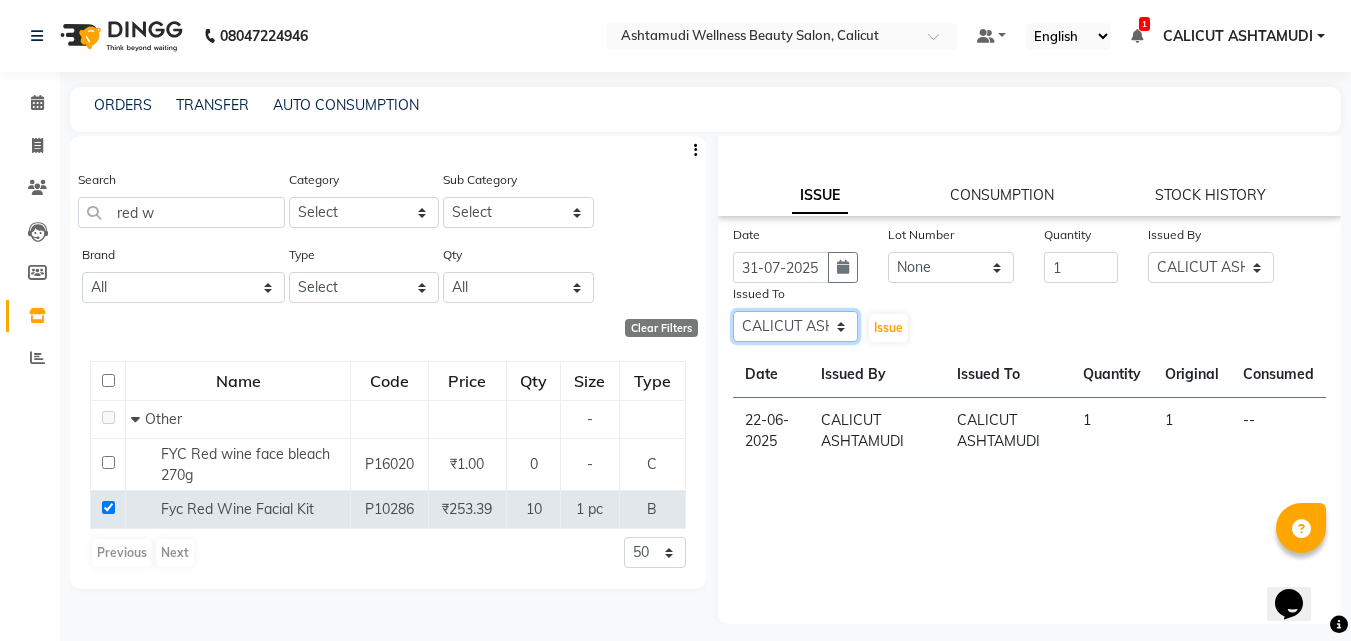 click on "Select Amala George AMBILI C ANJANA DAS ANKITHA Arya CALICUT ASHTAMUDI FRANKLY	 GRACY KRISHNA Nitesh Punam Gurung Sewan ali Sheela SUHANA  SHABU Titto" 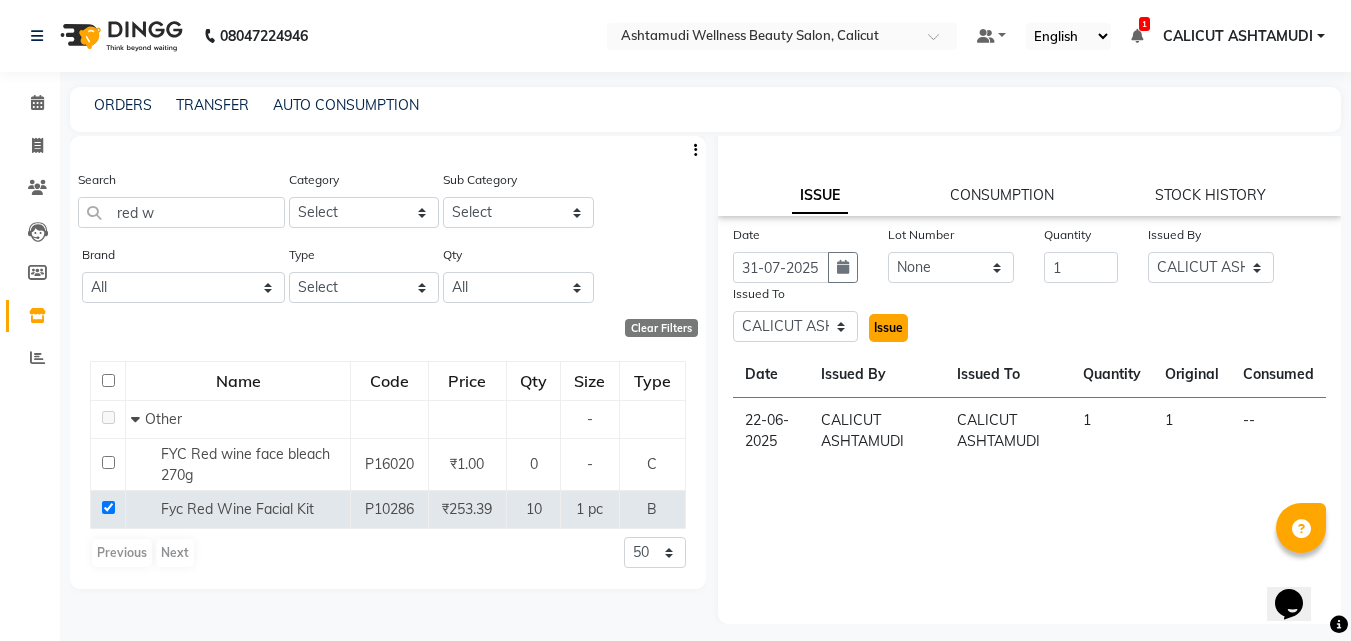 click on "Issue" 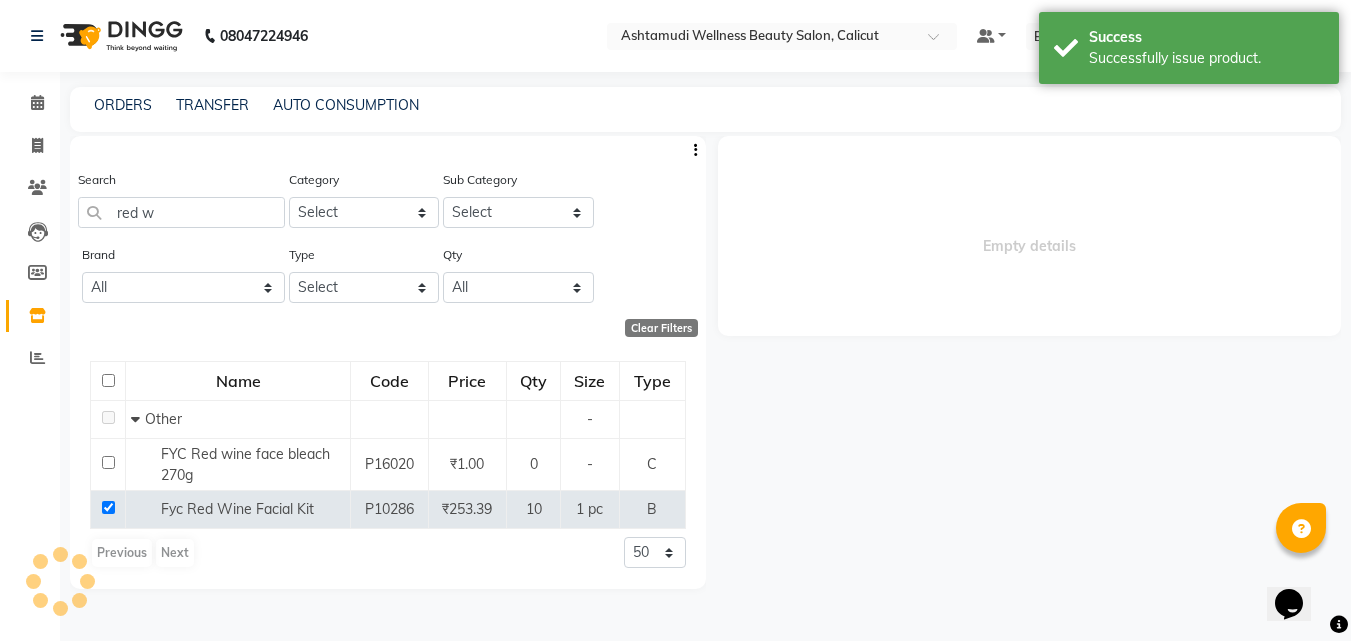 scroll, scrollTop: 0, scrollLeft: 0, axis: both 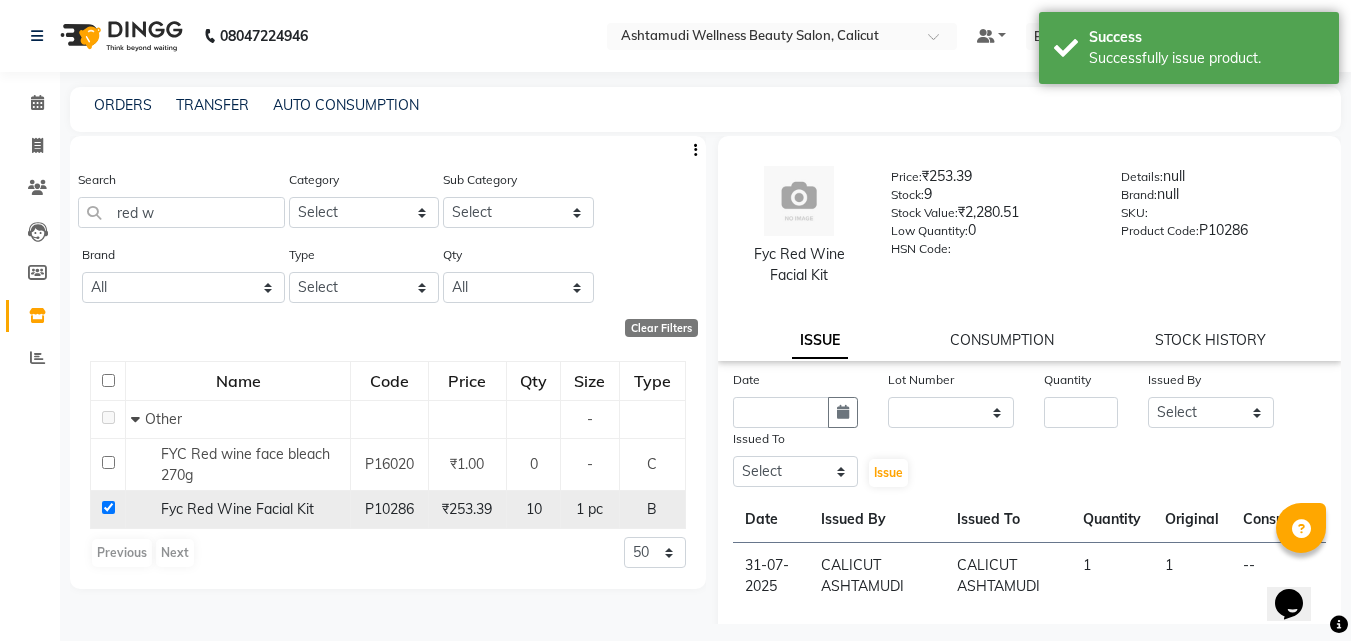 click 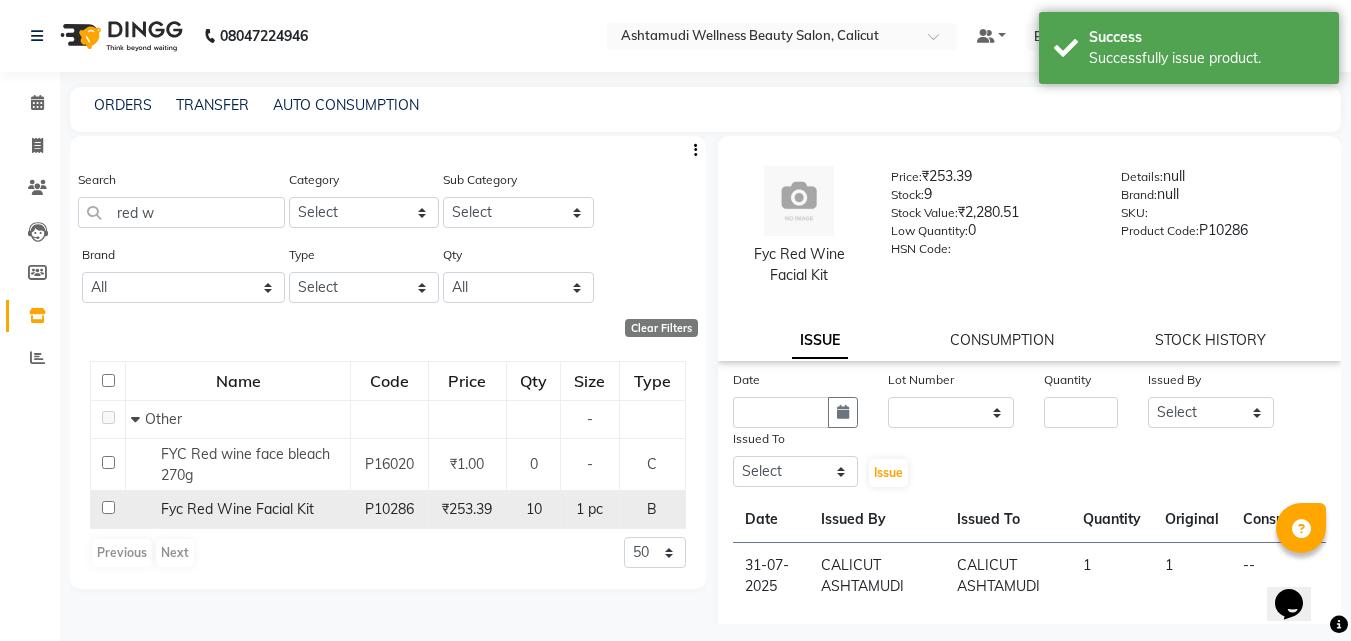 checkbox on "false" 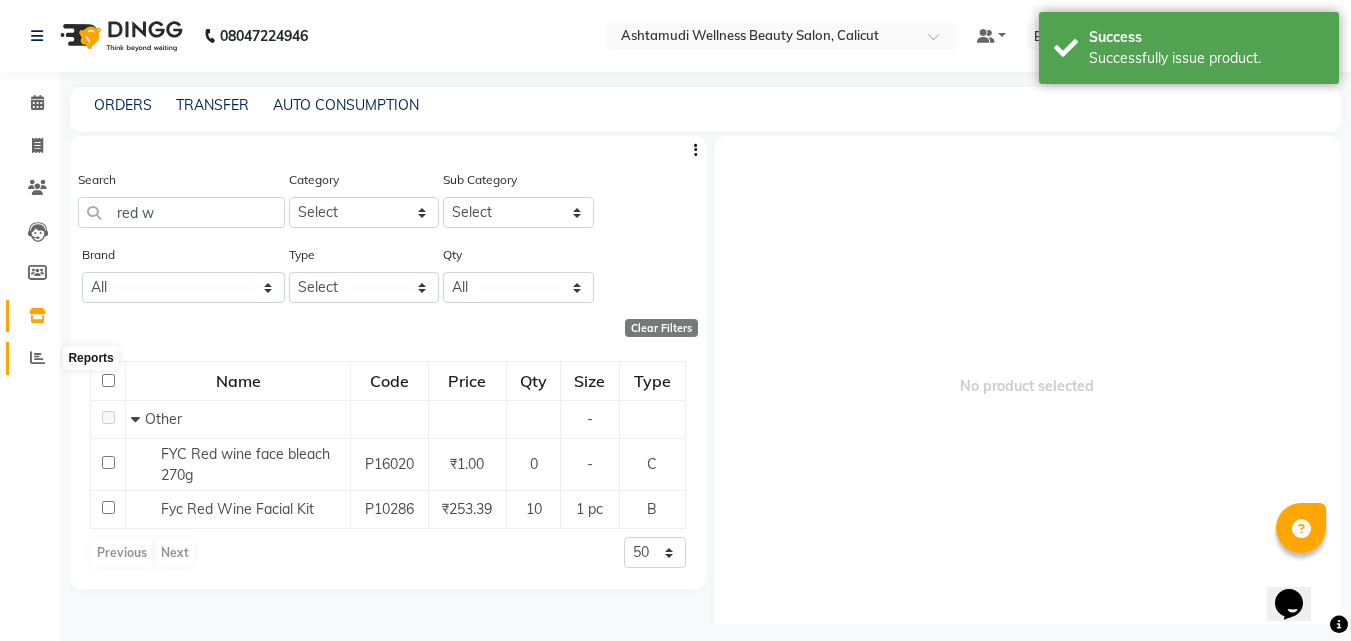 click 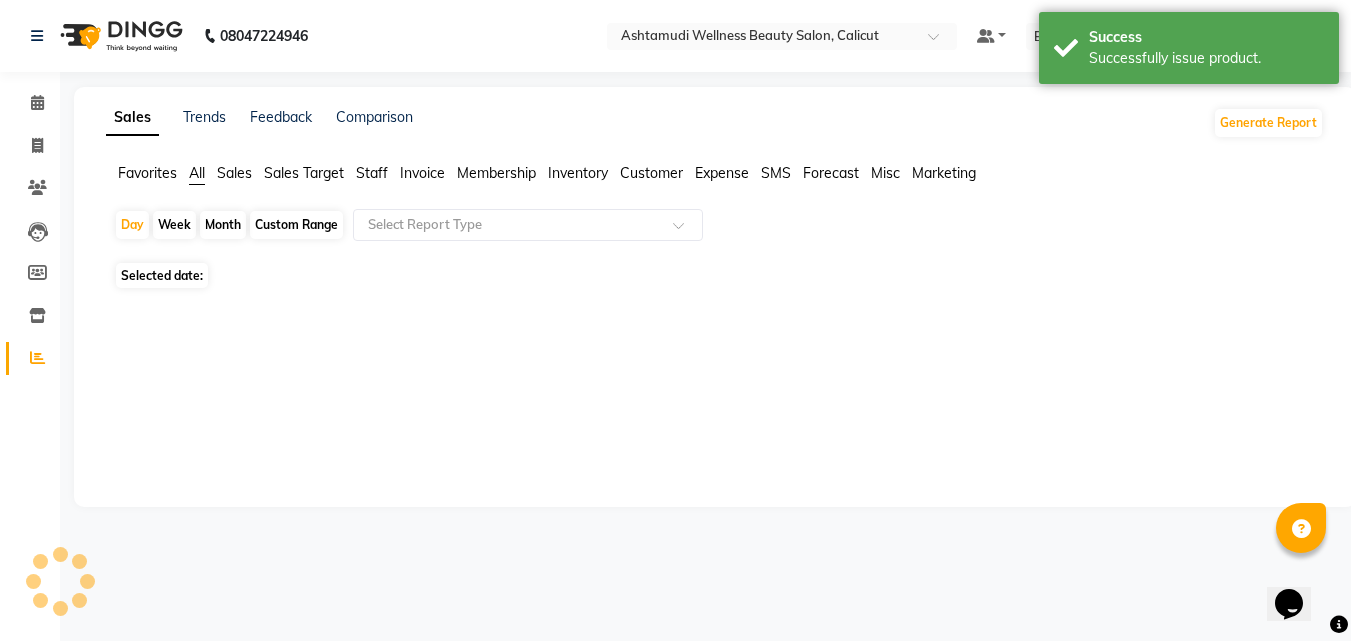 click 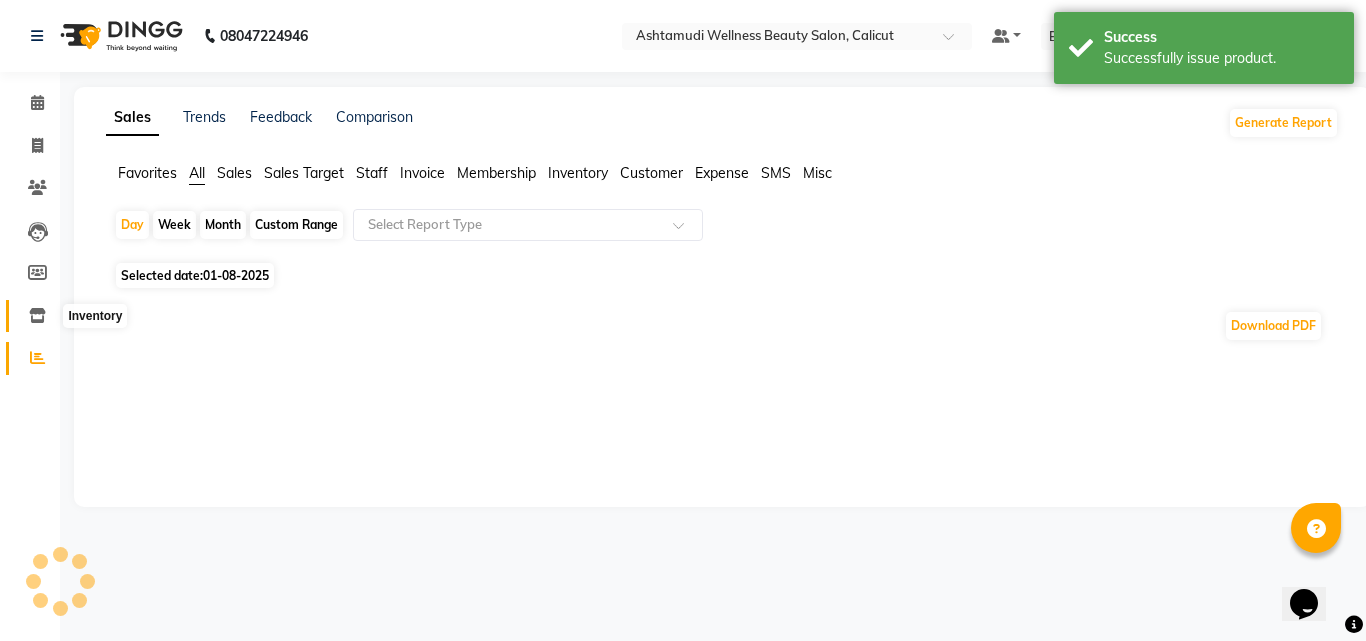 click 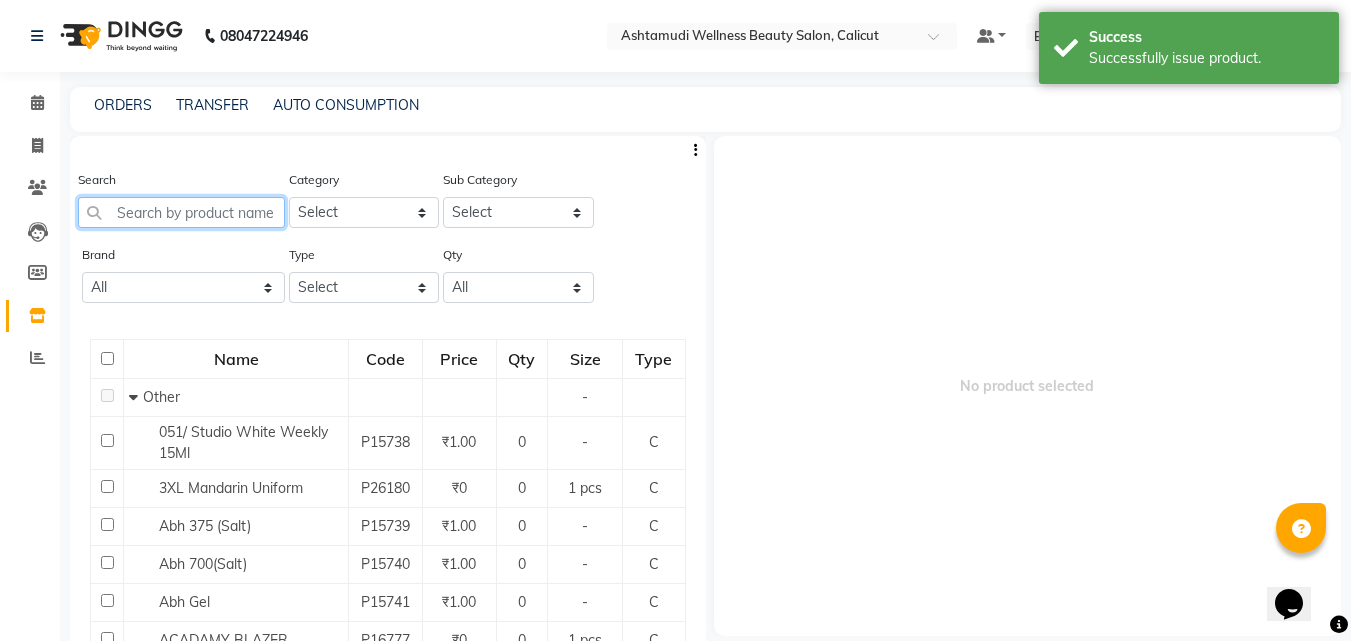 click 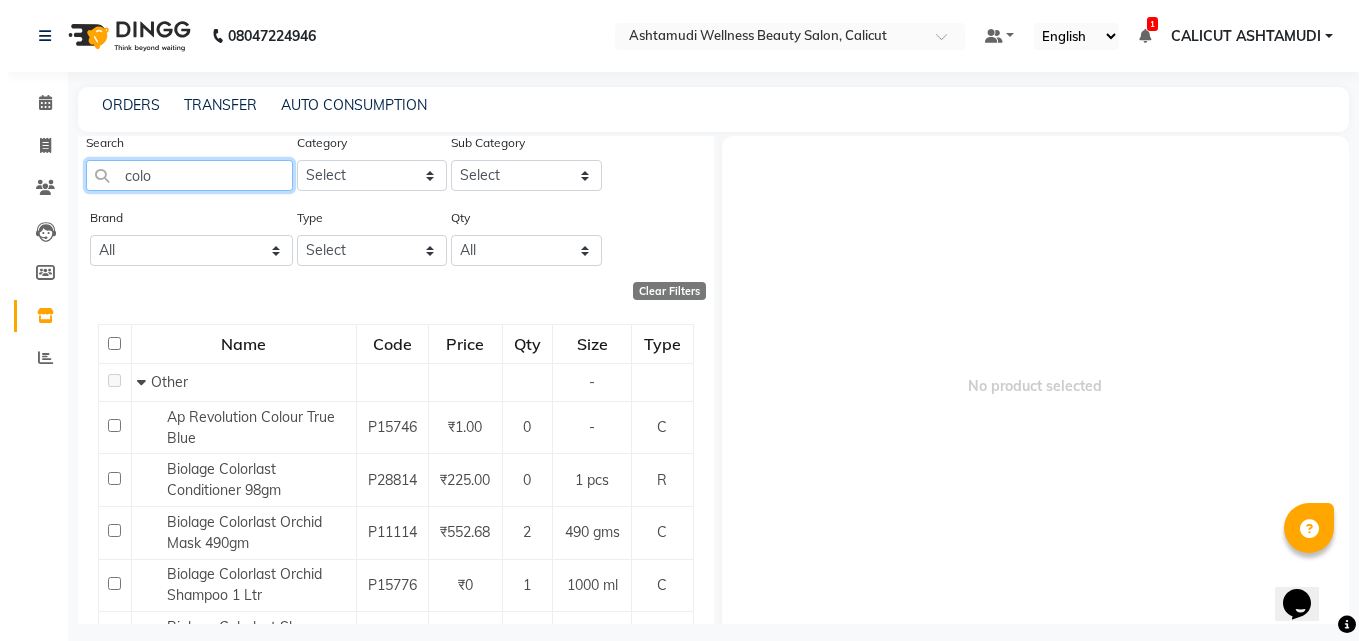 scroll, scrollTop: 0, scrollLeft: 0, axis: both 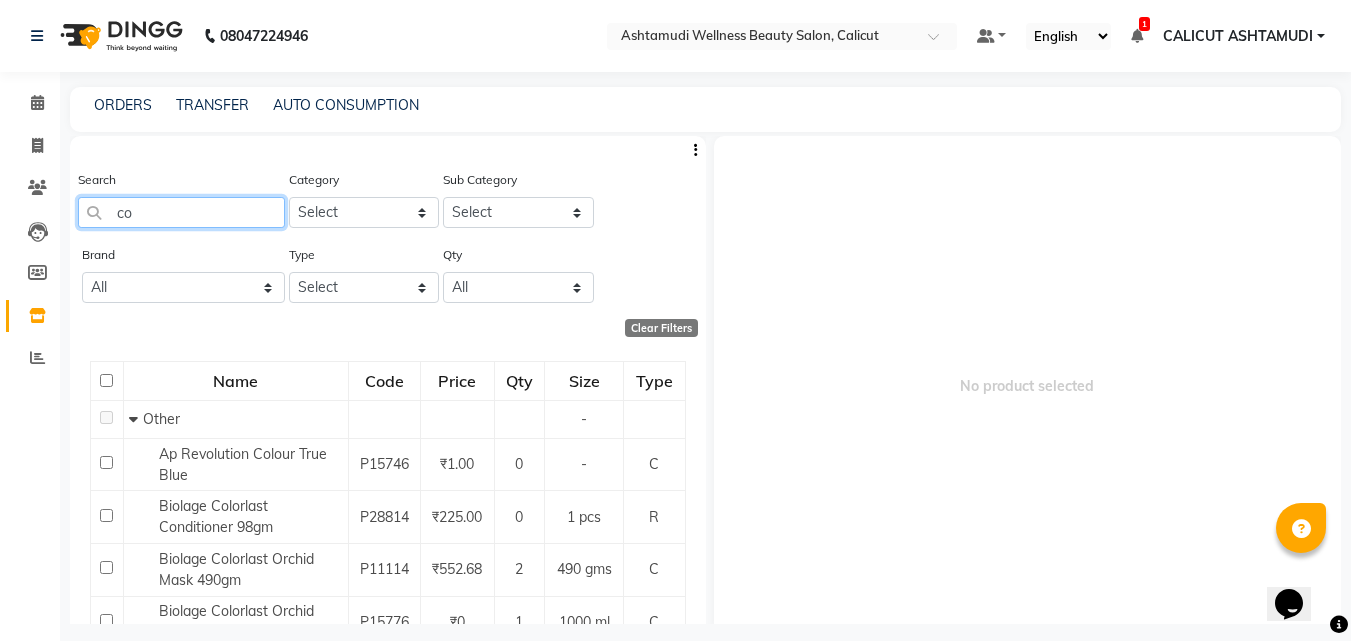 type on "c" 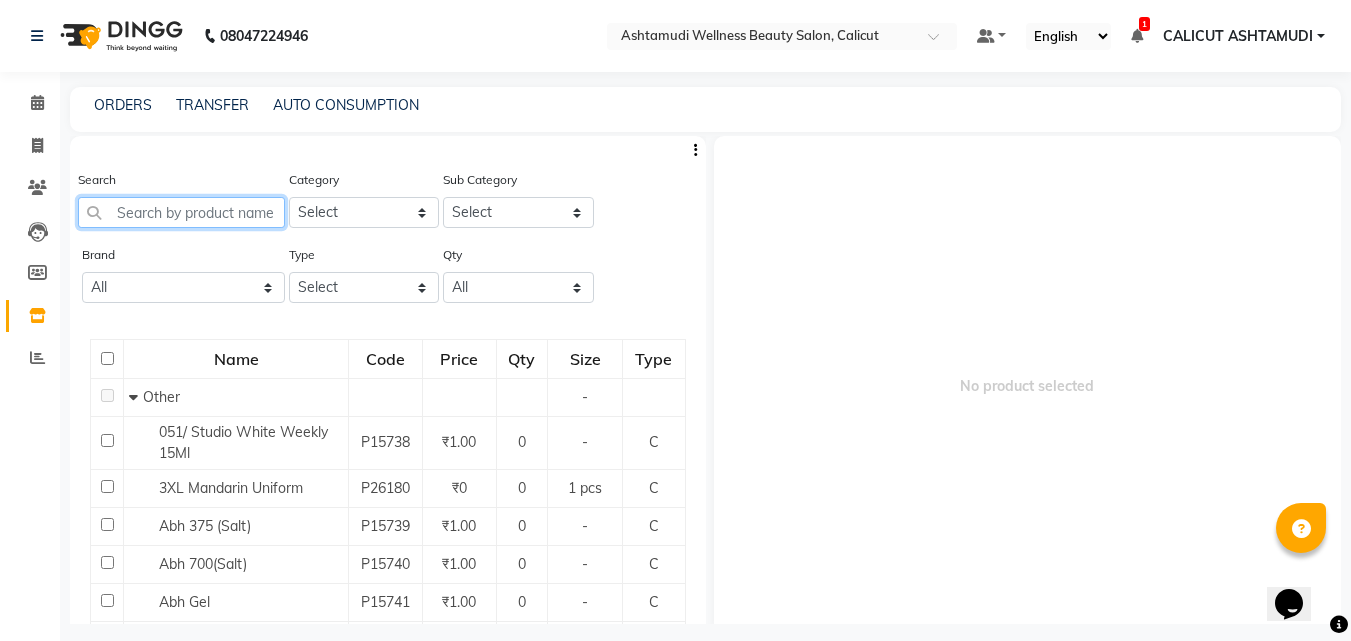 type on "c" 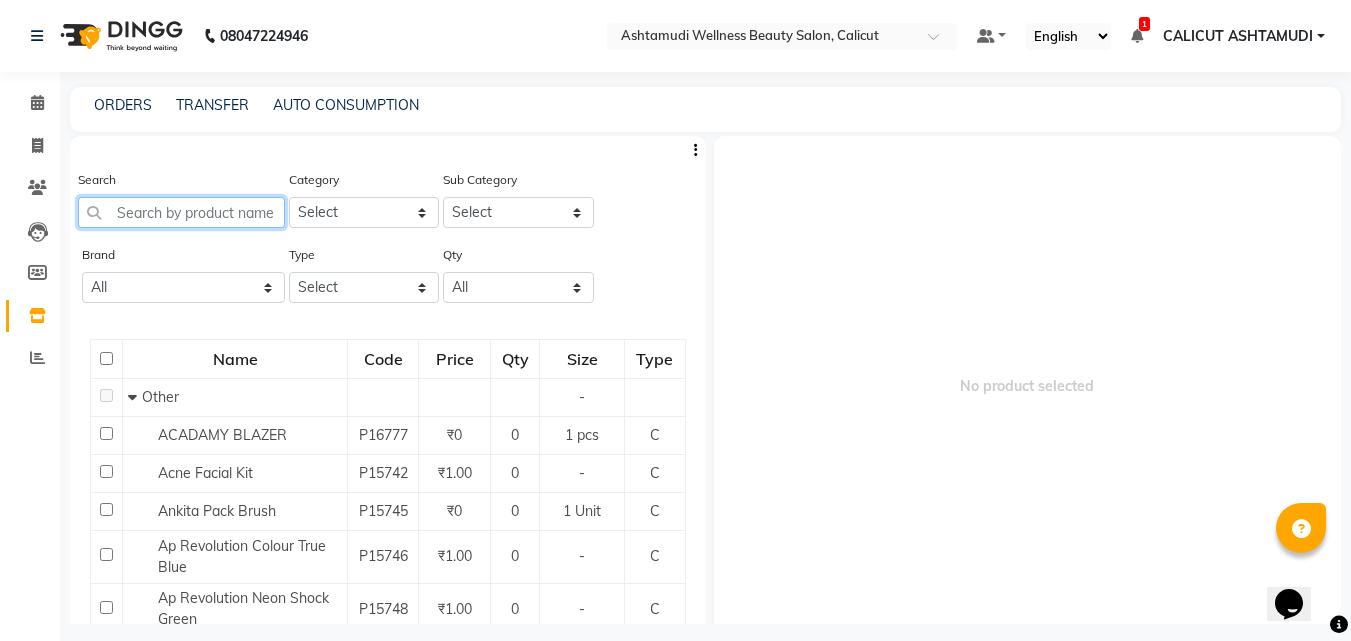 click 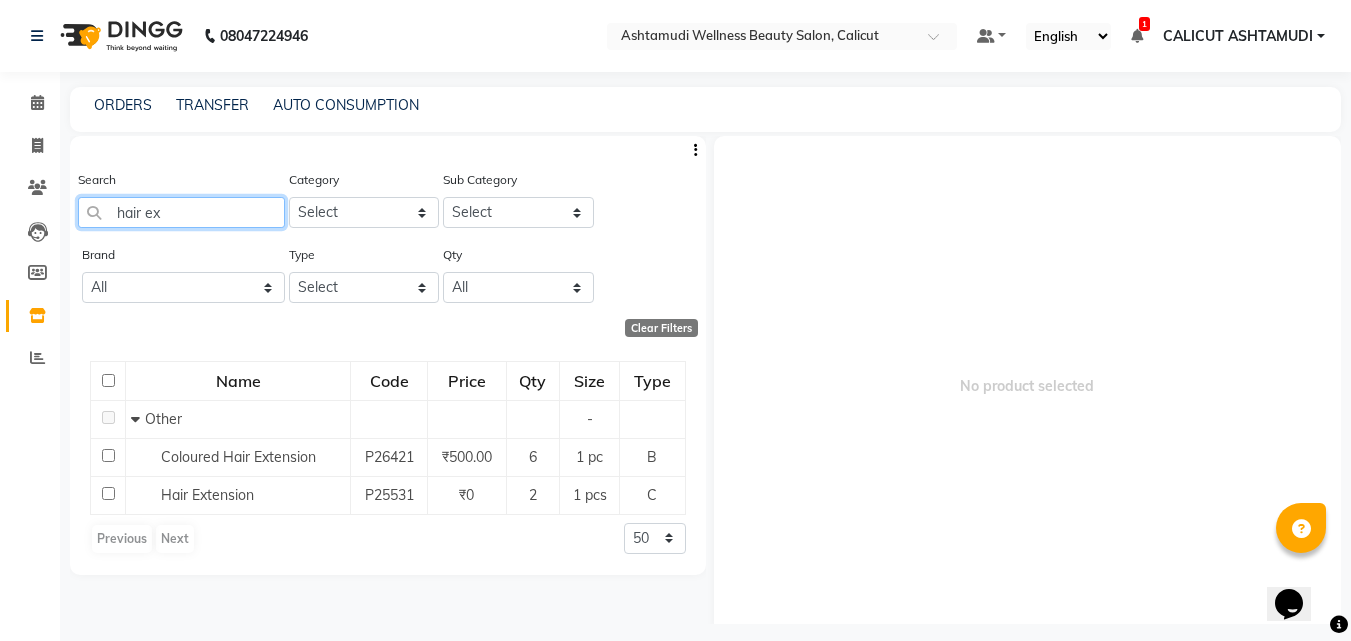 type on "hair ex" 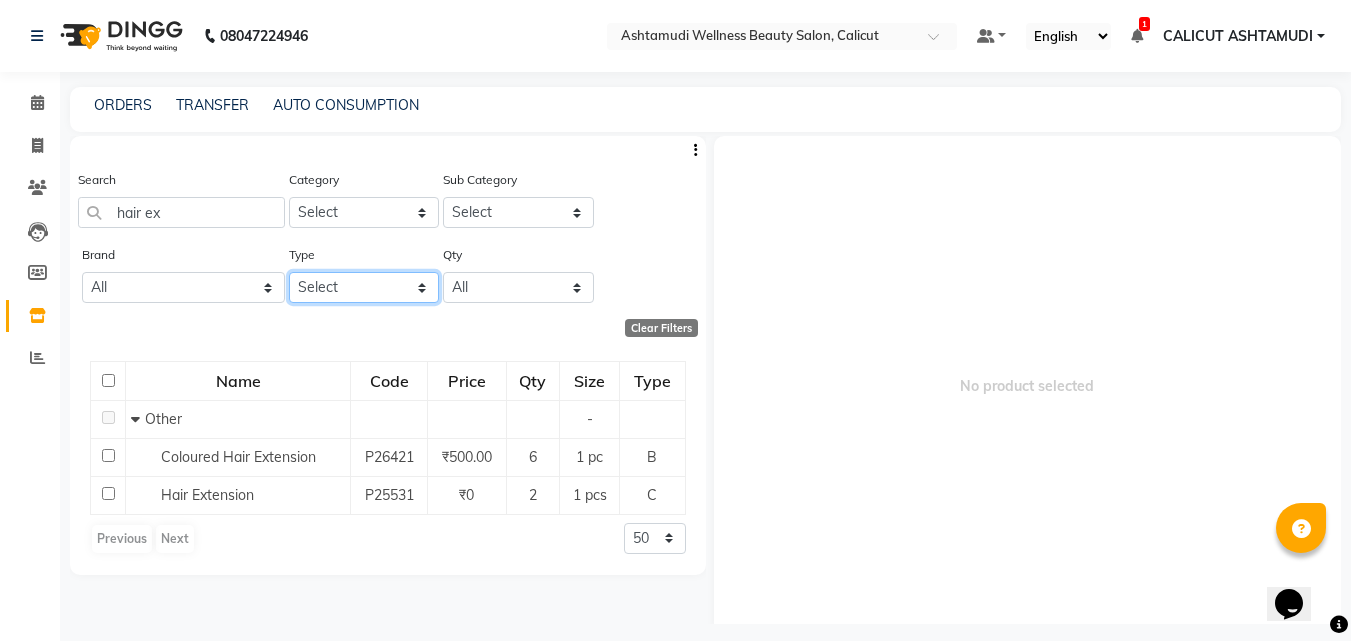 drag, startPoint x: 324, startPoint y: 274, endPoint x: 322, endPoint y: 286, distance: 12.165525 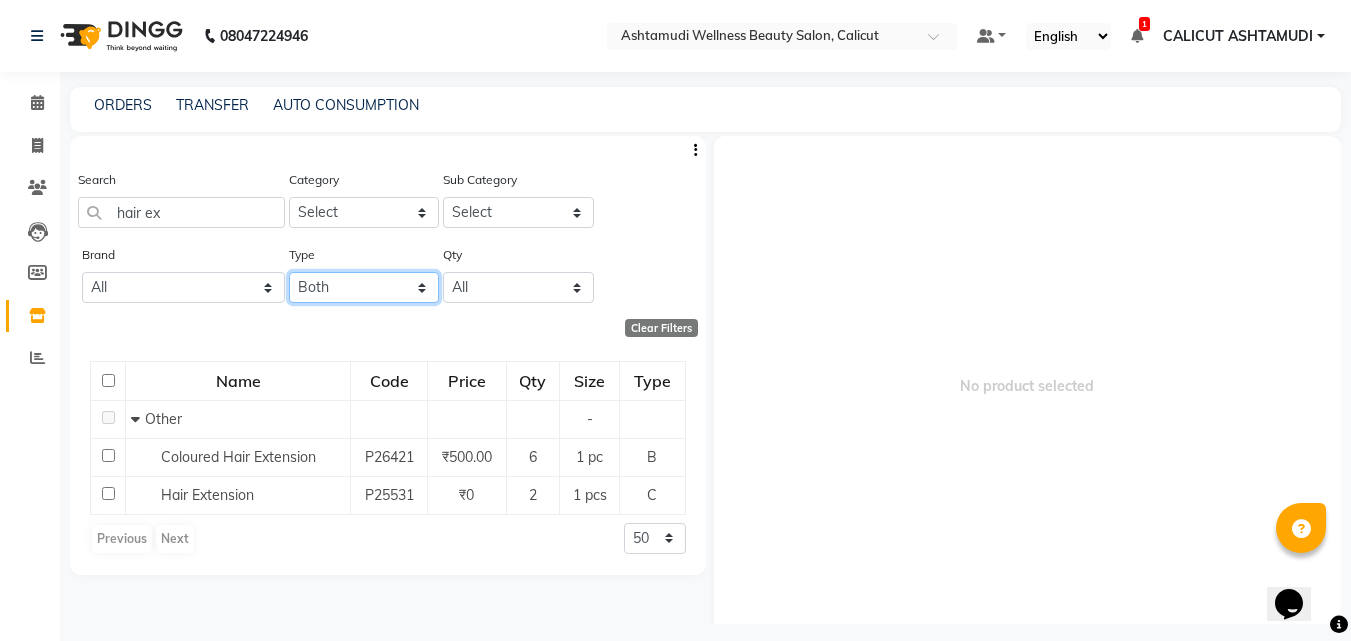 click on "Select Both Retail Consumable" 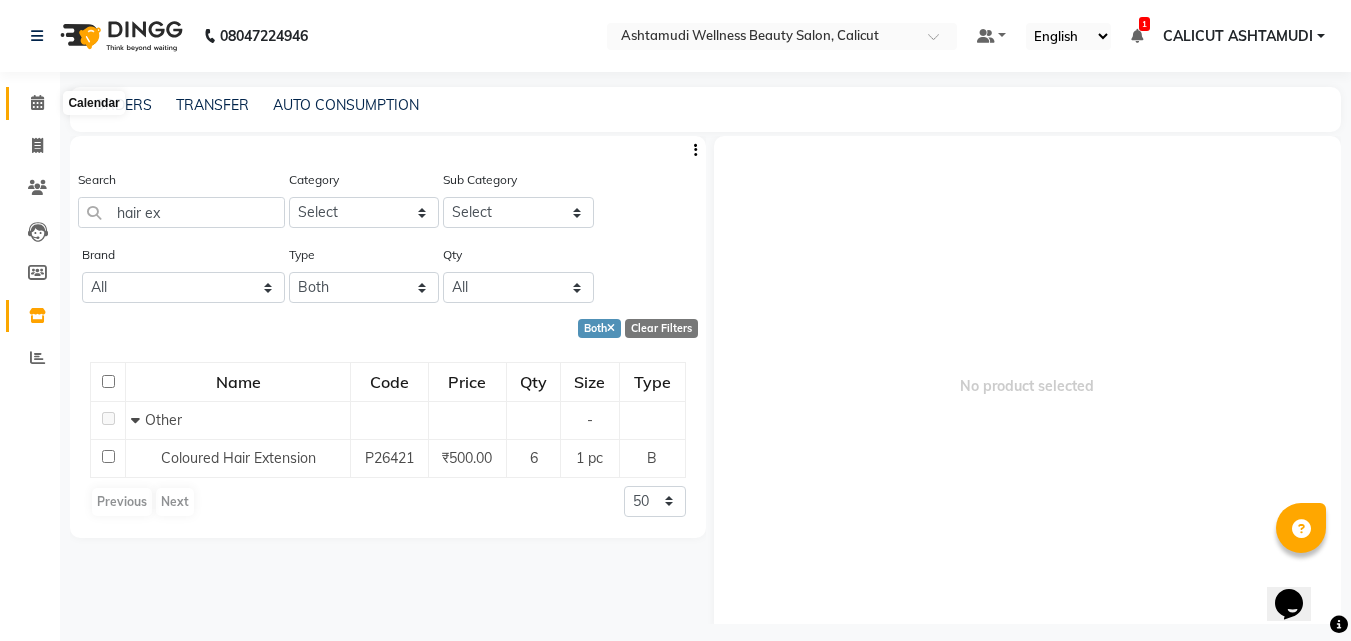 click 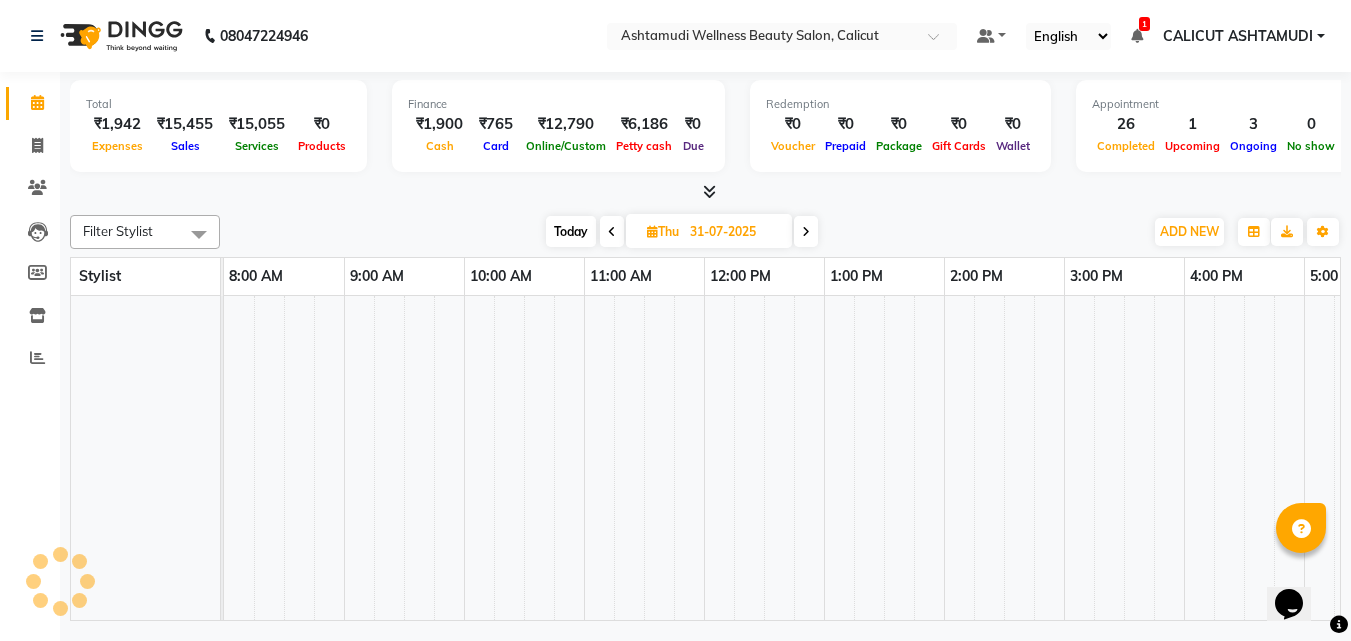 click 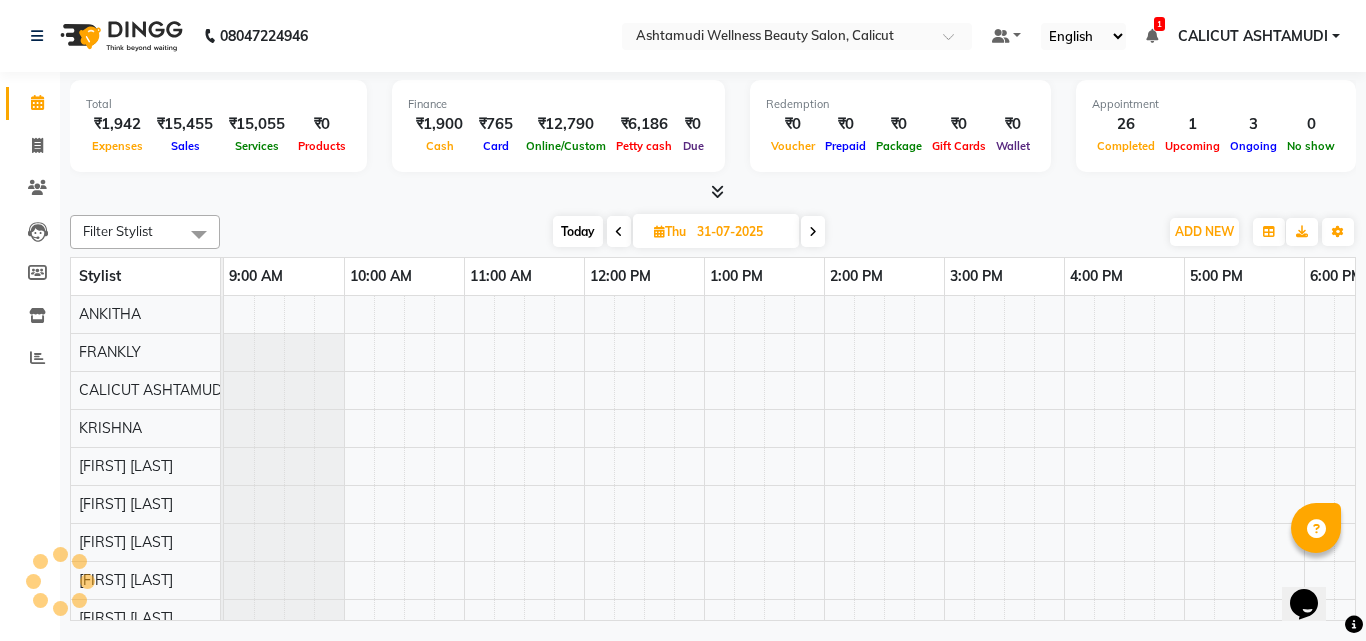 scroll, scrollTop: 0, scrollLeft: 0, axis: both 